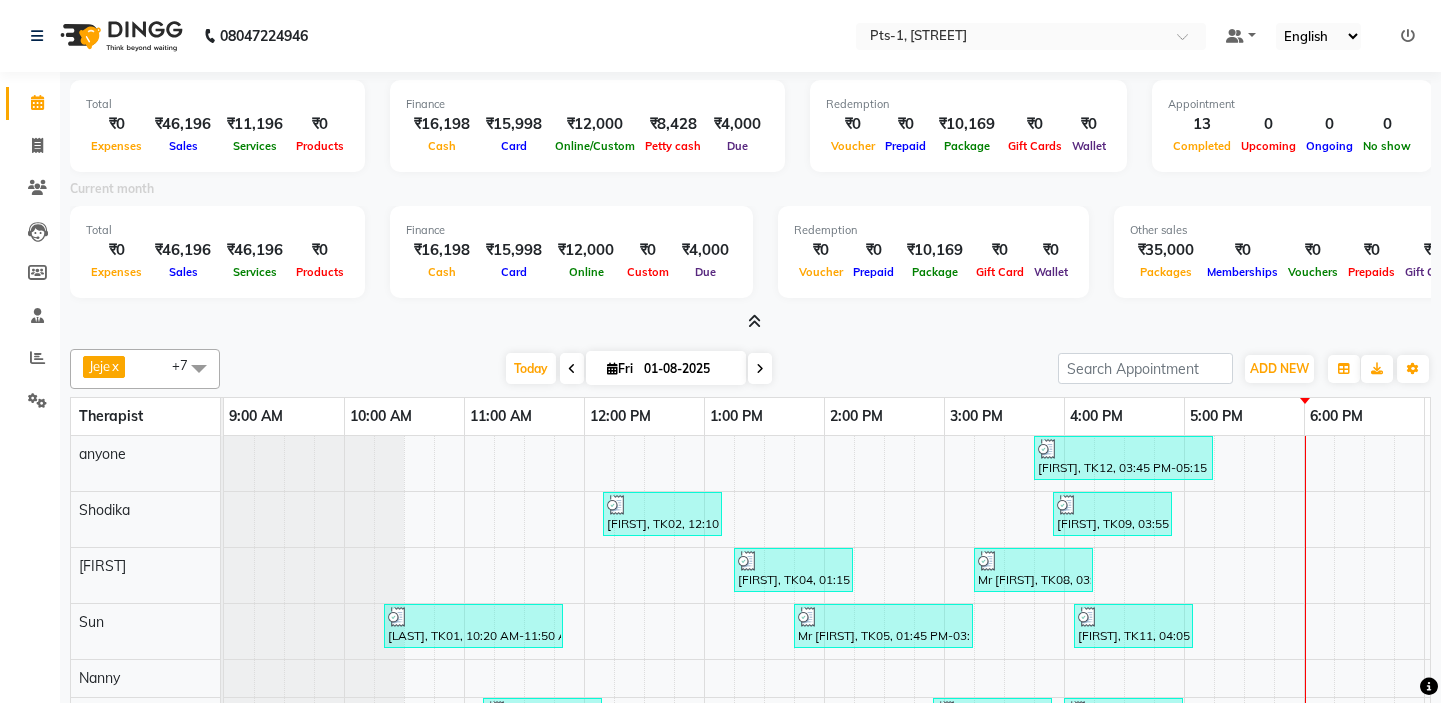 scroll, scrollTop: 0, scrollLeft: 0, axis: both 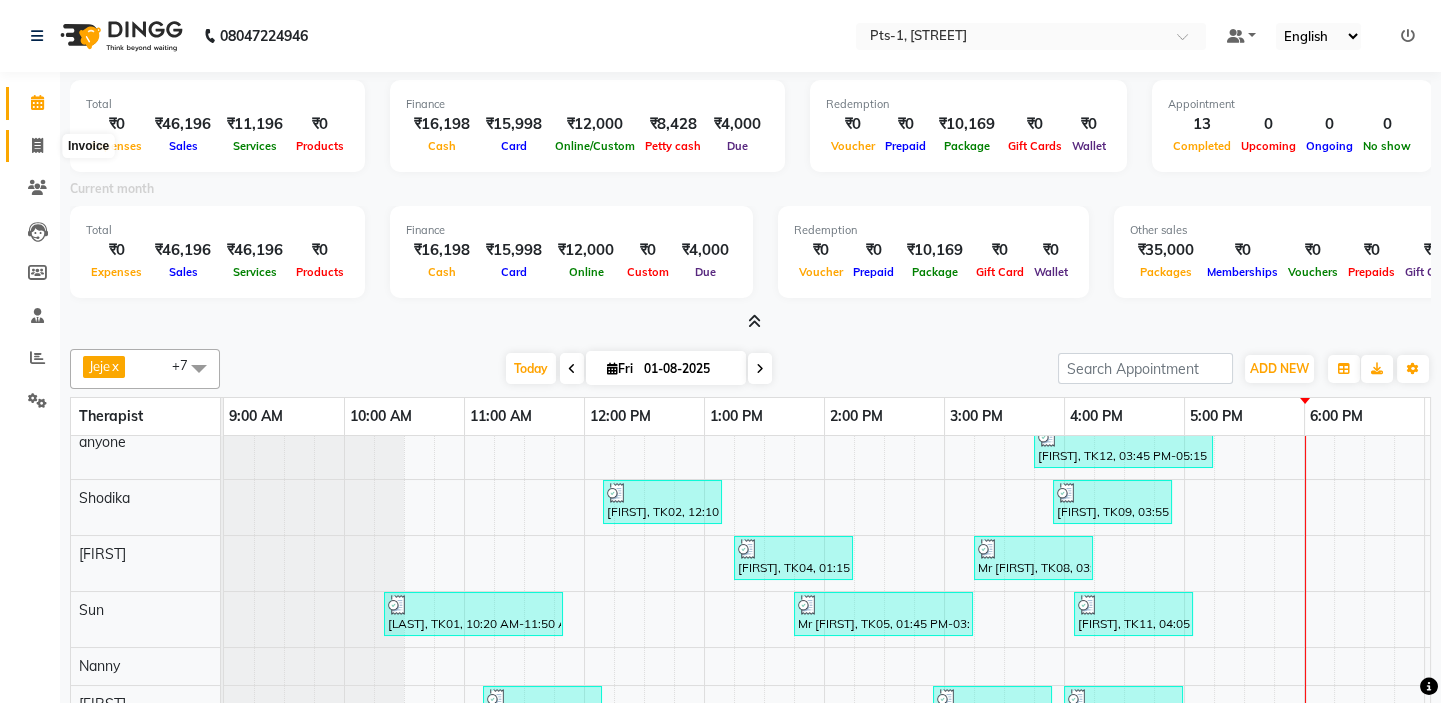 click 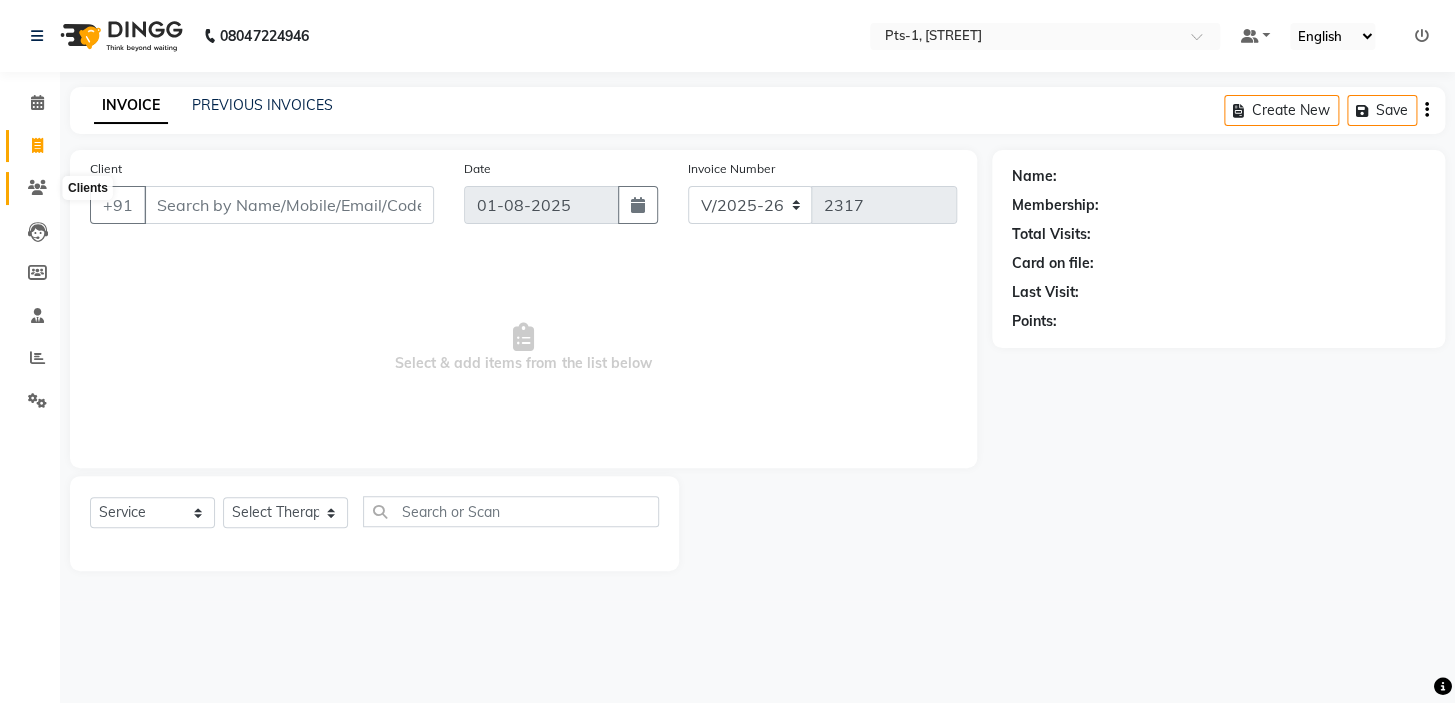click 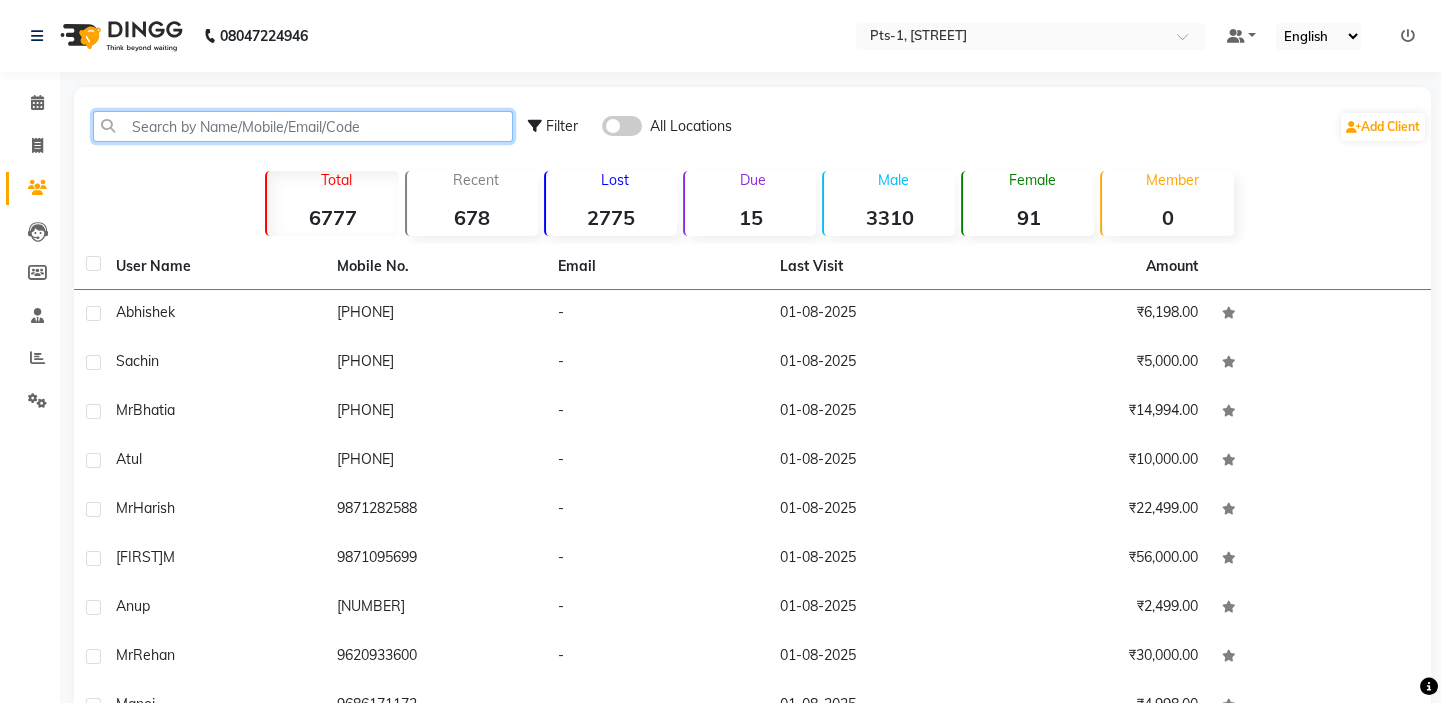 click 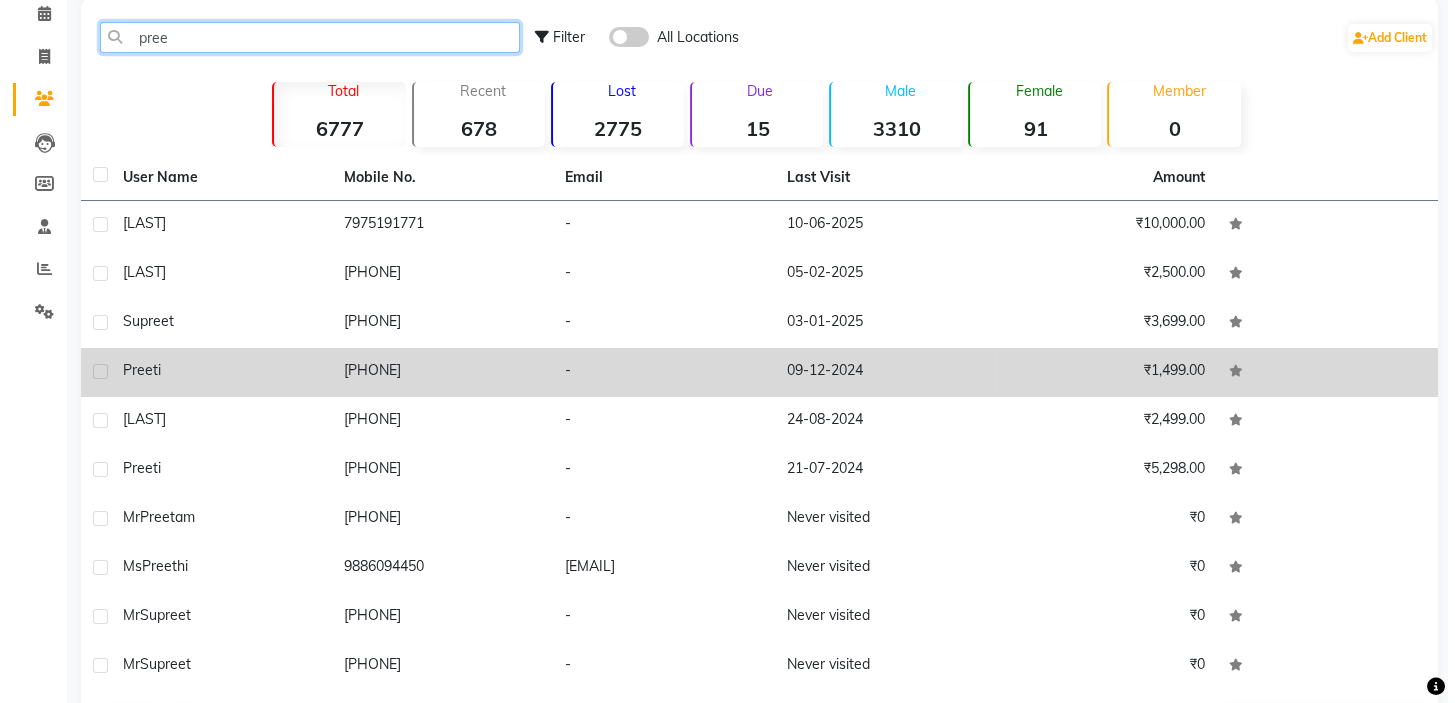 scroll, scrollTop: 0, scrollLeft: 0, axis: both 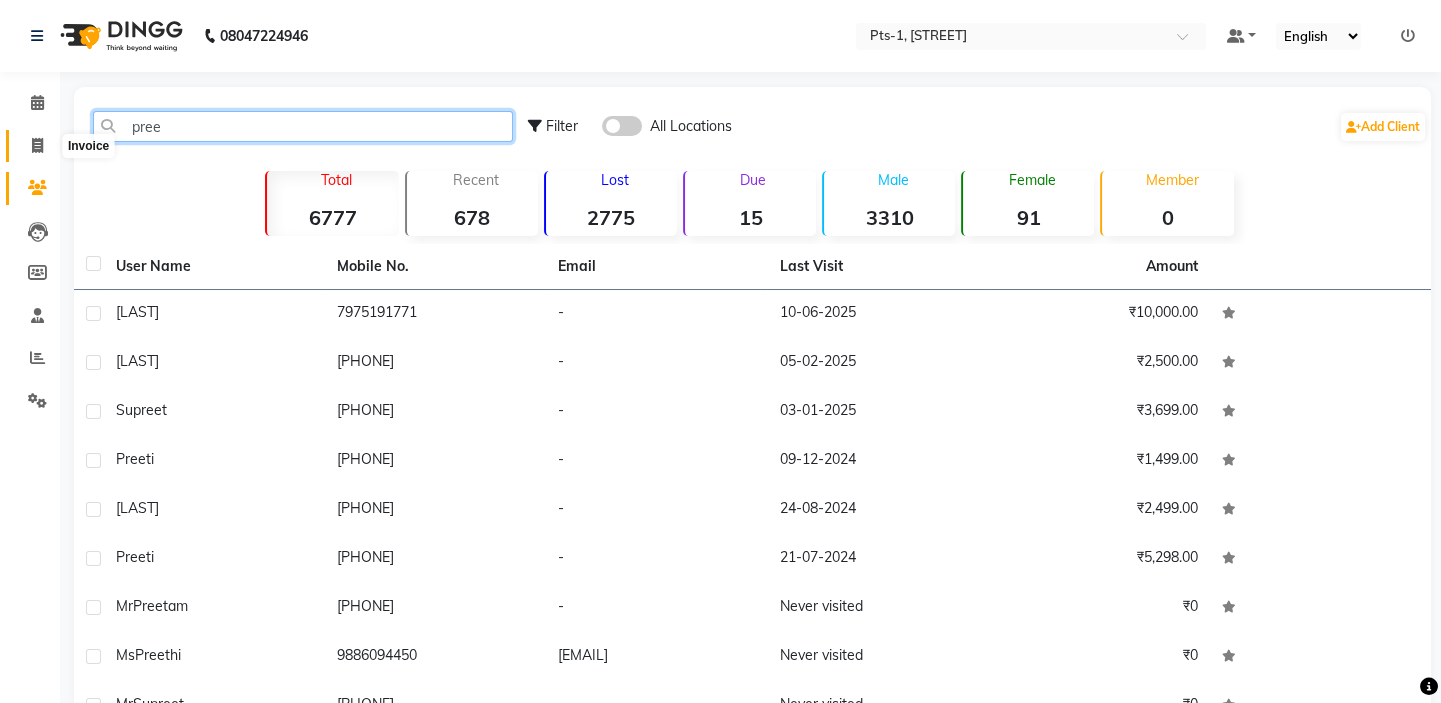 type on "pree" 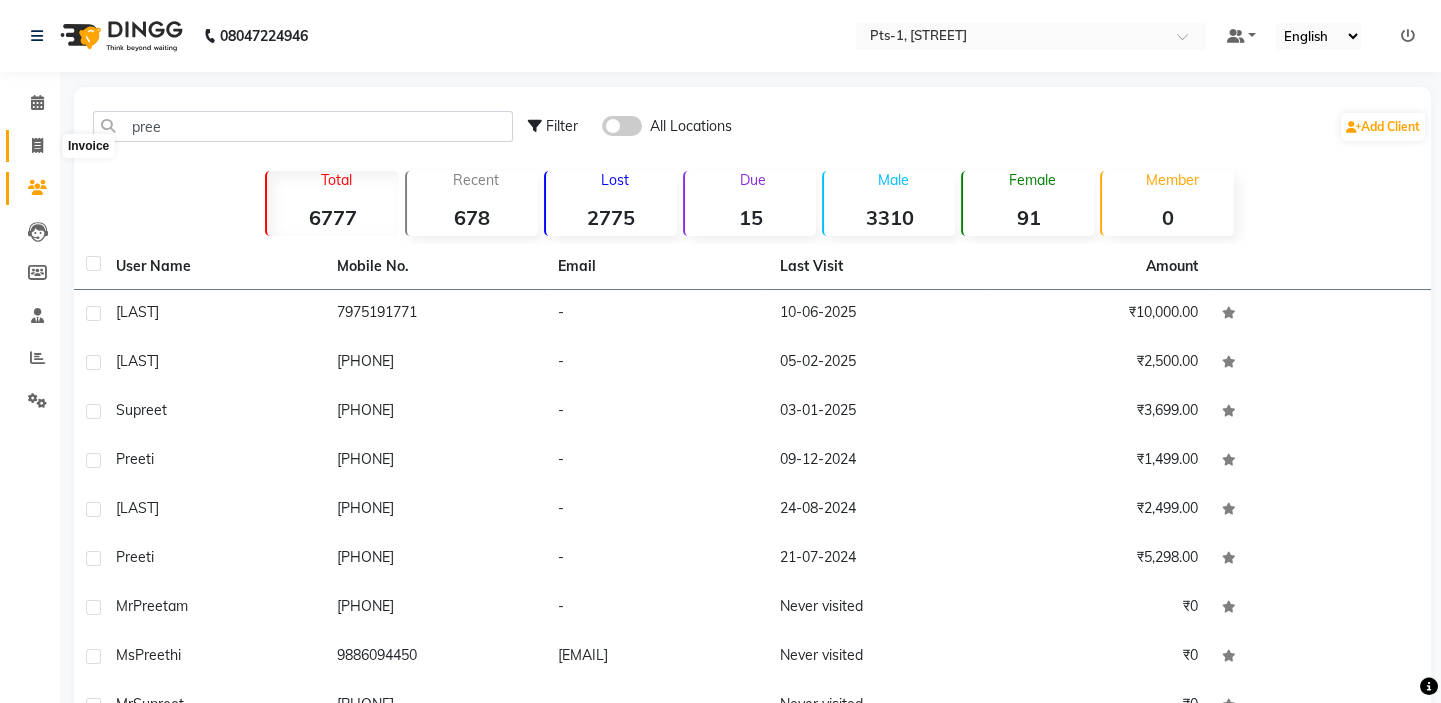 click 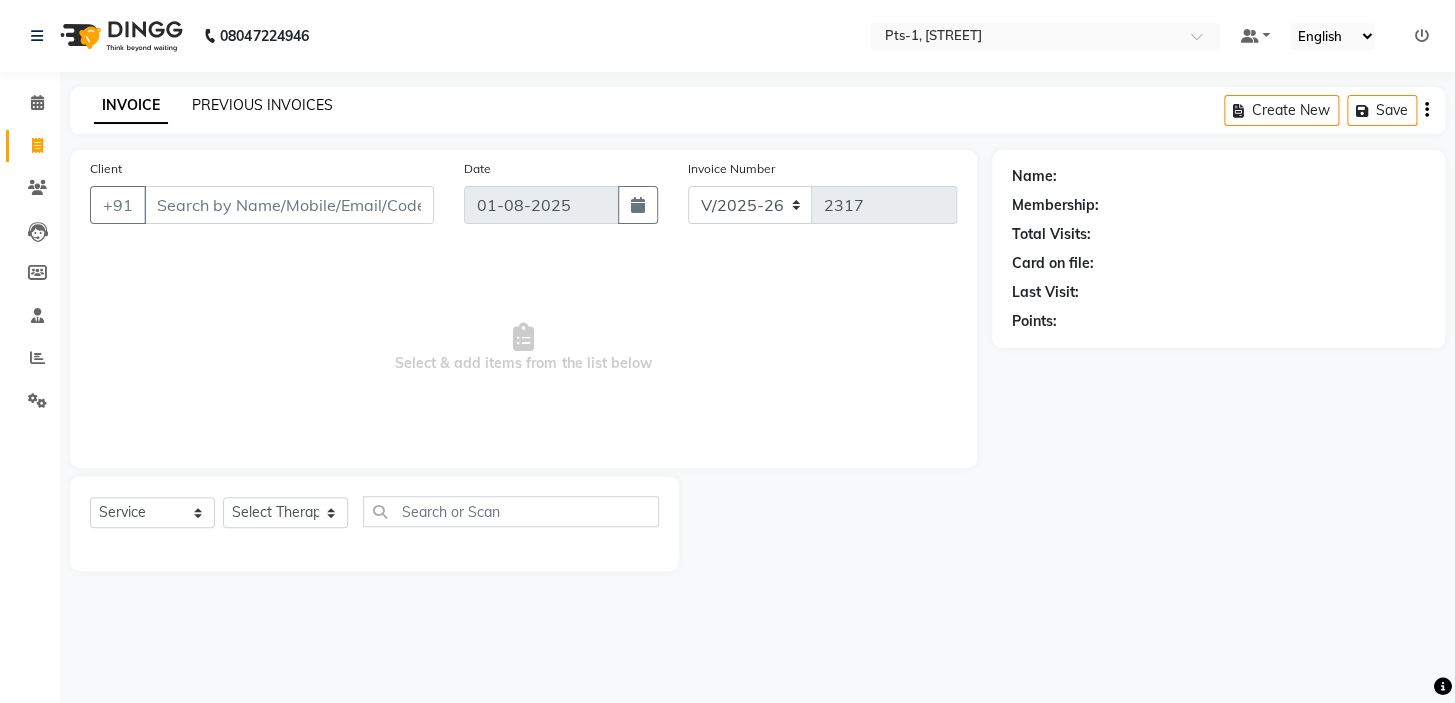click on "PREVIOUS INVOICES" 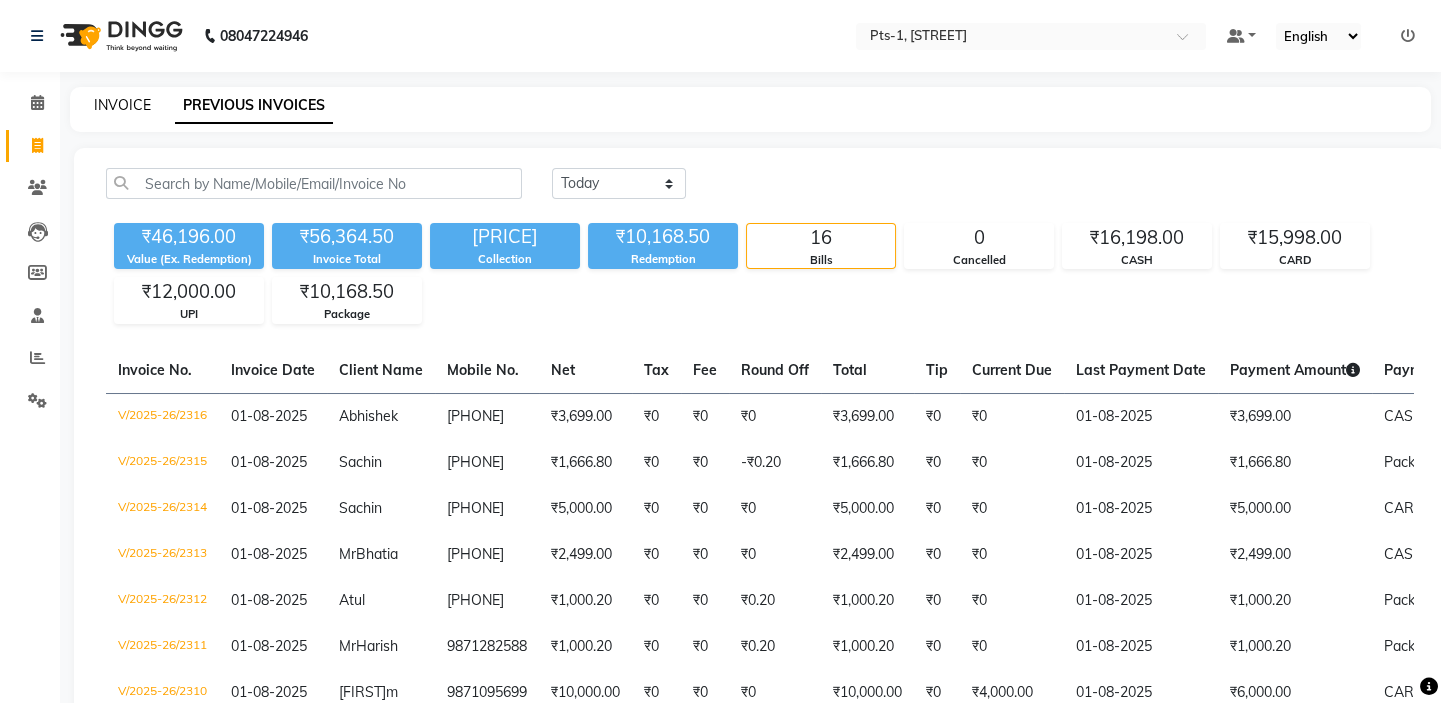 click on "INVOICE" 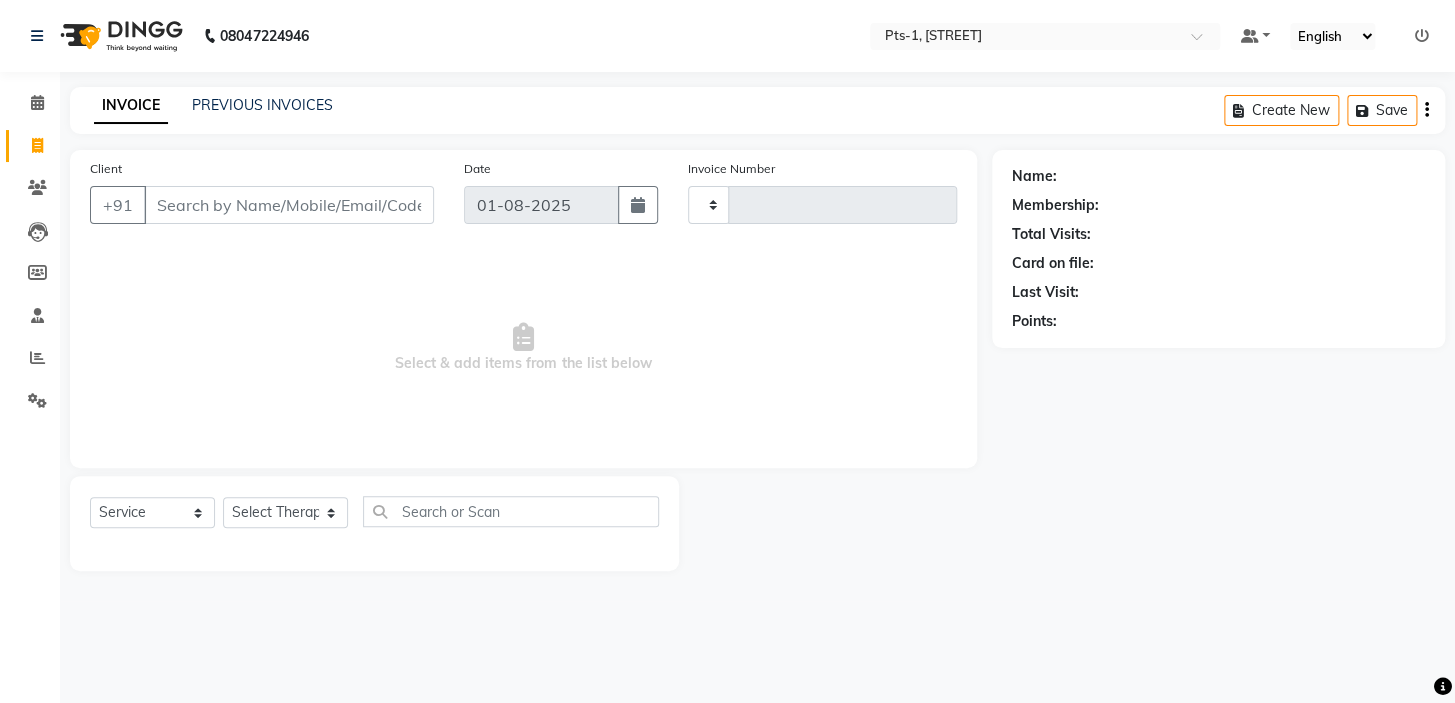 type on "2317" 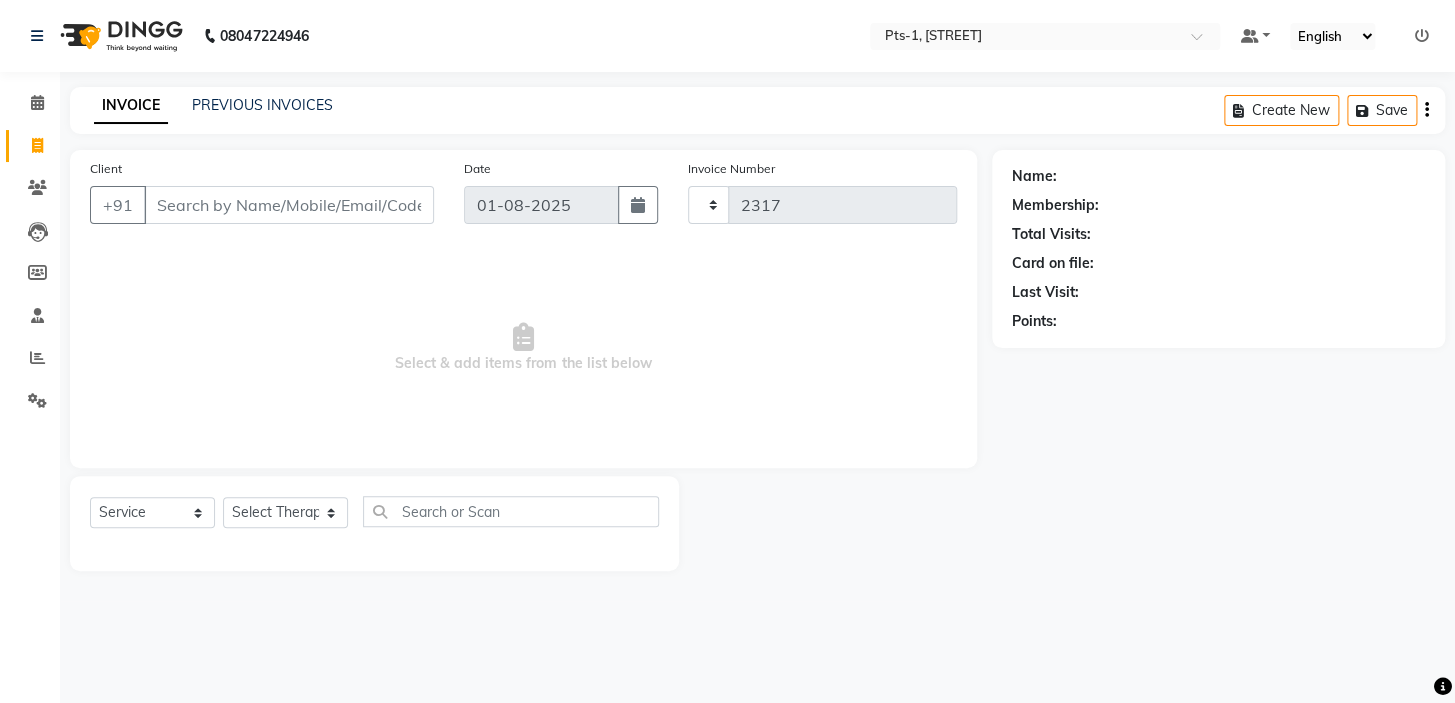 select on "5296" 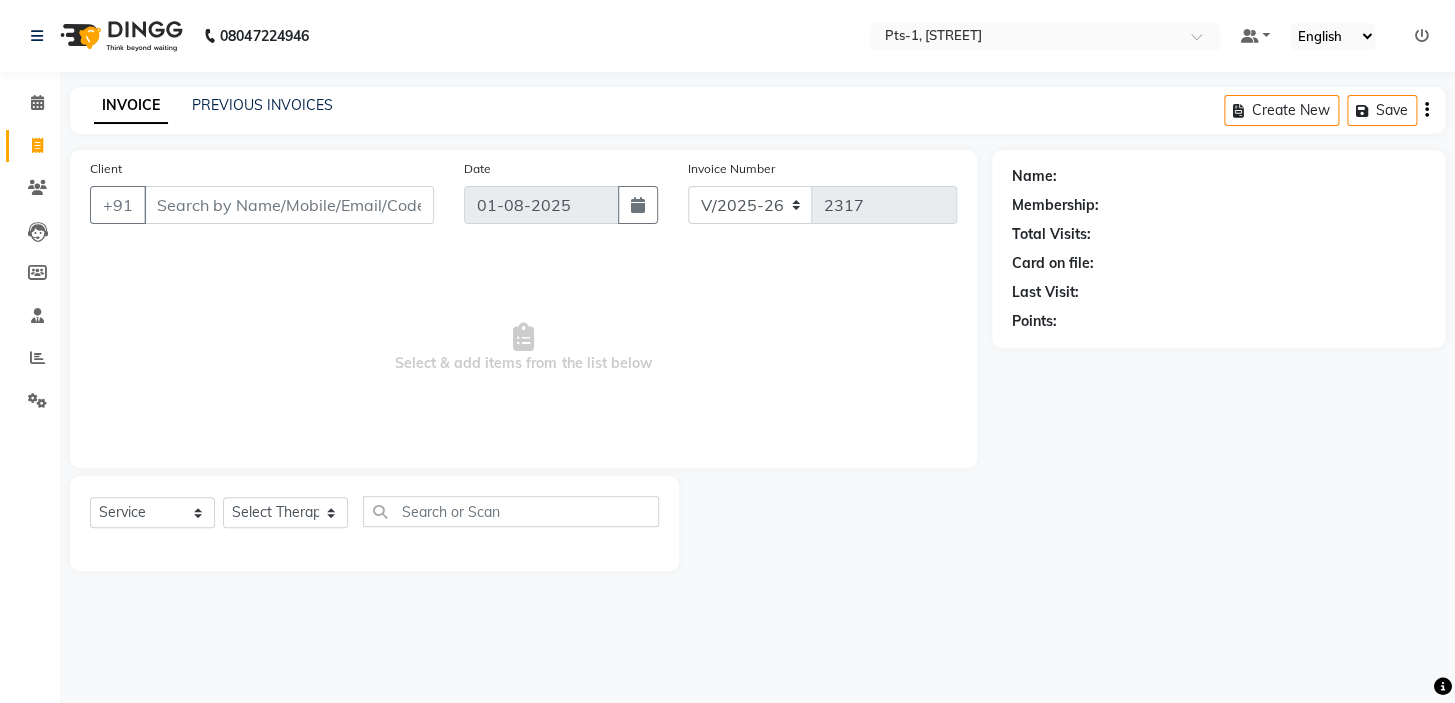 click on "Client" at bounding box center (289, 205) 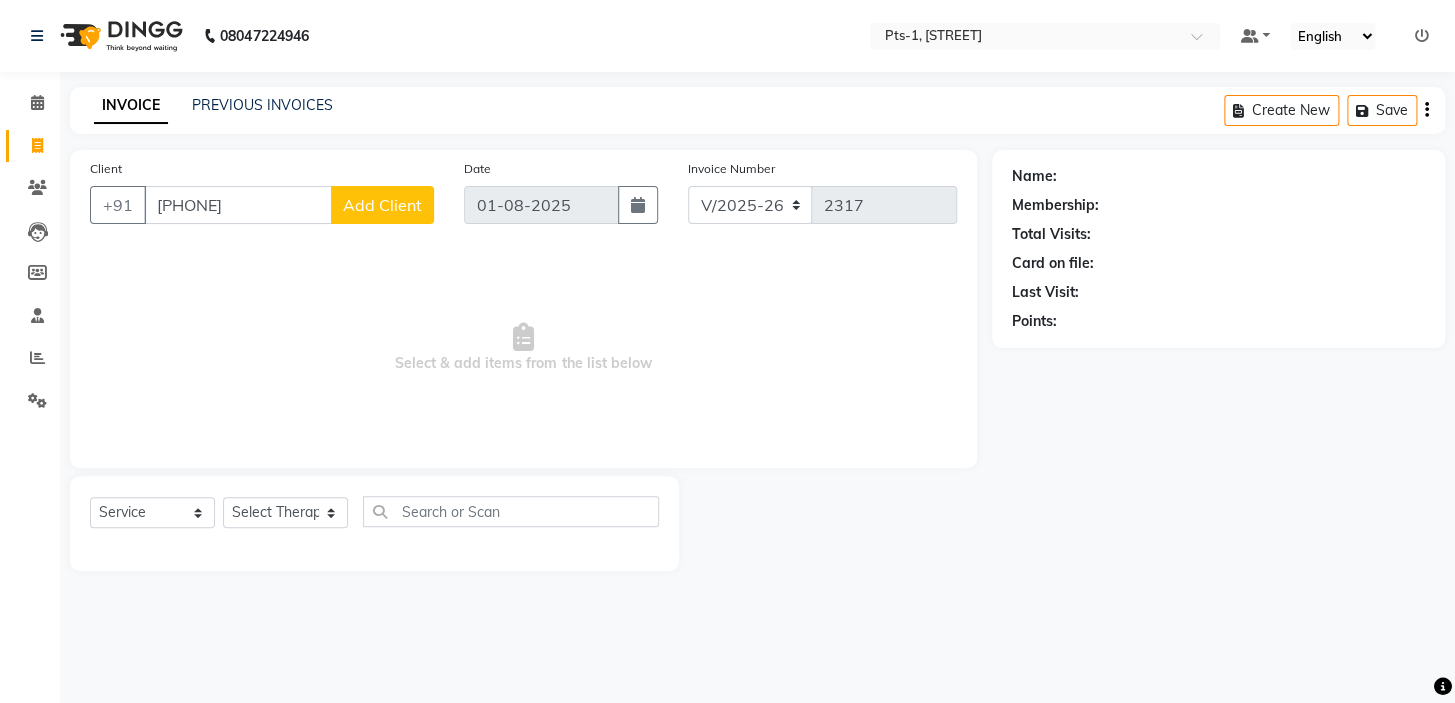type on "[PHONE]" 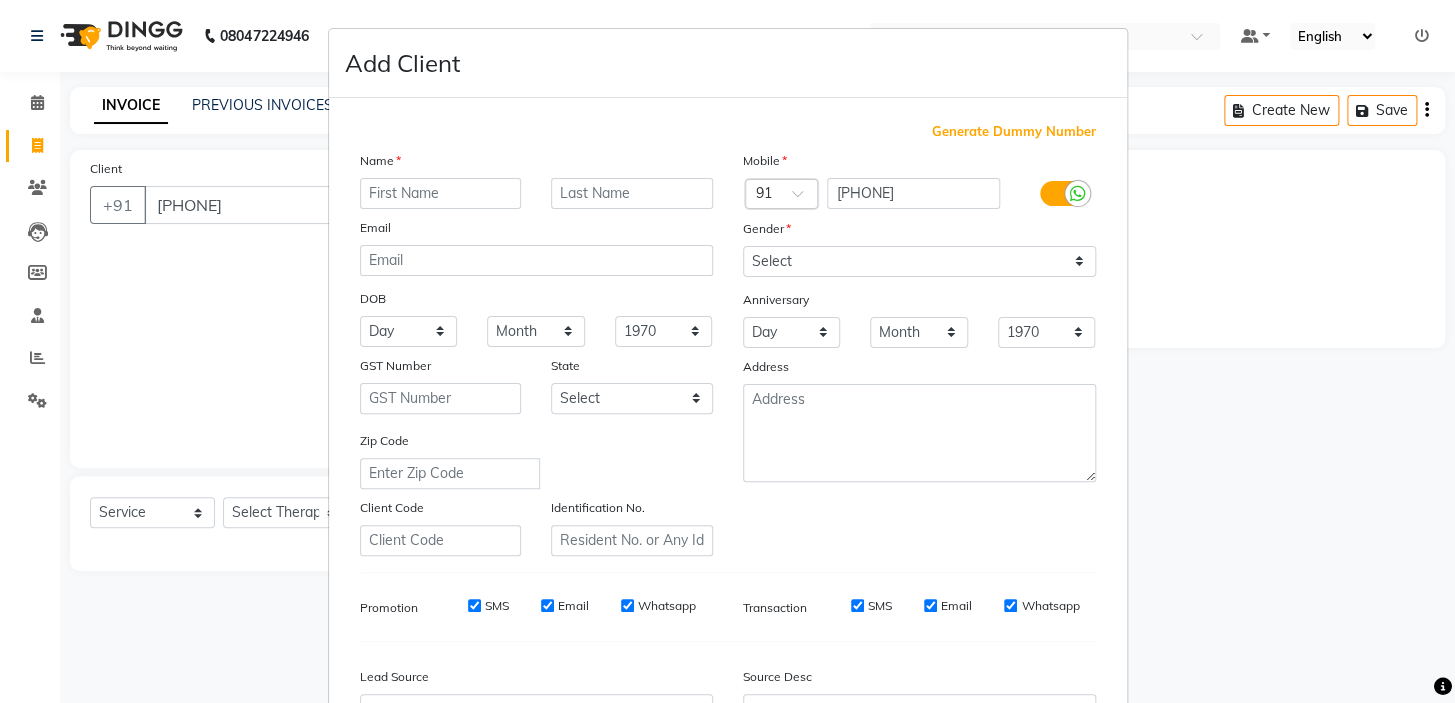 click at bounding box center (441, 193) 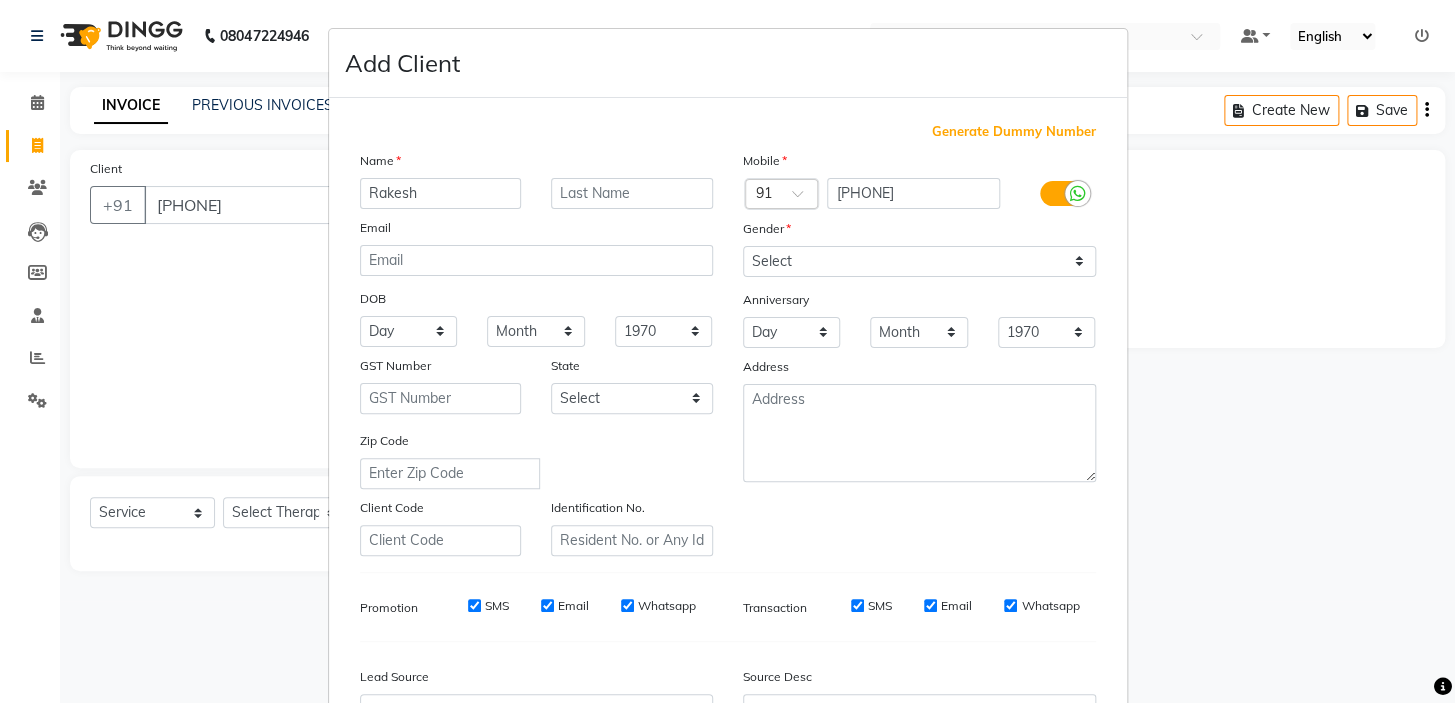 type on "Rakesh" 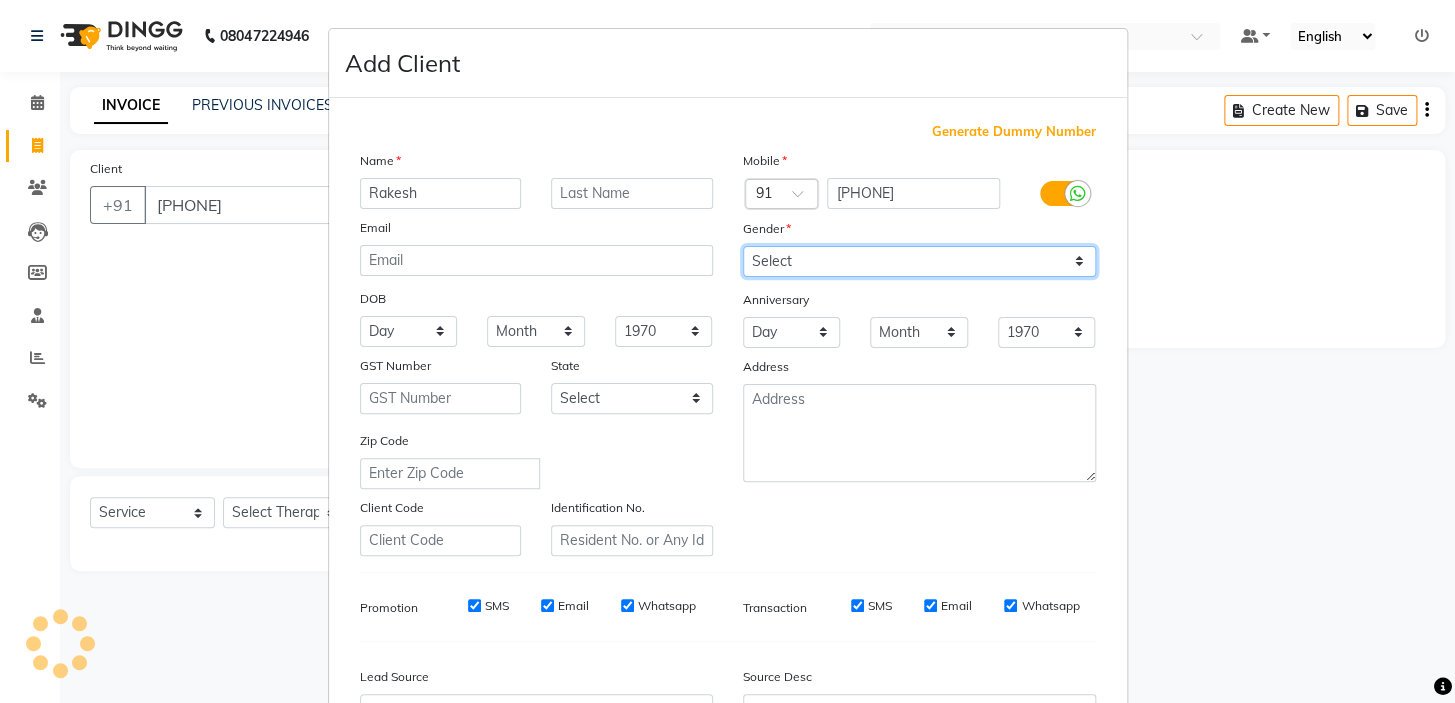 click on "Select Male Female Other Prefer Not To Say" at bounding box center (919, 261) 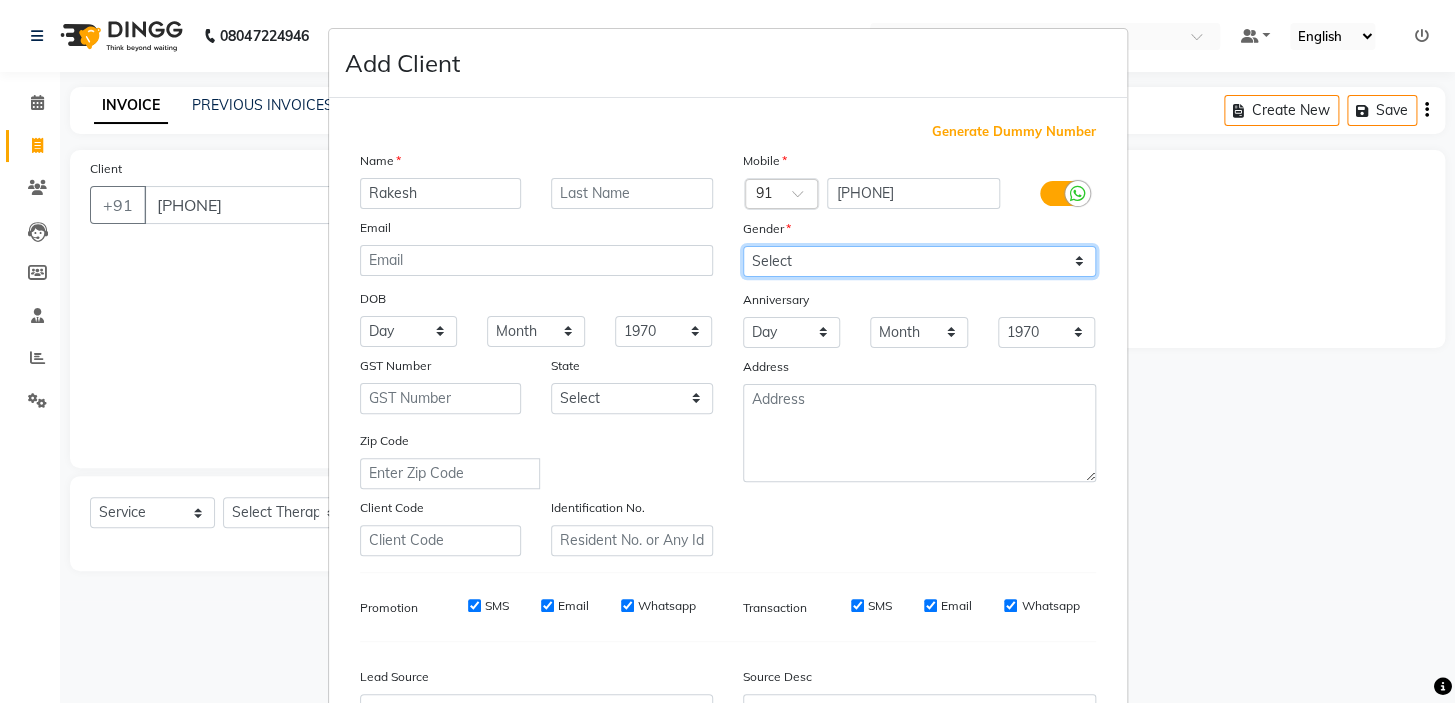 select on "male" 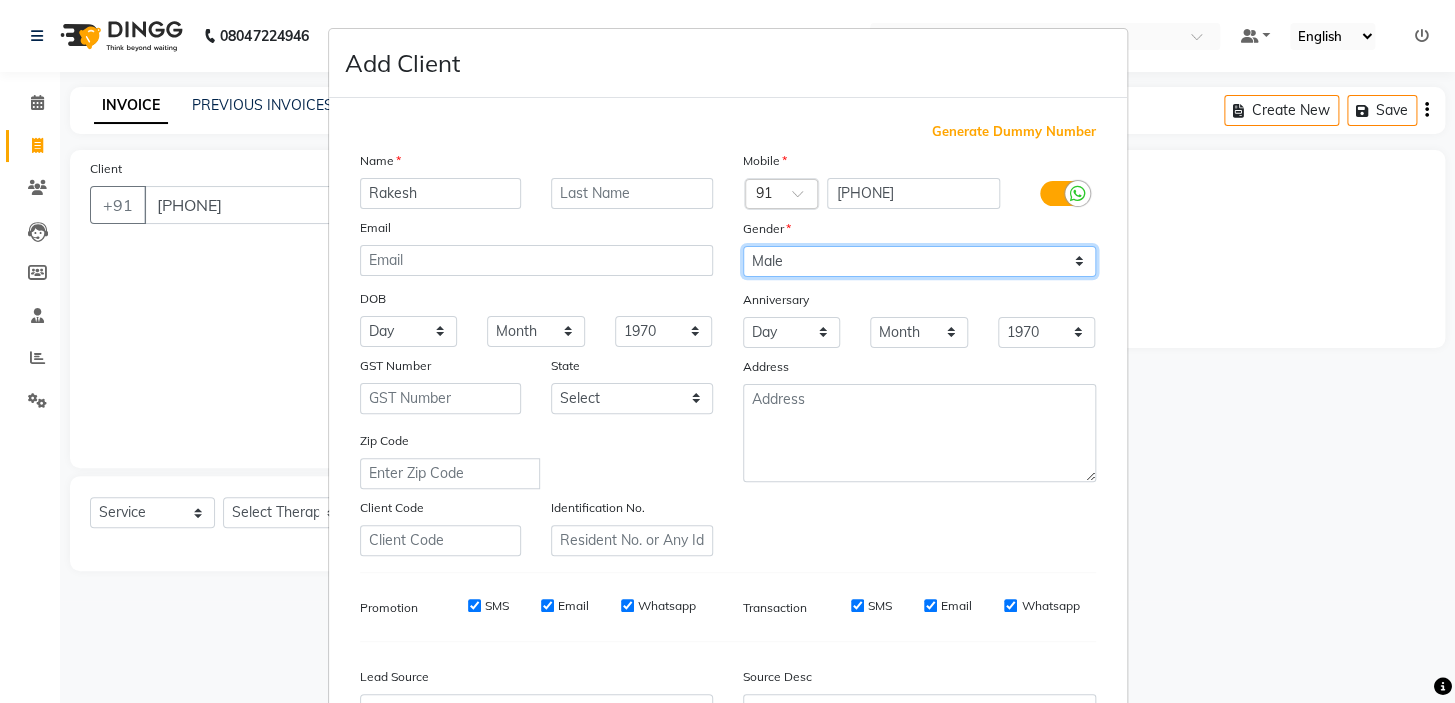 click on "Select Male Female Other Prefer Not To Say" at bounding box center (919, 261) 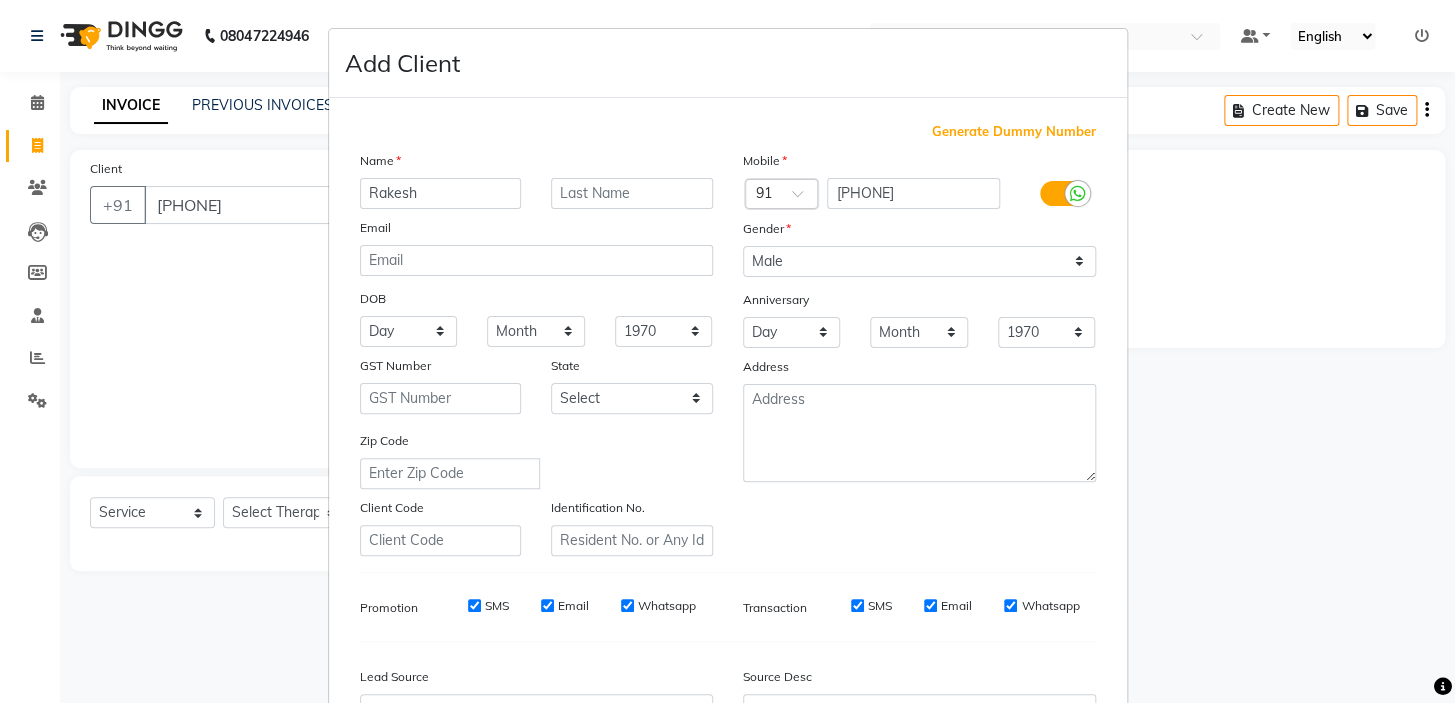 click on "SMS" at bounding box center (474, 605) 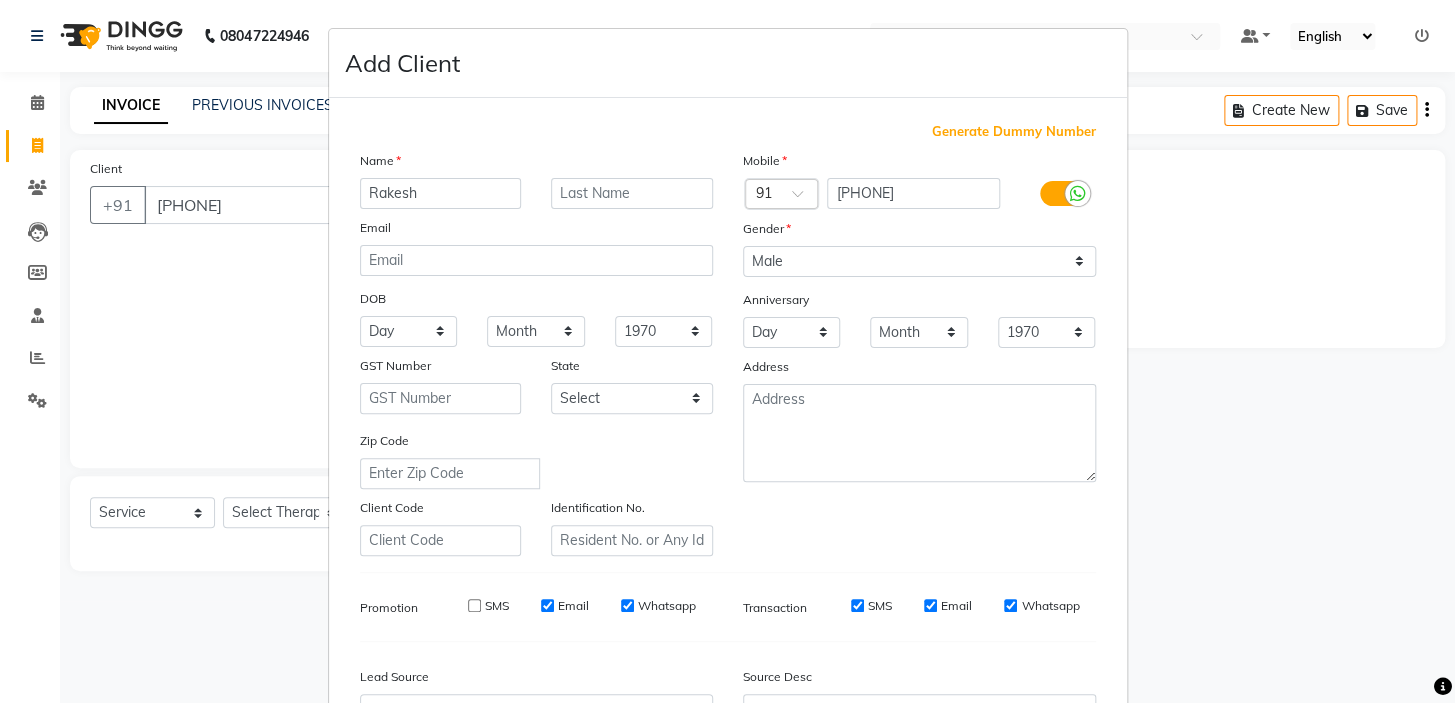 click on "Email" at bounding box center (565, 606) 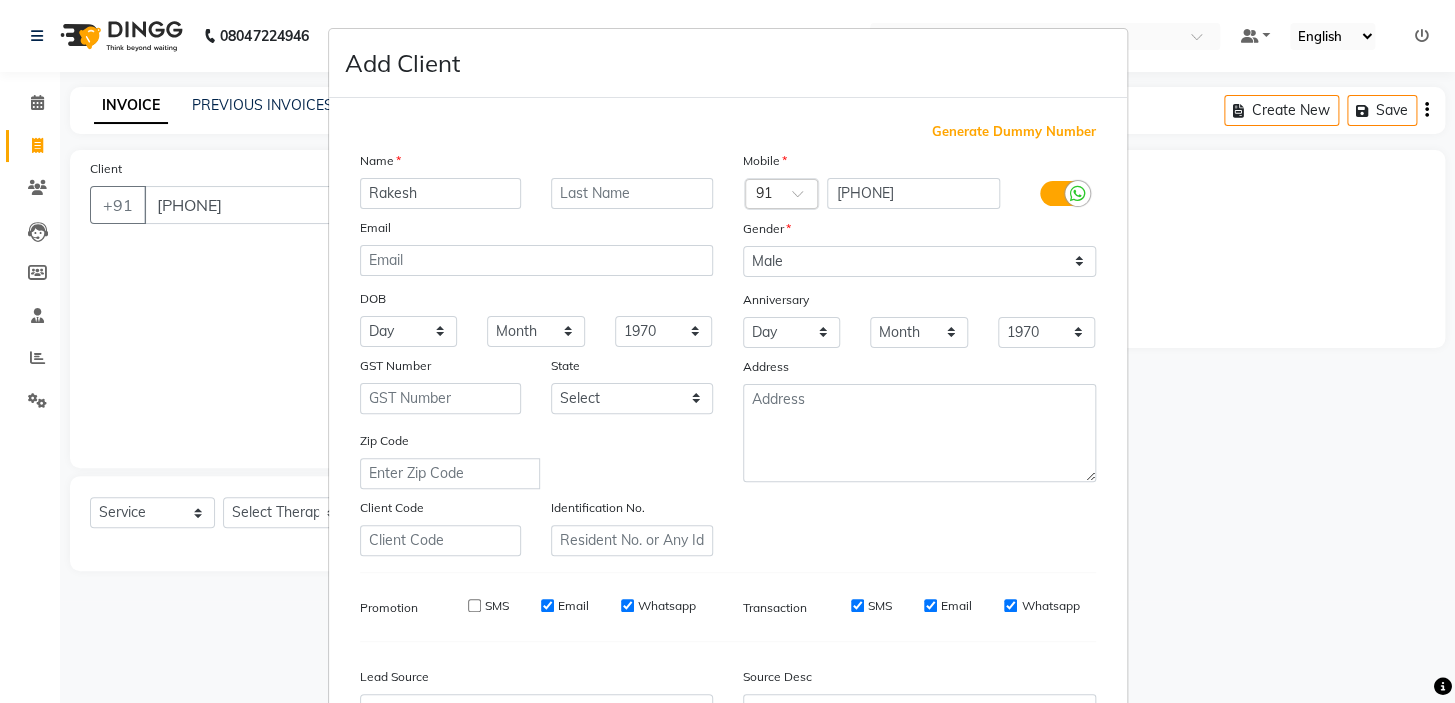 click on "Email" at bounding box center [547, 605] 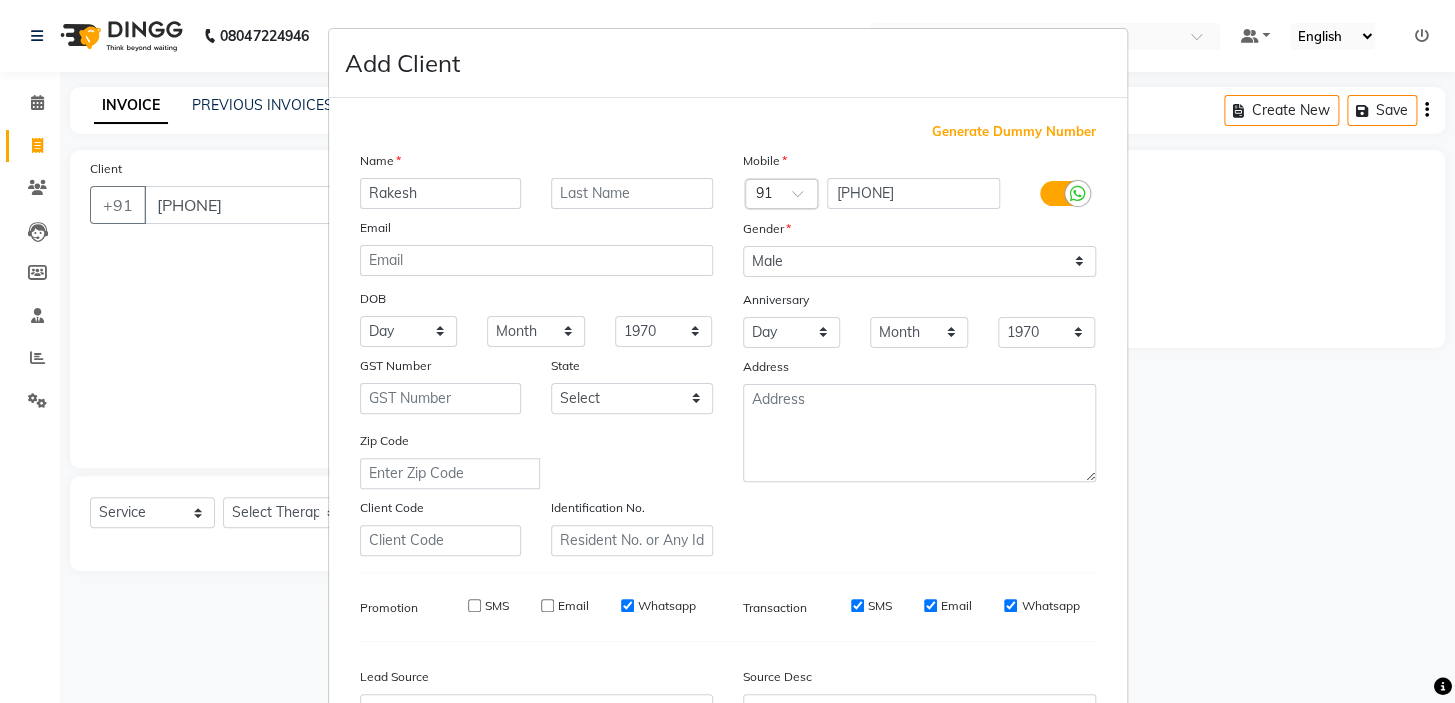 click on "Whatsapp" at bounding box center [627, 605] 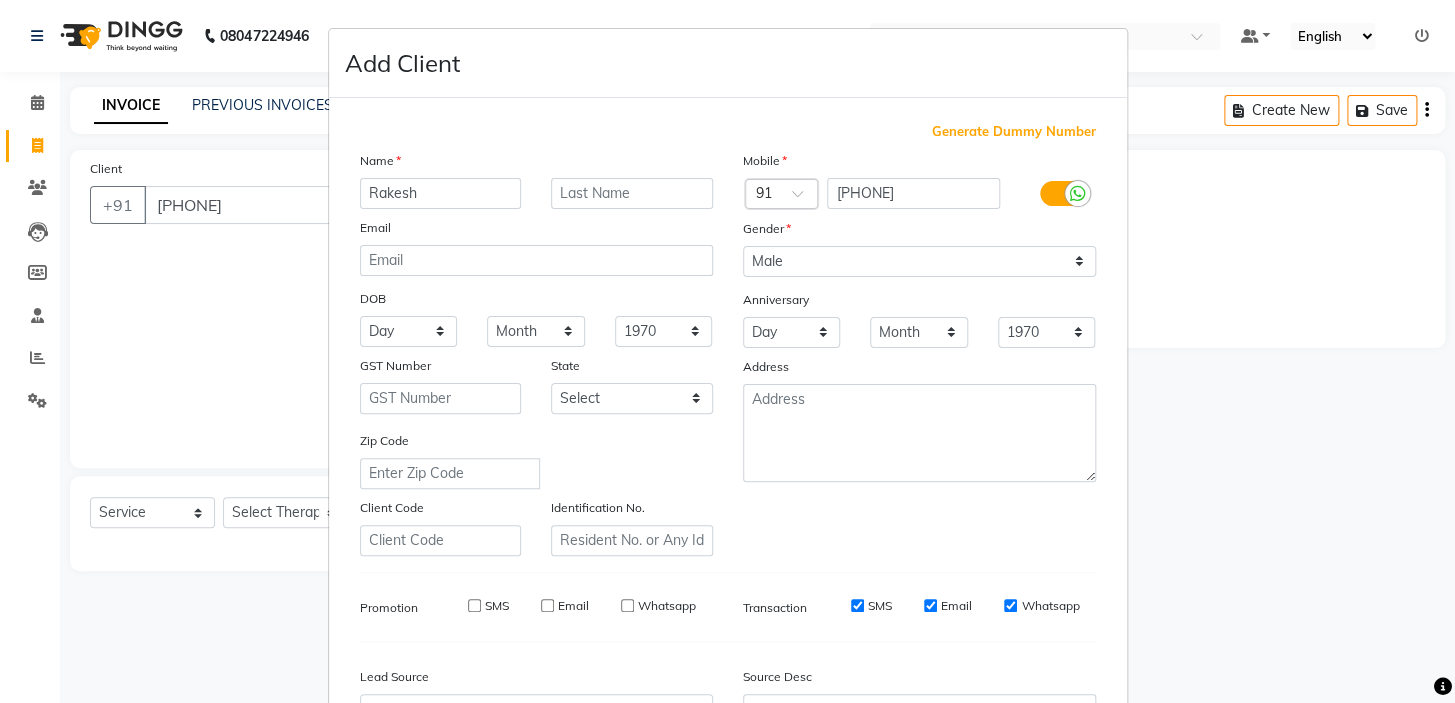 click on "SMS" at bounding box center (857, 605) 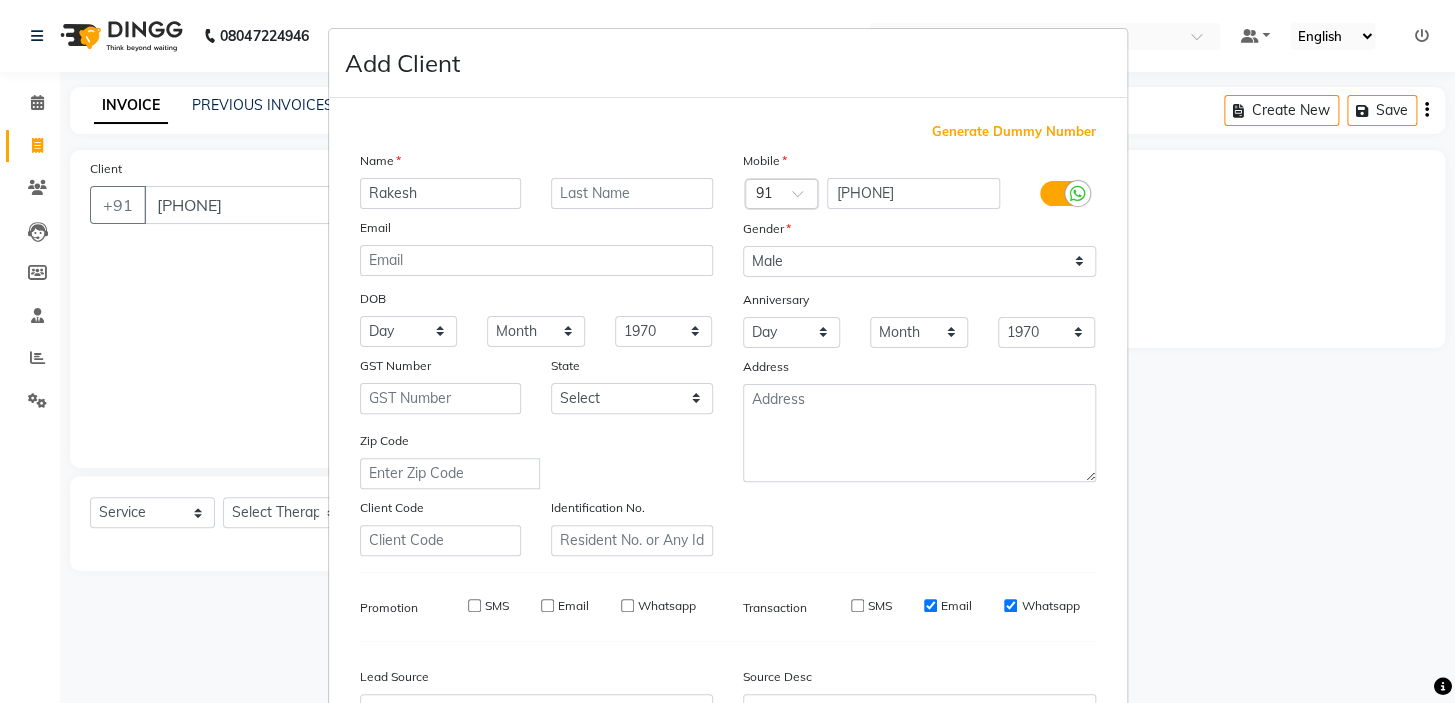 click on "Email" at bounding box center (930, 605) 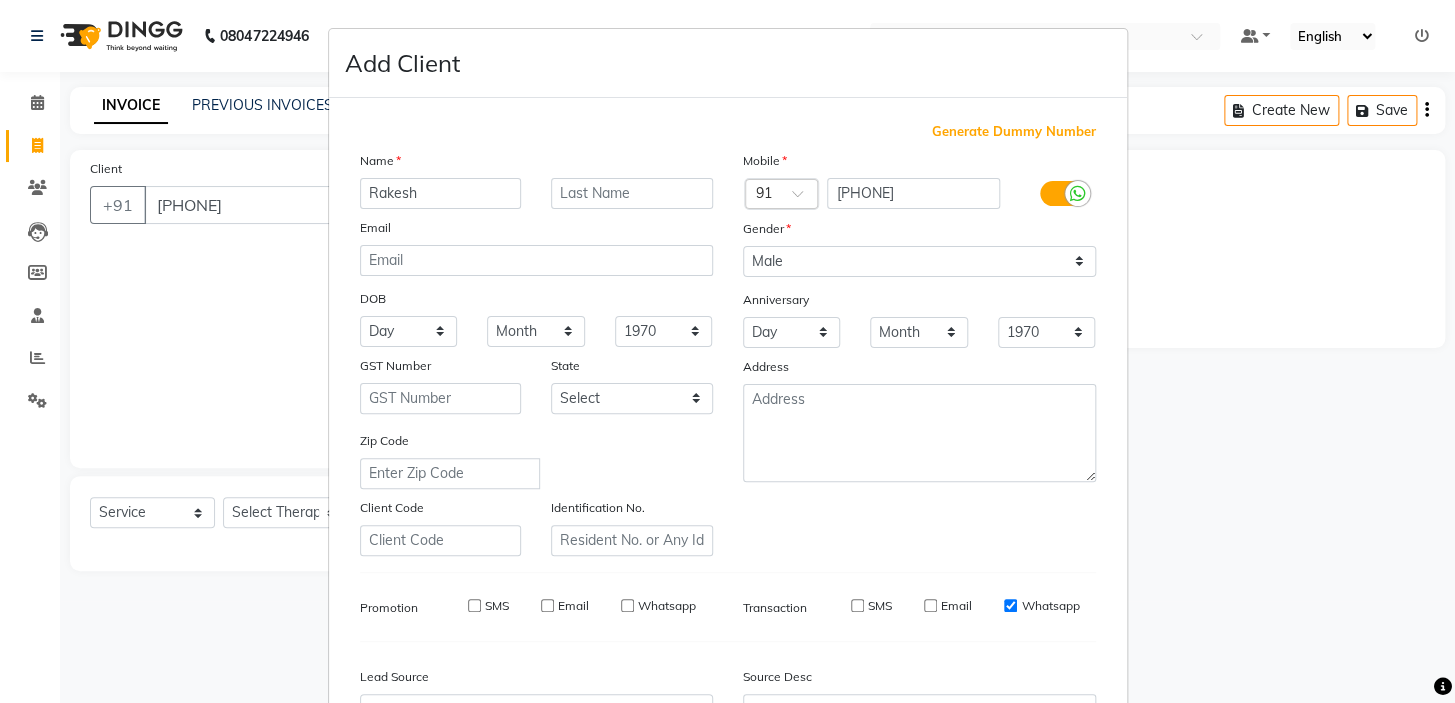 click on "Whatsapp" at bounding box center [1010, 605] 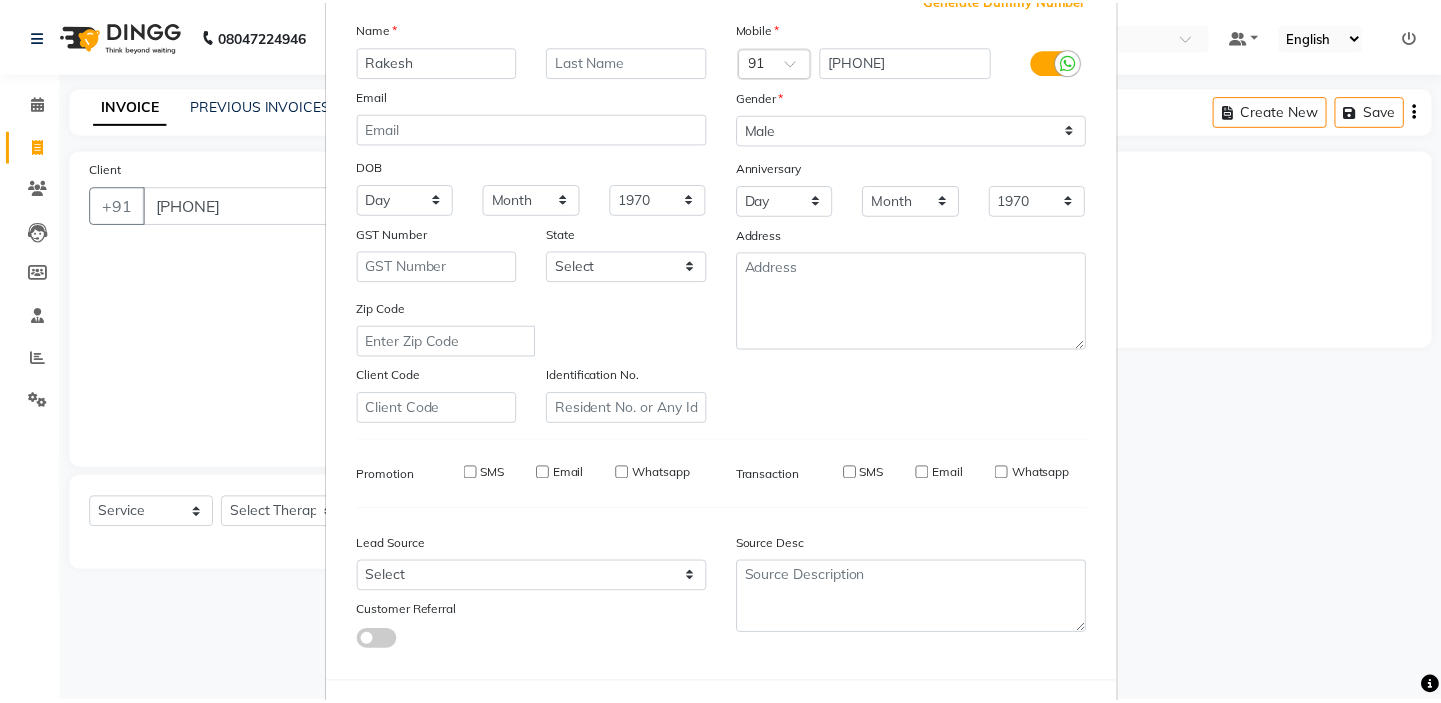 scroll, scrollTop: 226, scrollLeft: 0, axis: vertical 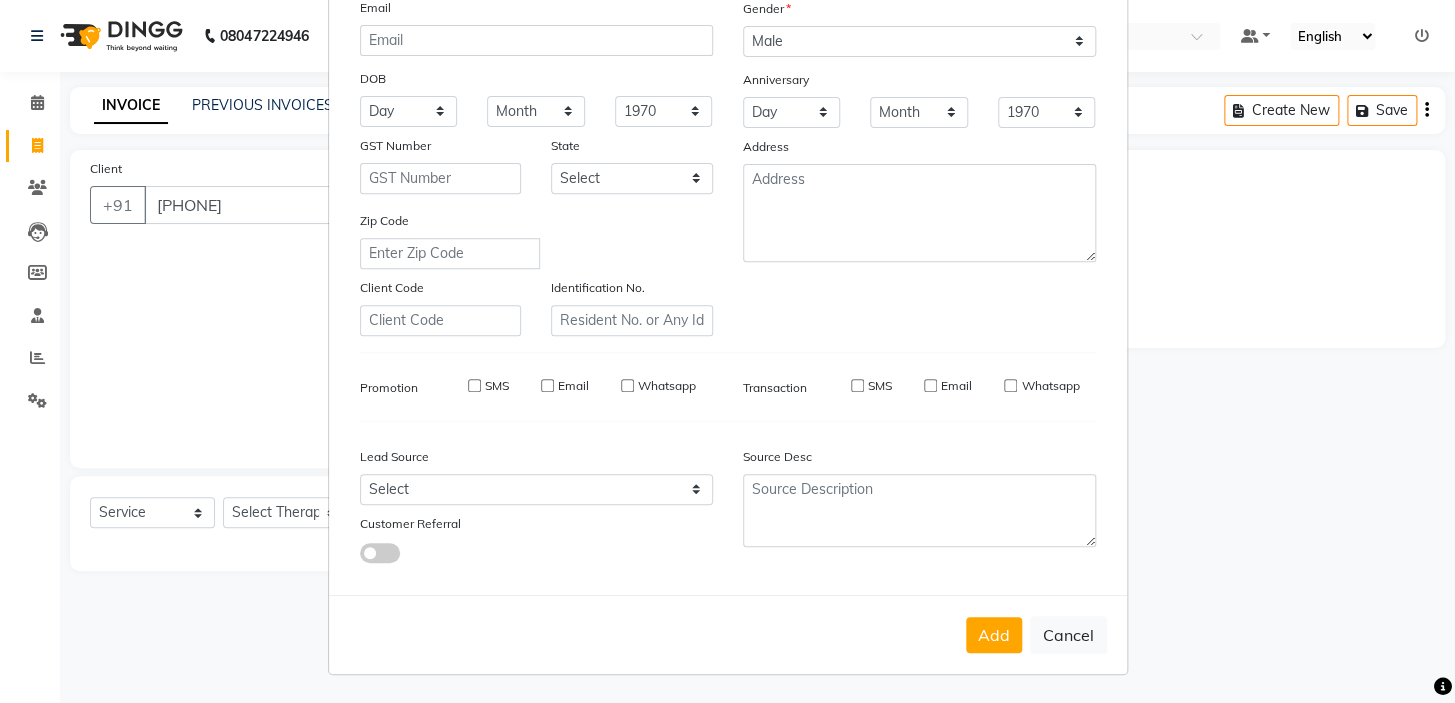 click on "Add" at bounding box center (994, 635) 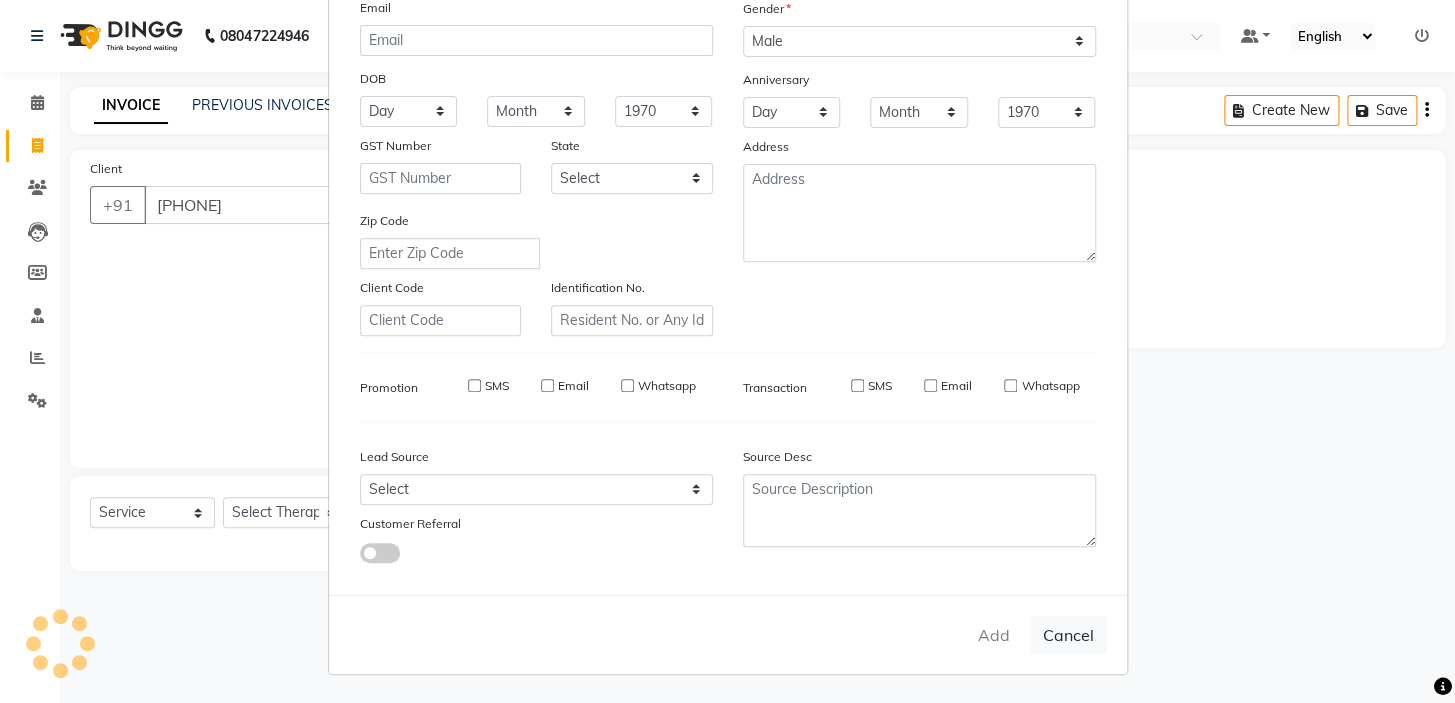 type 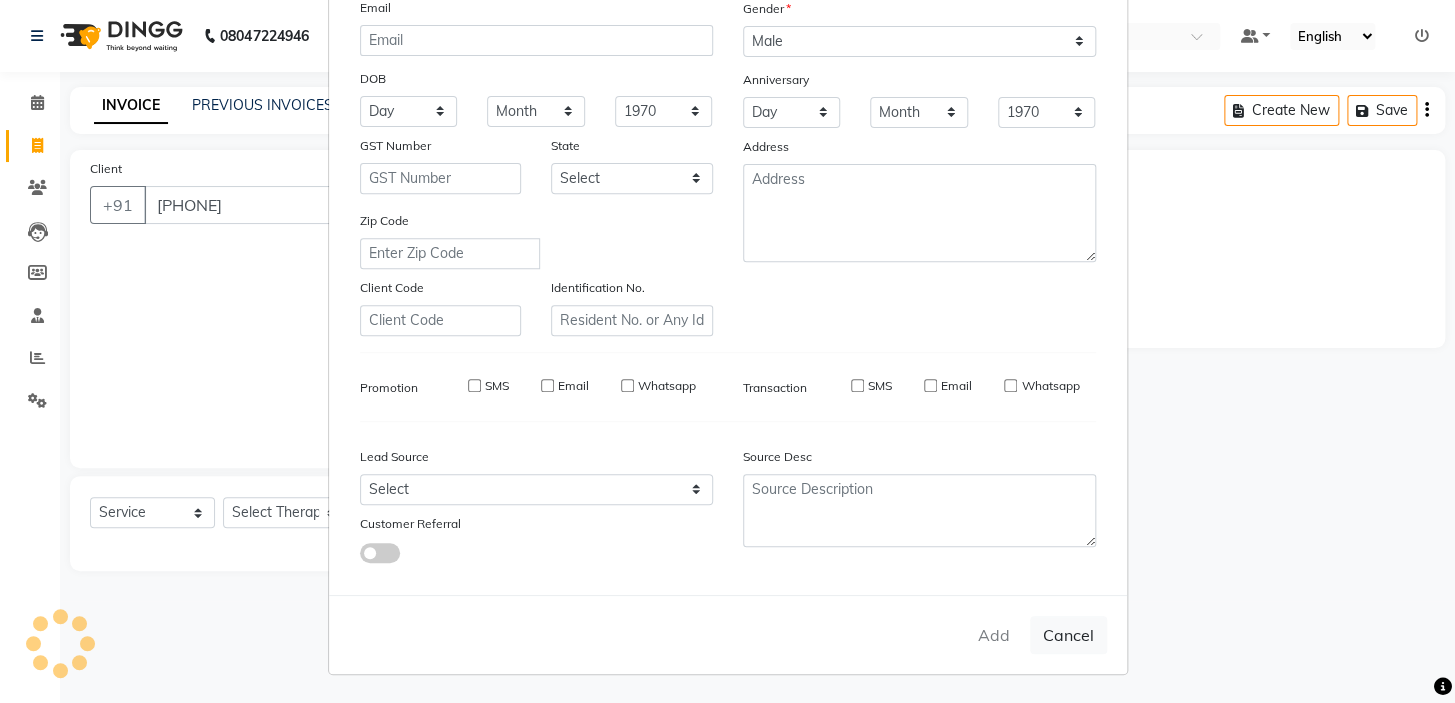 select 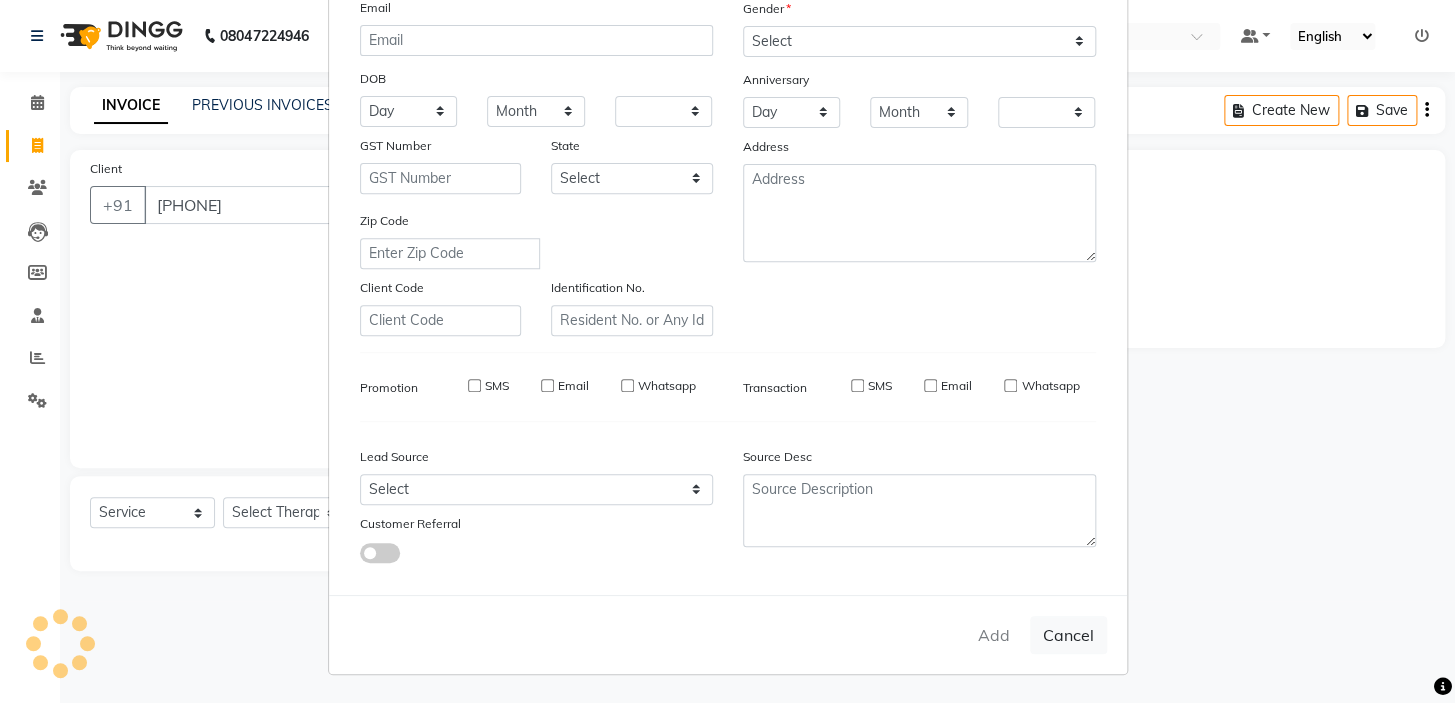 checkbox on "false" 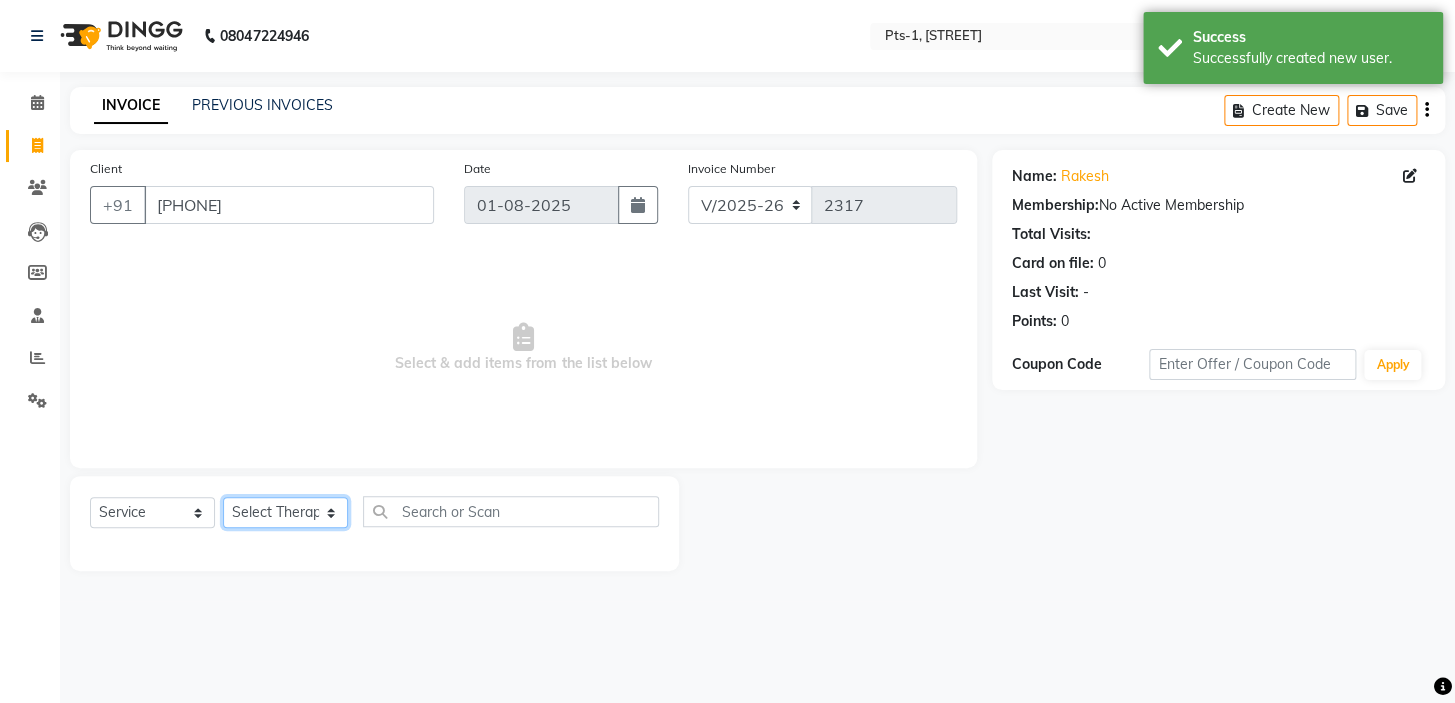 click on "Select Therapist [FIRST] [FIRST] anyone [FIRST] [FIRST] [FIRST] [FIRST] [FIRST] [FIRST] [FIRST] [FIRST] [FIRST] [FIRST] [FIRST] [FIRST]" 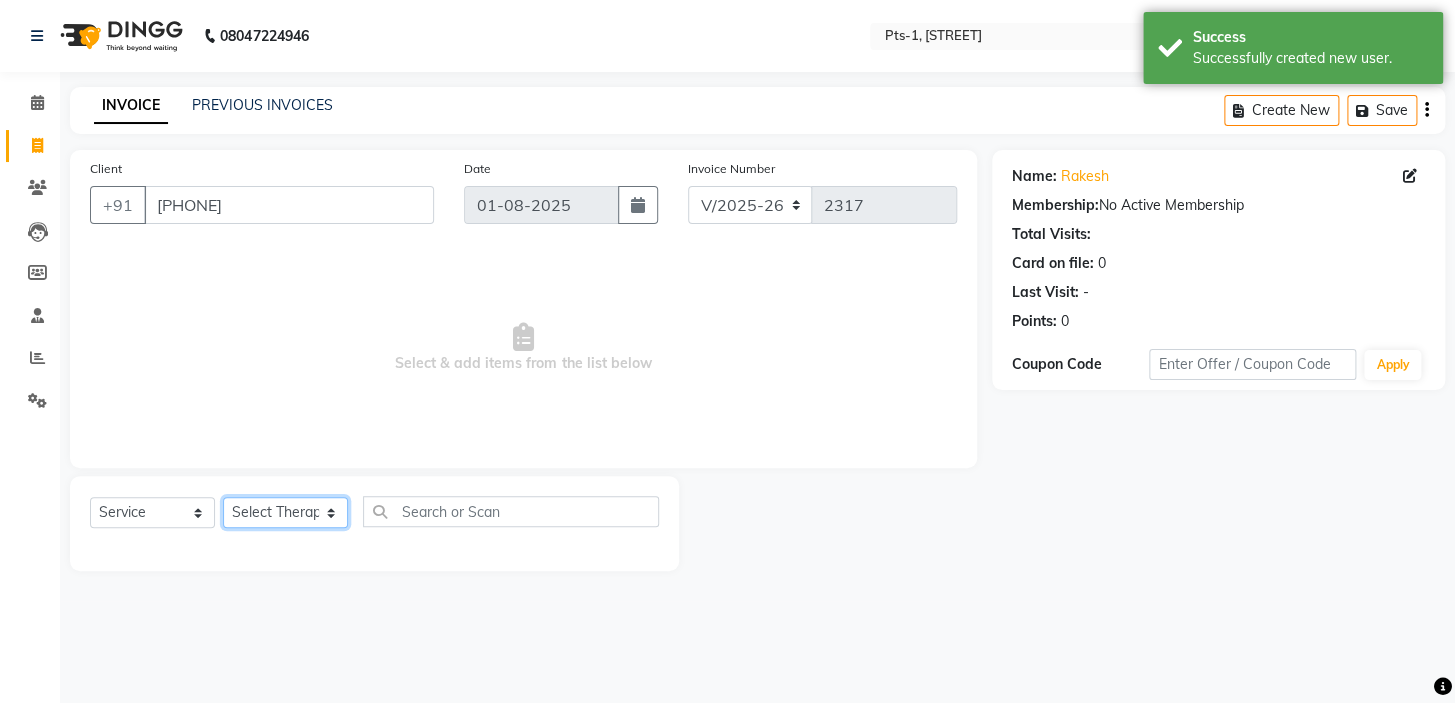 select on "61895" 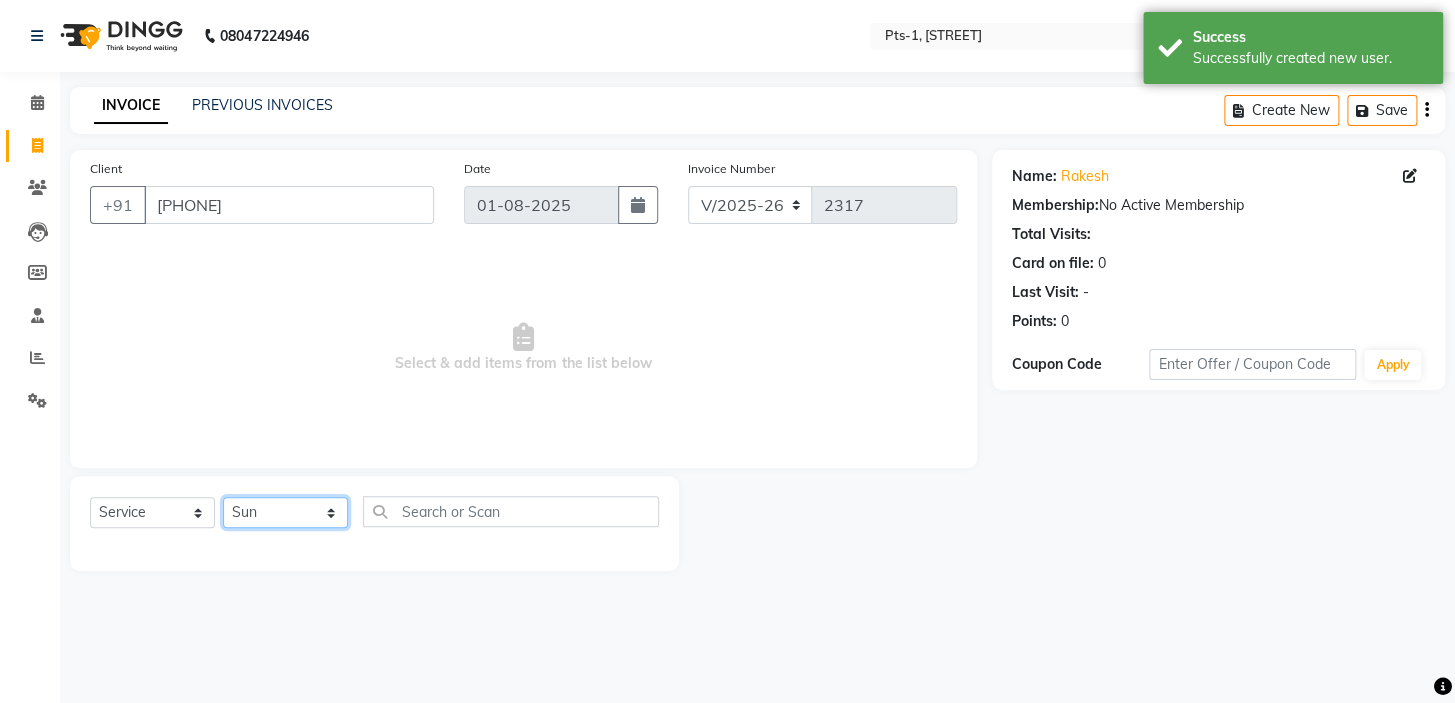 click on "Select Therapist [FIRST] [FIRST] anyone [FIRST] [FIRST] [FIRST] [FIRST] [FIRST] [FIRST] [FIRST] [FIRST] [FIRST] [FIRST] [FIRST] [FIRST]" 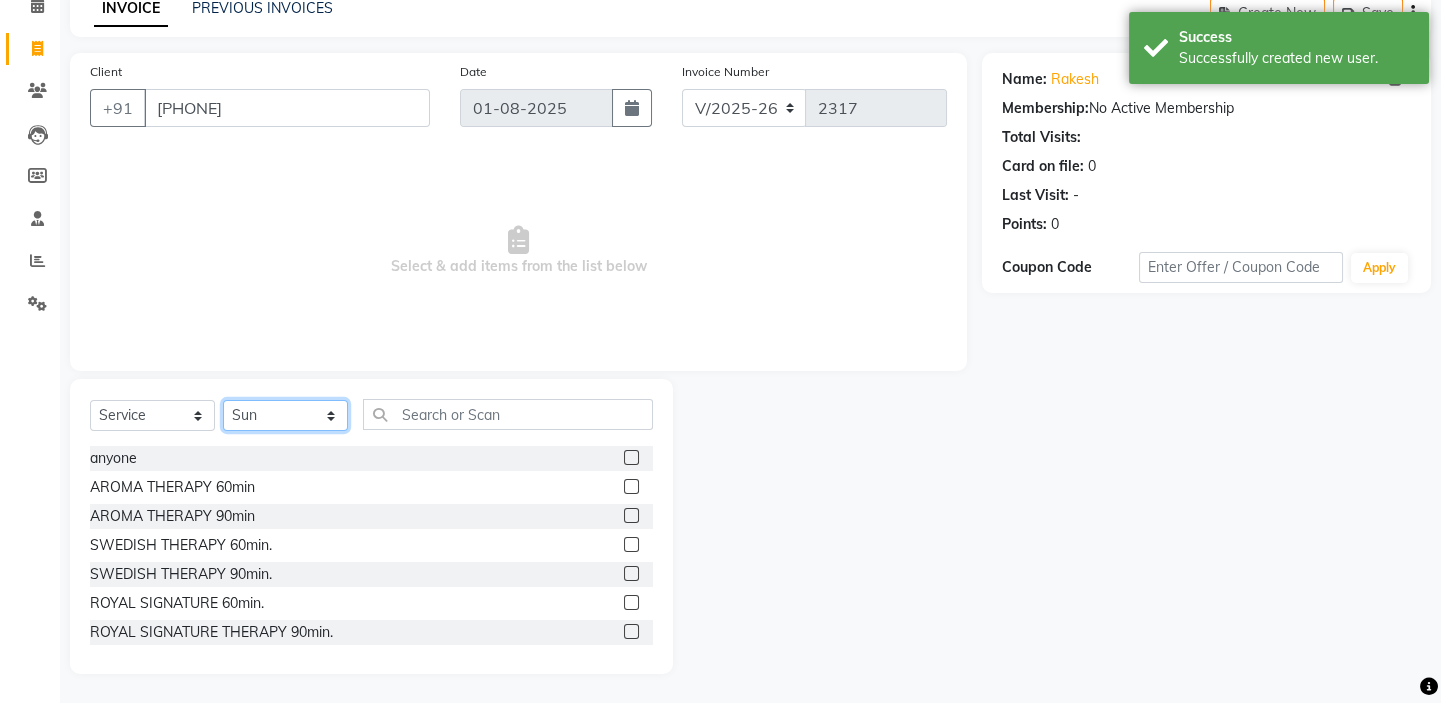 scroll, scrollTop: 99, scrollLeft: 0, axis: vertical 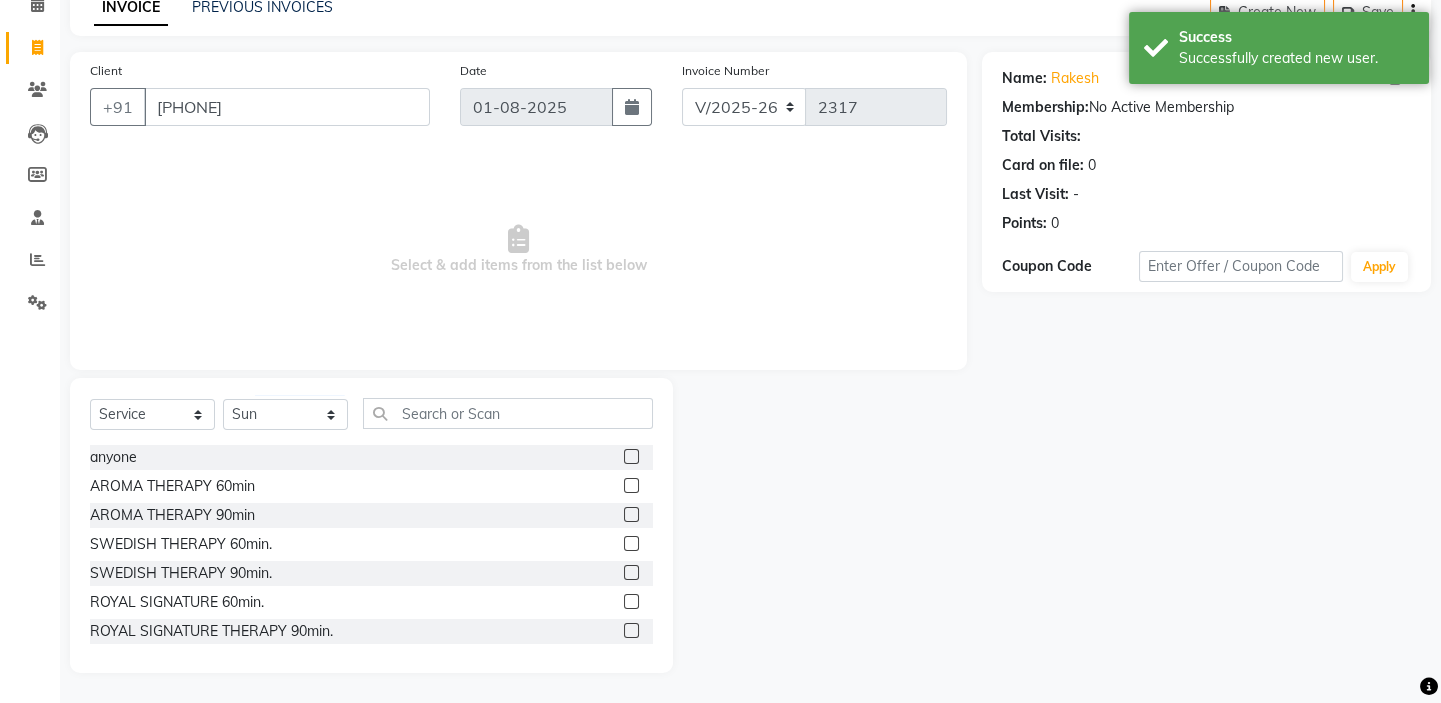 click 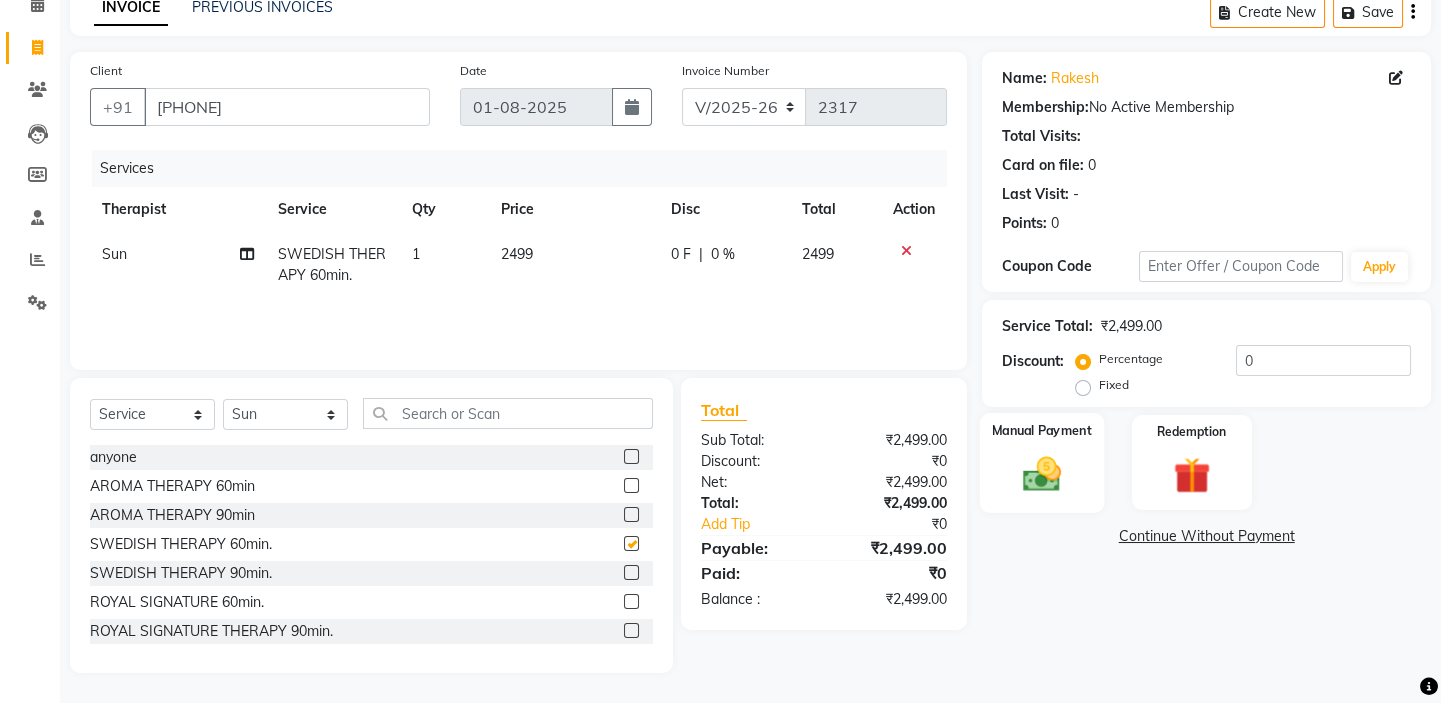 checkbox on "false" 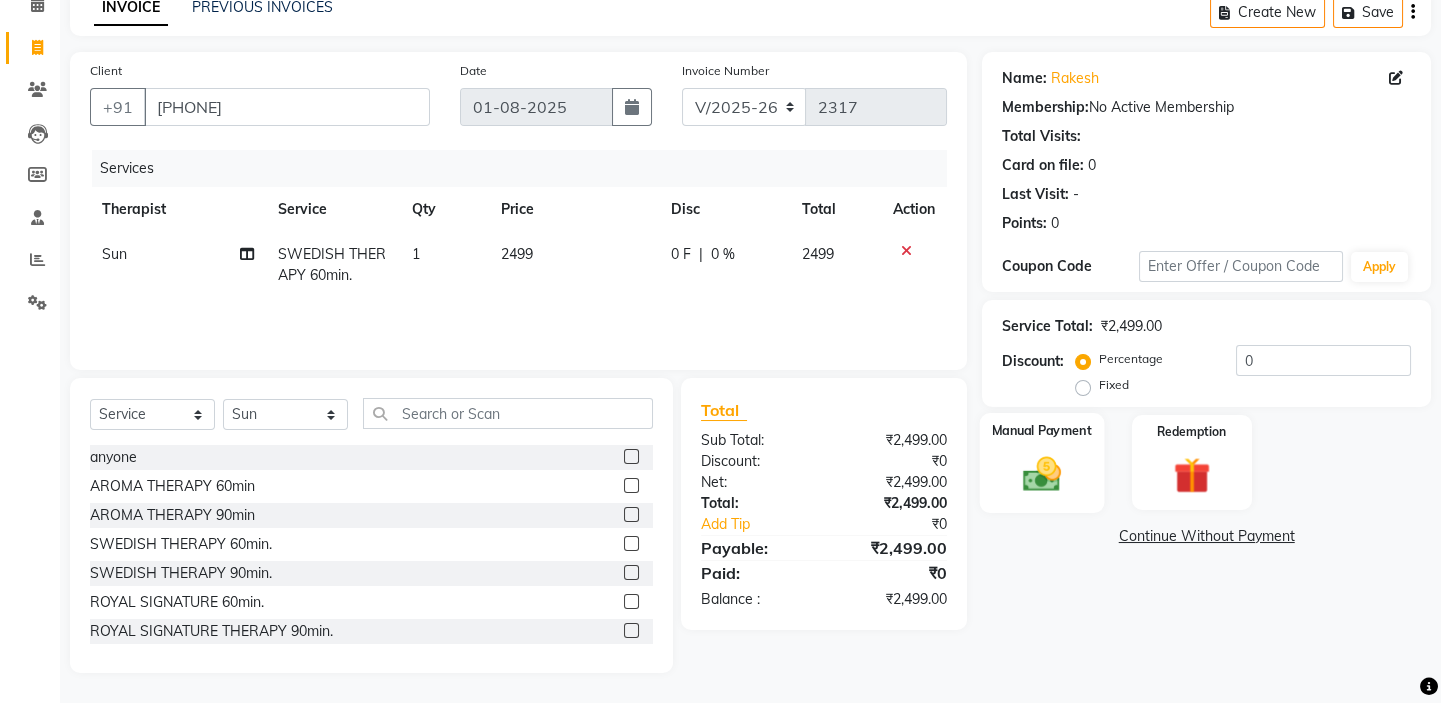 click on "Manual Payment" 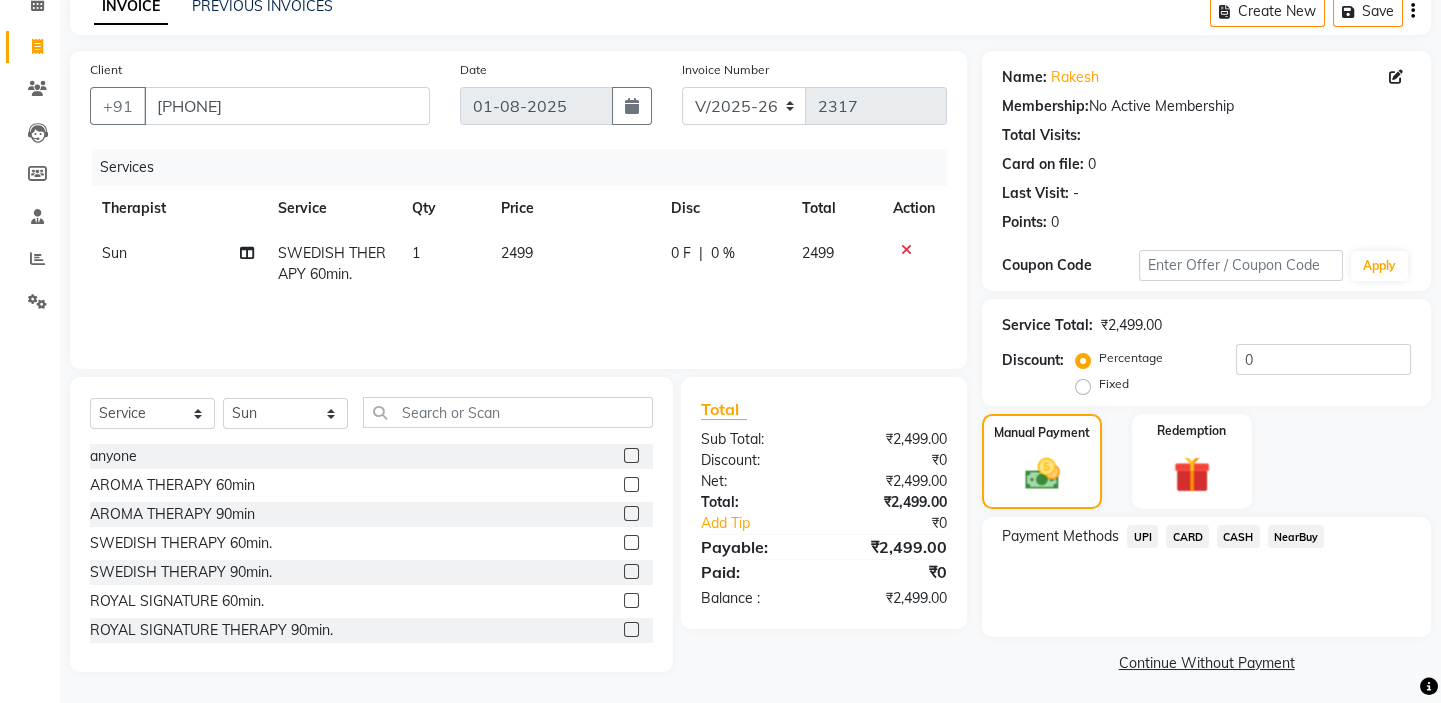 click on "CASH" 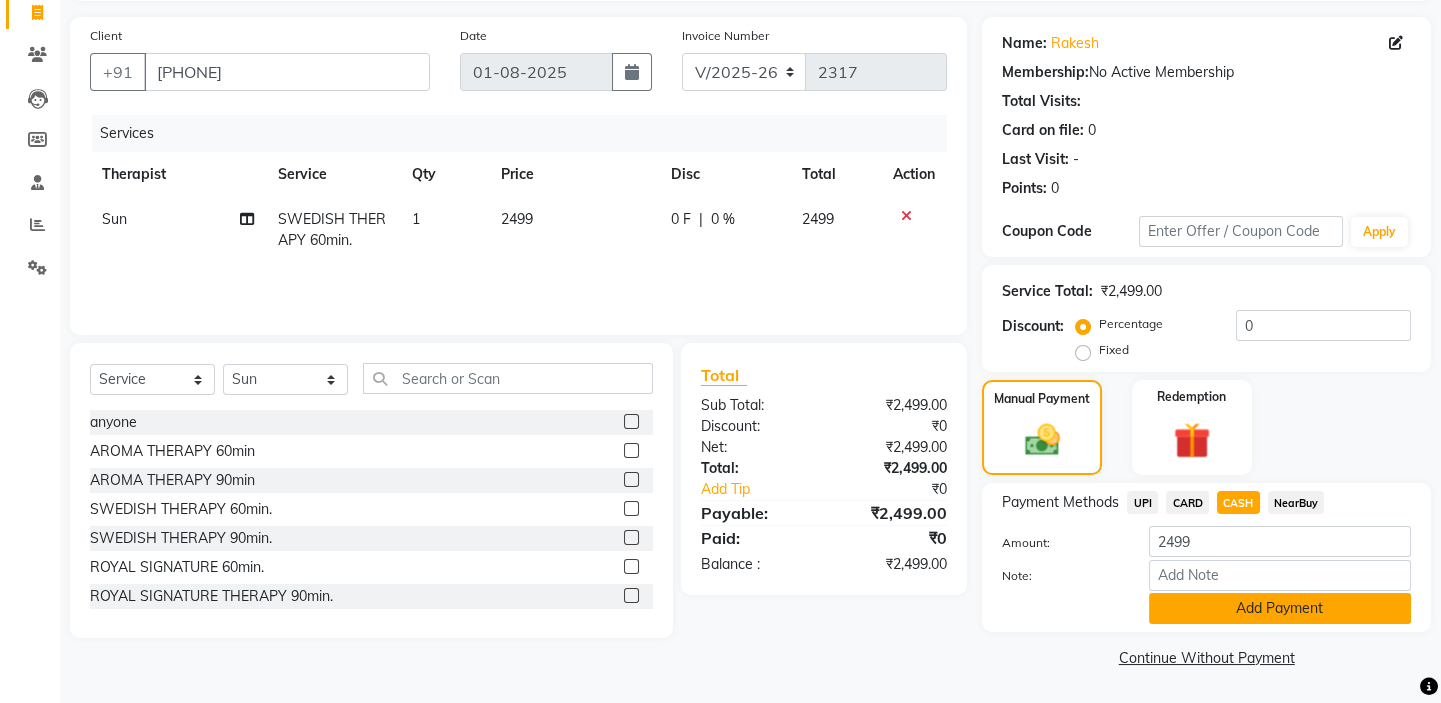 click on "Add Payment" 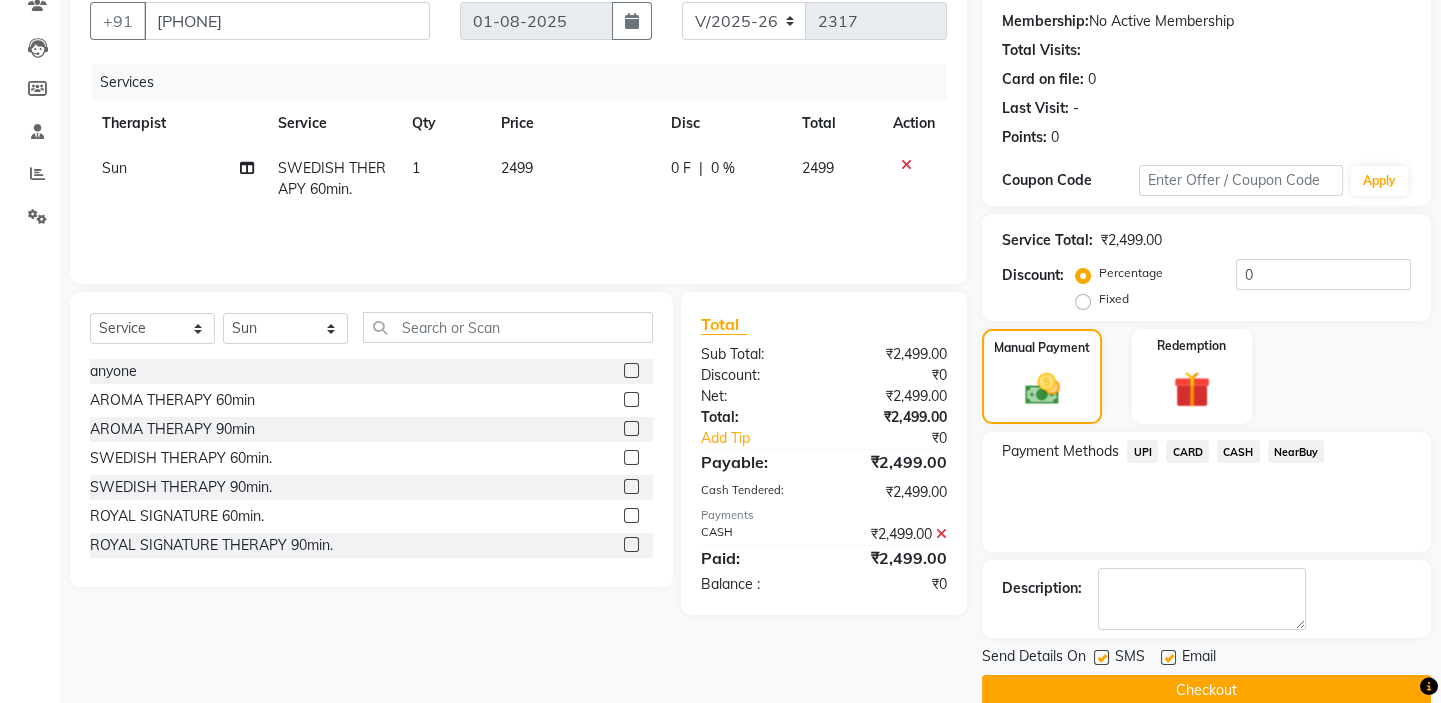 scroll, scrollTop: 216, scrollLeft: 0, axis: vertical 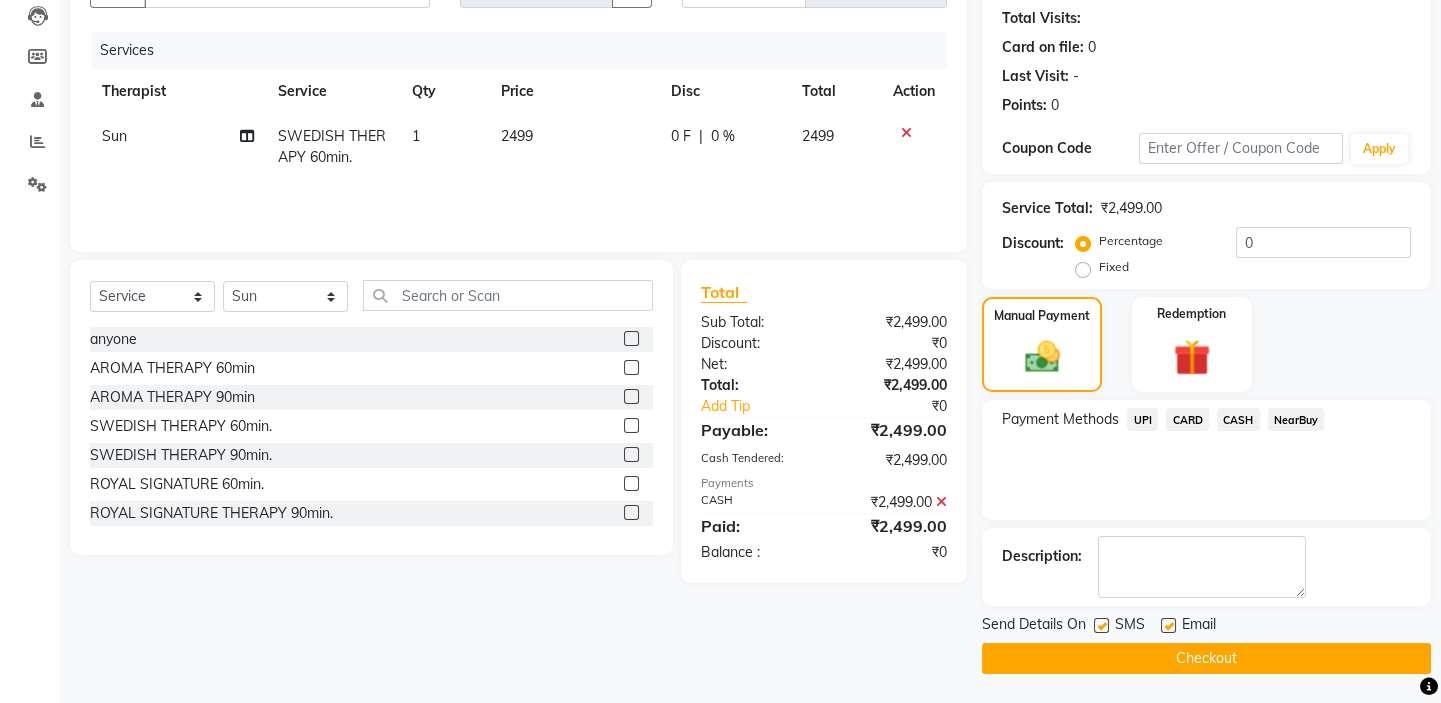 click 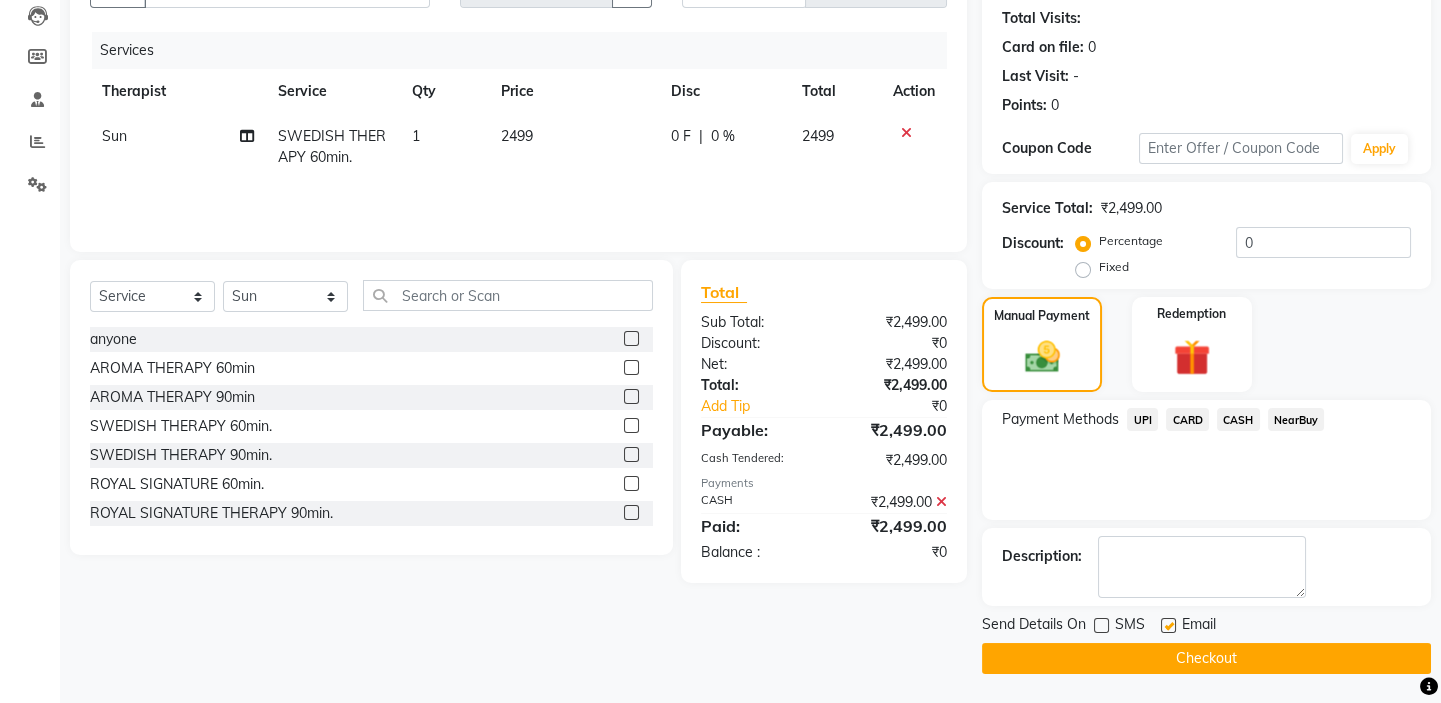 click 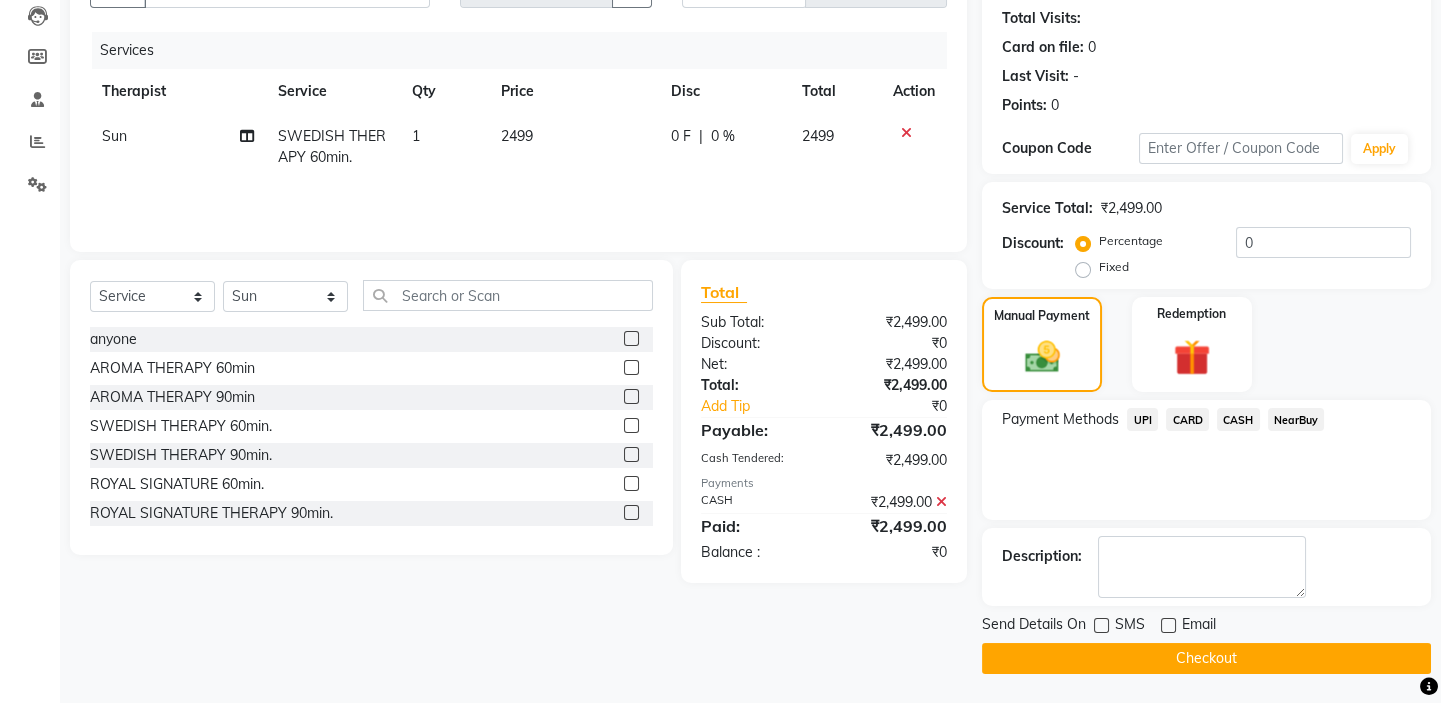 click on "Checkout" 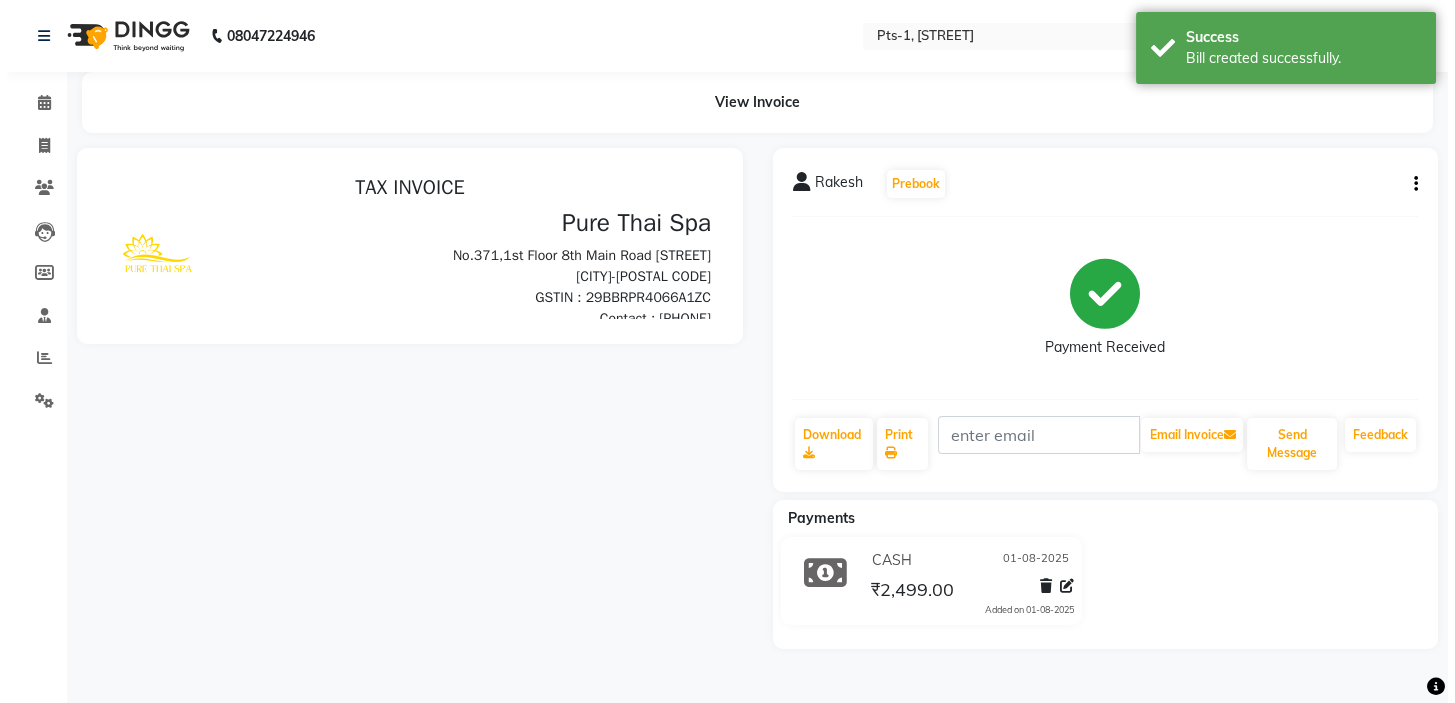 scroll, scrollTop: 0, scrollLeft: 0, axis: both 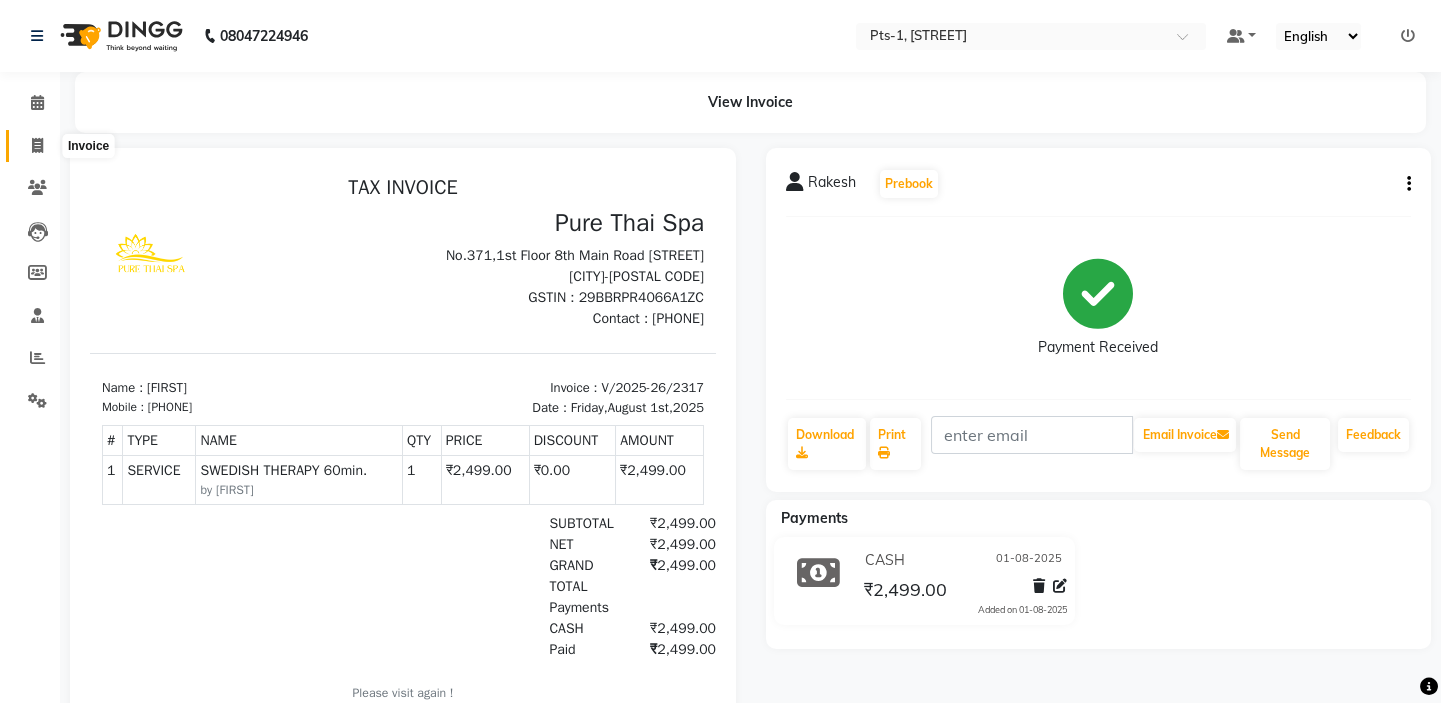 click 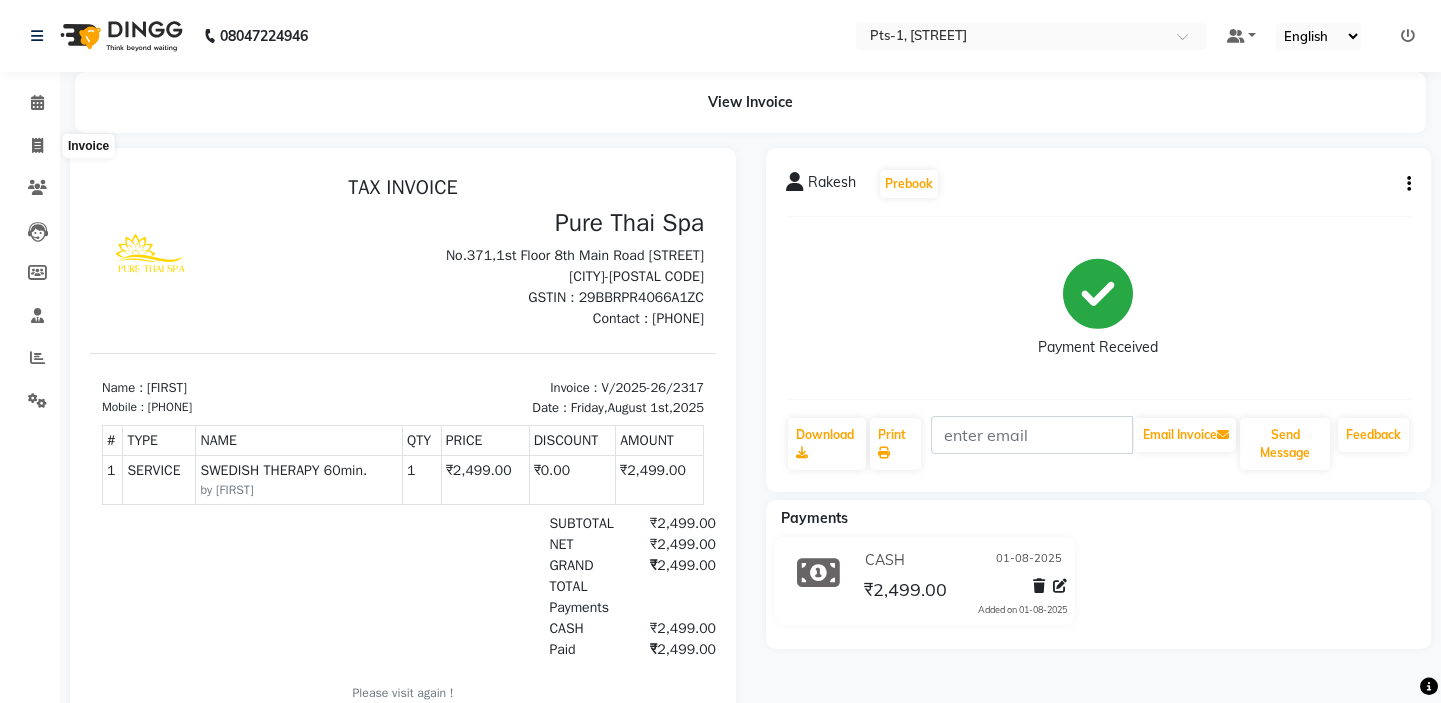 select on "service" 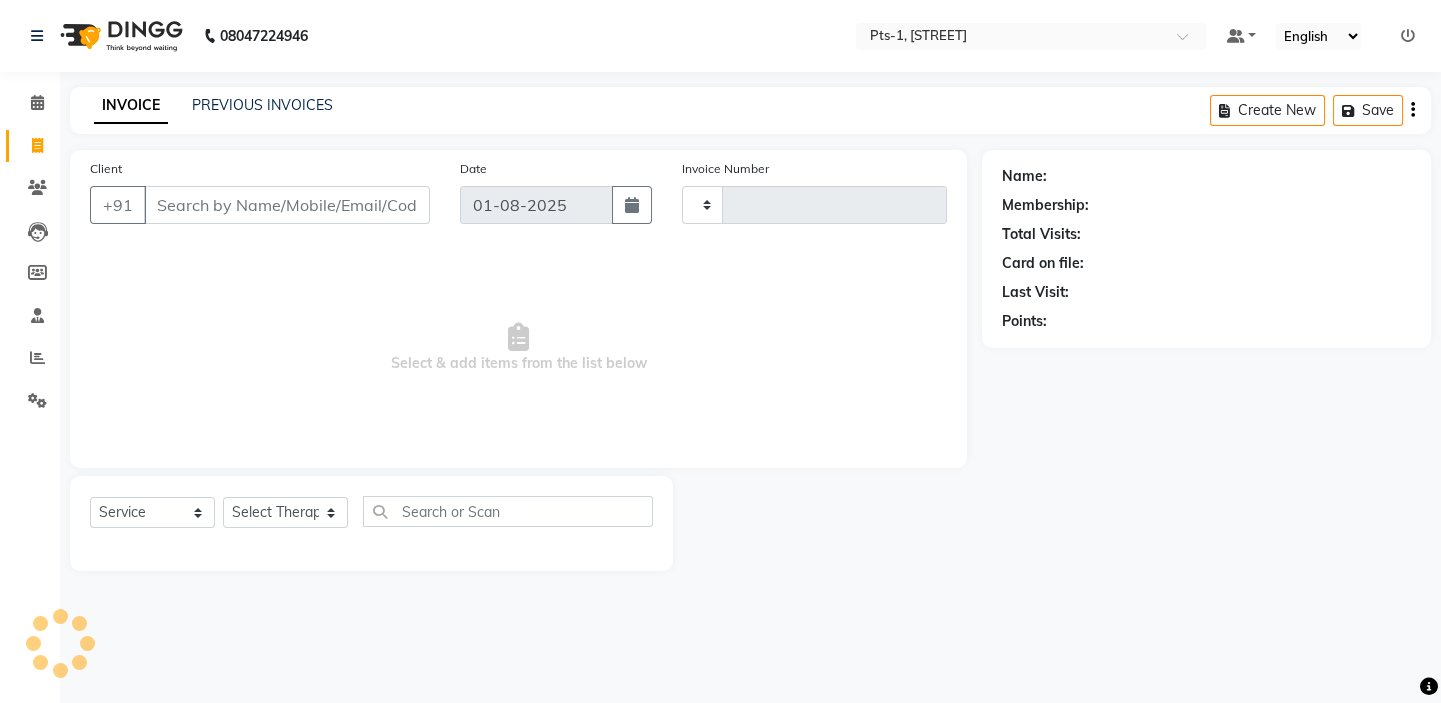 type on "2318" 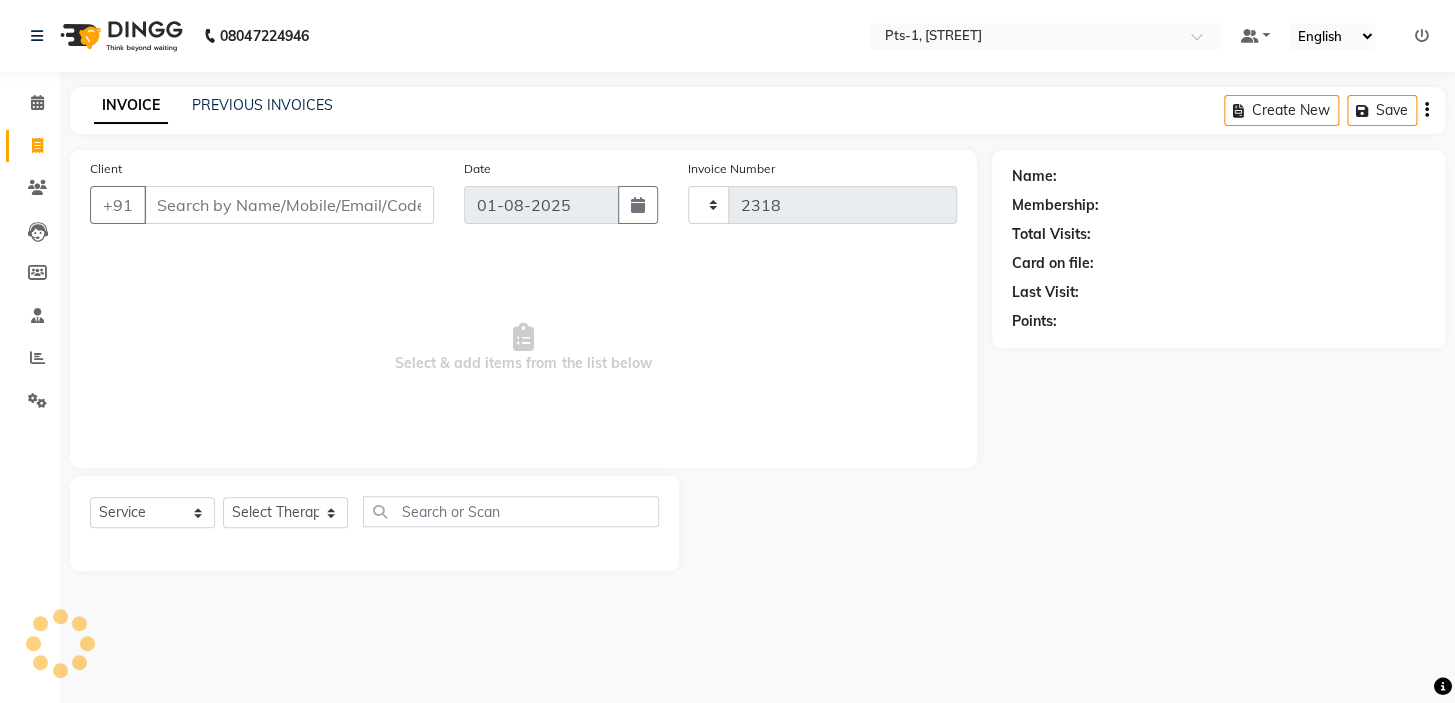 select on "5296" 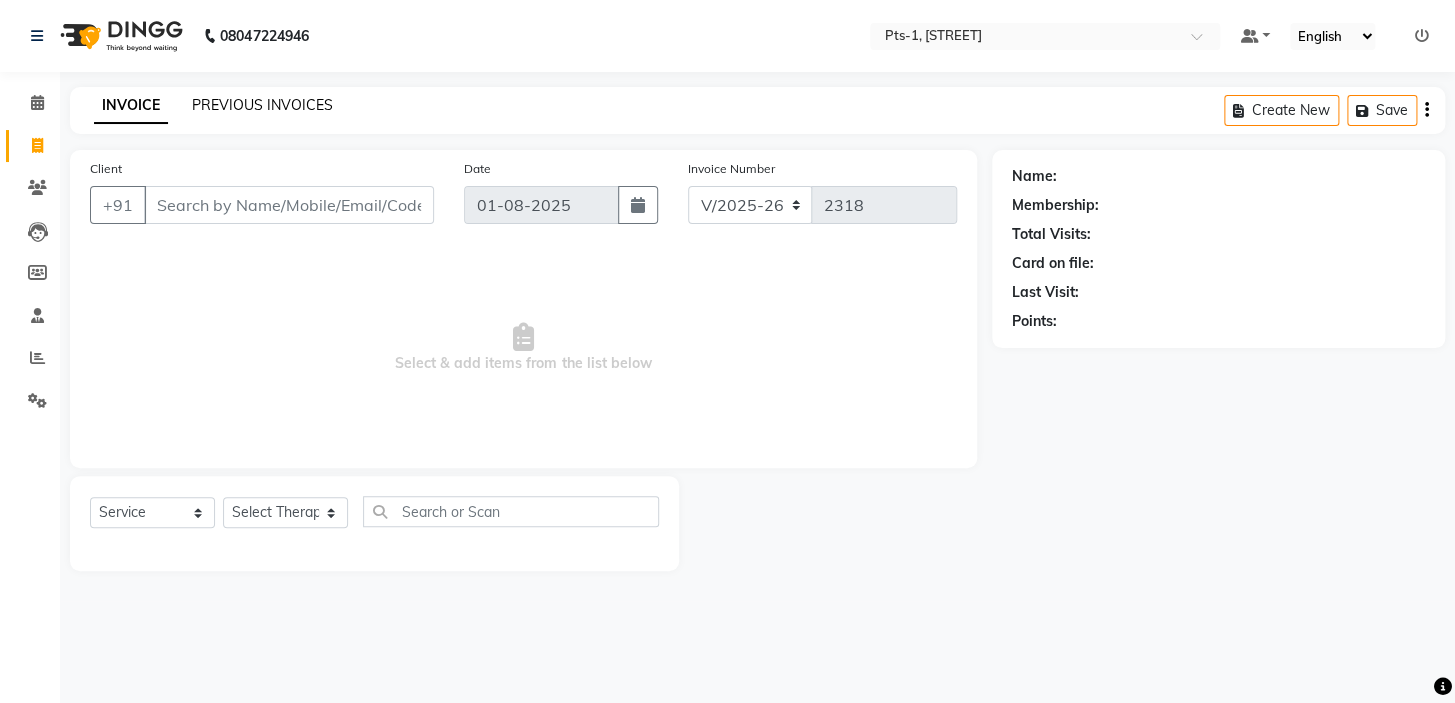 click on "PREVIOUS INVOICES" 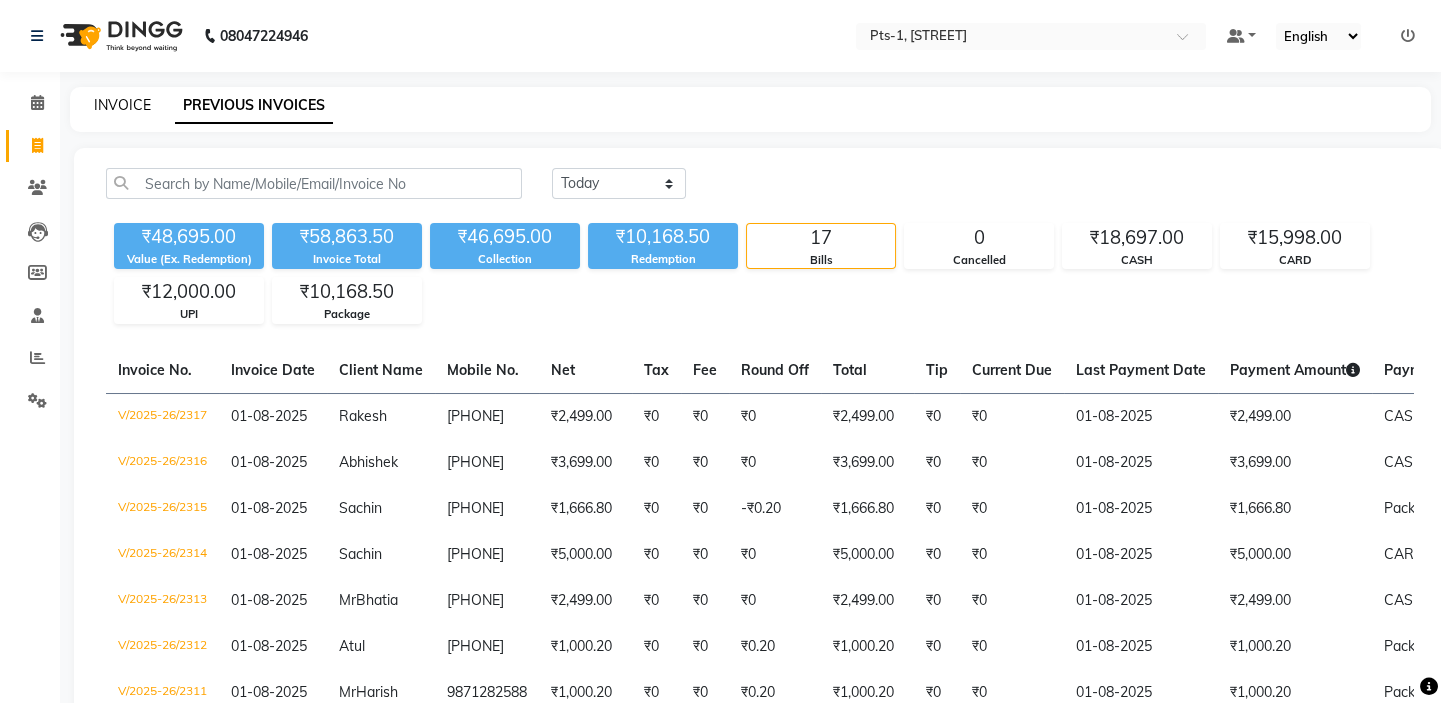 click on "INVOICE" 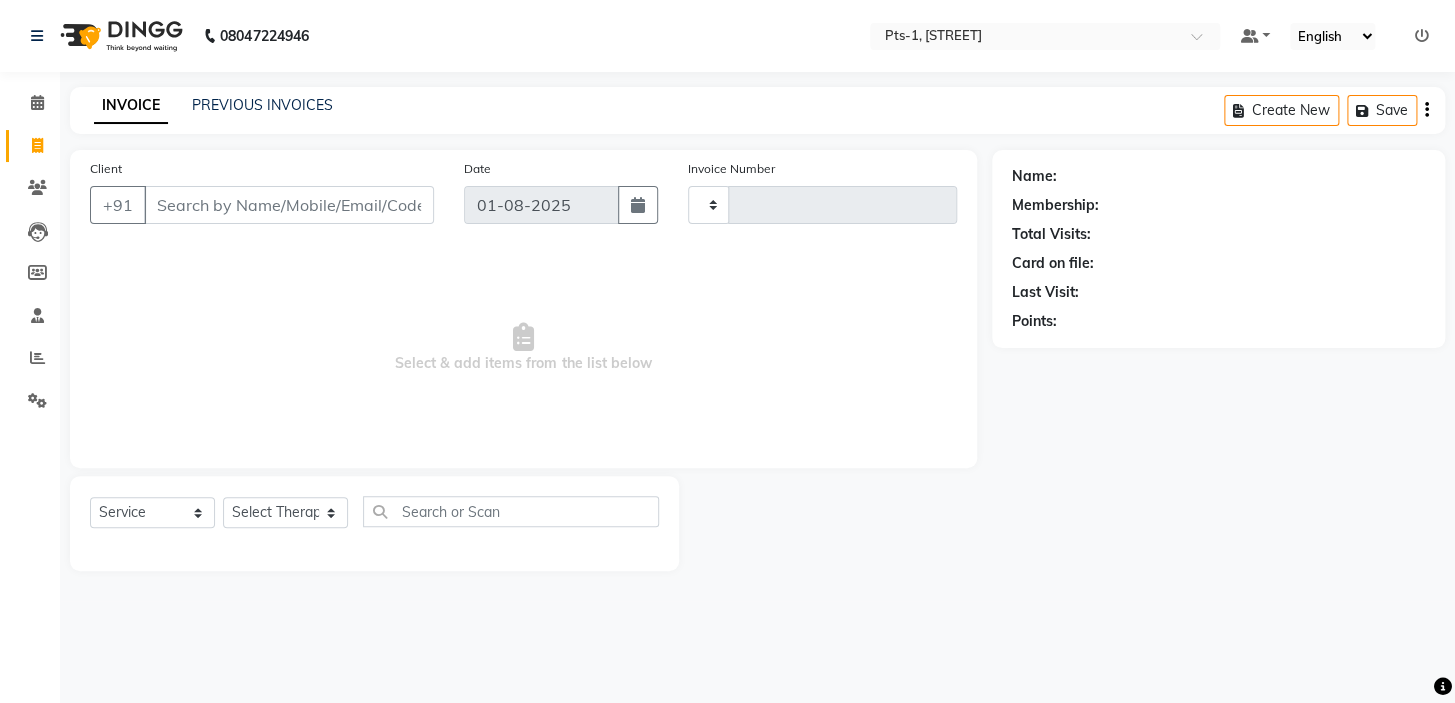 type on "2318" 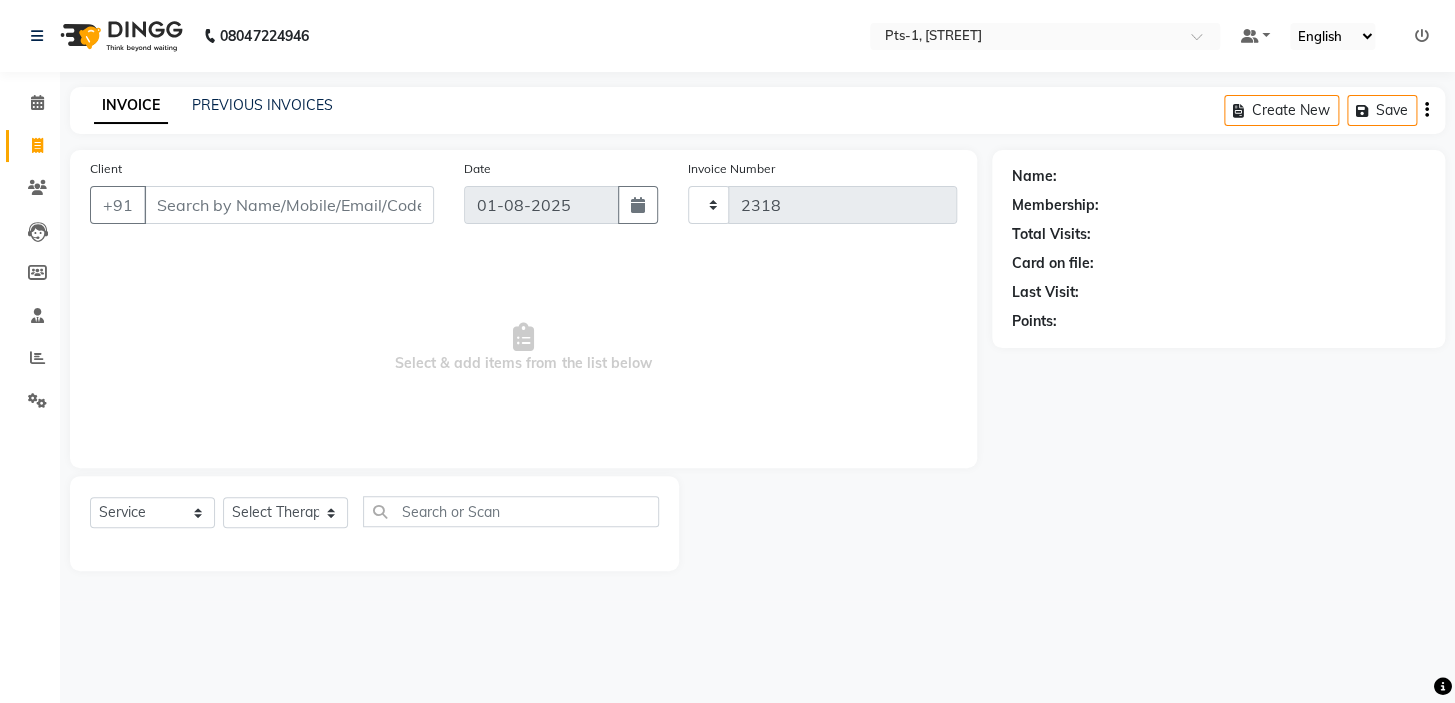 select on "5296" 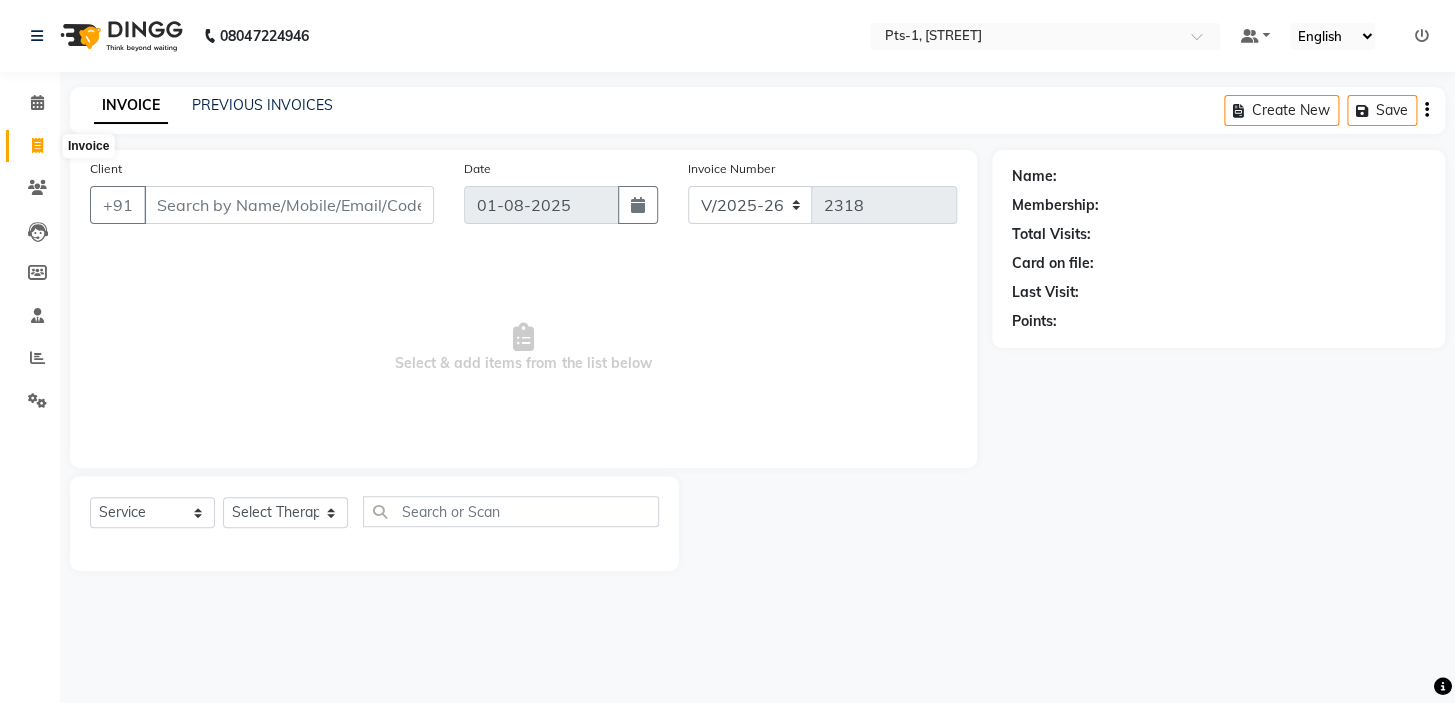 click 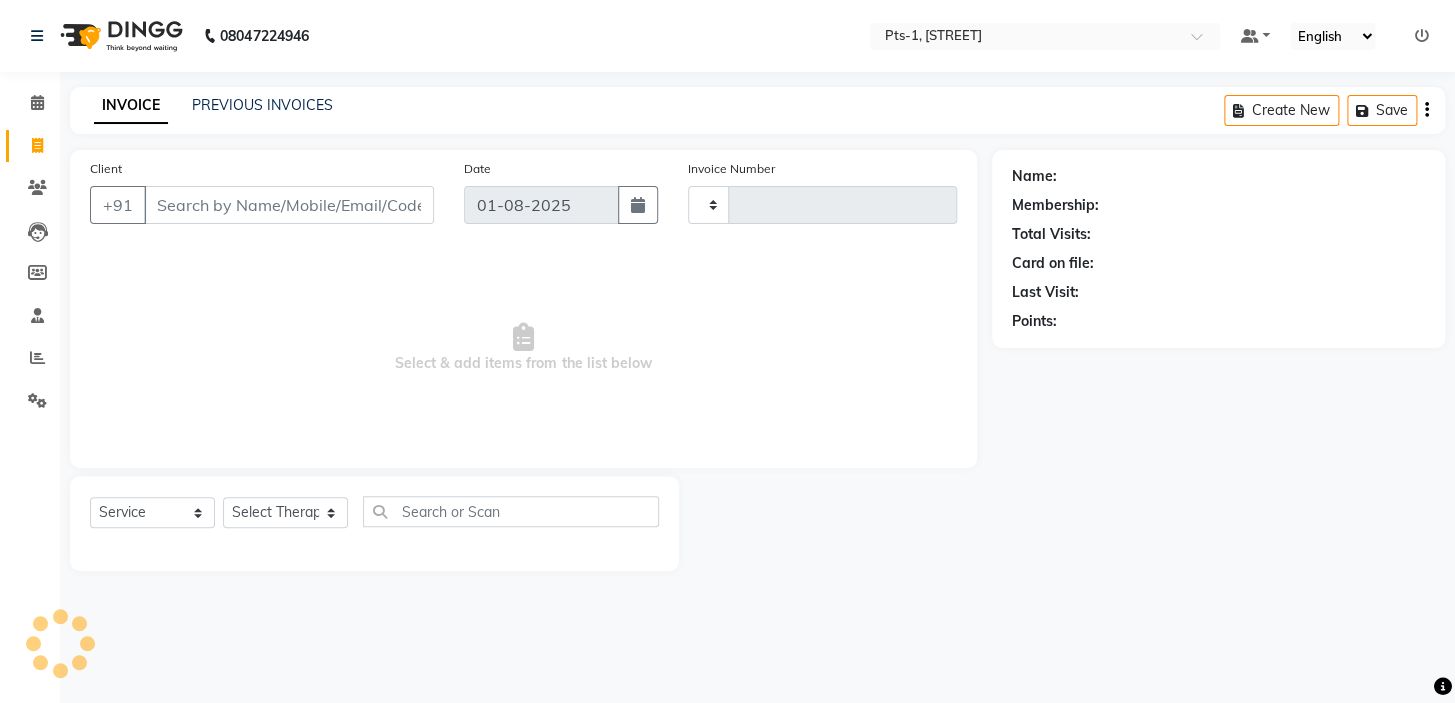 type on "2318" 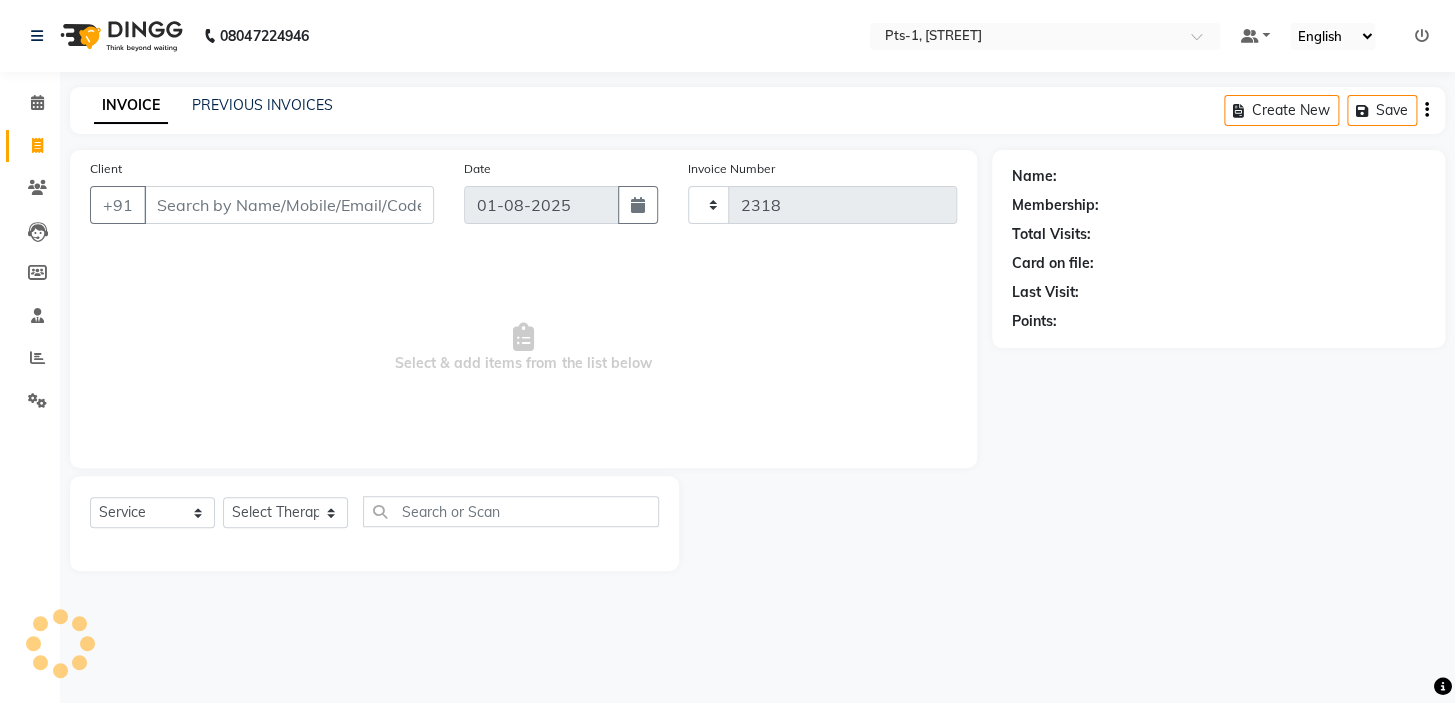 select on "5296" 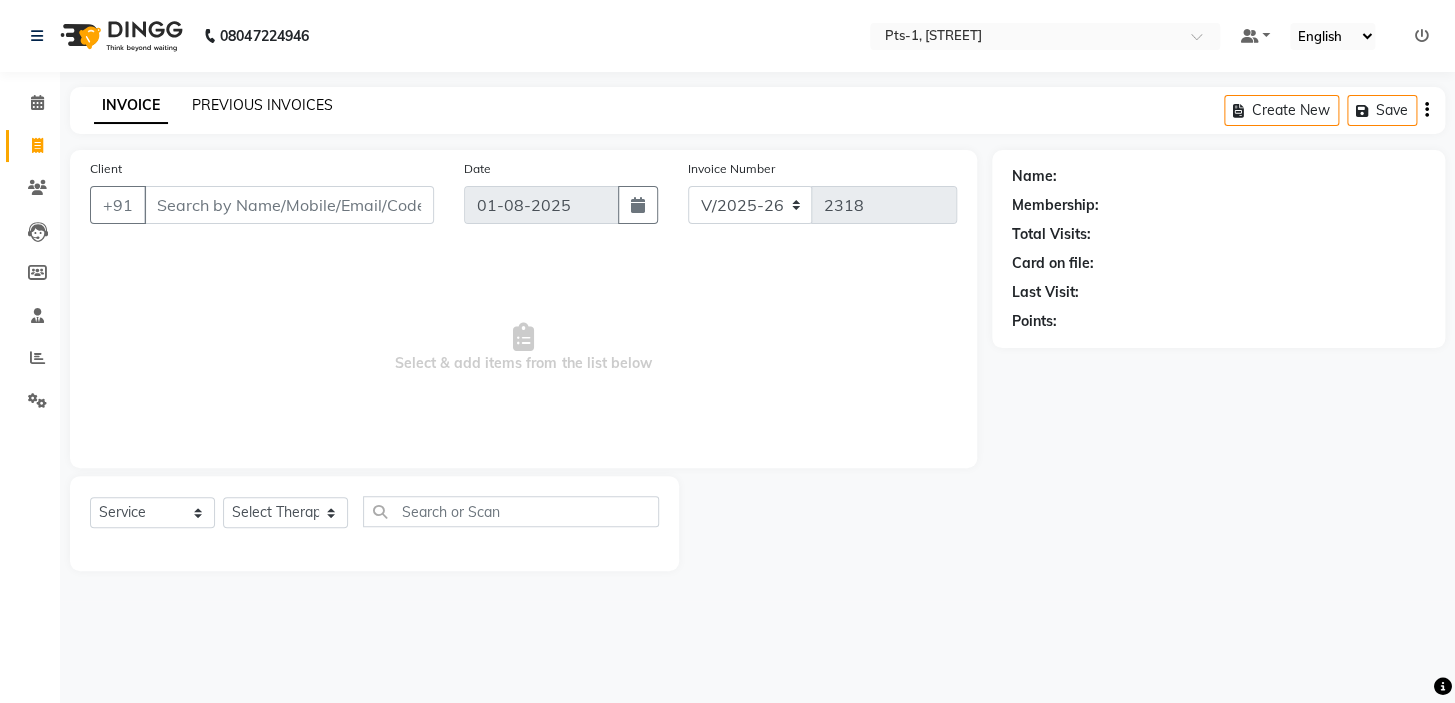 click on "PREVIOUS INVOICES" 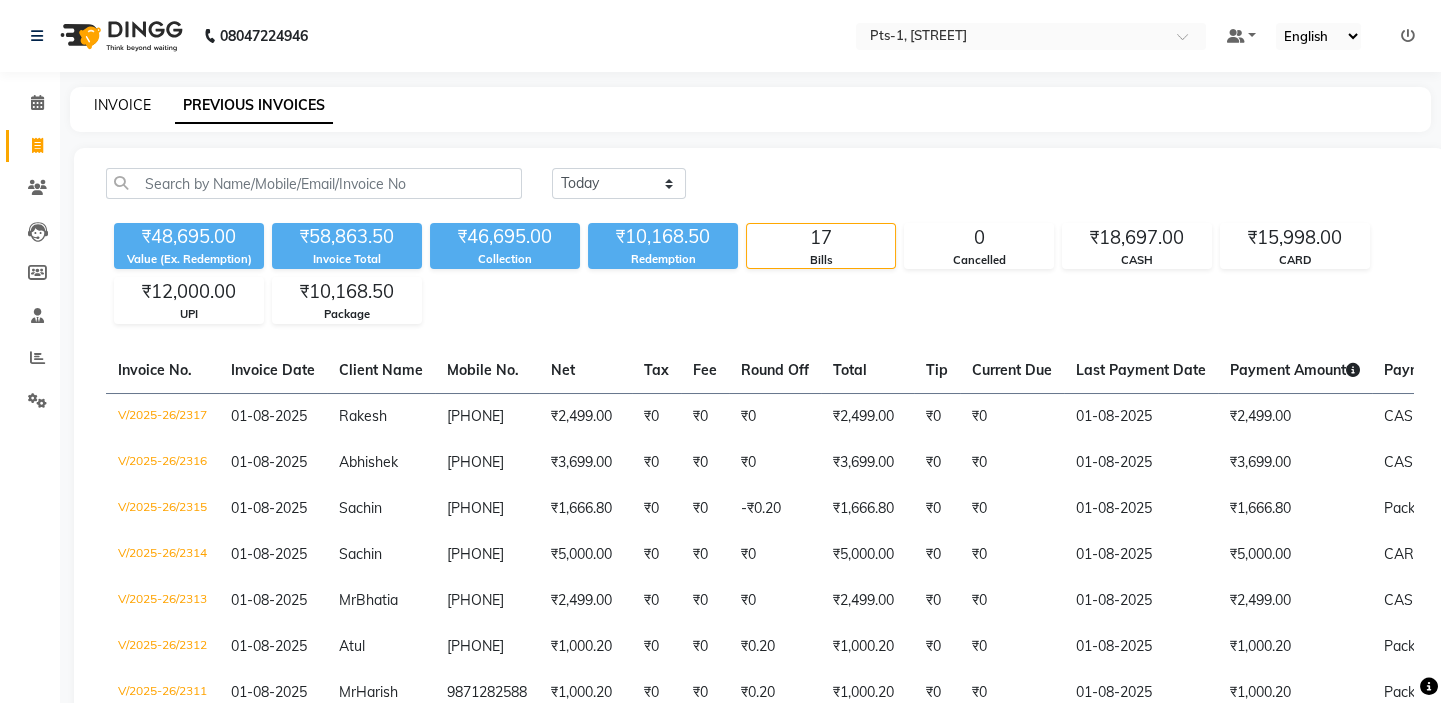 click on "INVOICE" 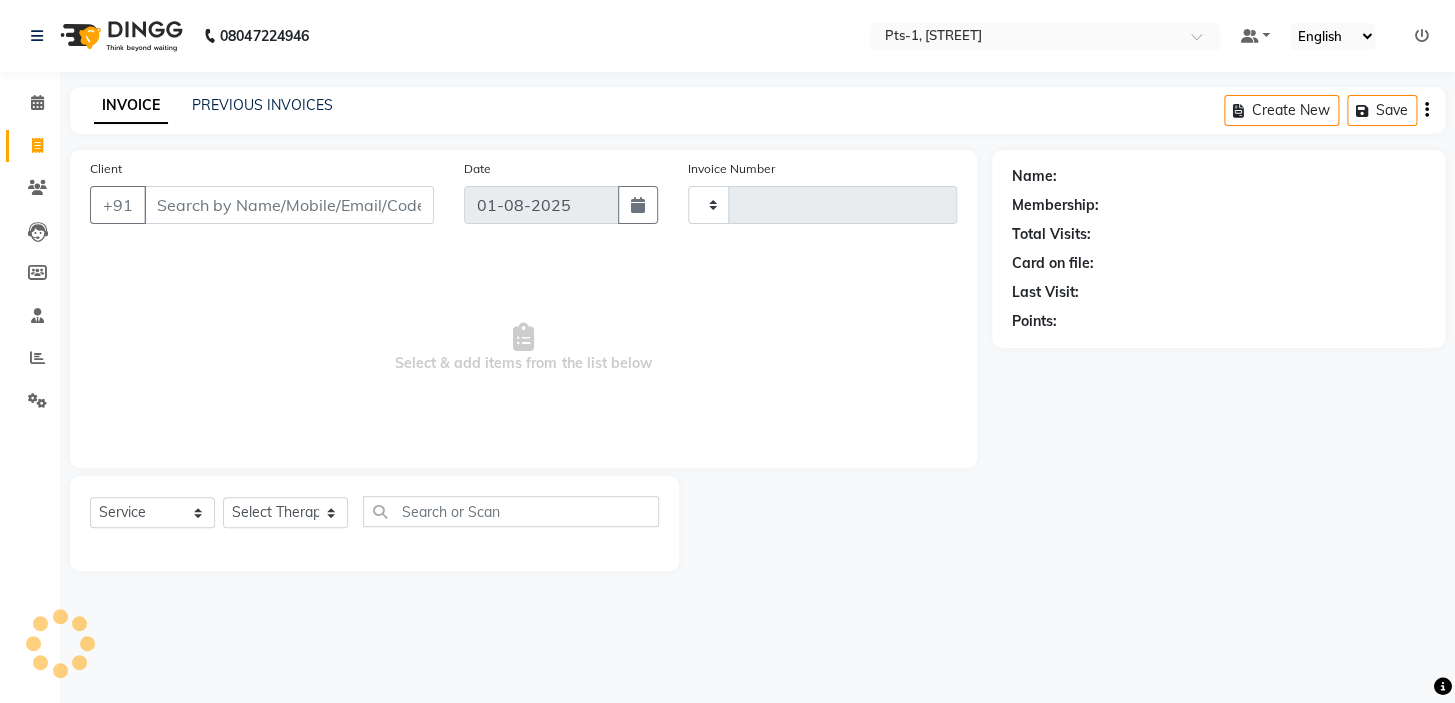 type on "2318" 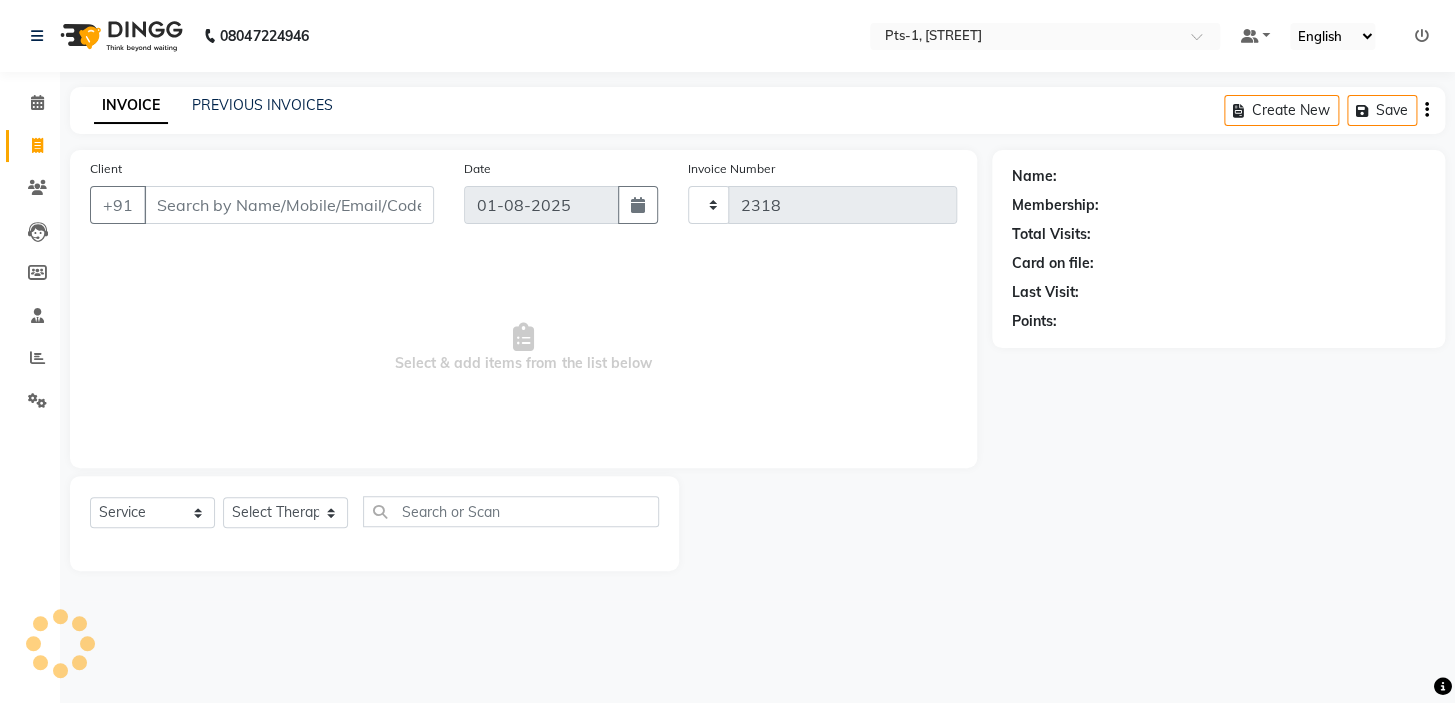 select on "5296" 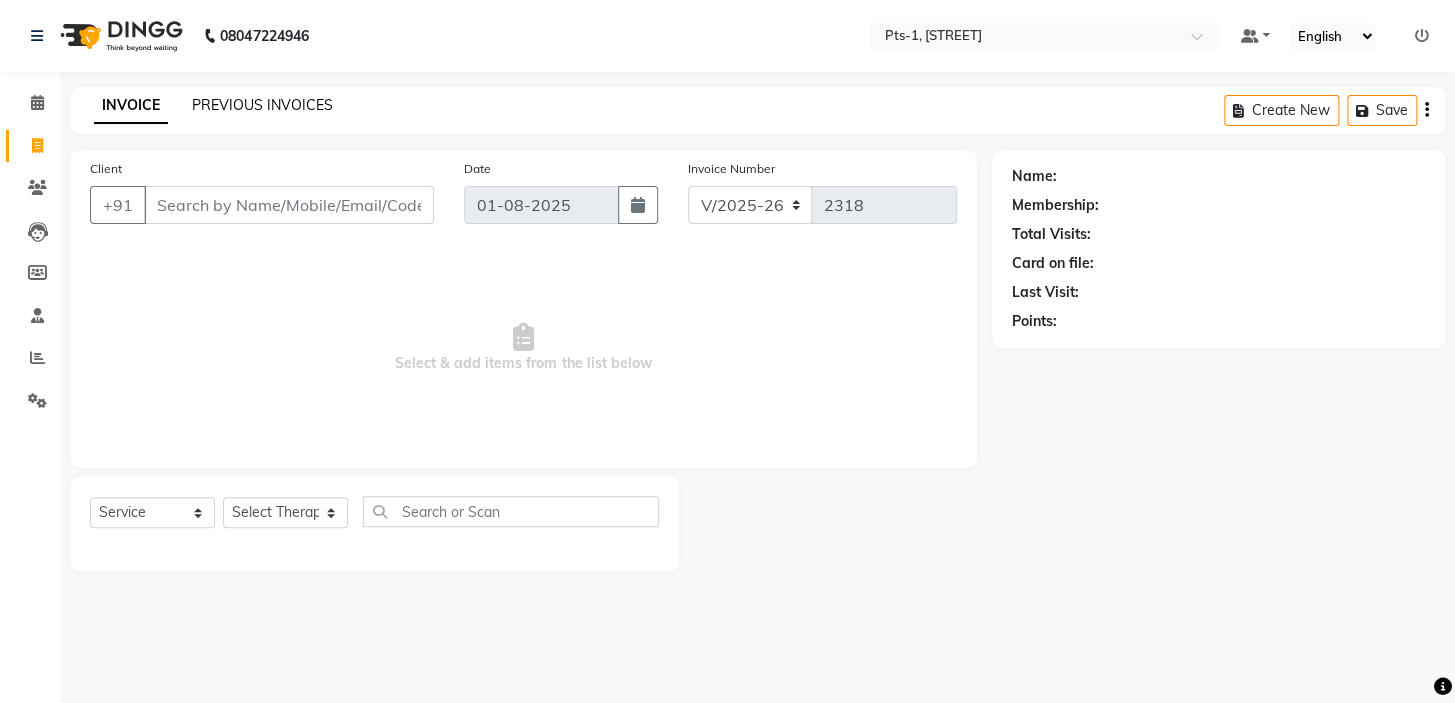click on "PREVIOUS INVOICES" 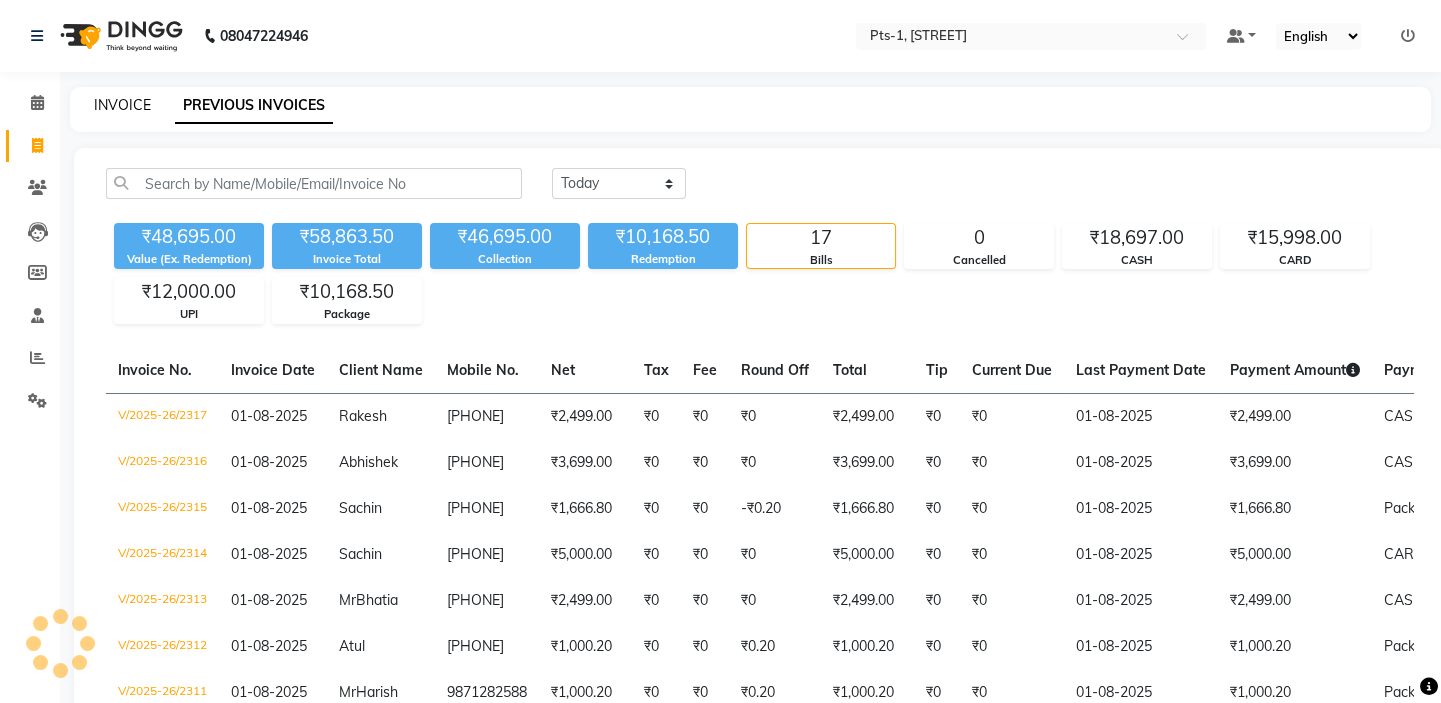 click on "INVOICE" 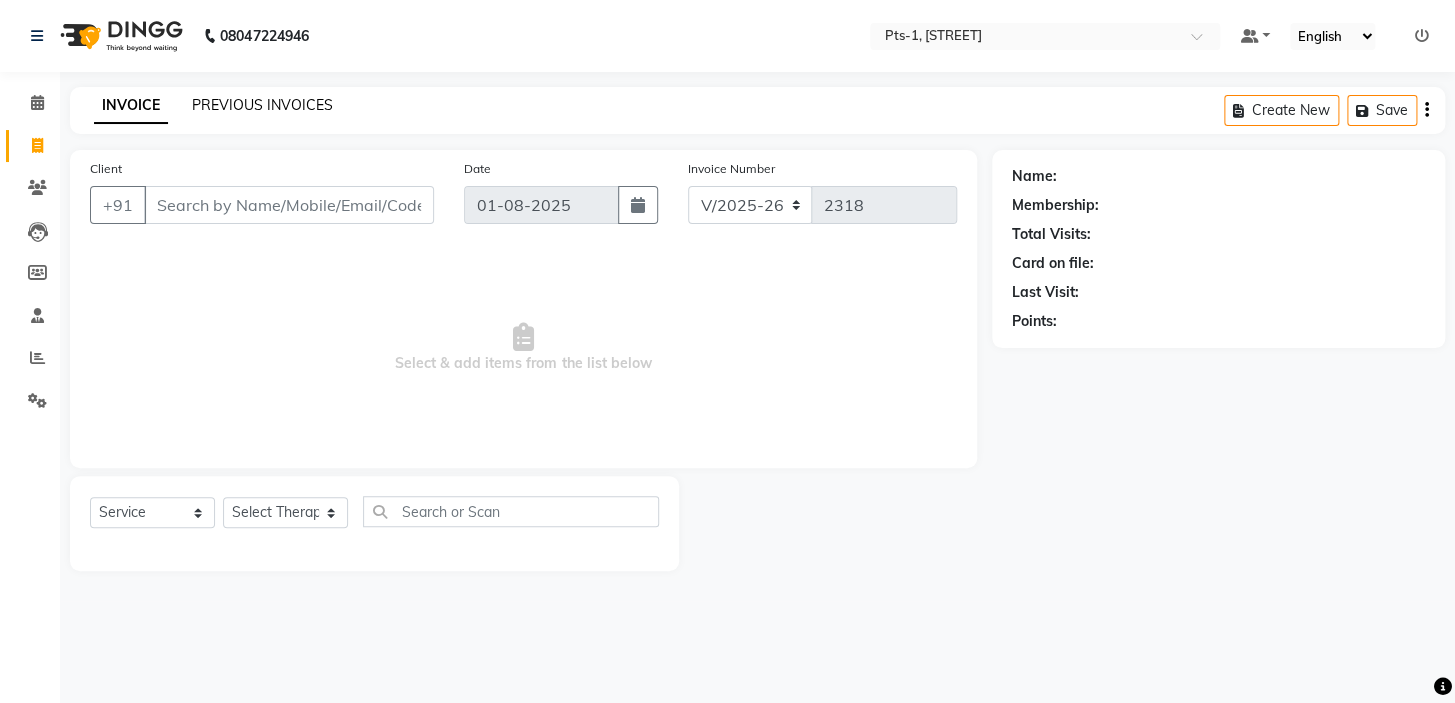 click on "PREVIOUS INVOICES" 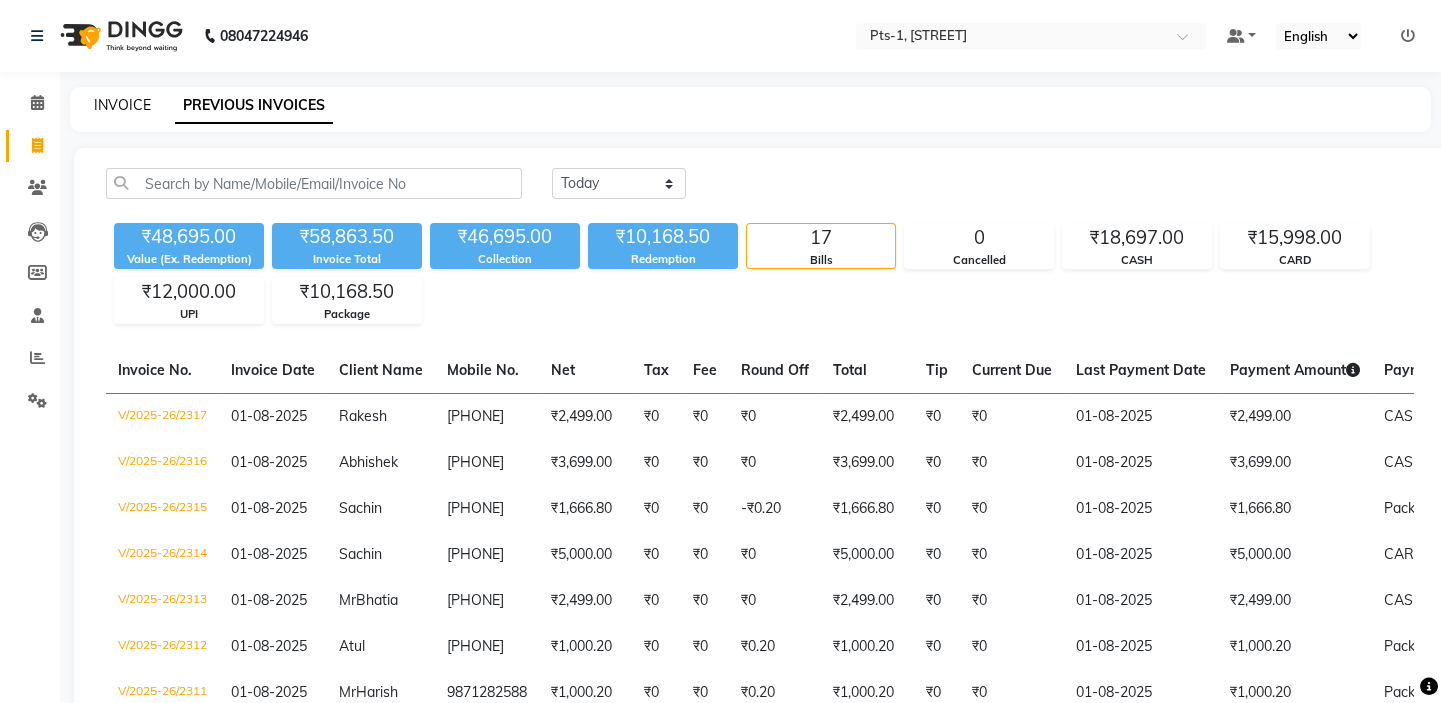 click on "INVOICE" 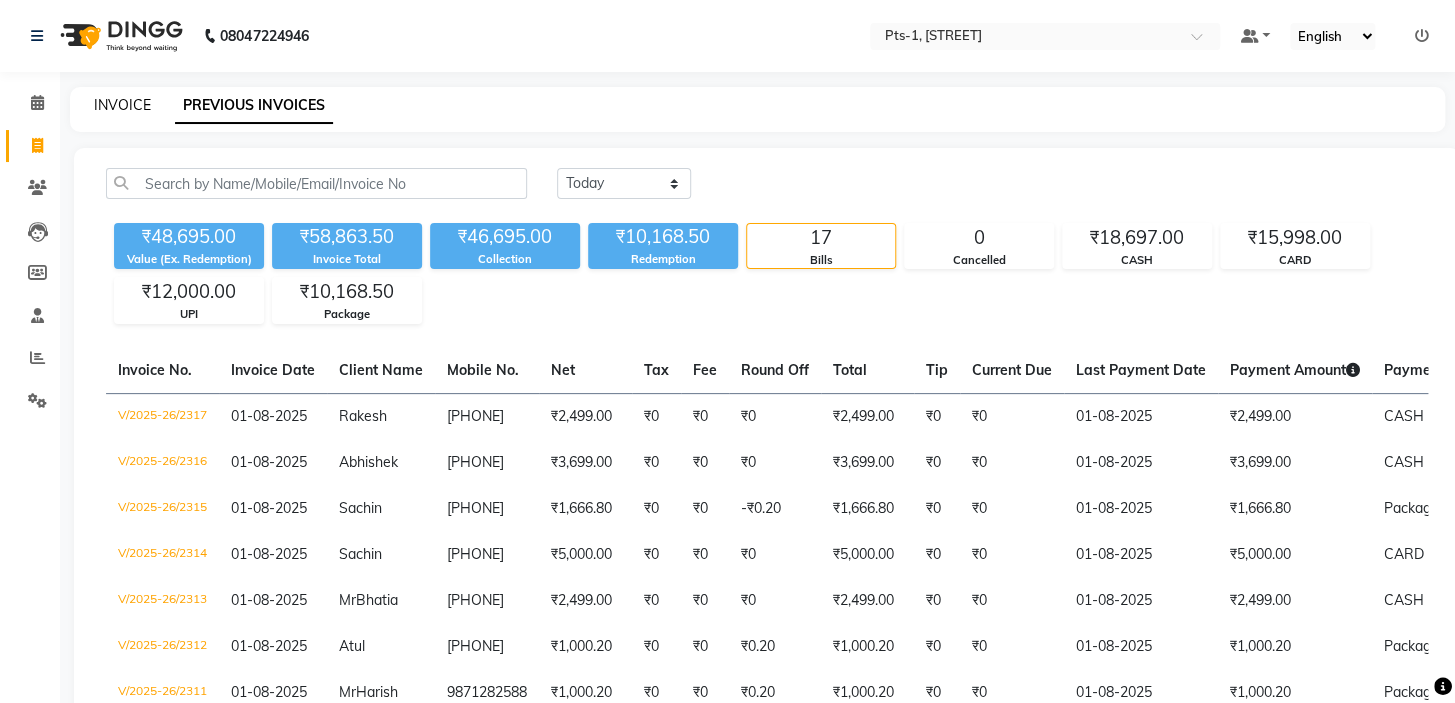 select on "5296" 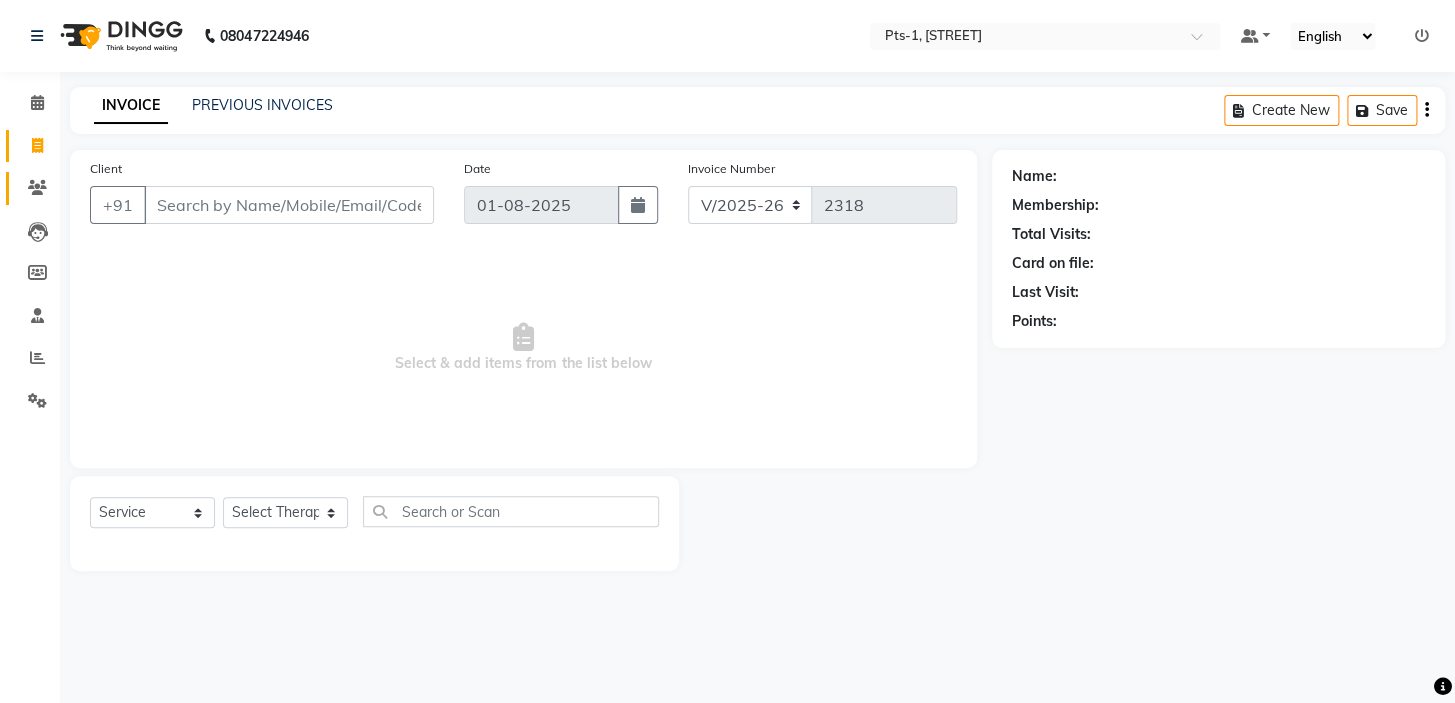 click on "Clients" 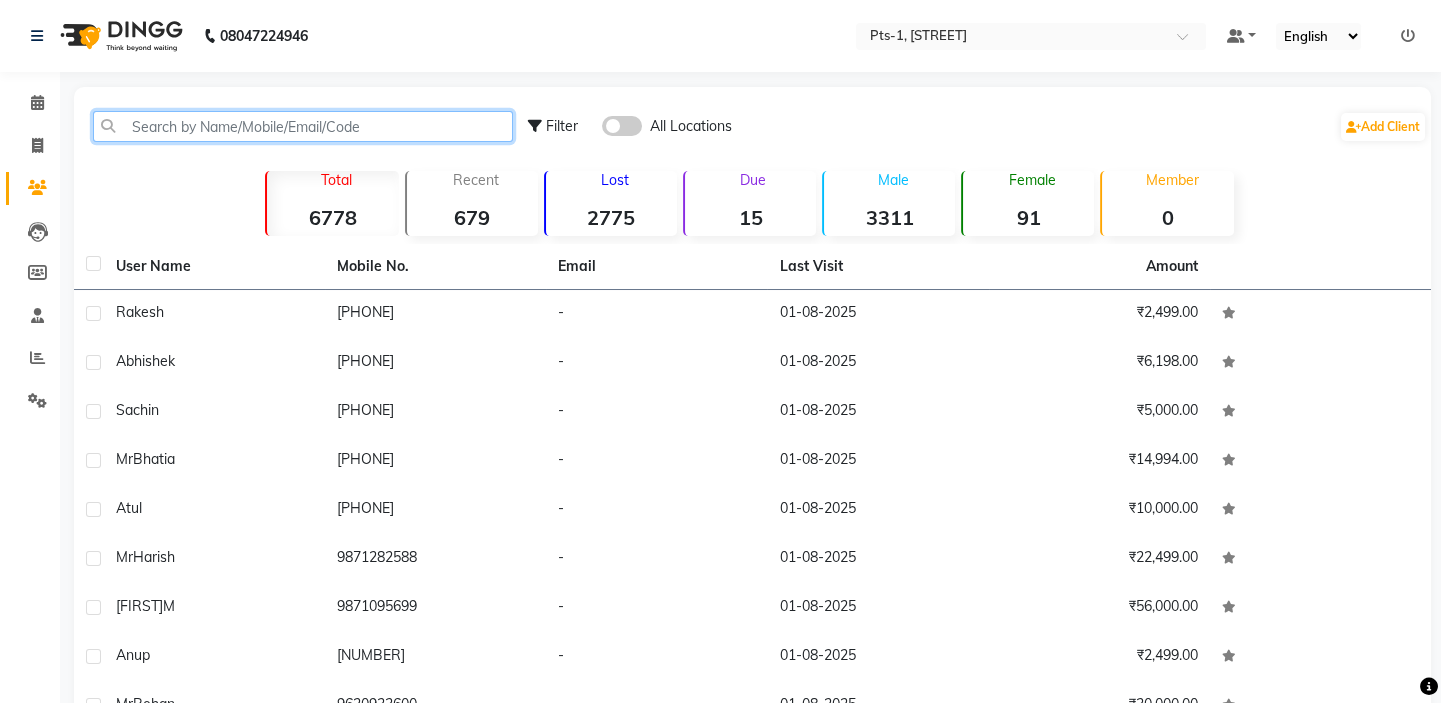 click 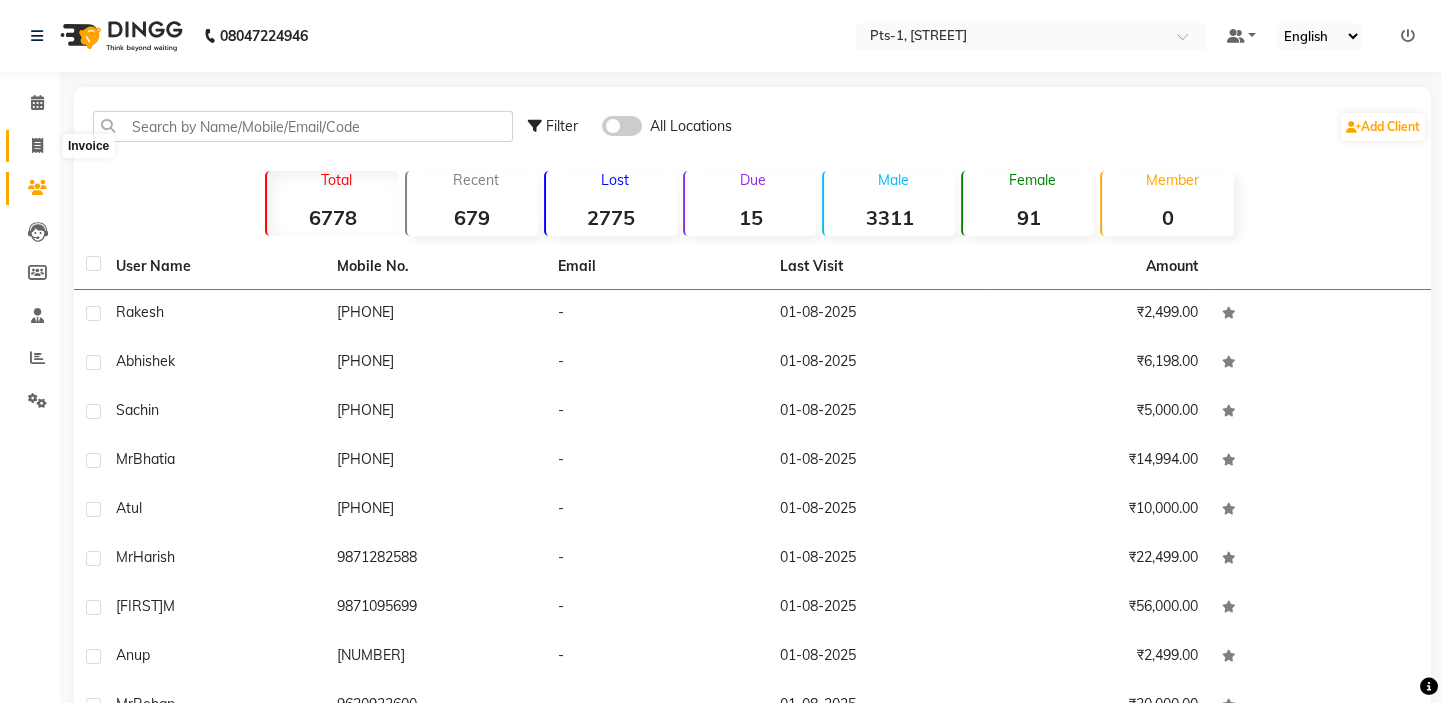 click 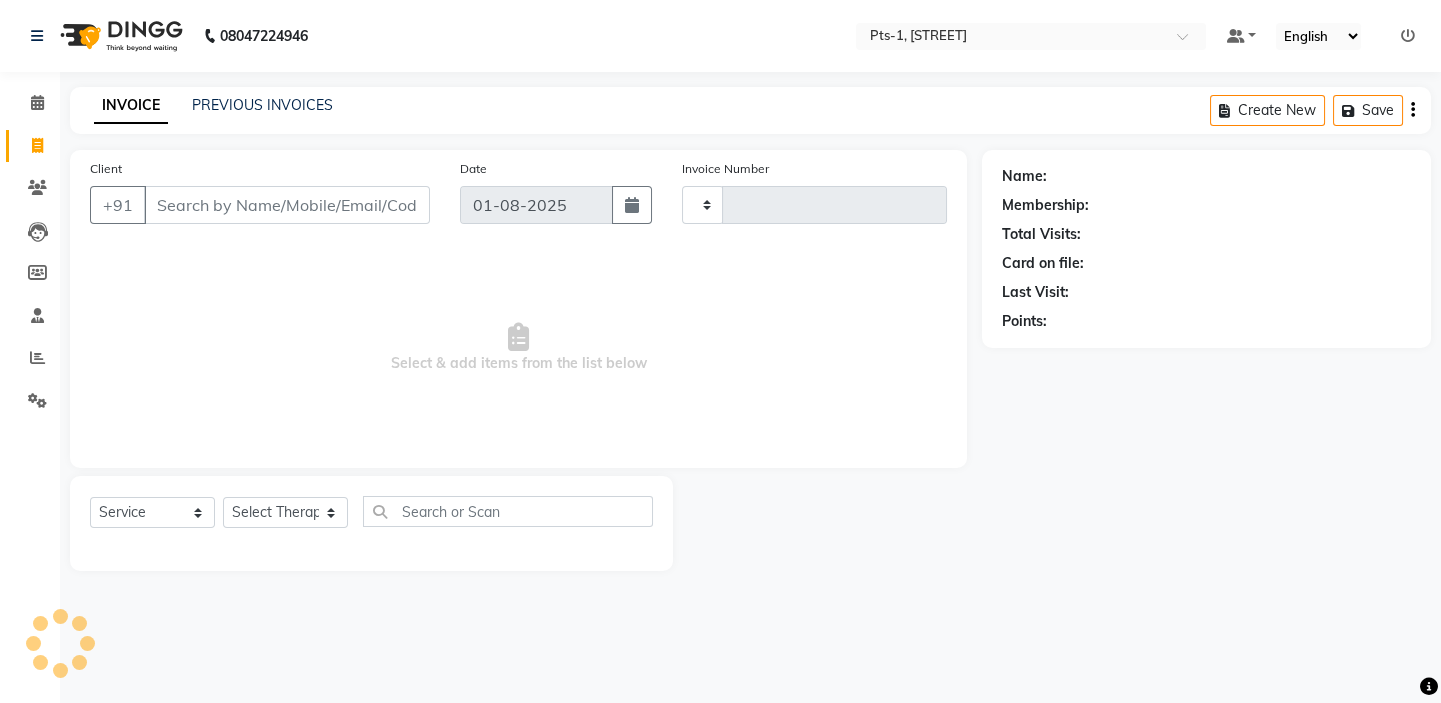 type on "2318" 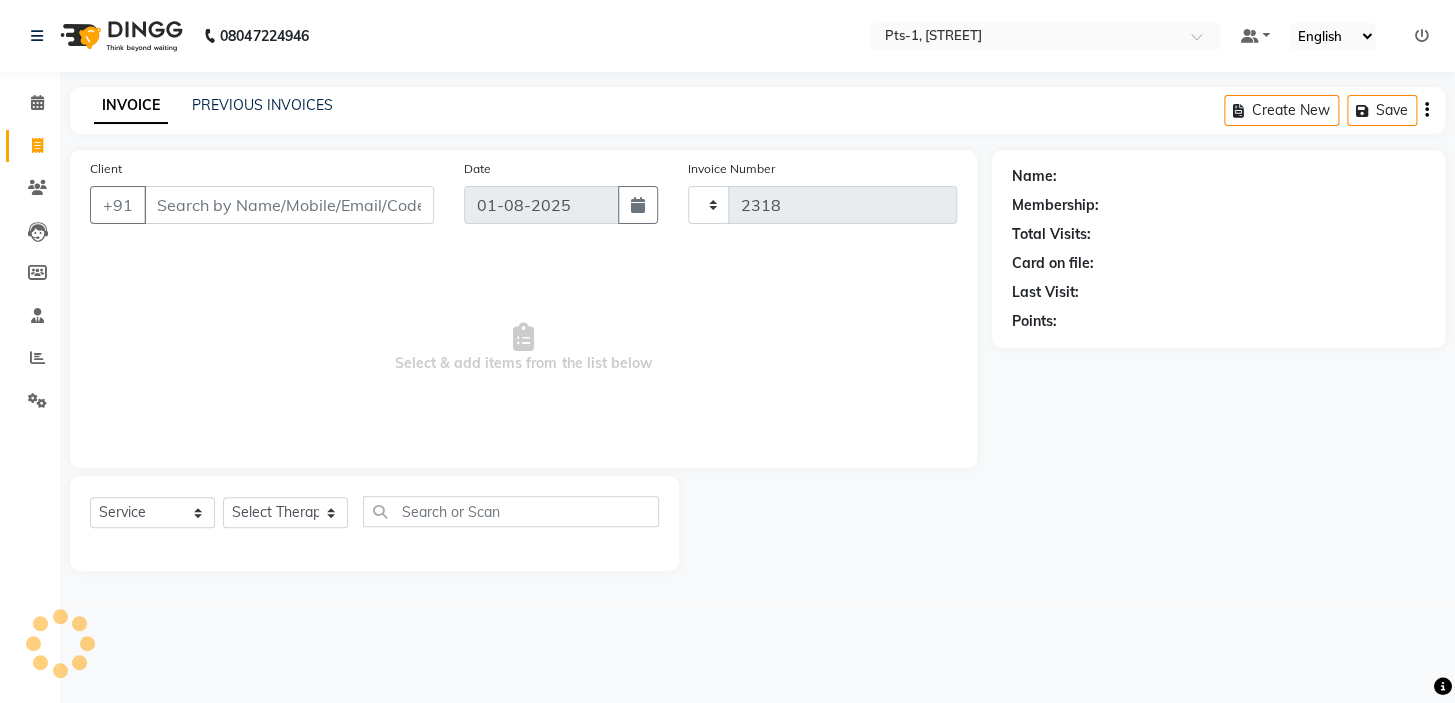select on "5296" 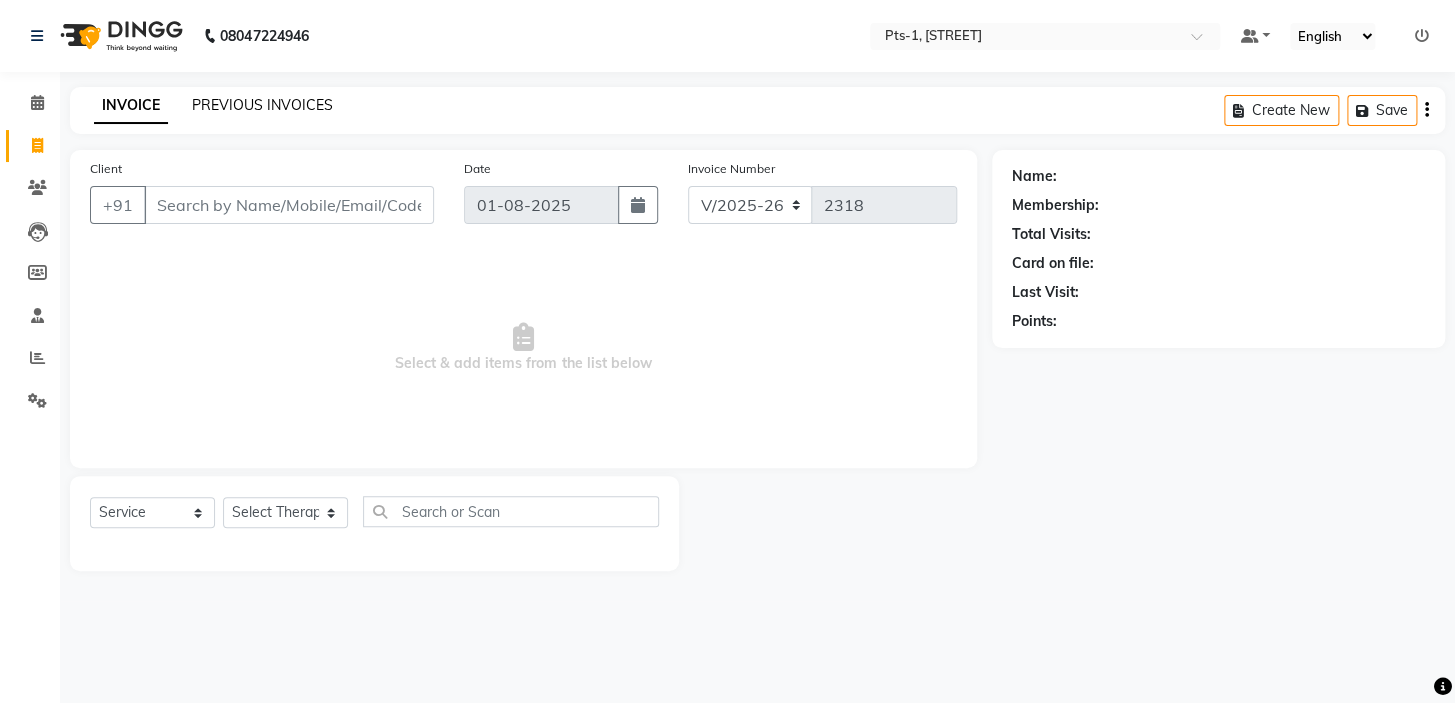 click on "PREVIOUS INVOICES" 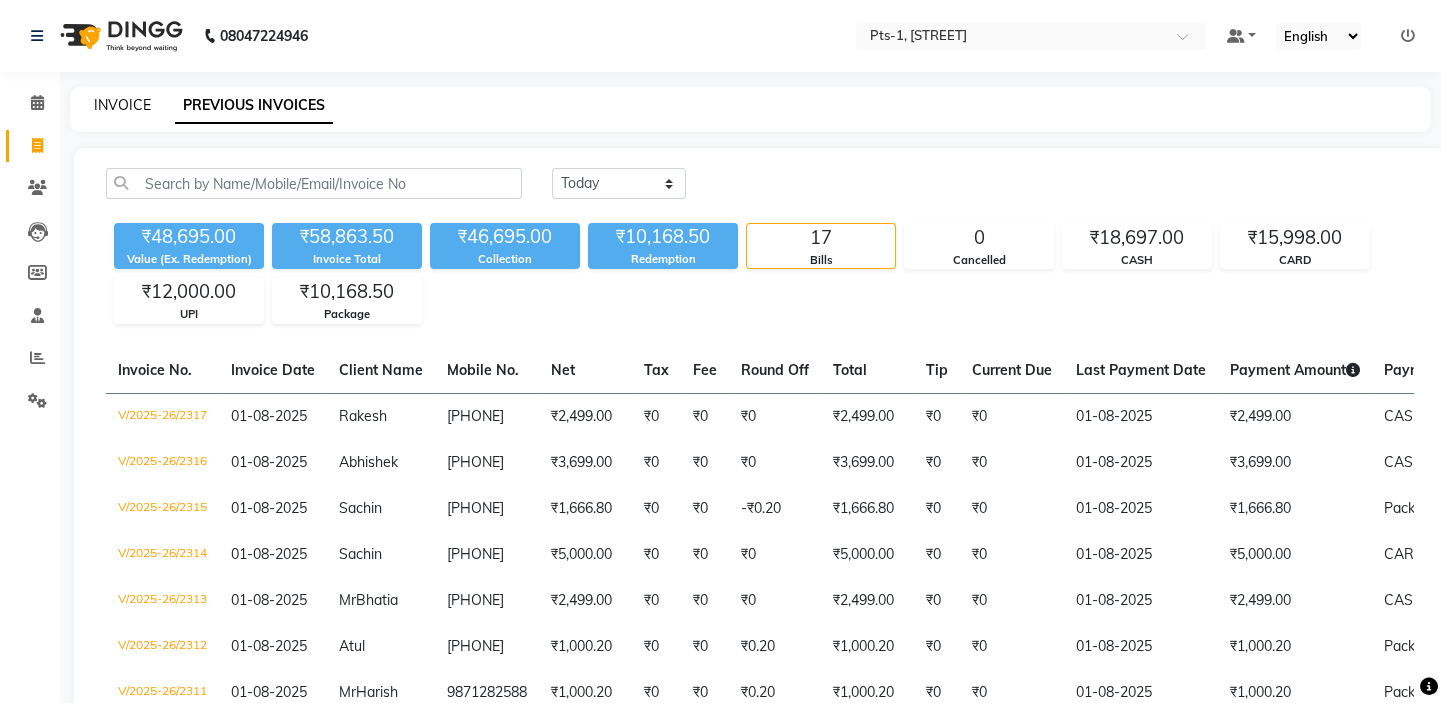 click on "INVOICE" 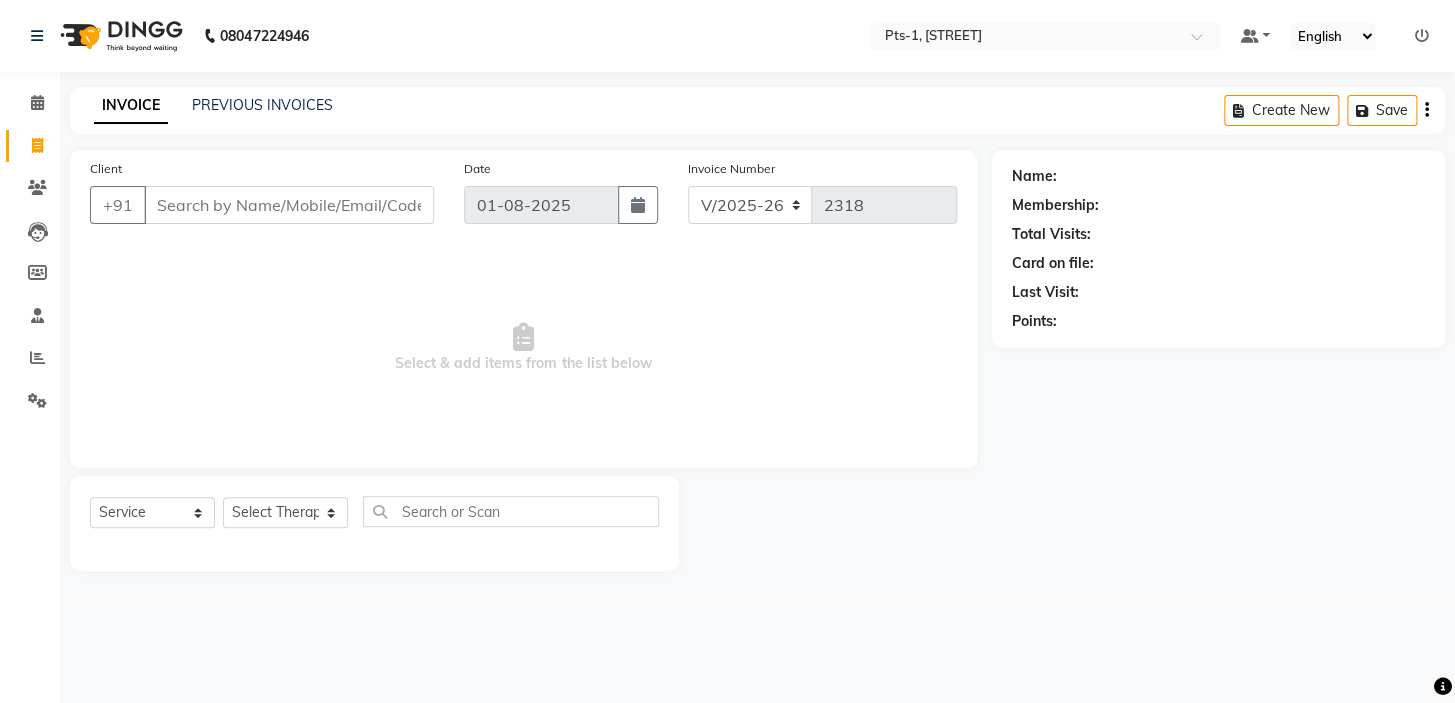 click on "Client" at bounding box center (289, 205) 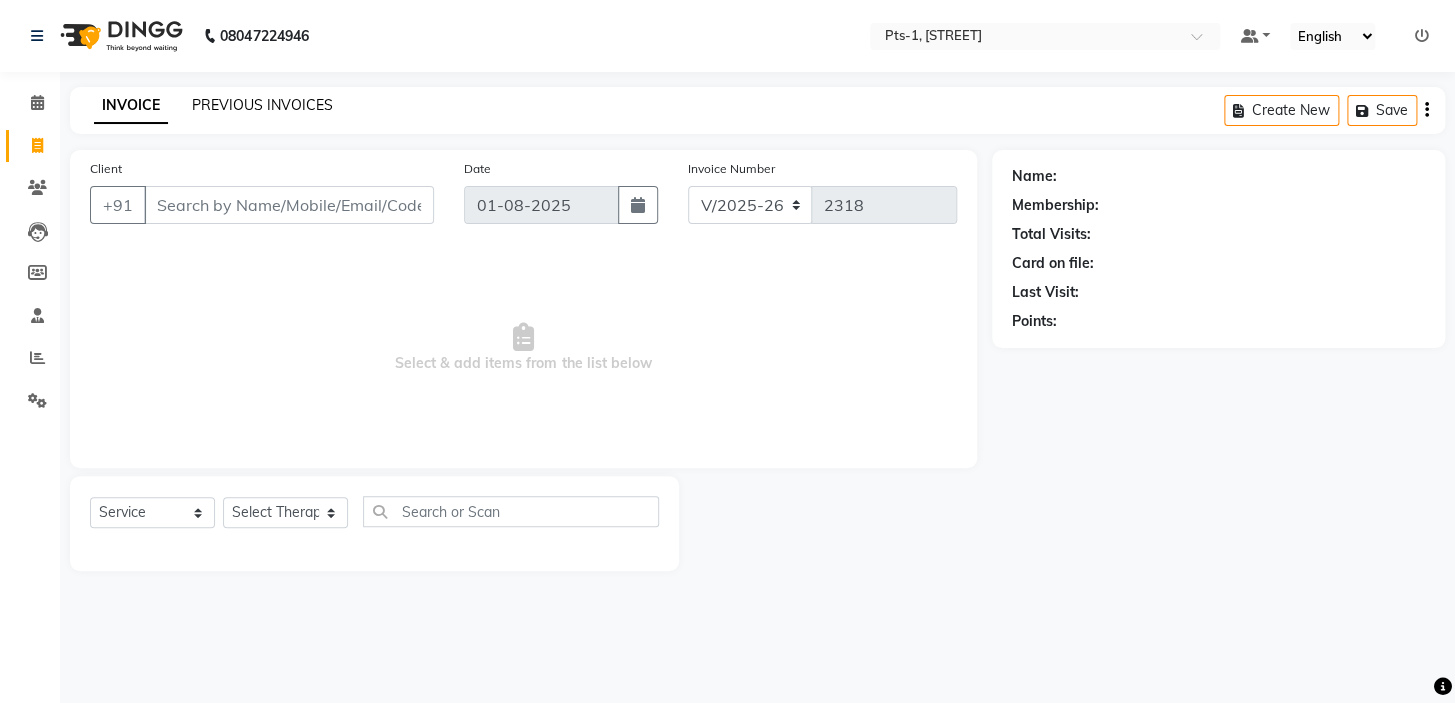 click on "PREVIOUS INVOICES" 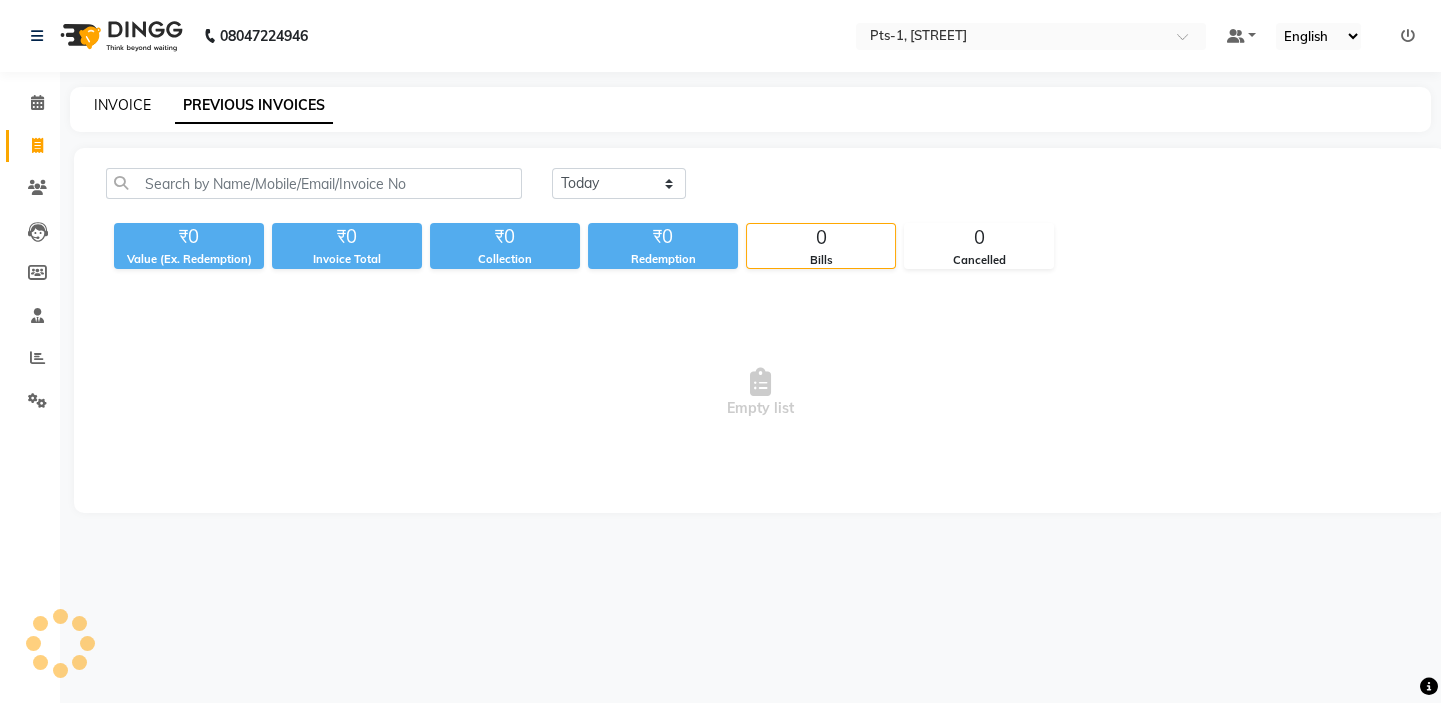 click on "INVOICE" 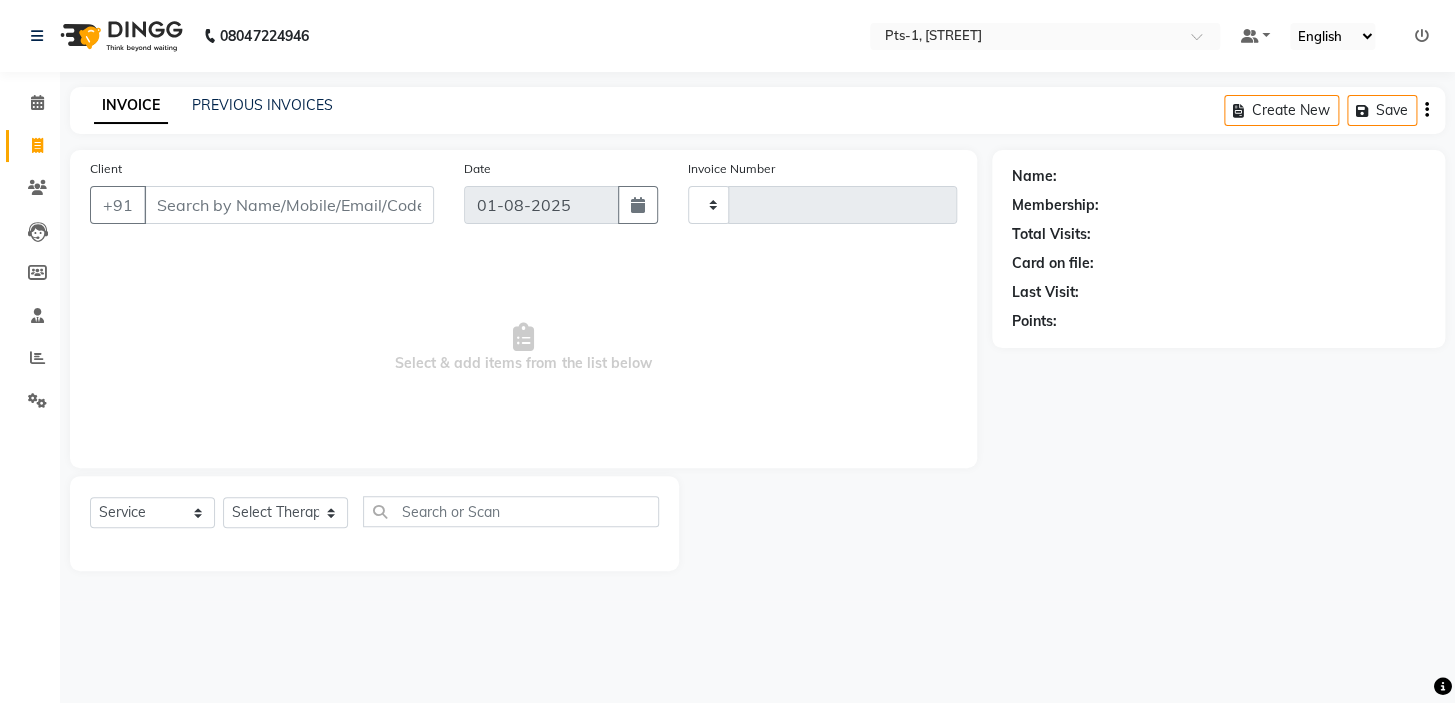type on "2318" 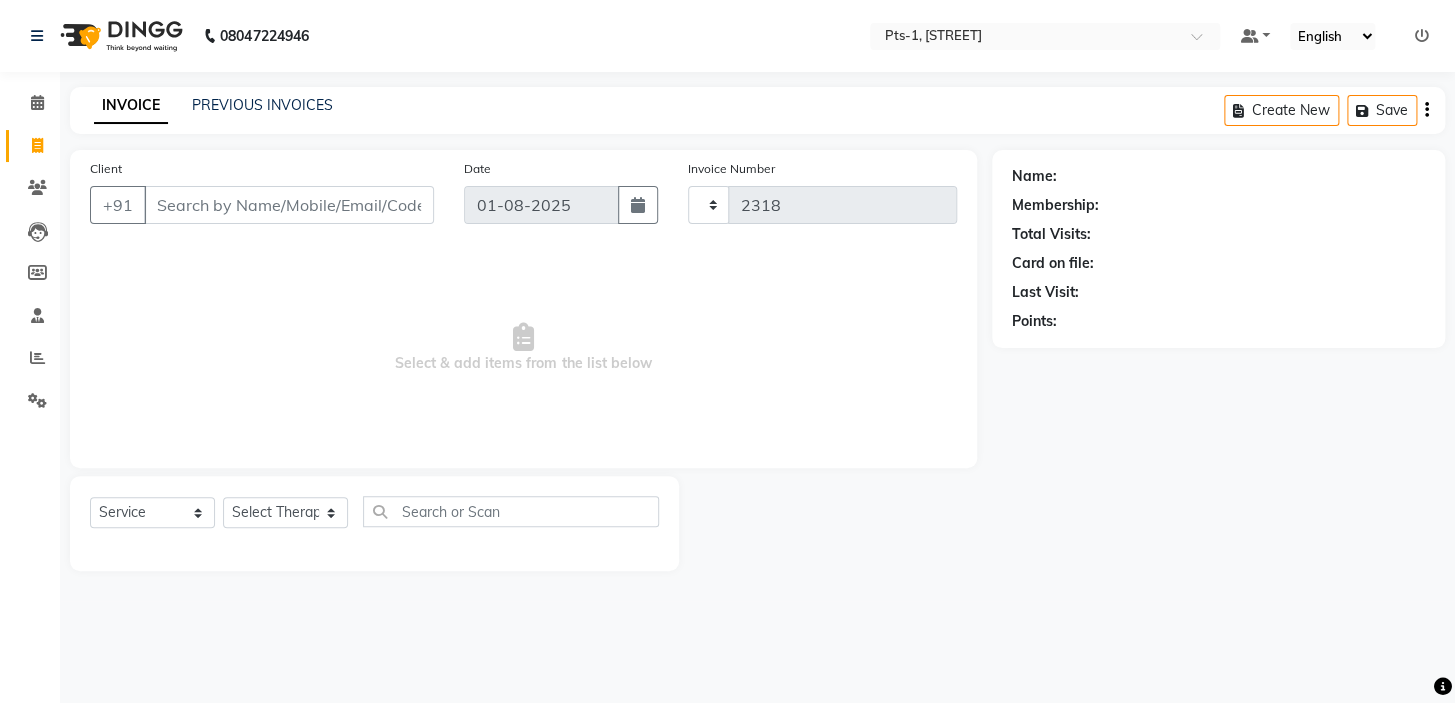 select on "5296" 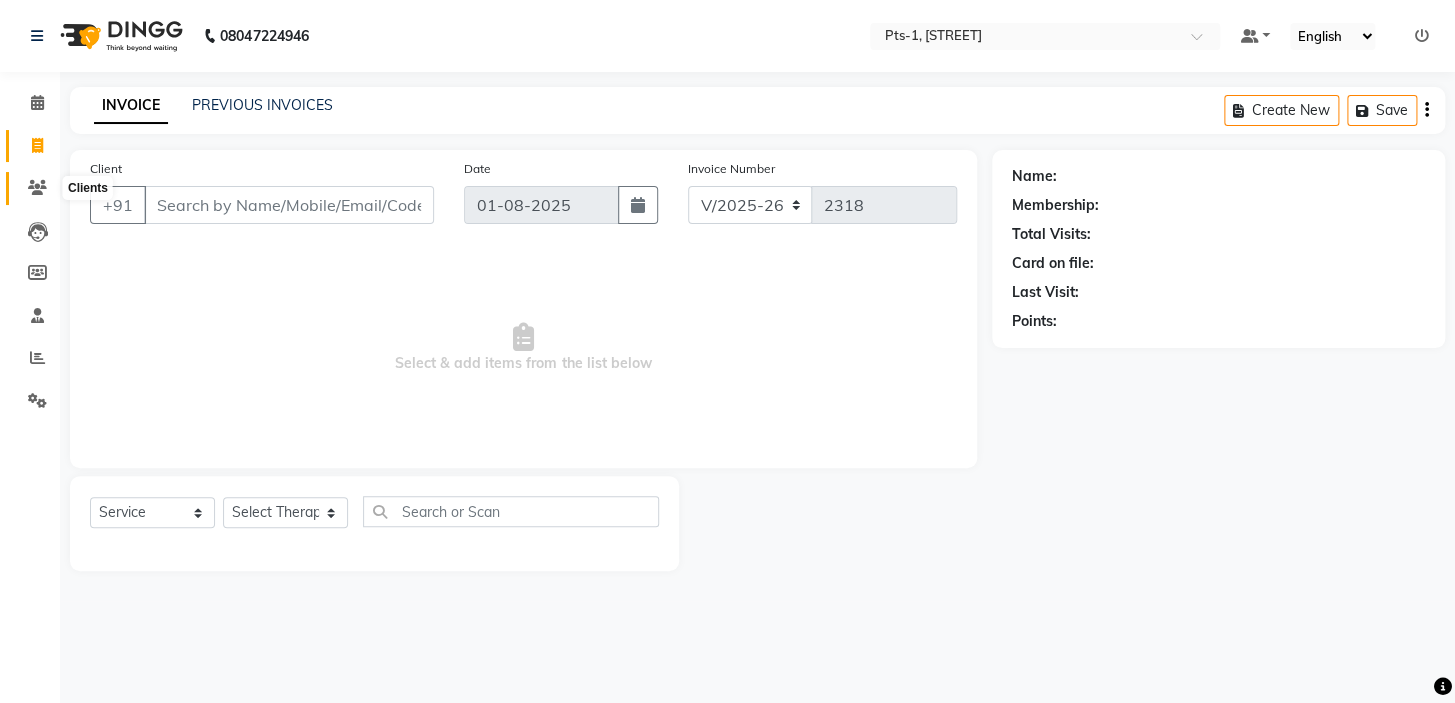 click 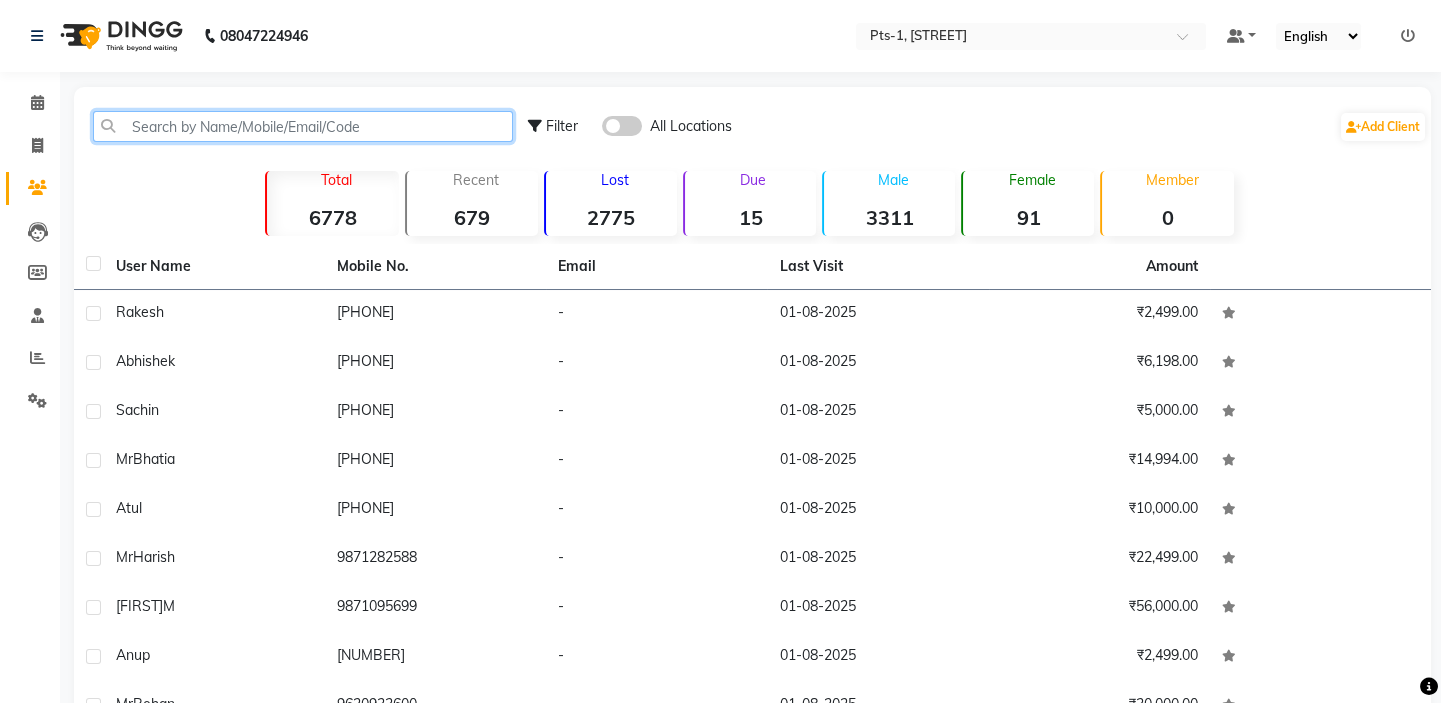 click 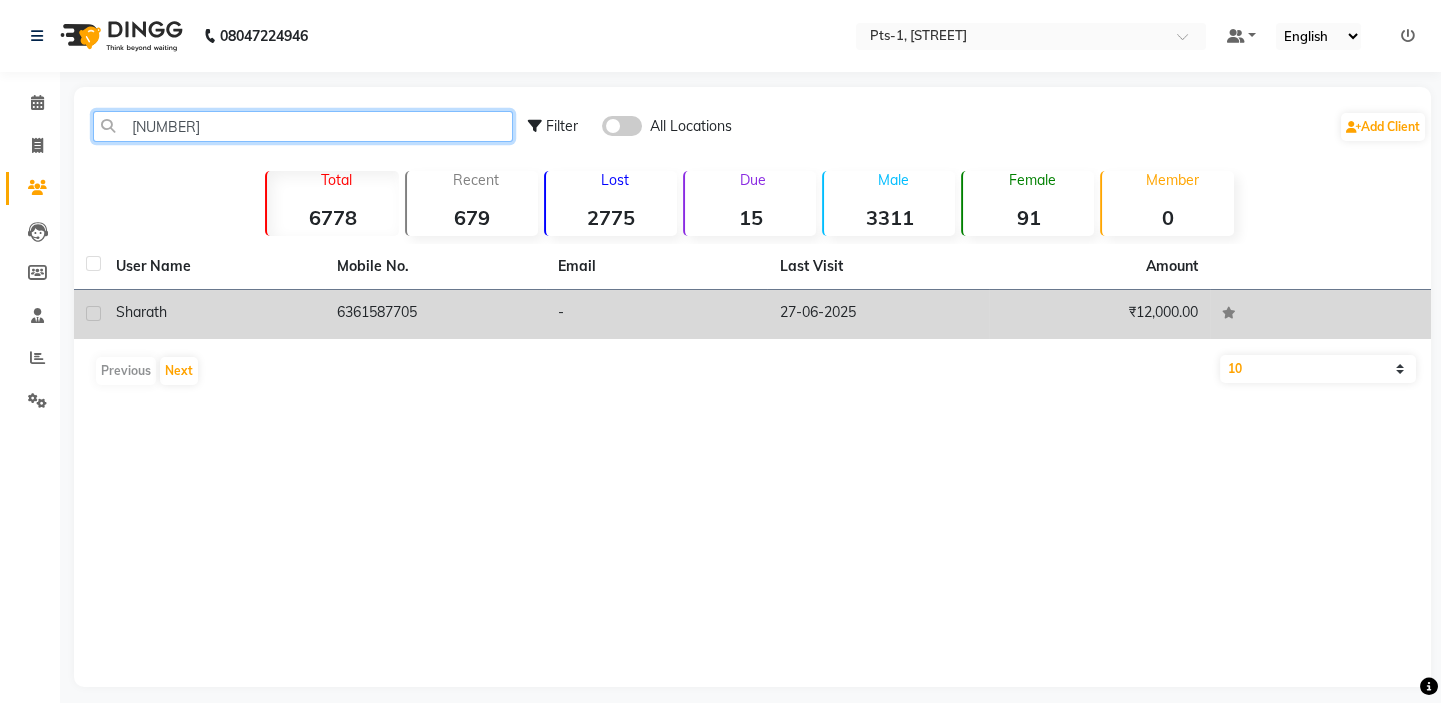 type on "[NUMBER]" 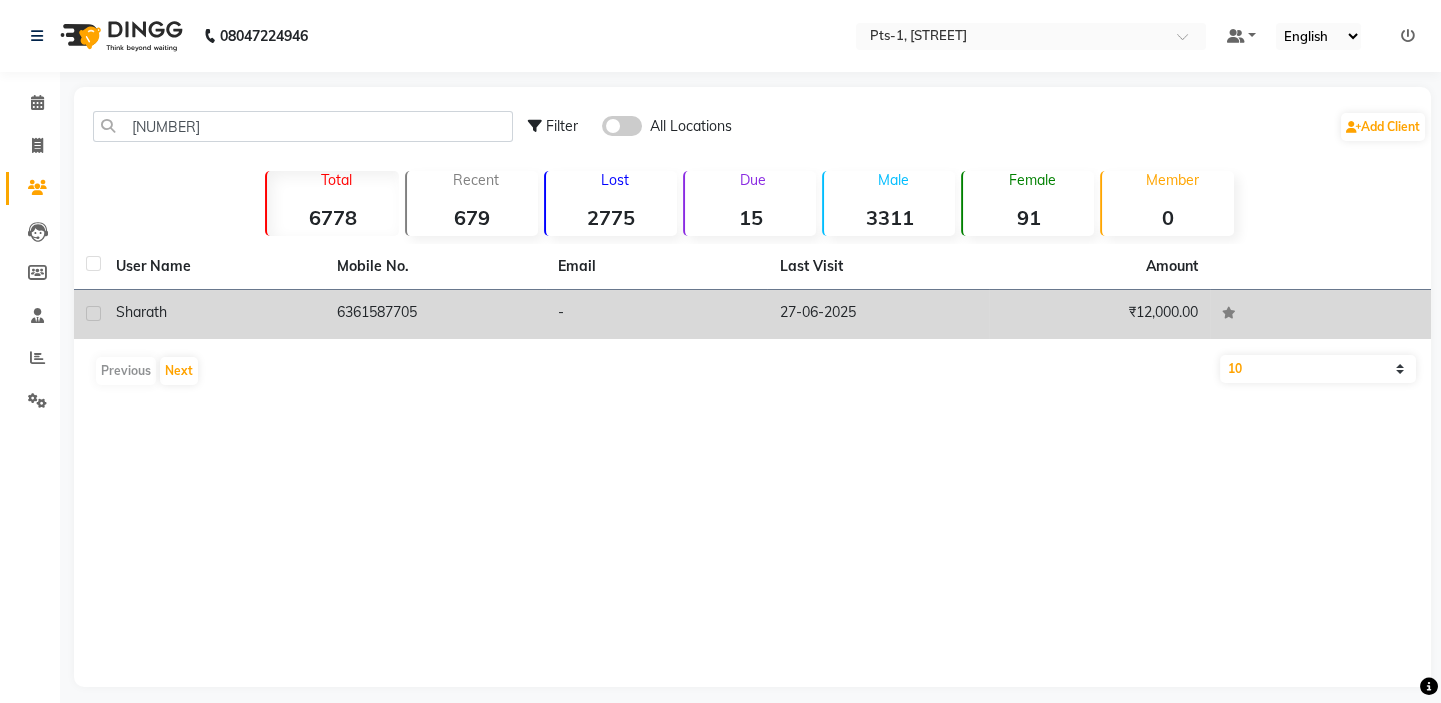 click on "6361587705" 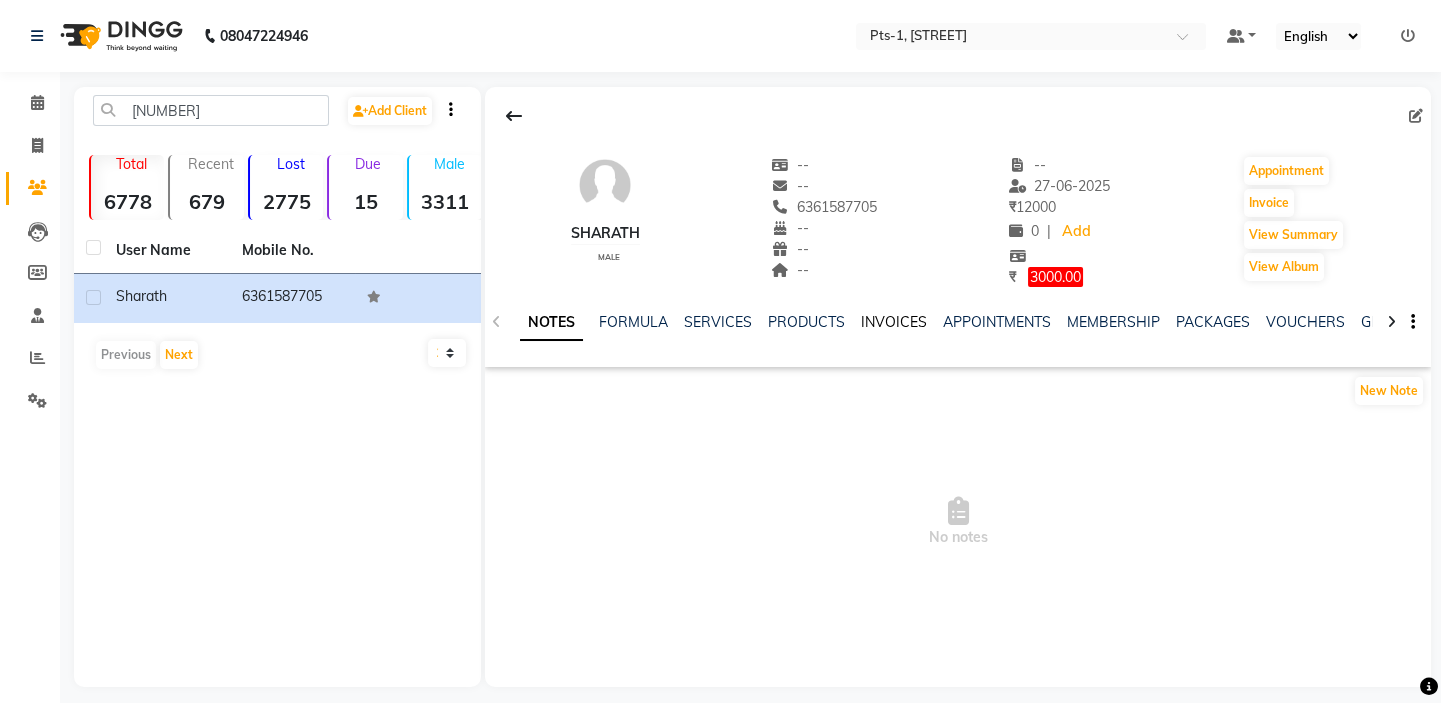 click on "INVOICES" 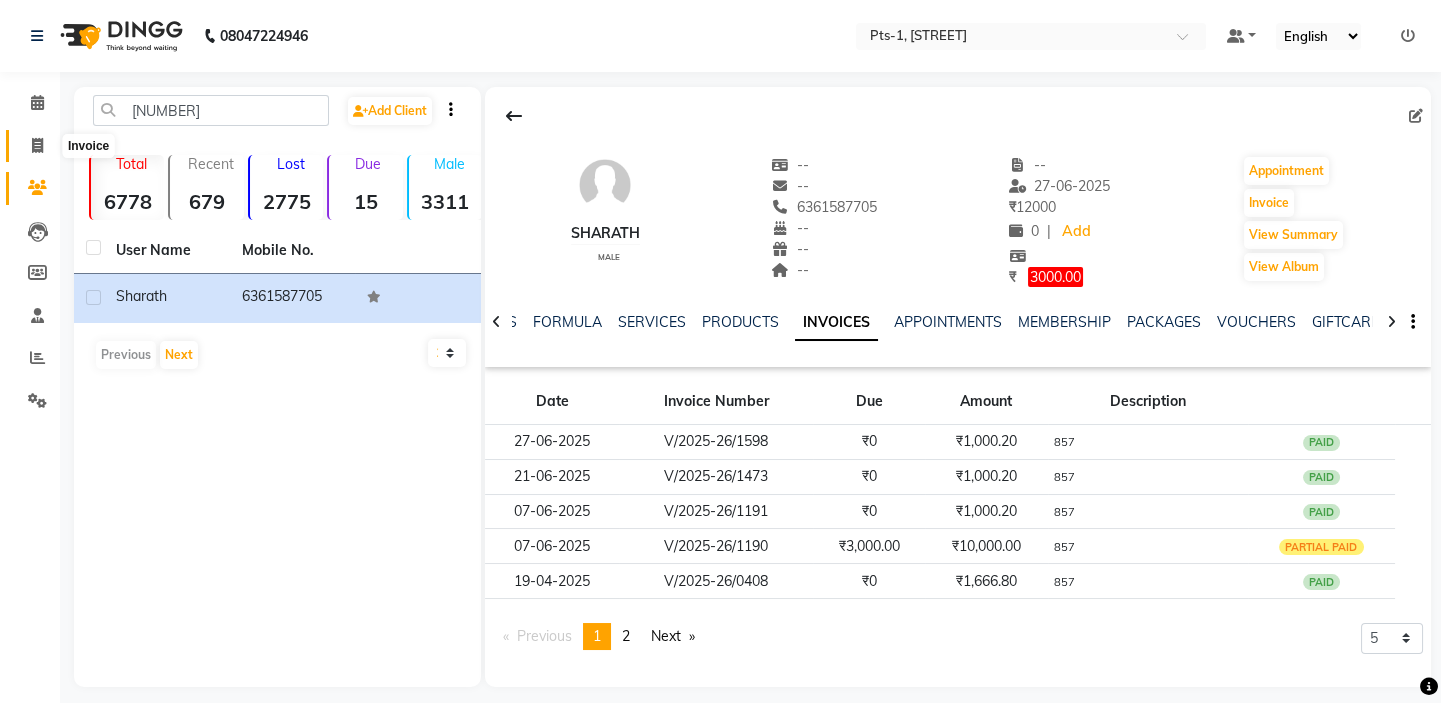 click 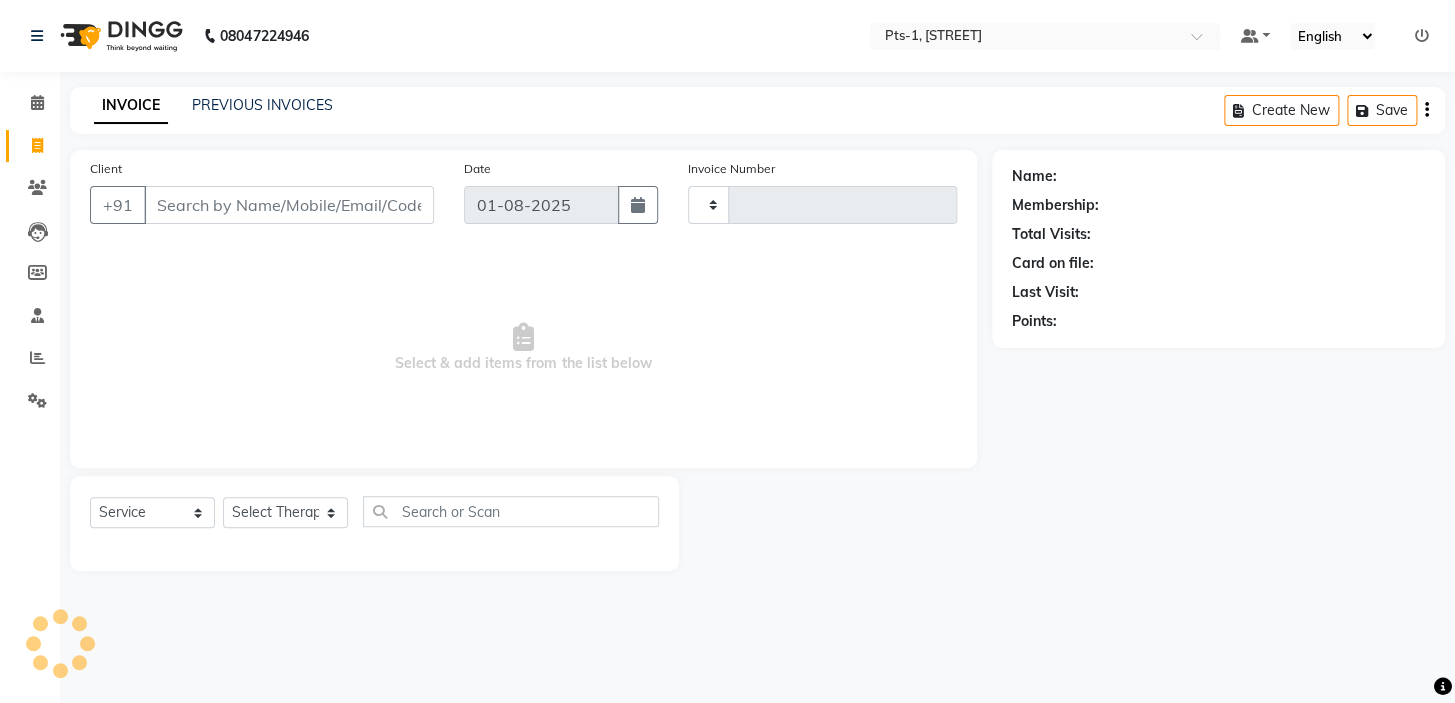 type on "2318" 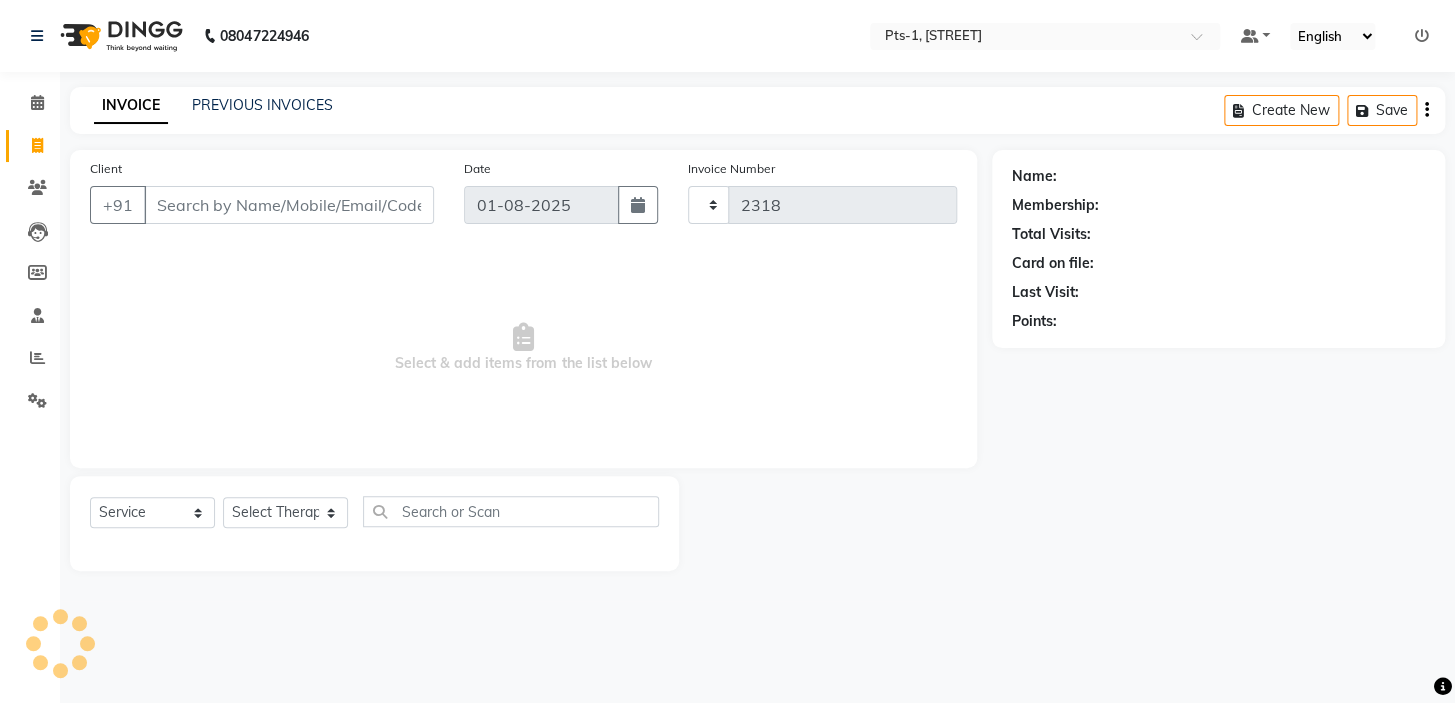 select on "5296" 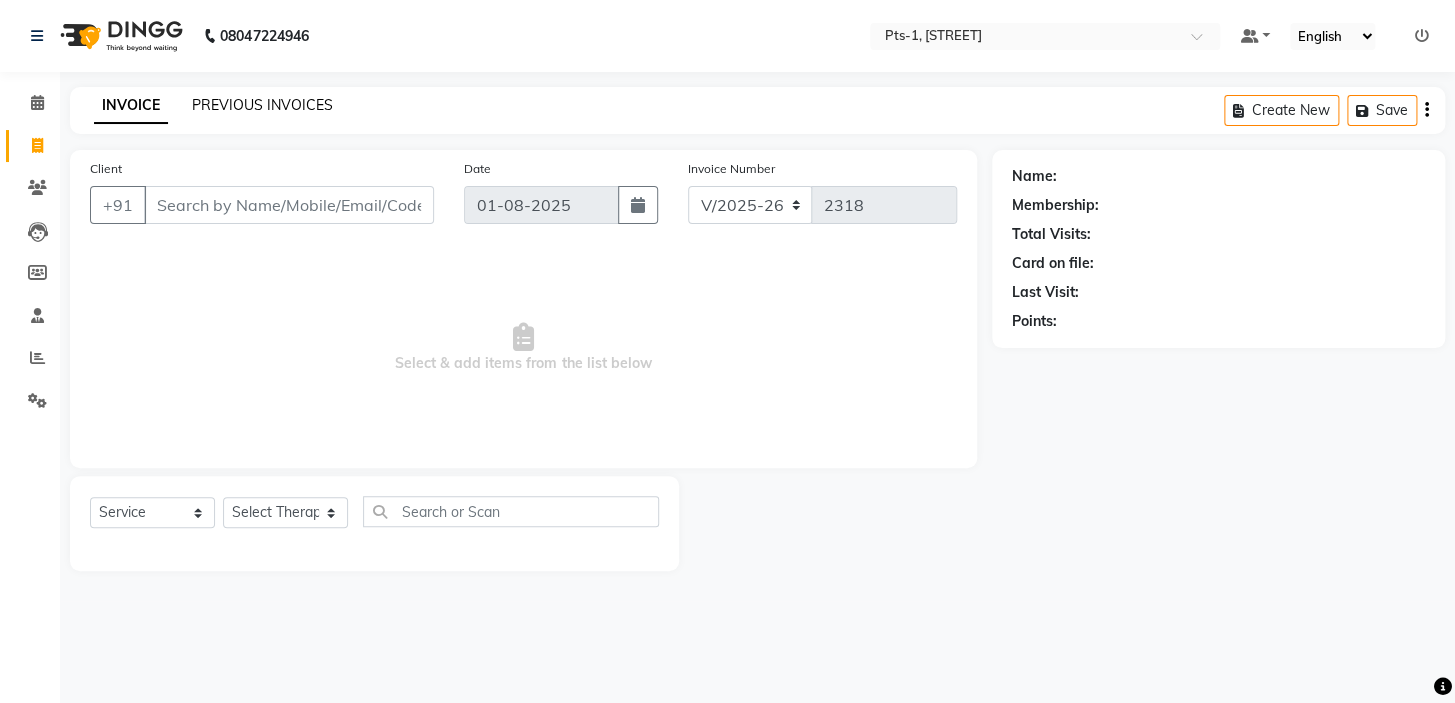 click on "PREVIOUS INVOICES" 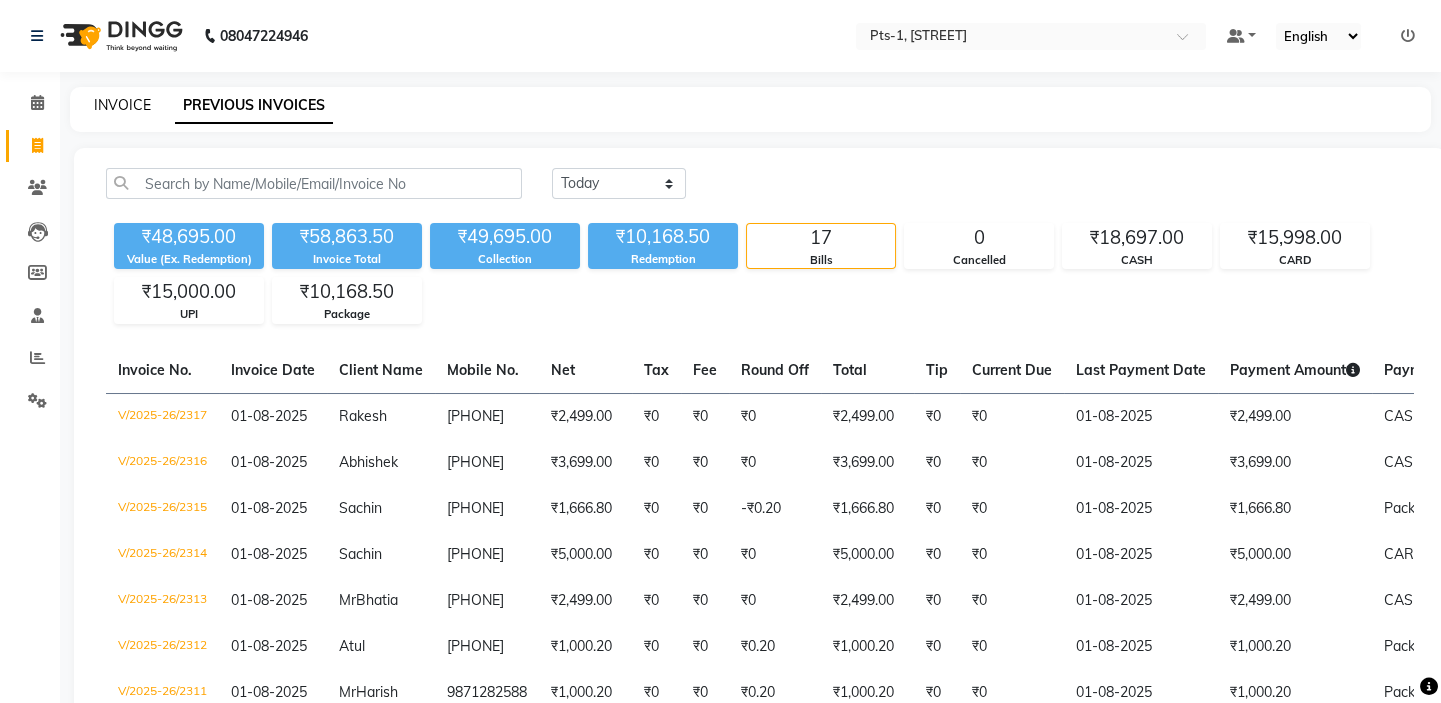 click on "INVOICE" 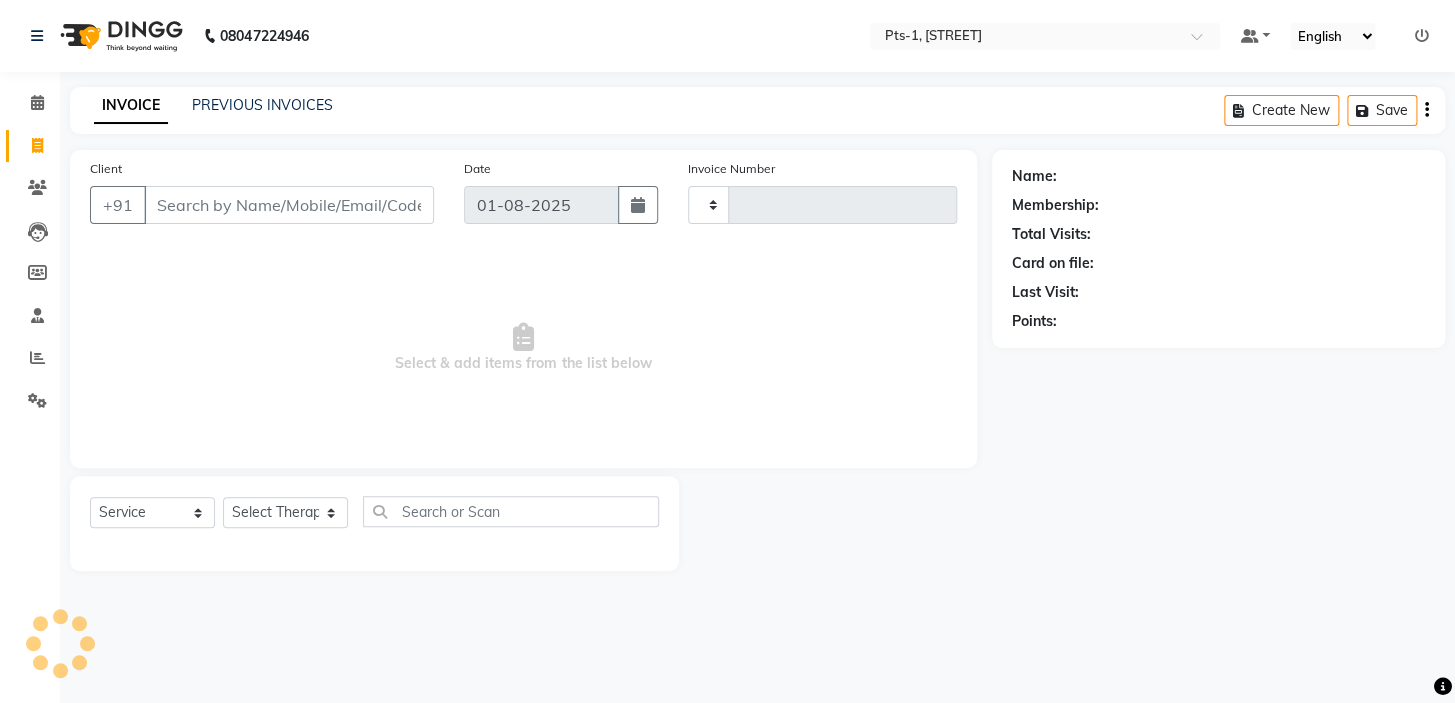 type on "2318" 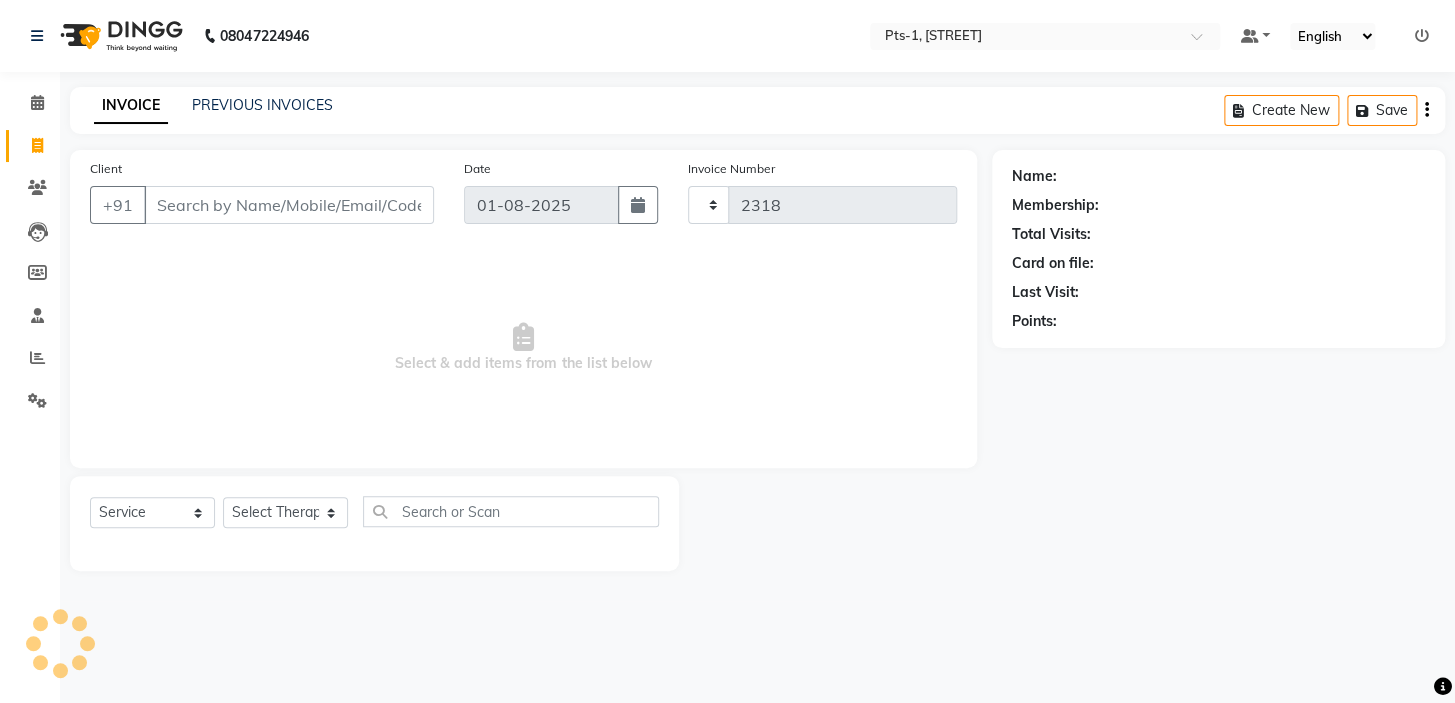 select on "5296" 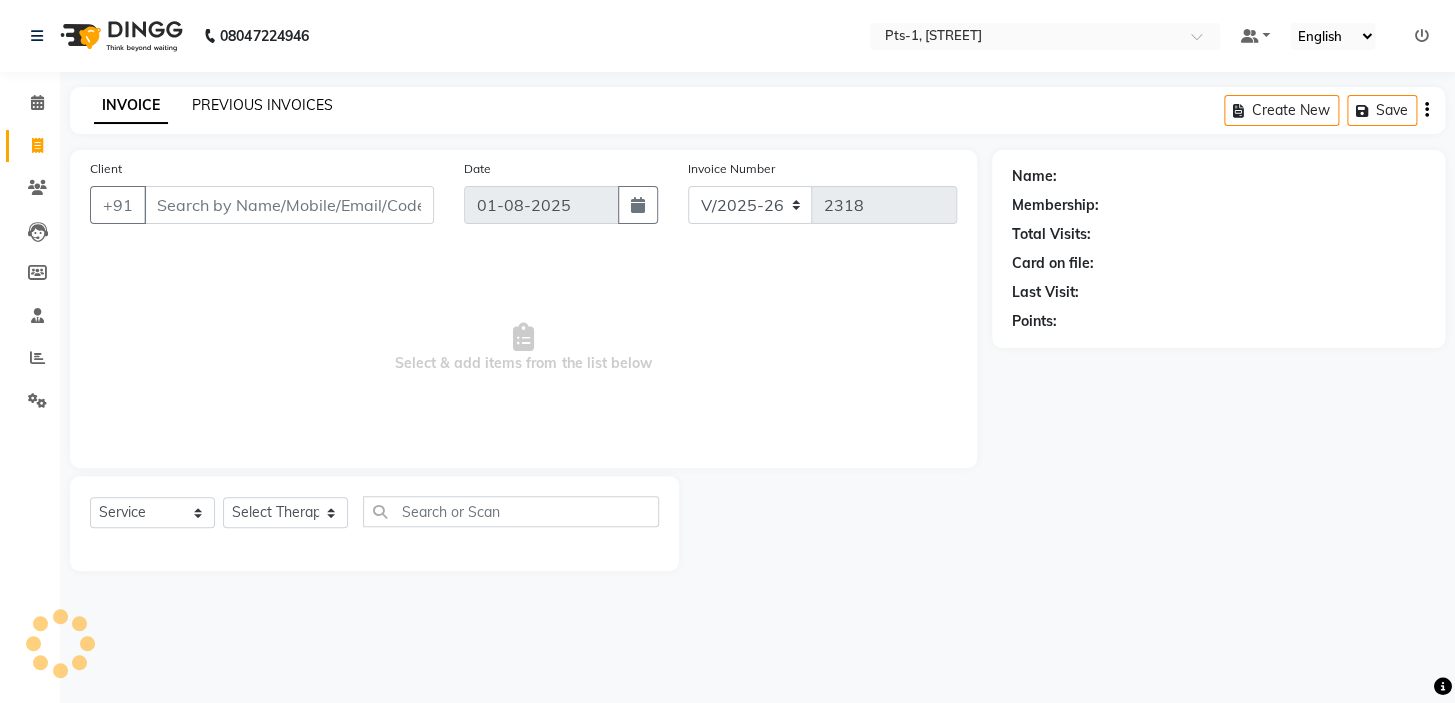 click on "PREVIOUS INVOICES" 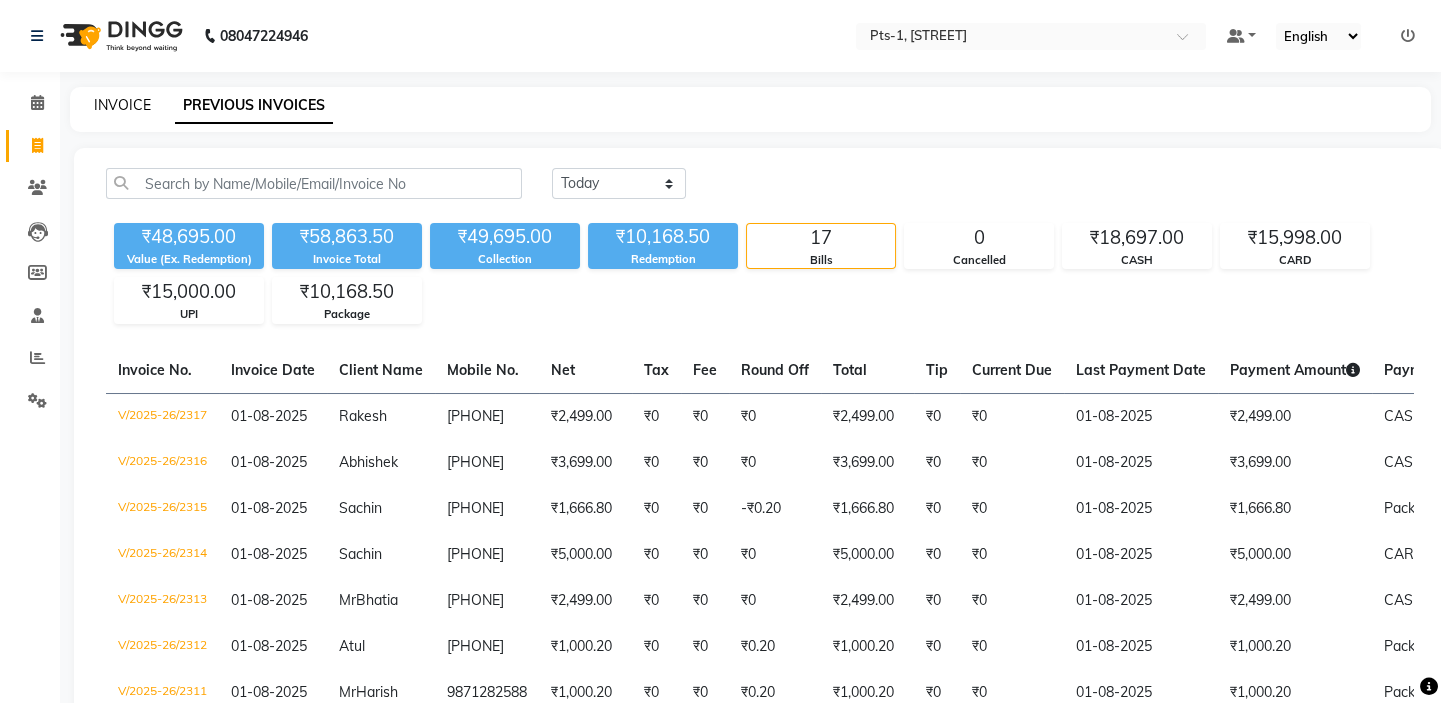 click on "INVOICE" 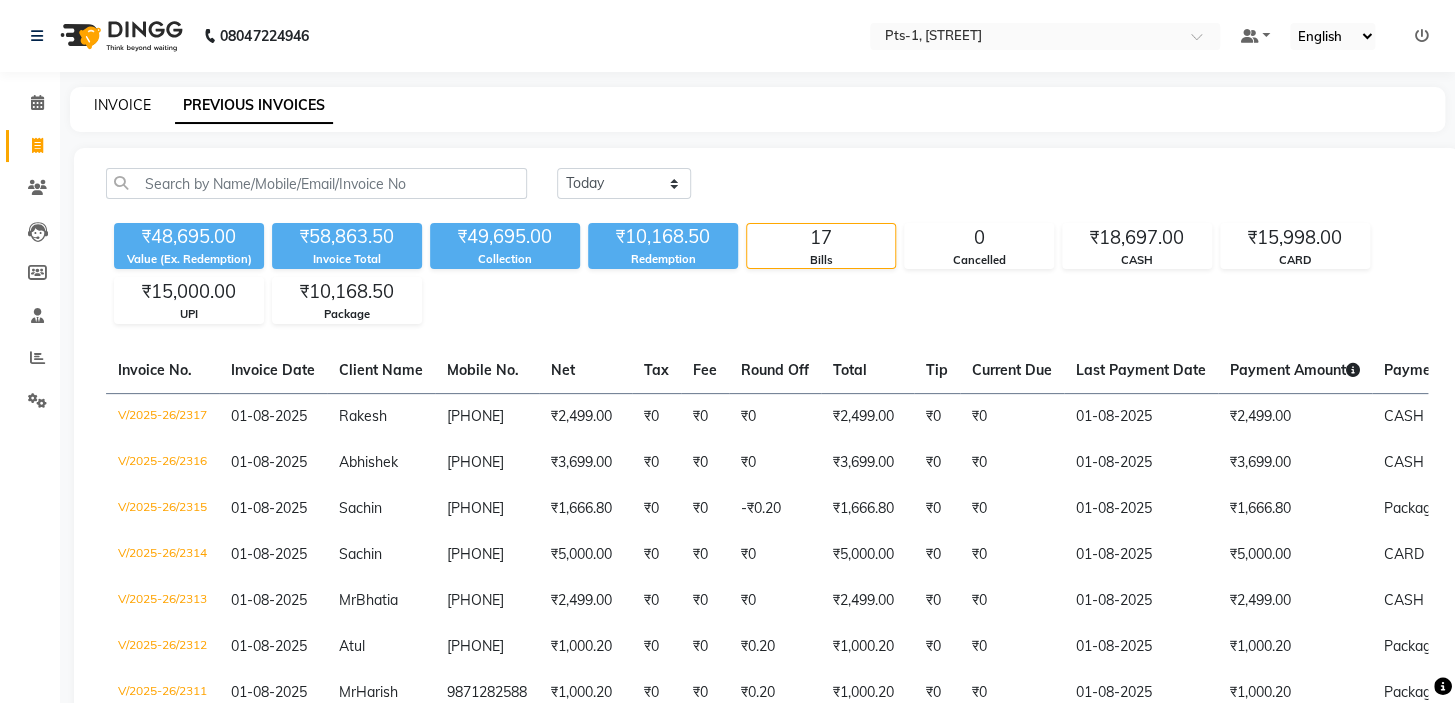 select on "5296" 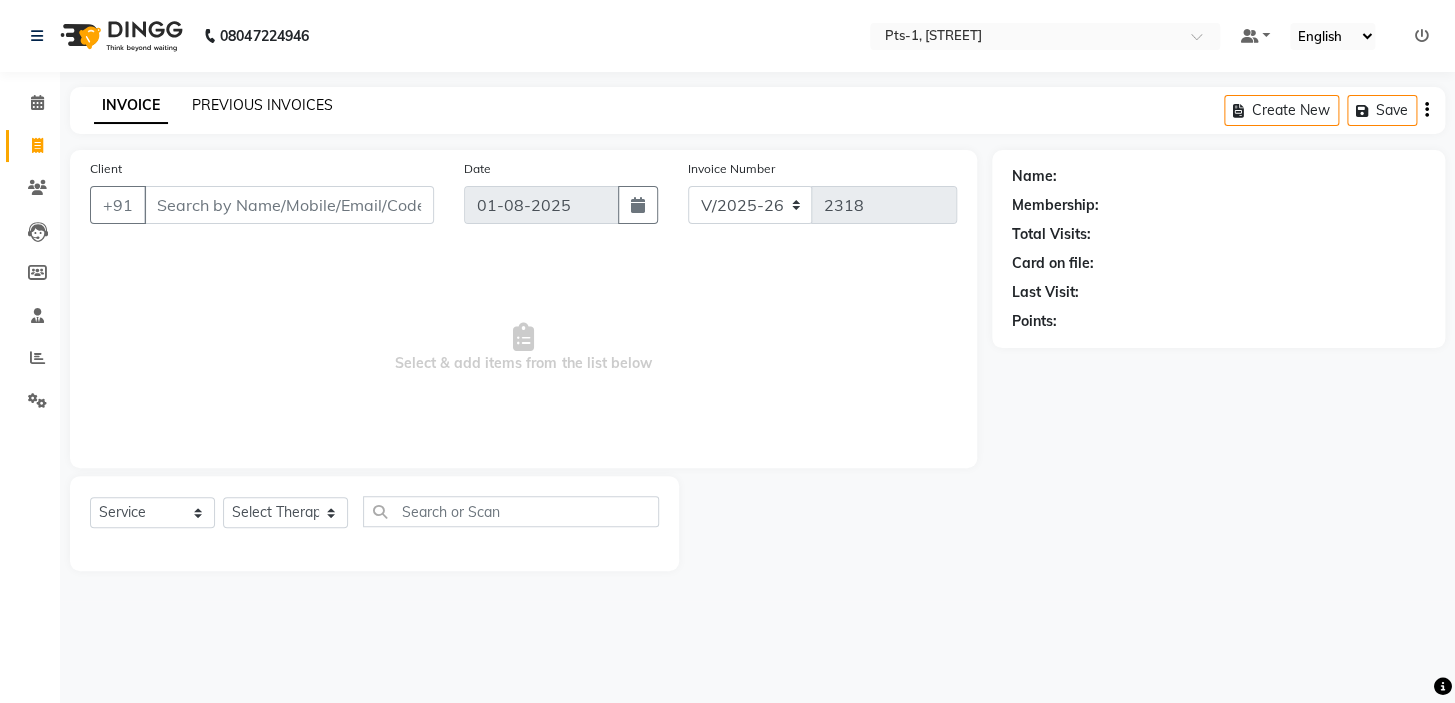 click on "PREVIOUS INVOICES" 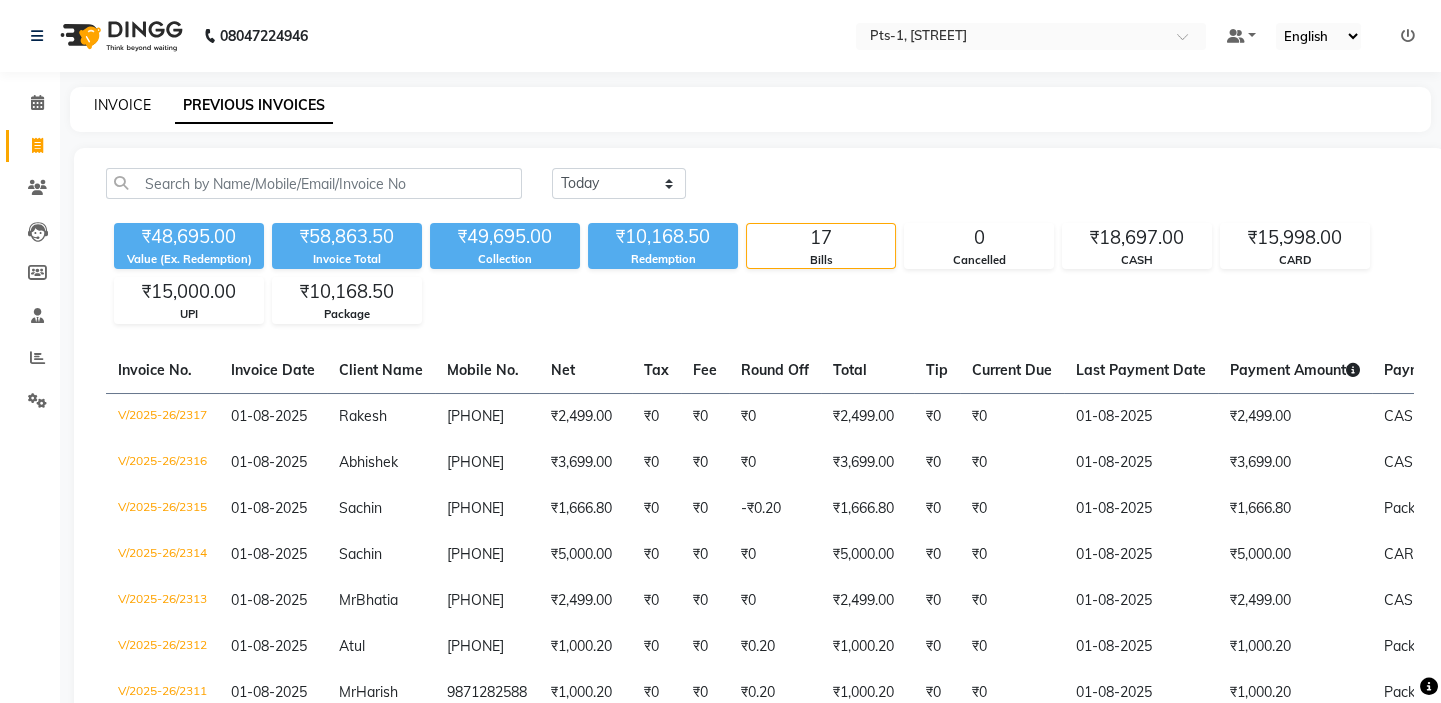 click on "INVOICE" 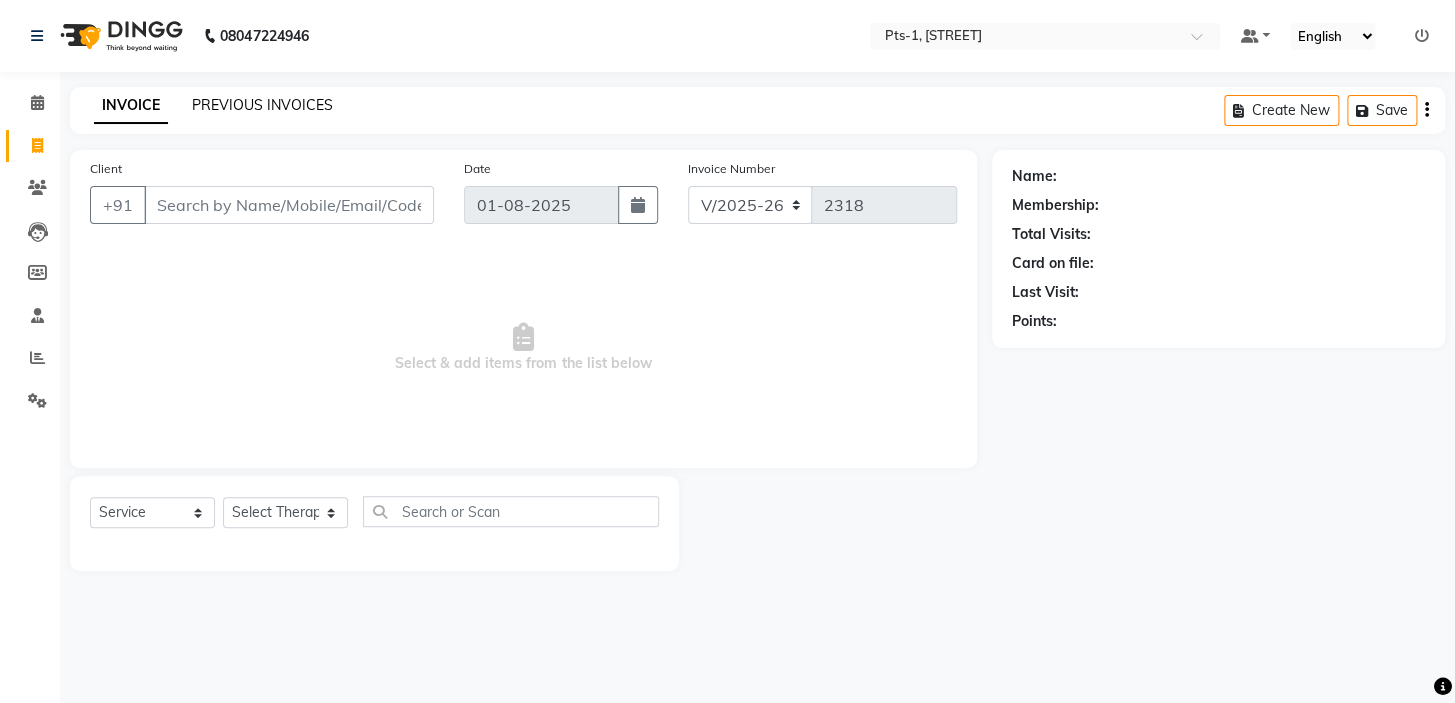 click on "PREVIOUS INVOICES" 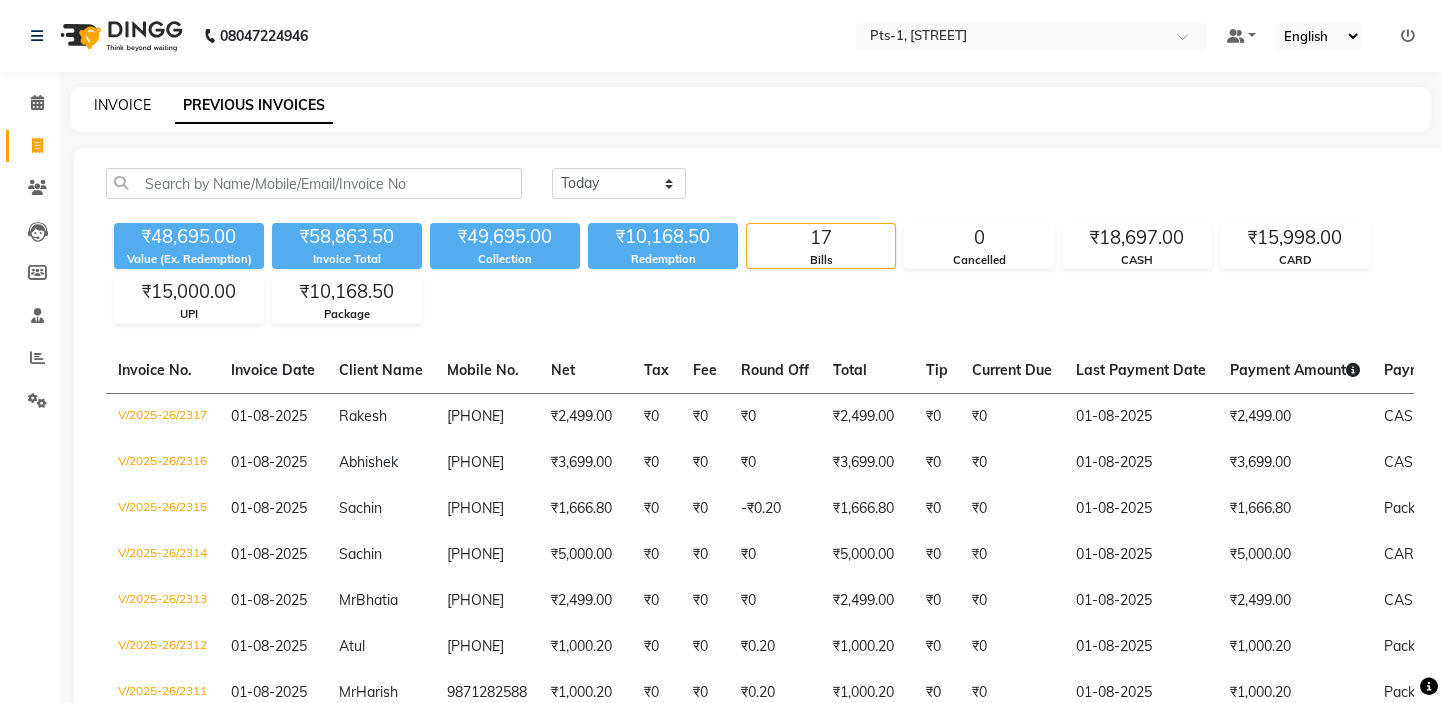 click on "INVOICE" 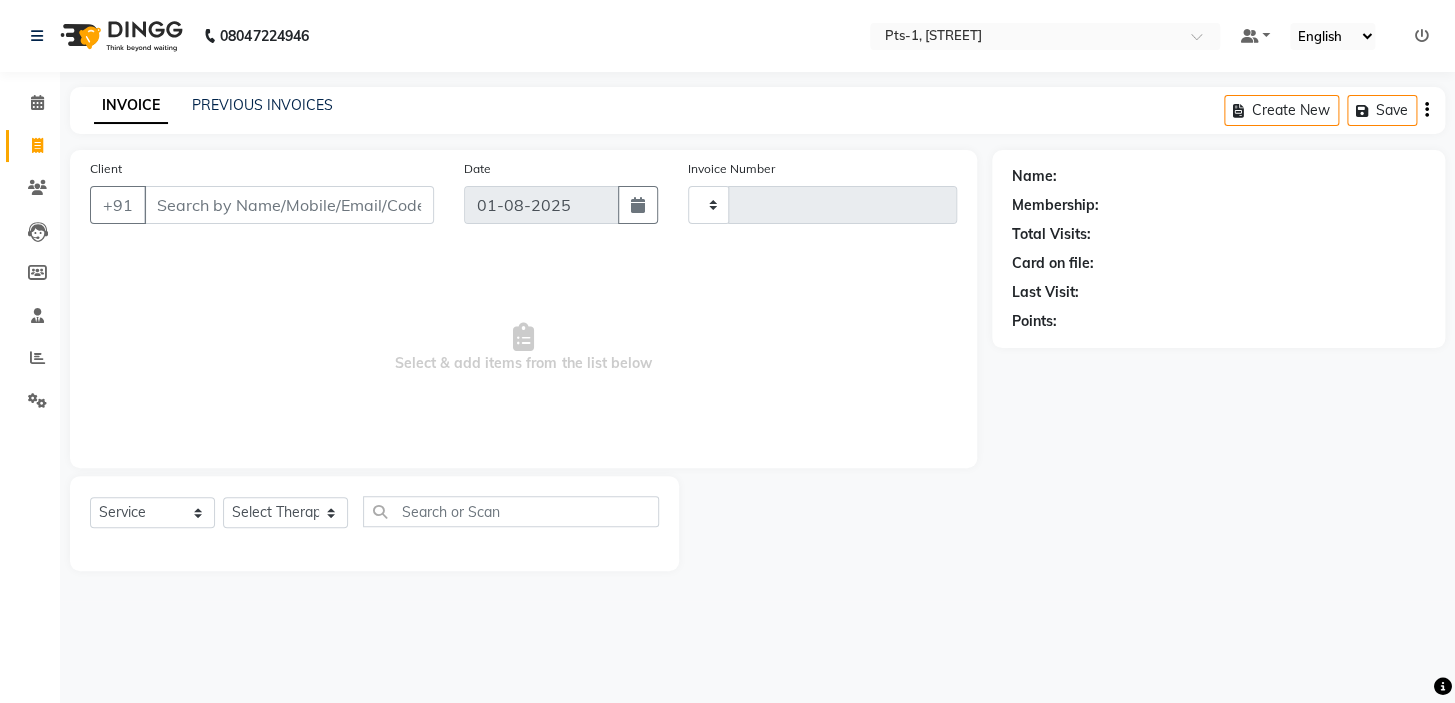 type on "2318" 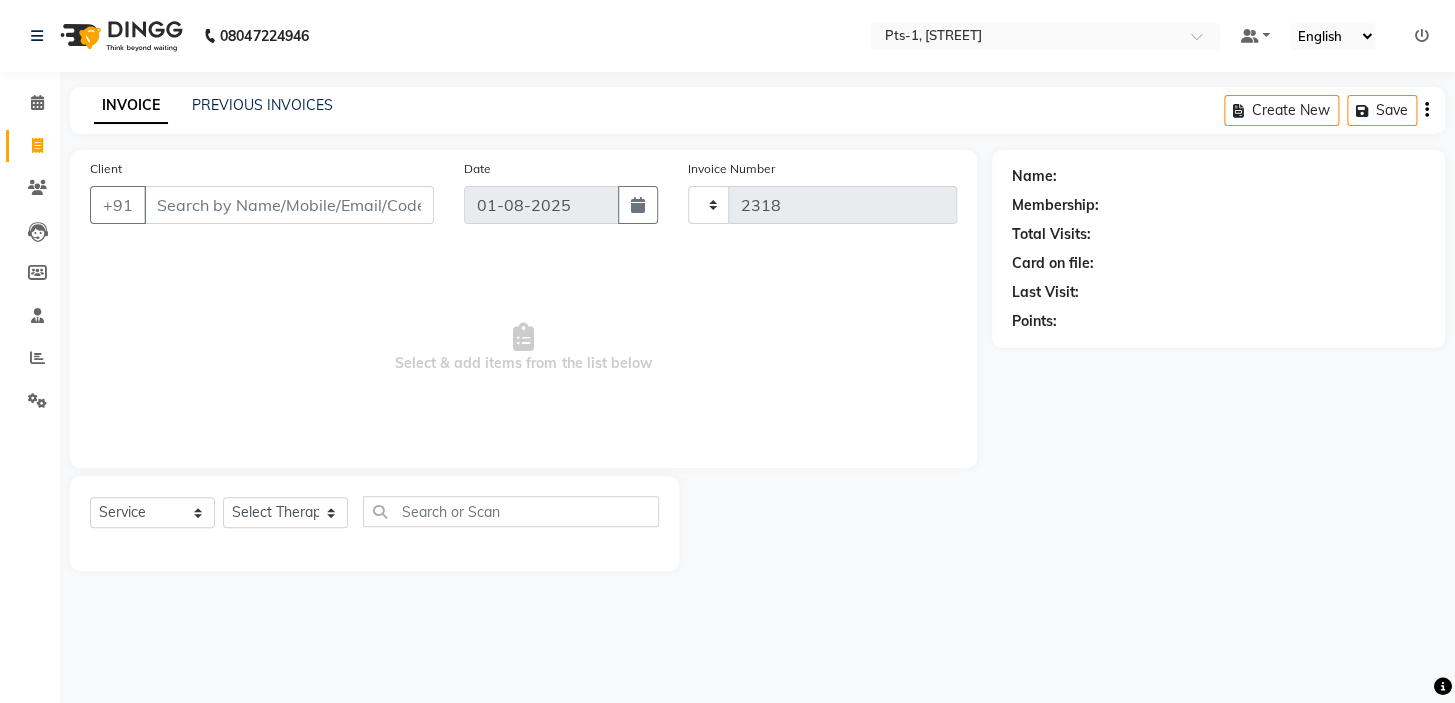 select on "5296" 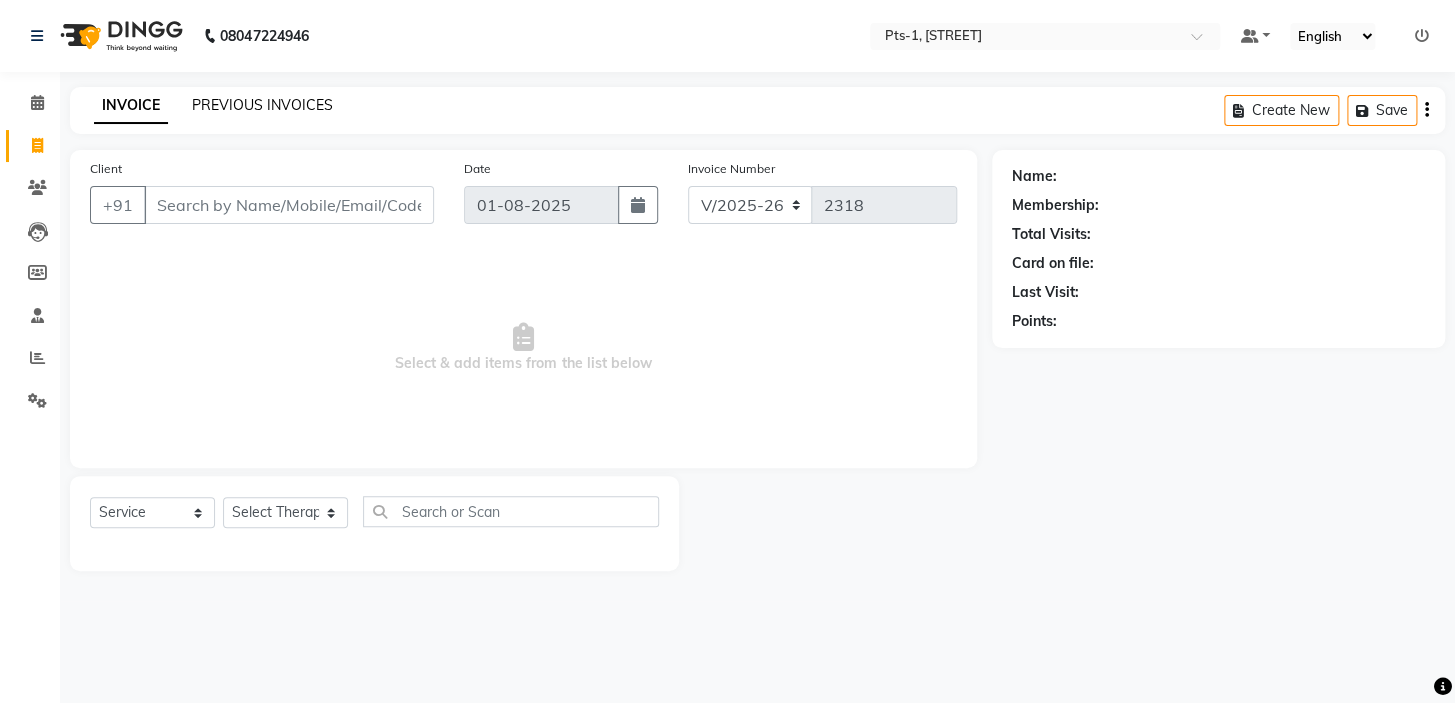 click on "PREVIOUS INVOICES" 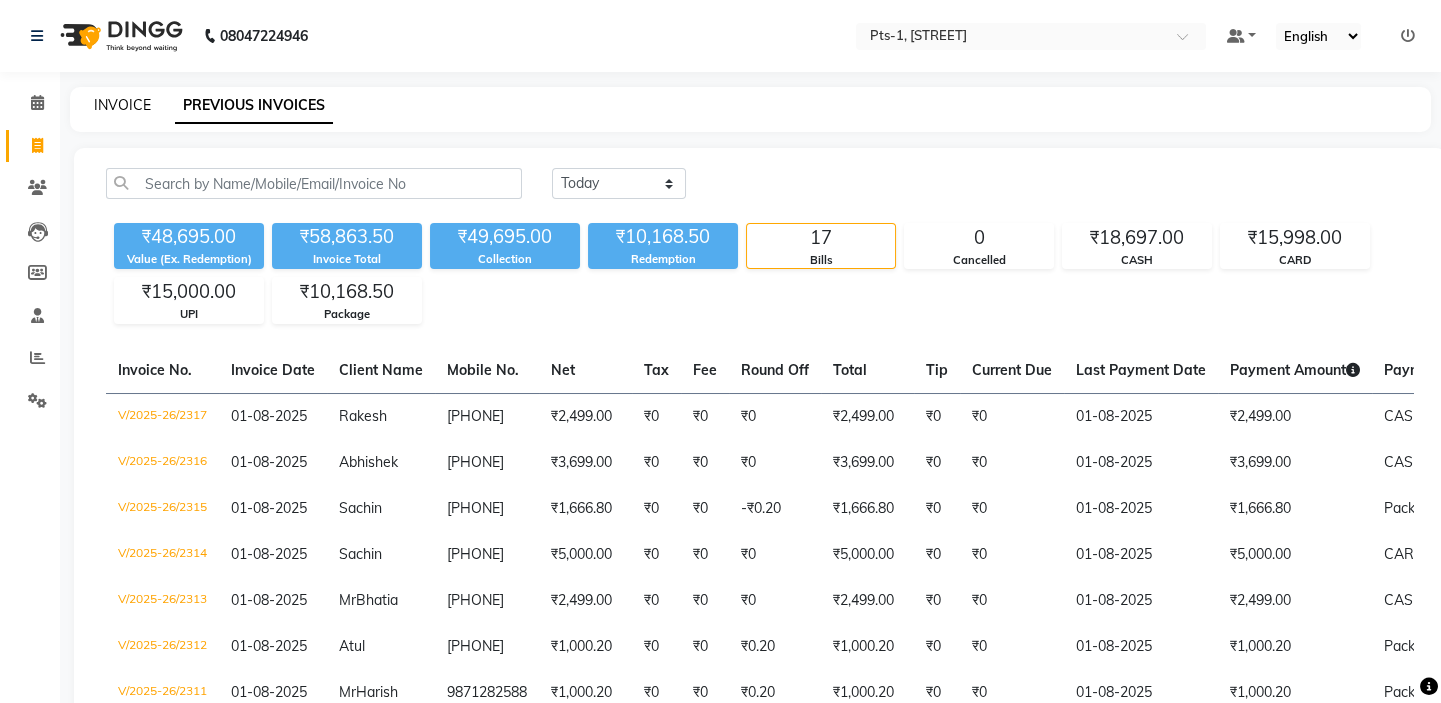 click on "INVOICE" 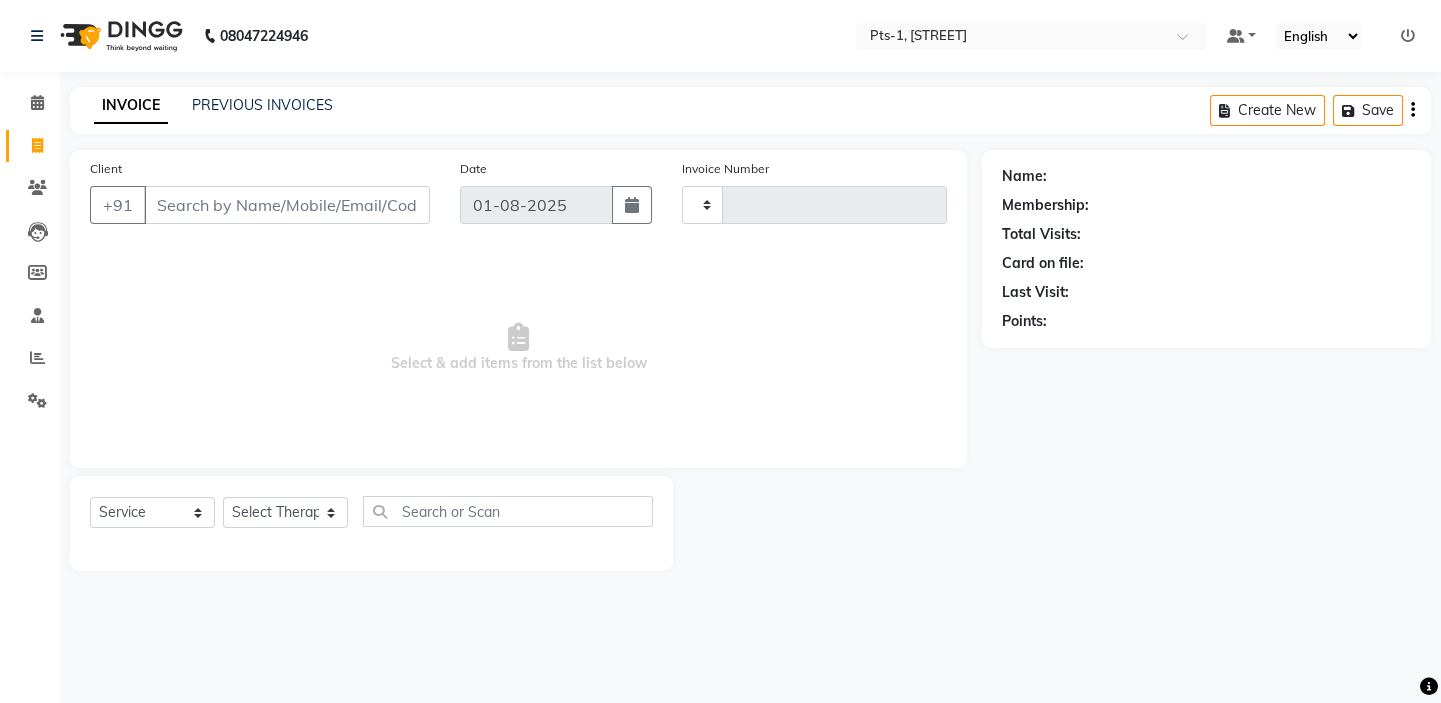 type on "2318" 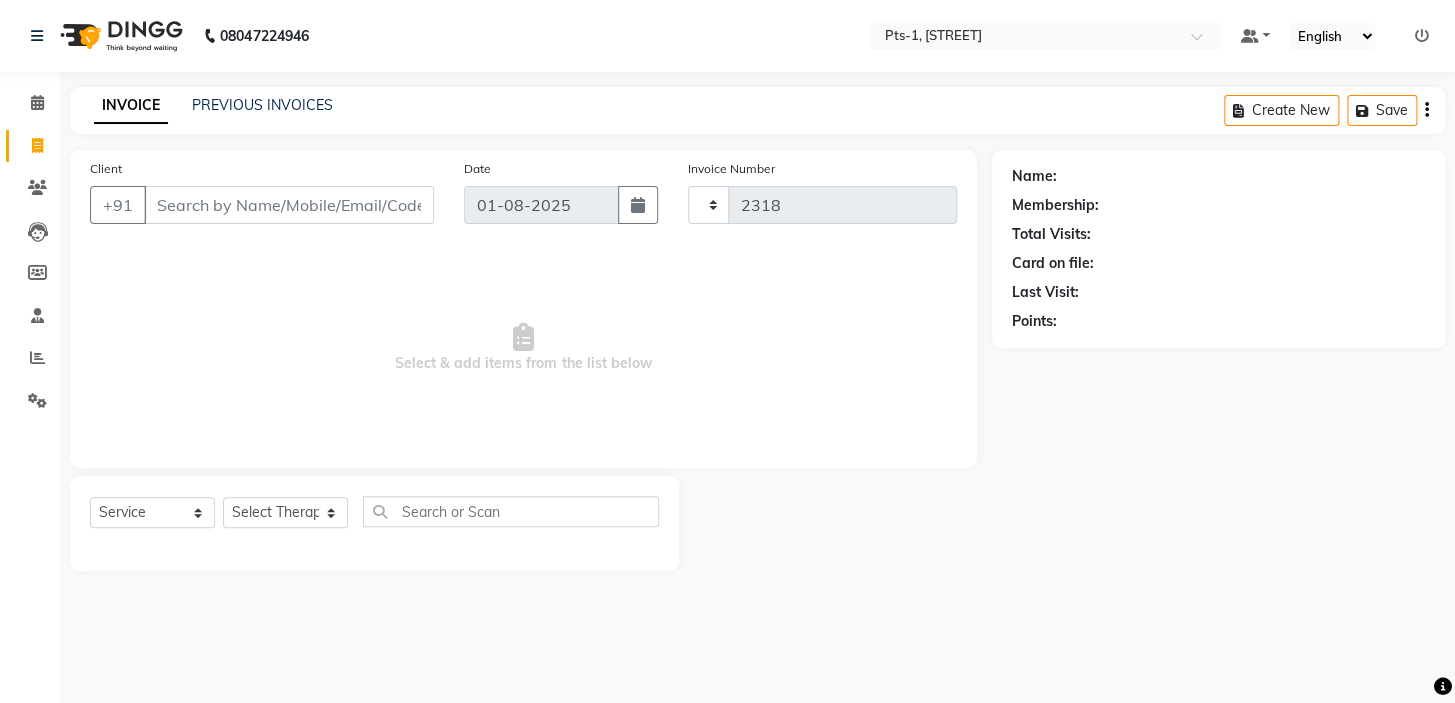 select on "5296" 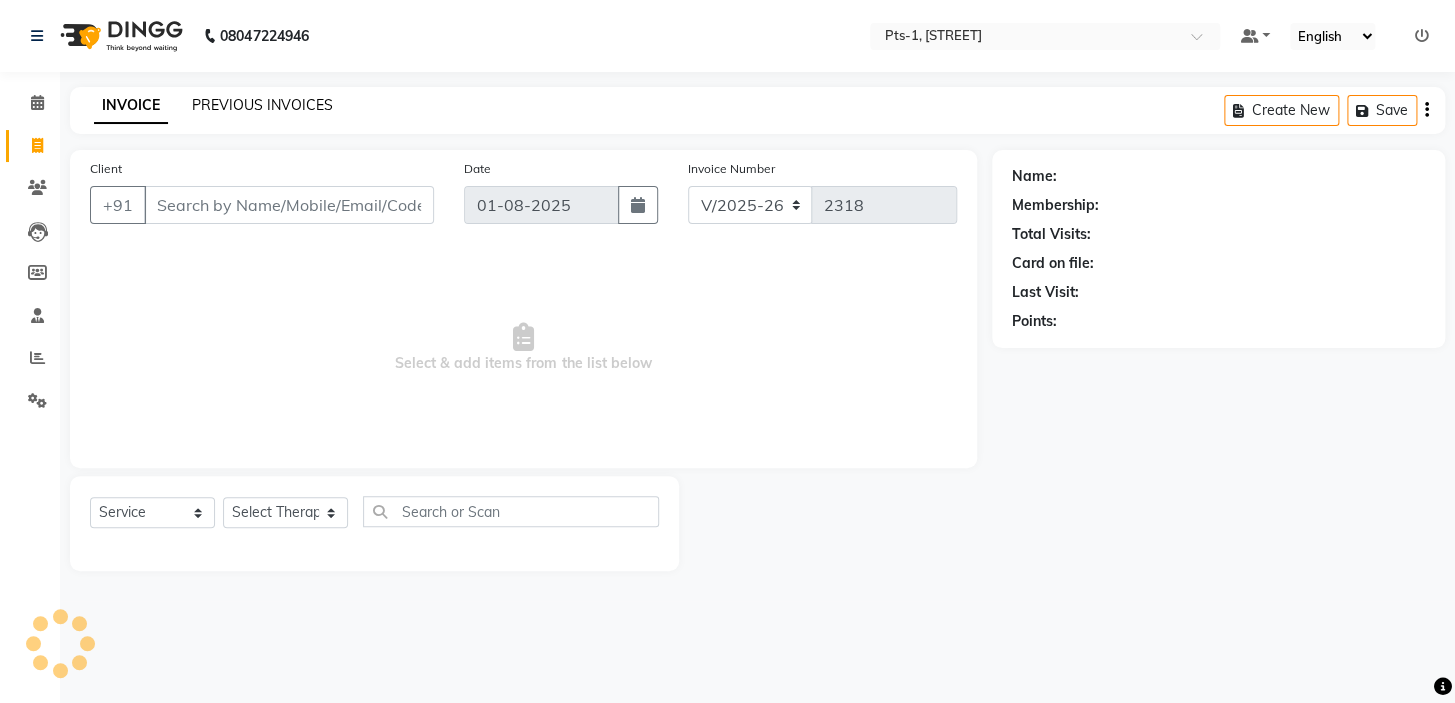 click on "PREVIOUS INVOICES" 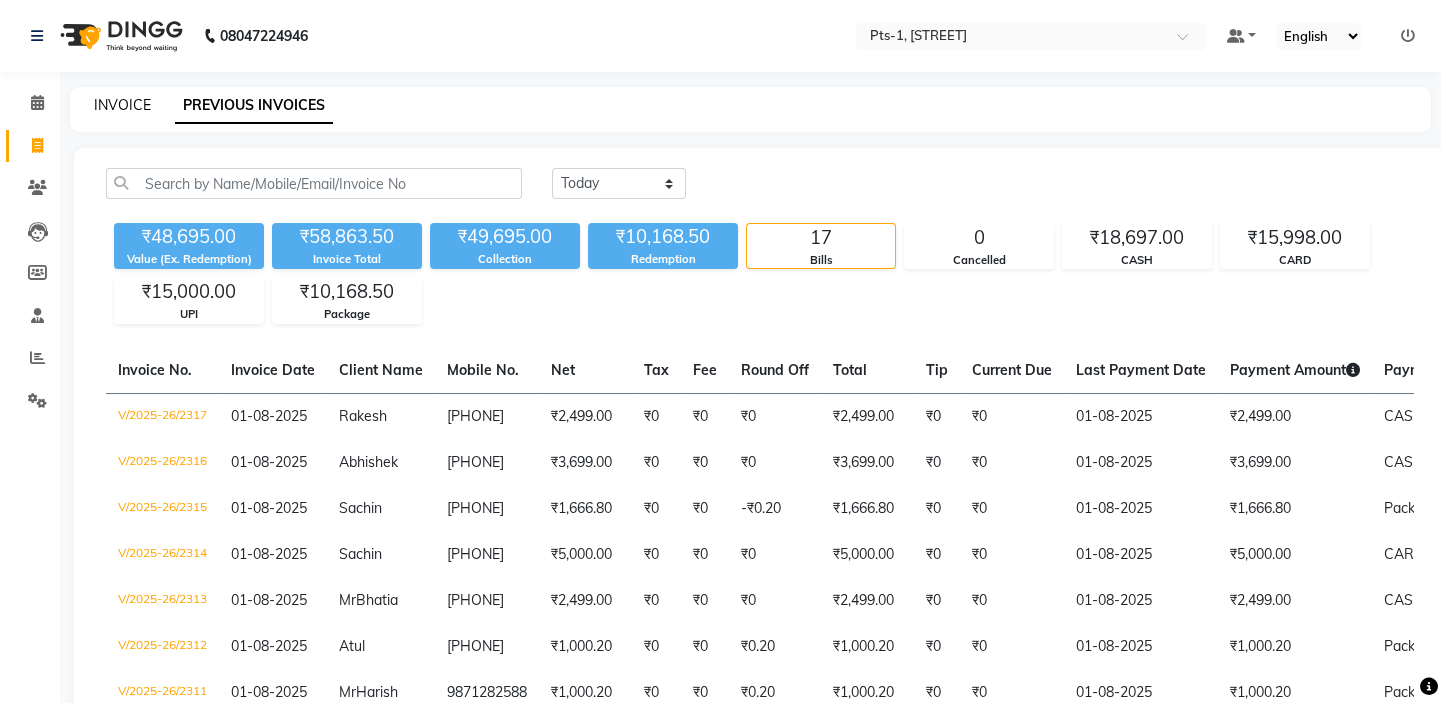 click on "INVOICE" 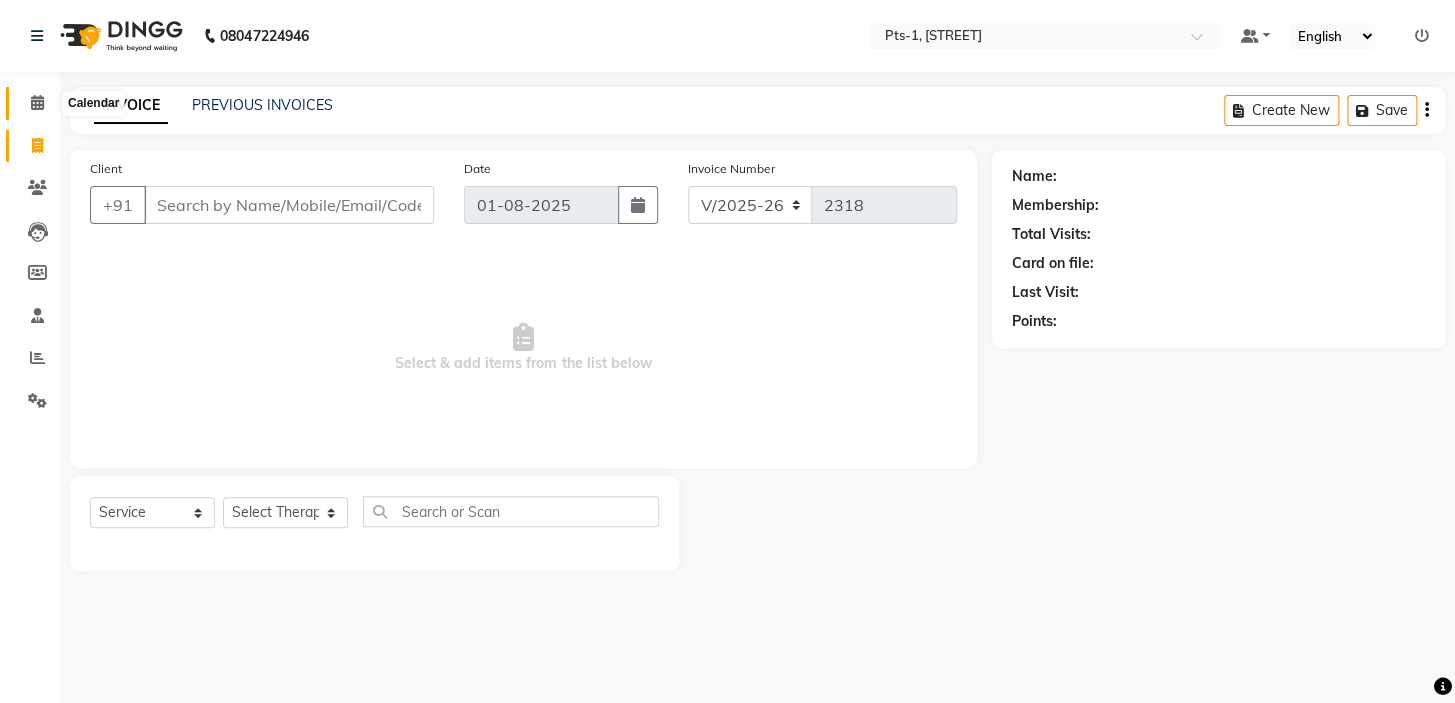 click 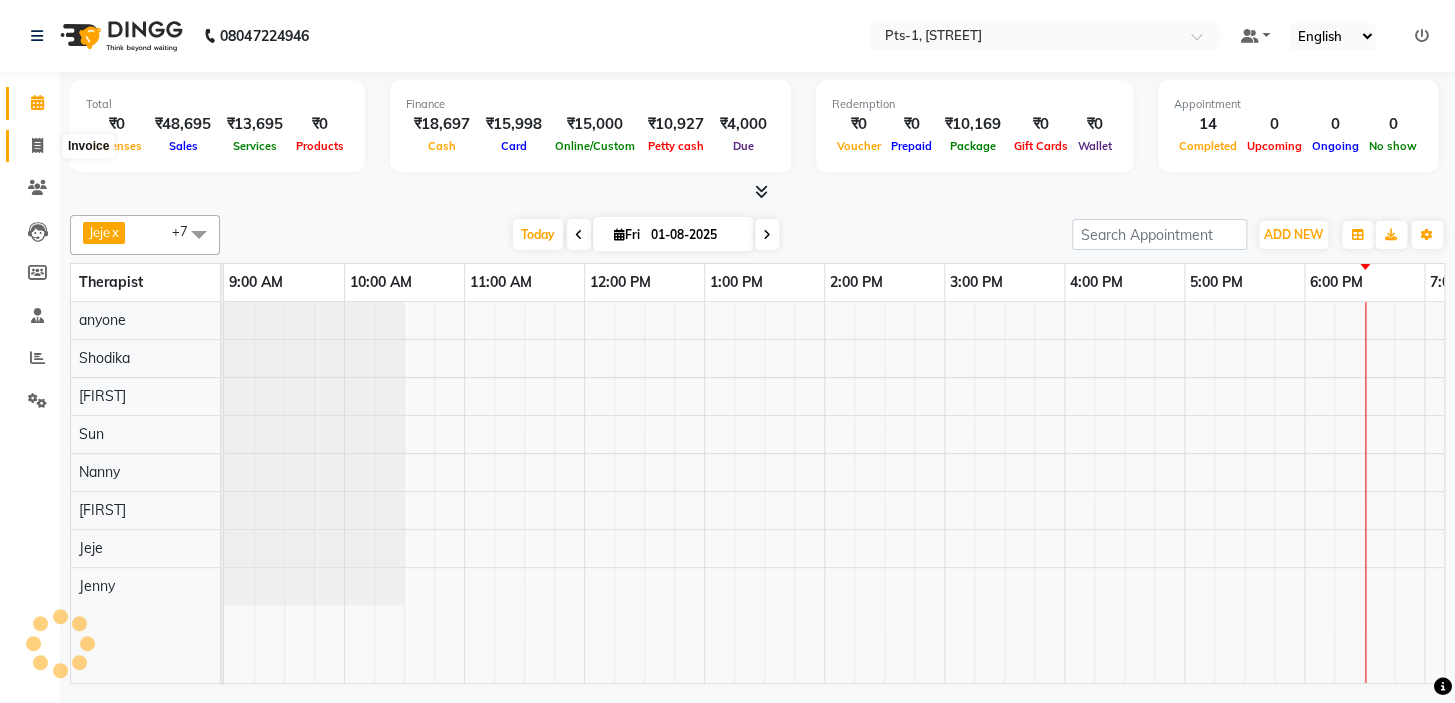 click 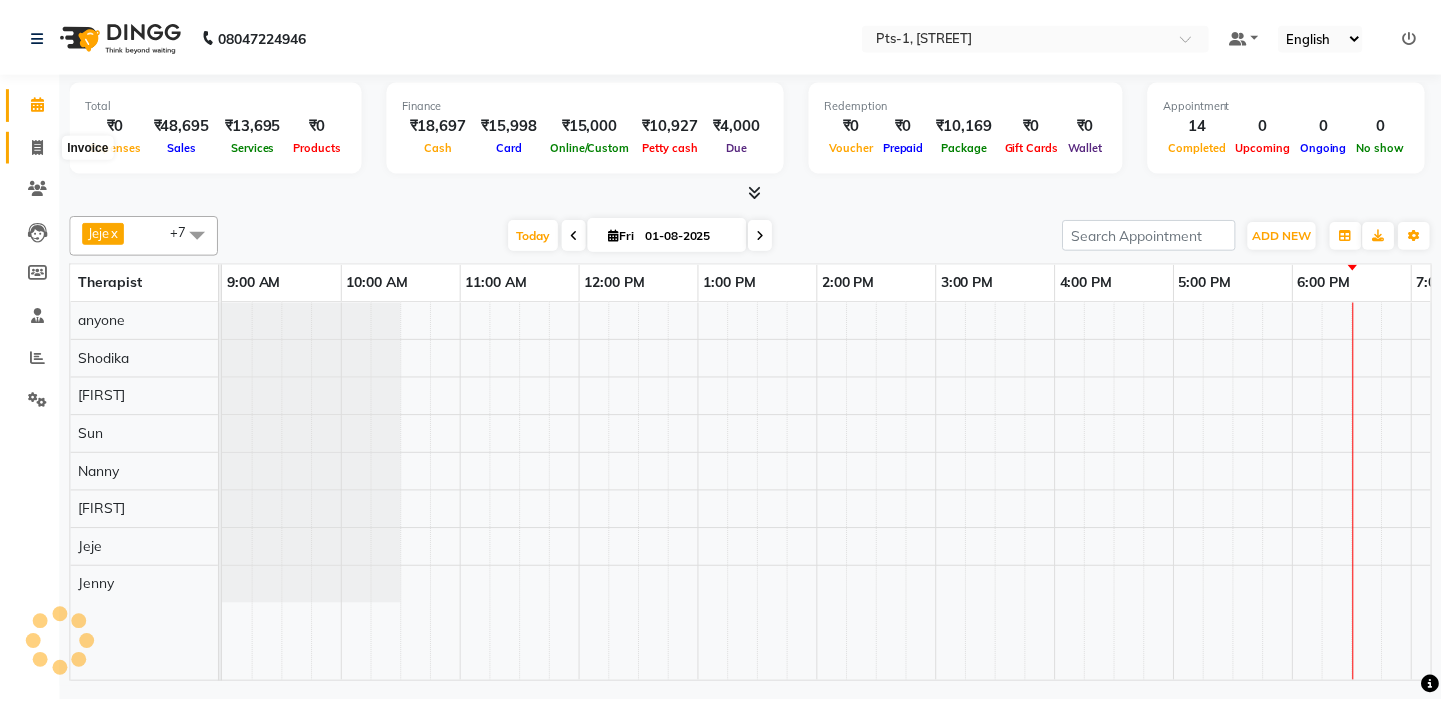 scroll, scrollTop: 0, scrollLeft: 0, axis: both 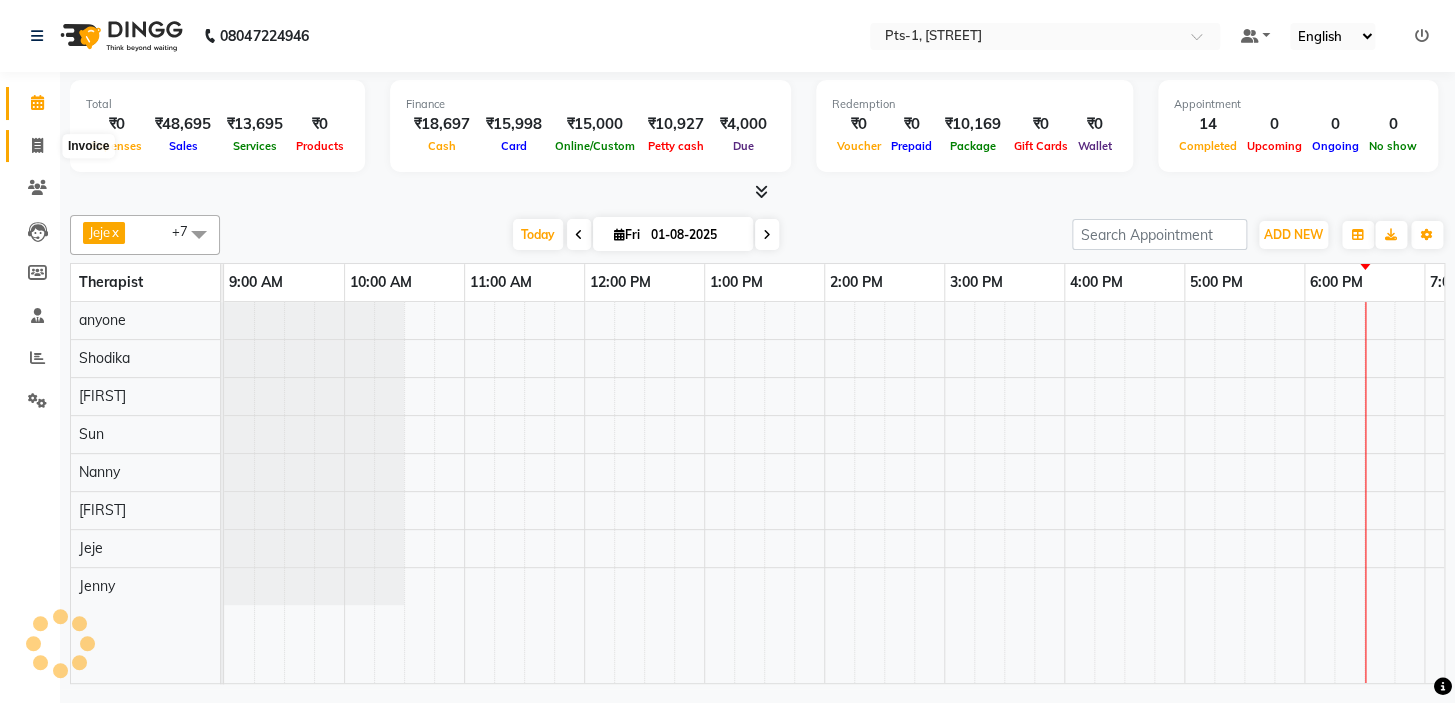 select on "service" 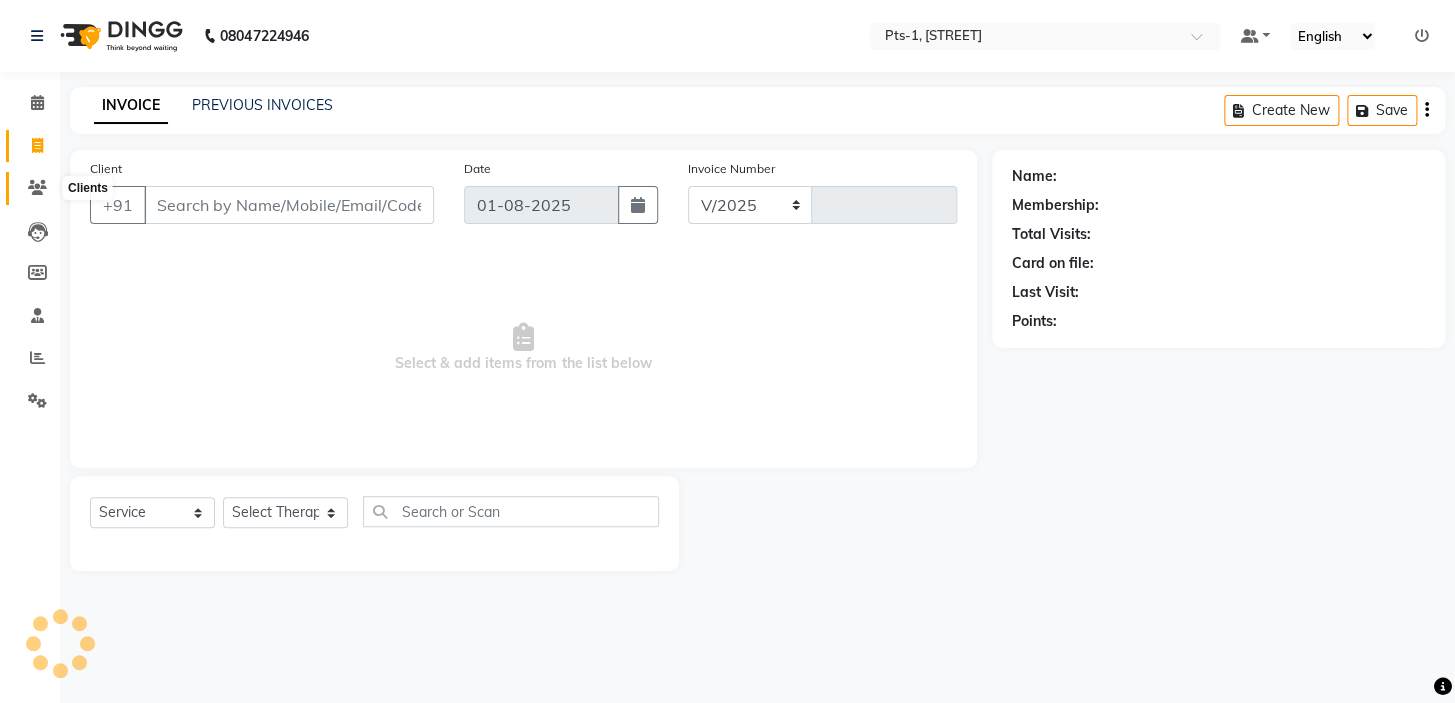 select on "5296" 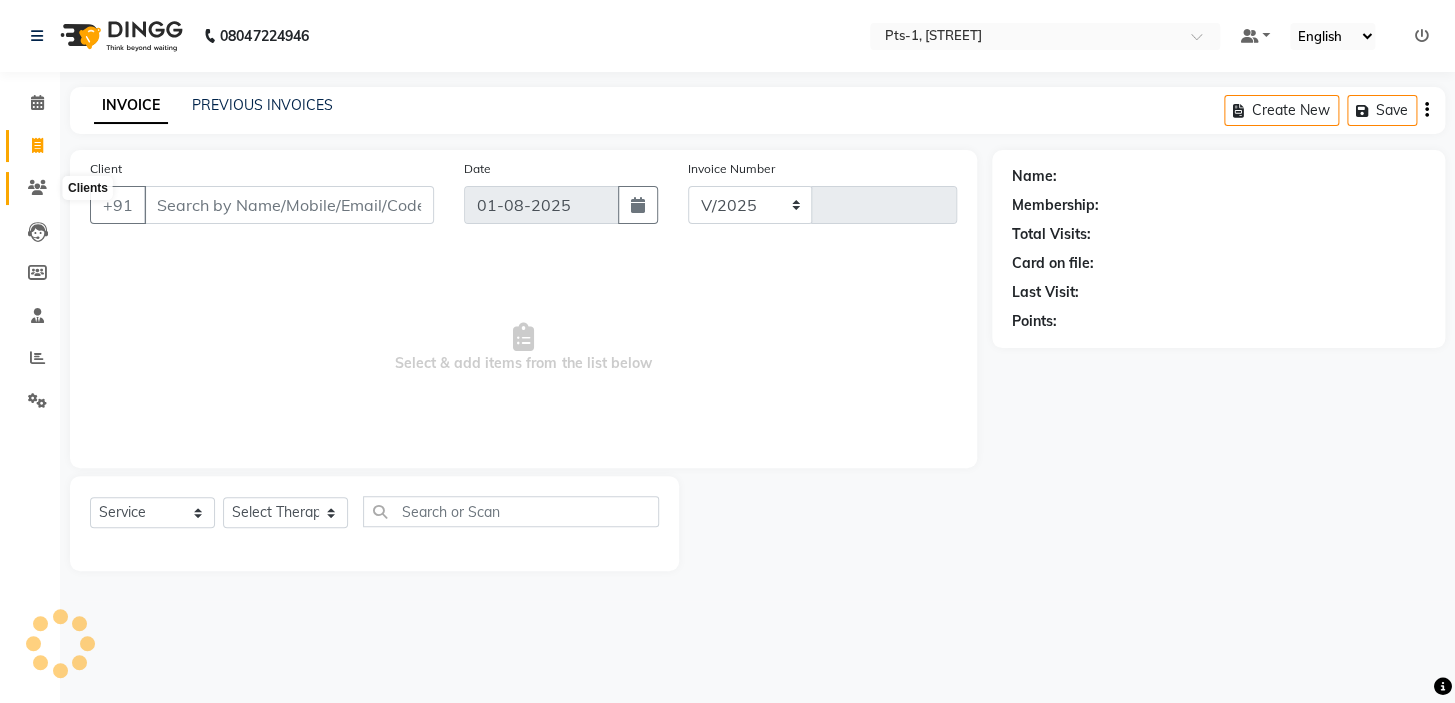 type on "2318" 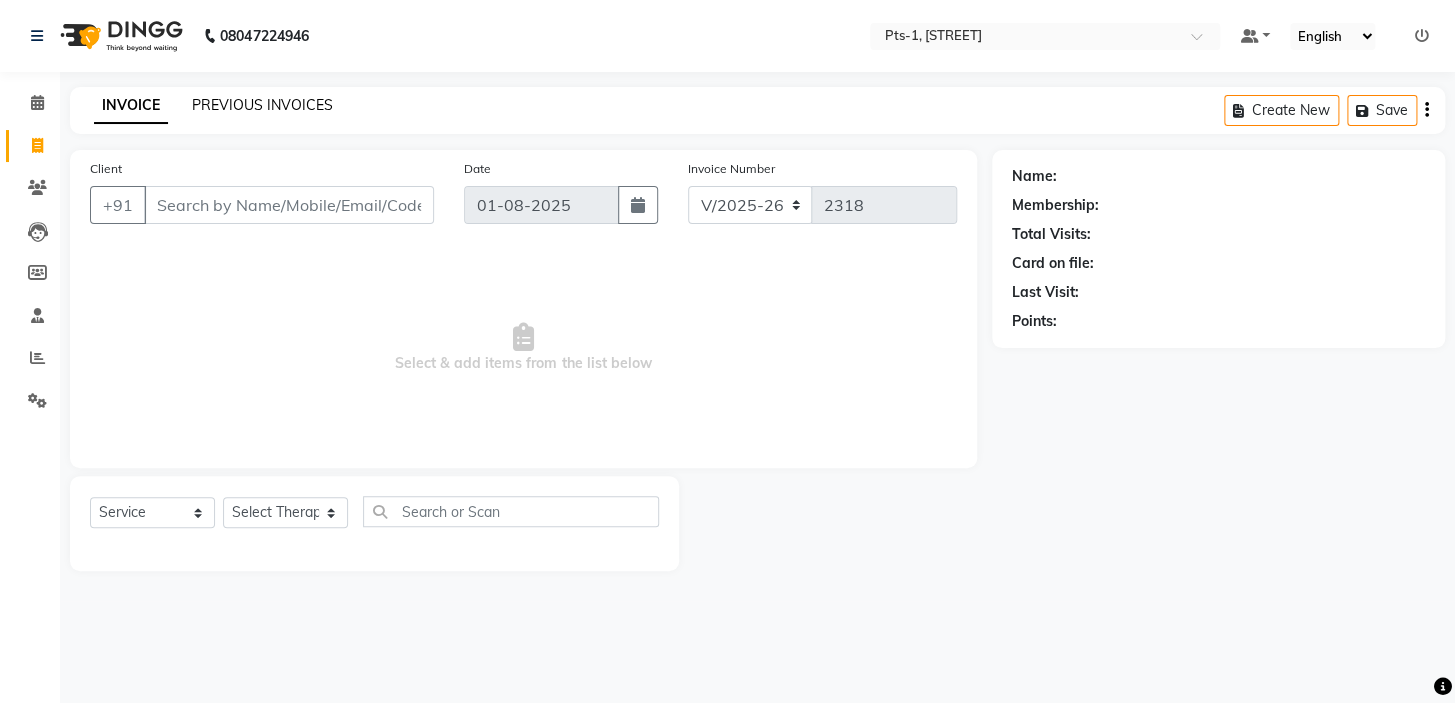 click on "PREVIOUS INVOICES" 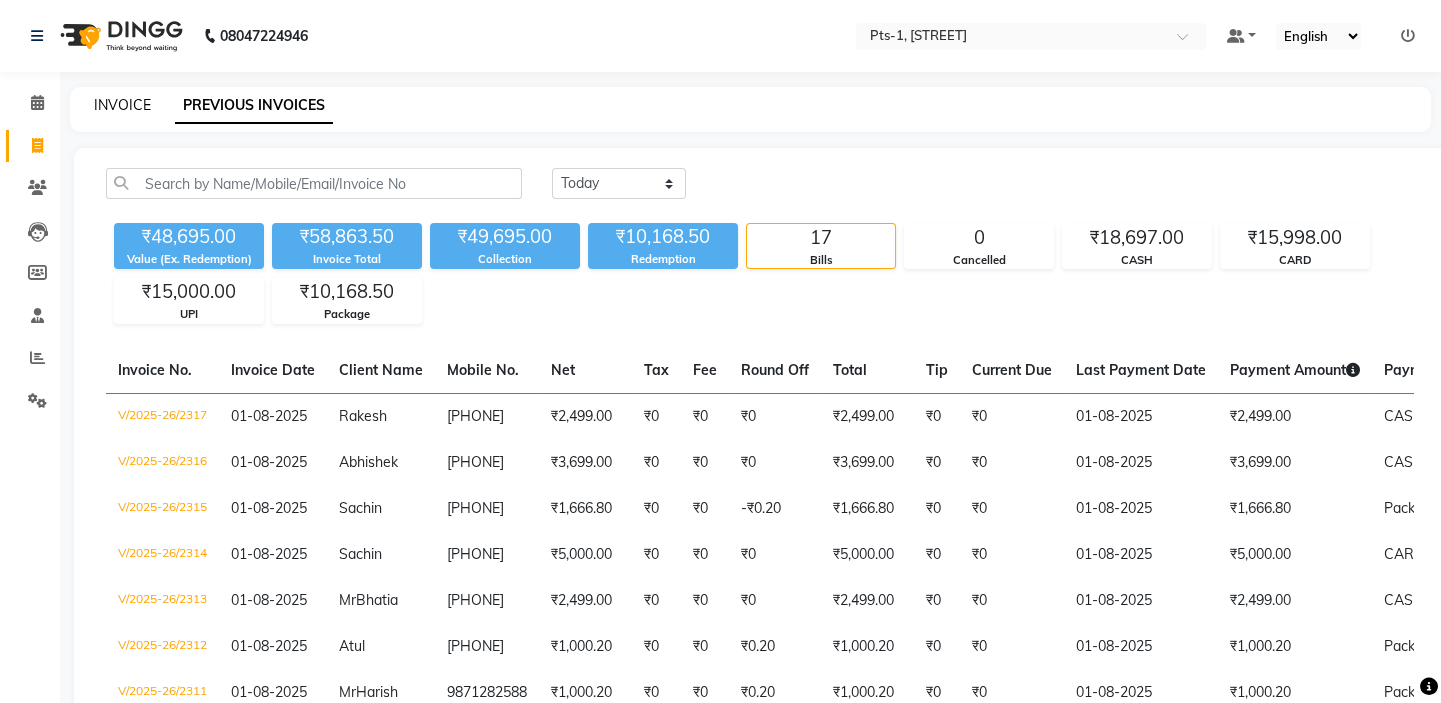 click on "INVOICE" 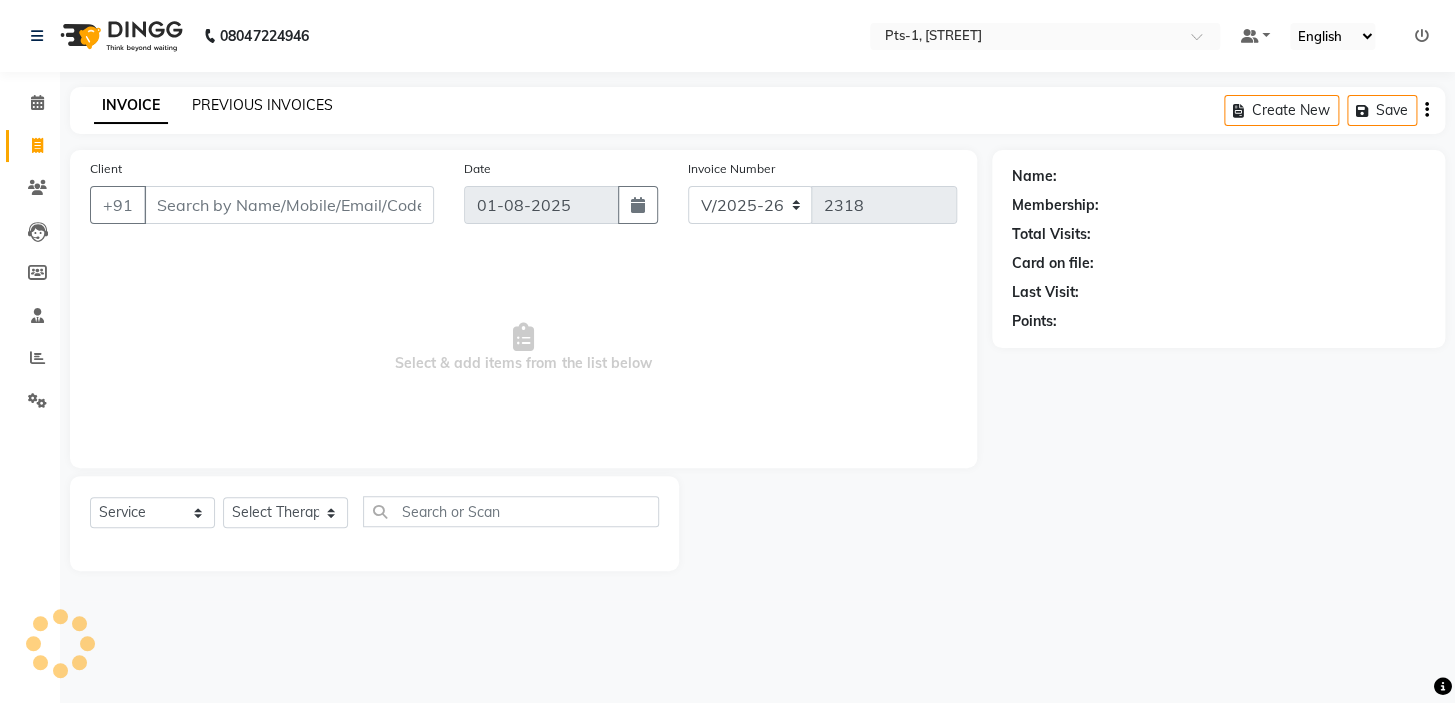 click on "PREVIOUS INVOICES" 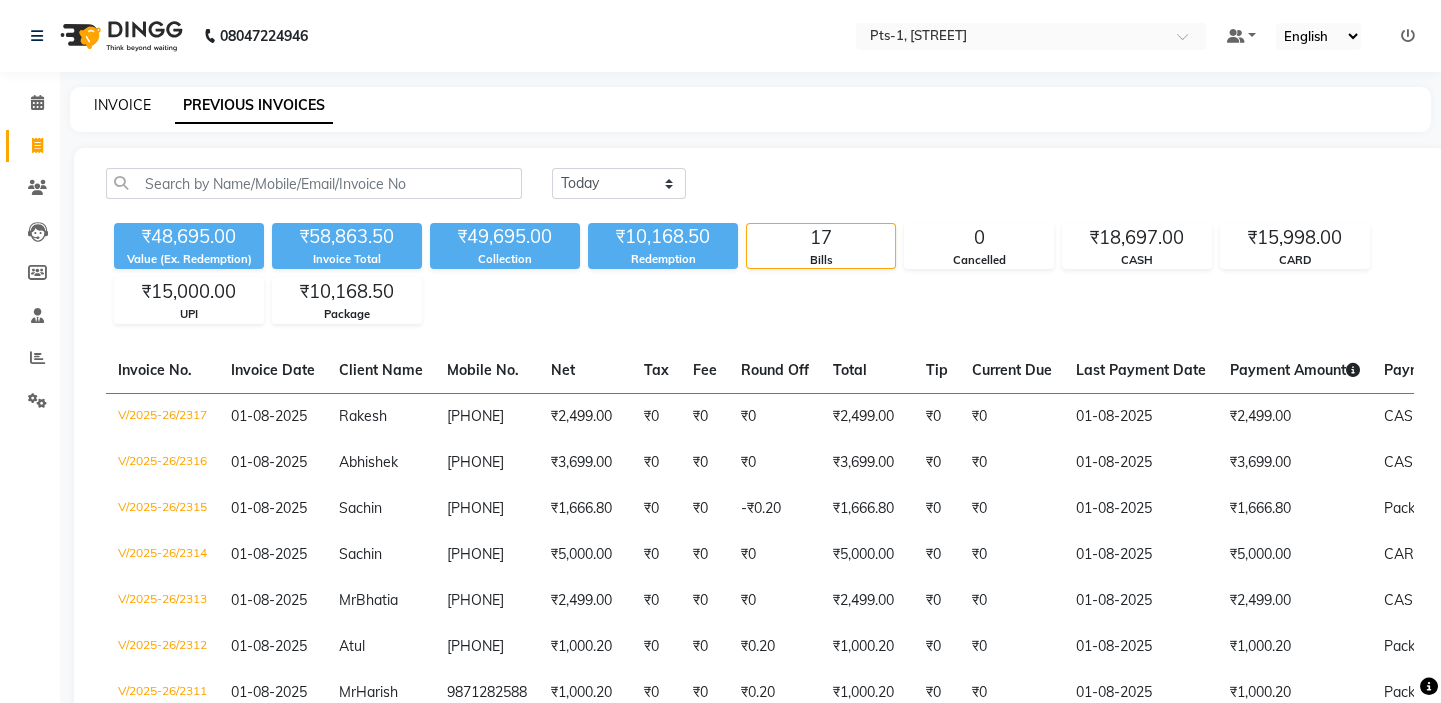 click on "INVOICE" 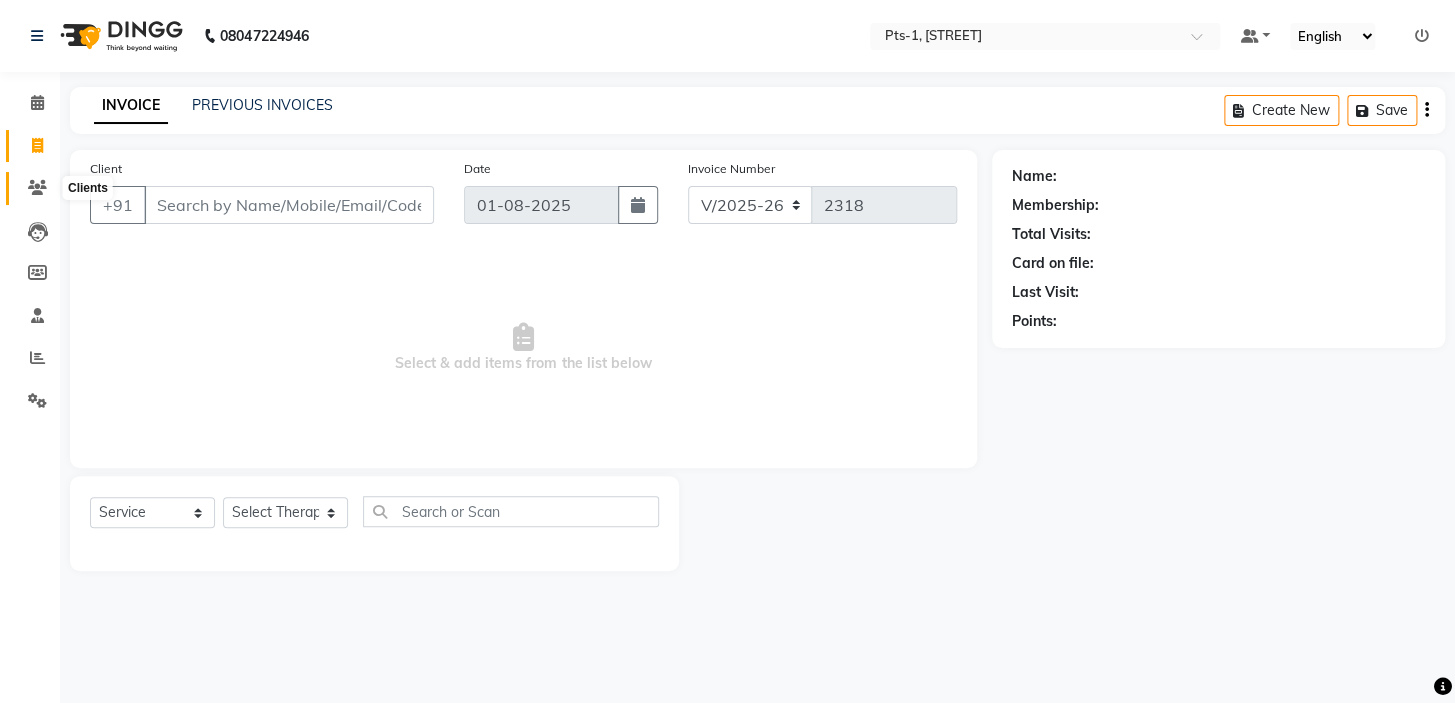 click 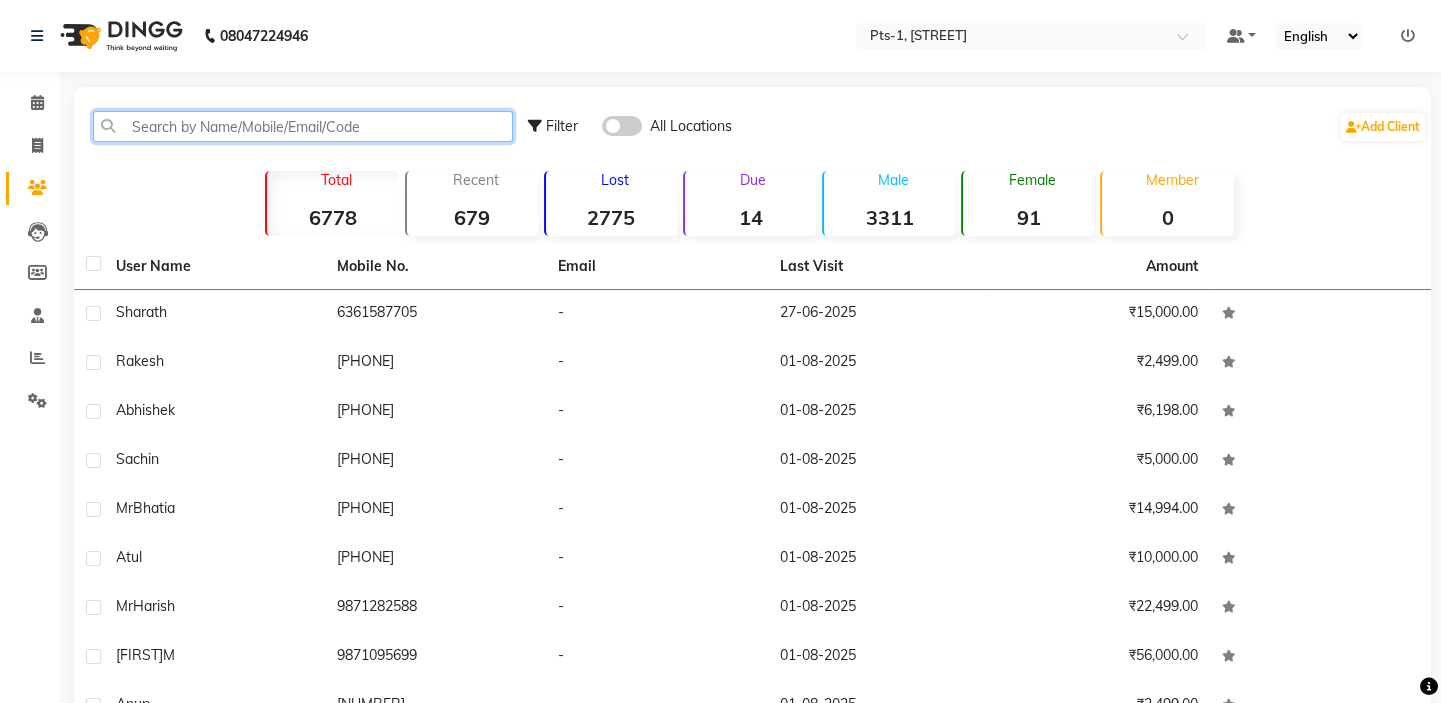 click 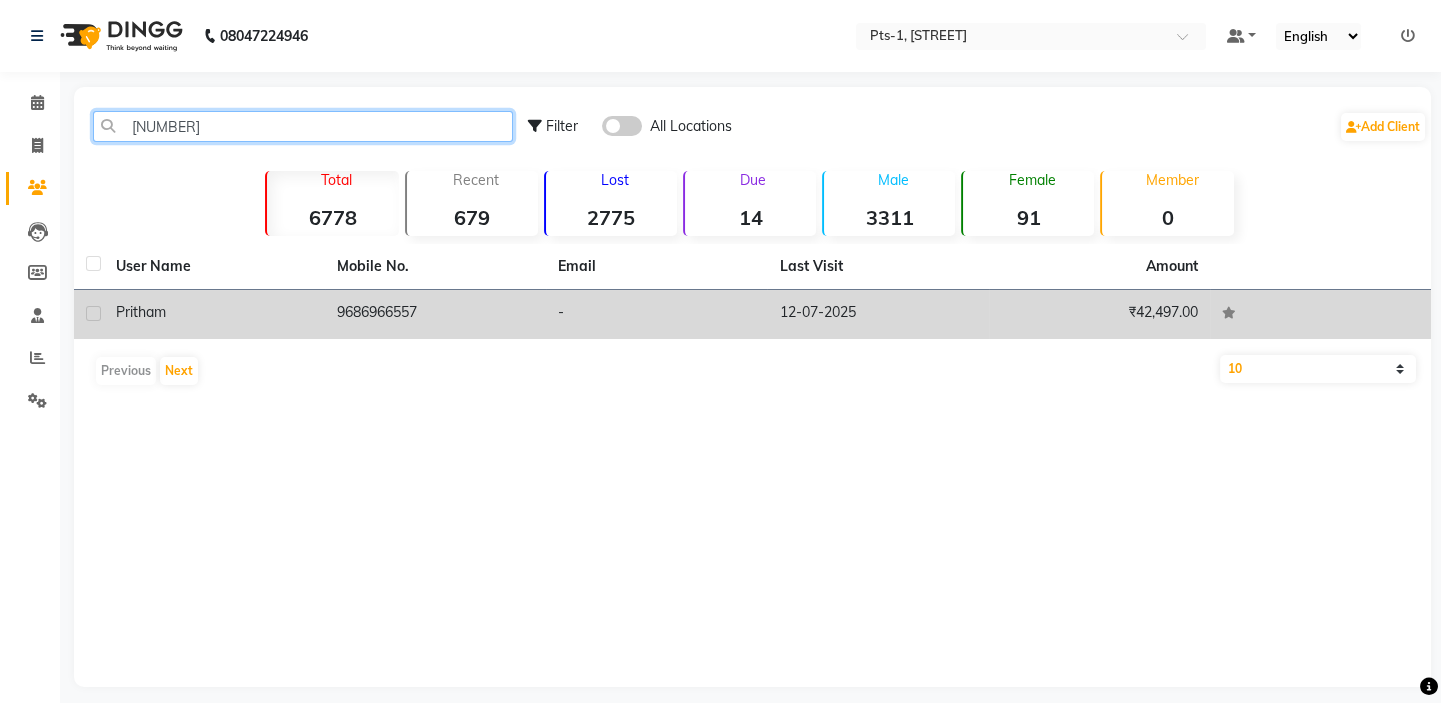 type on "[NUMBER]" 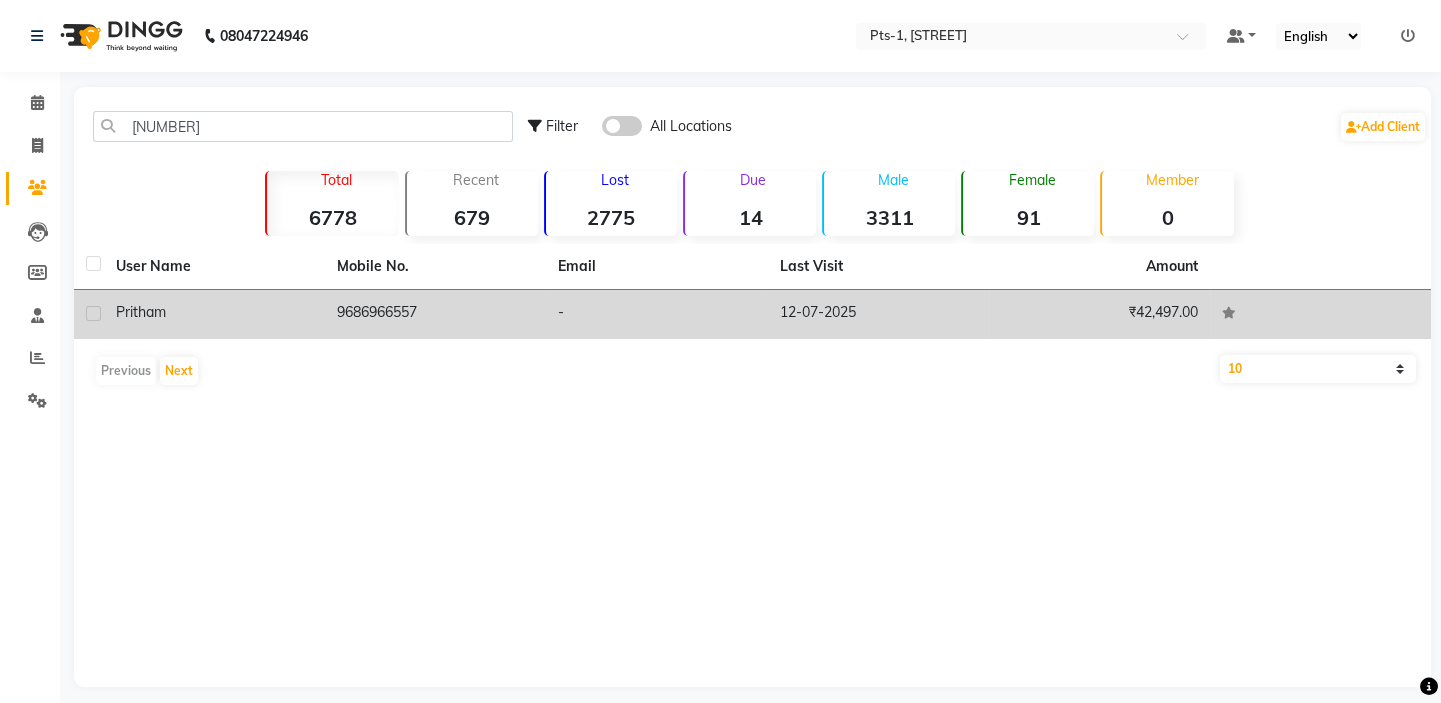 click on "9686966557" 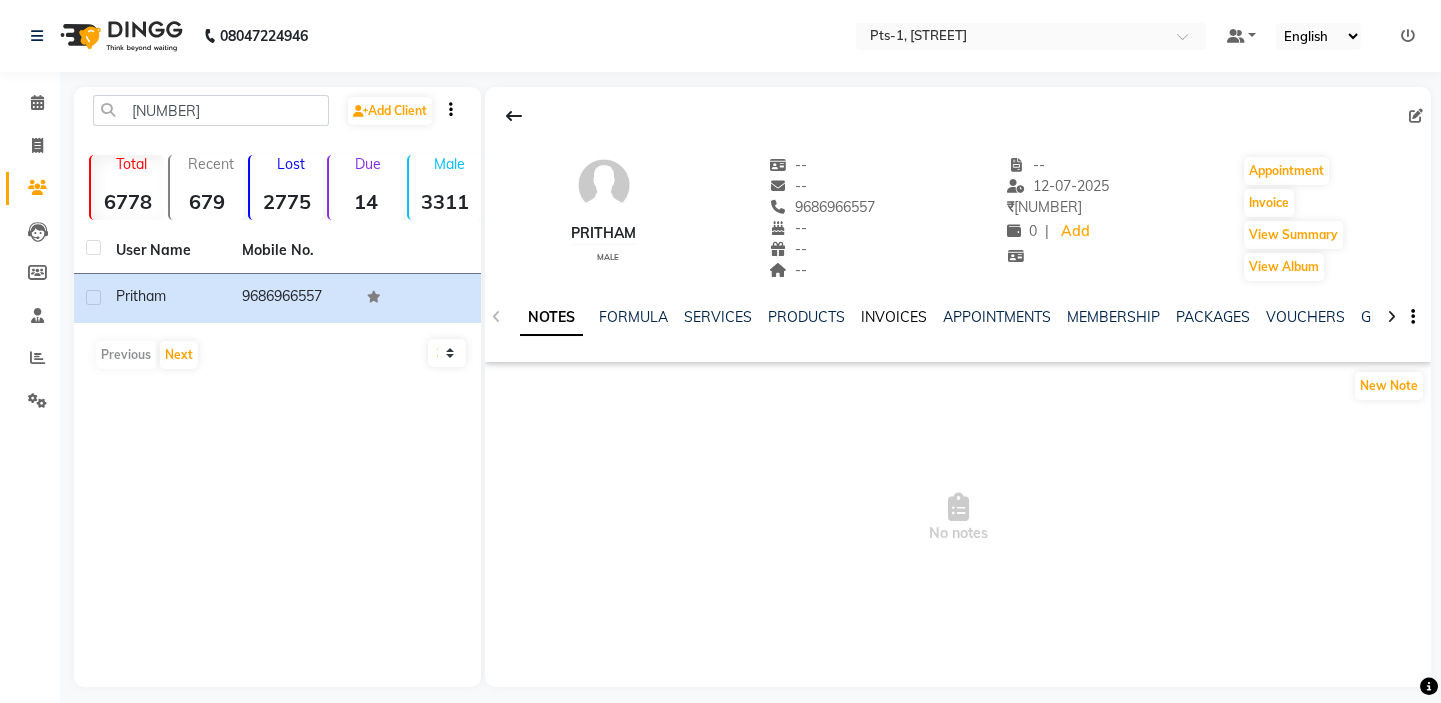 click on "INVOICES" 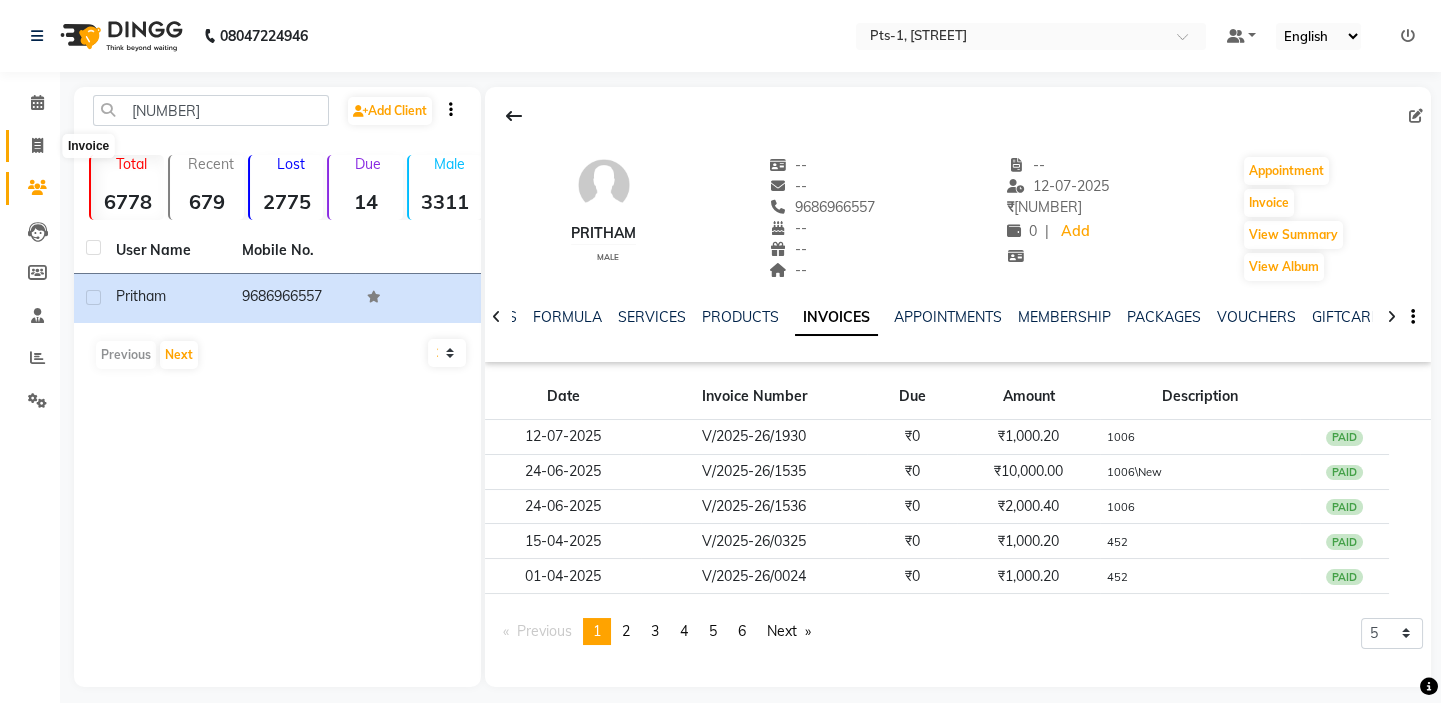 click 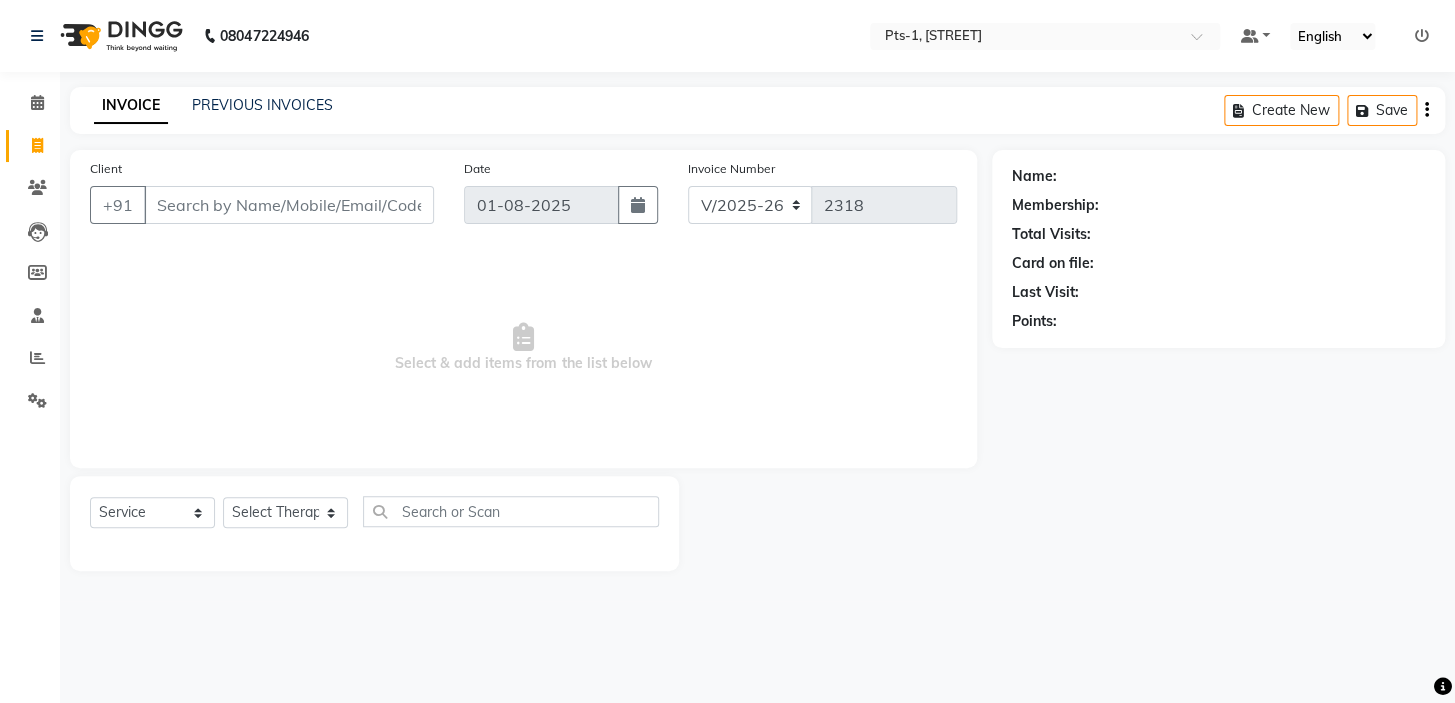 click on "Client" at bounding box center [289, 205] 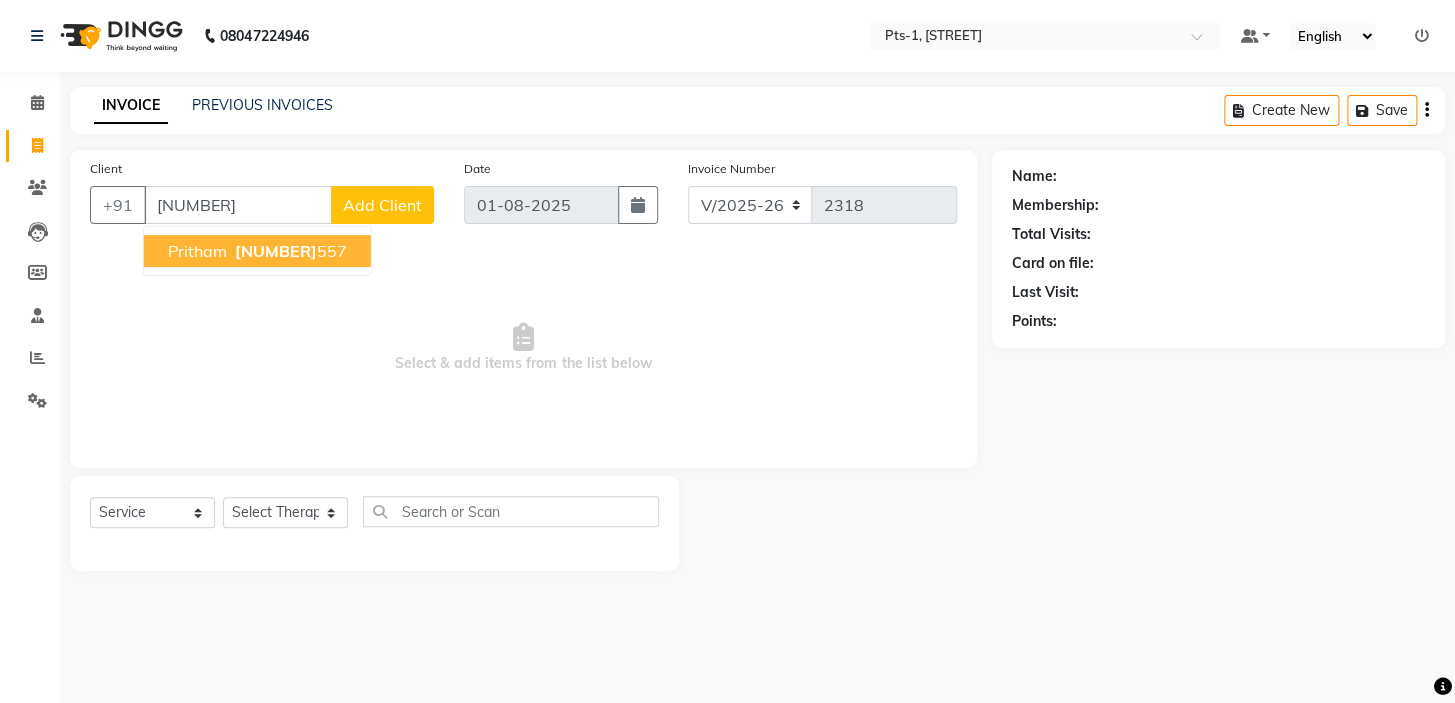 click on "Pritham" at bounding box center [197, 251] 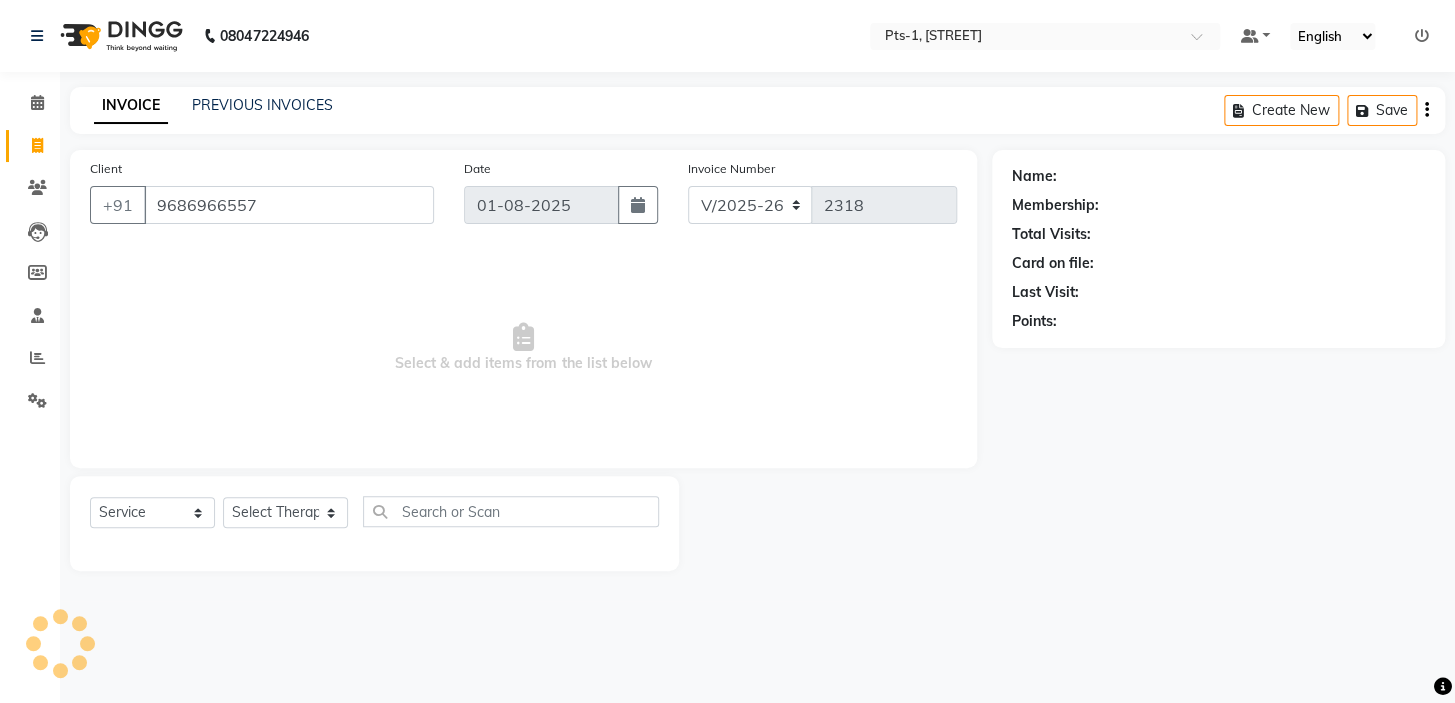 type on "9686966557" 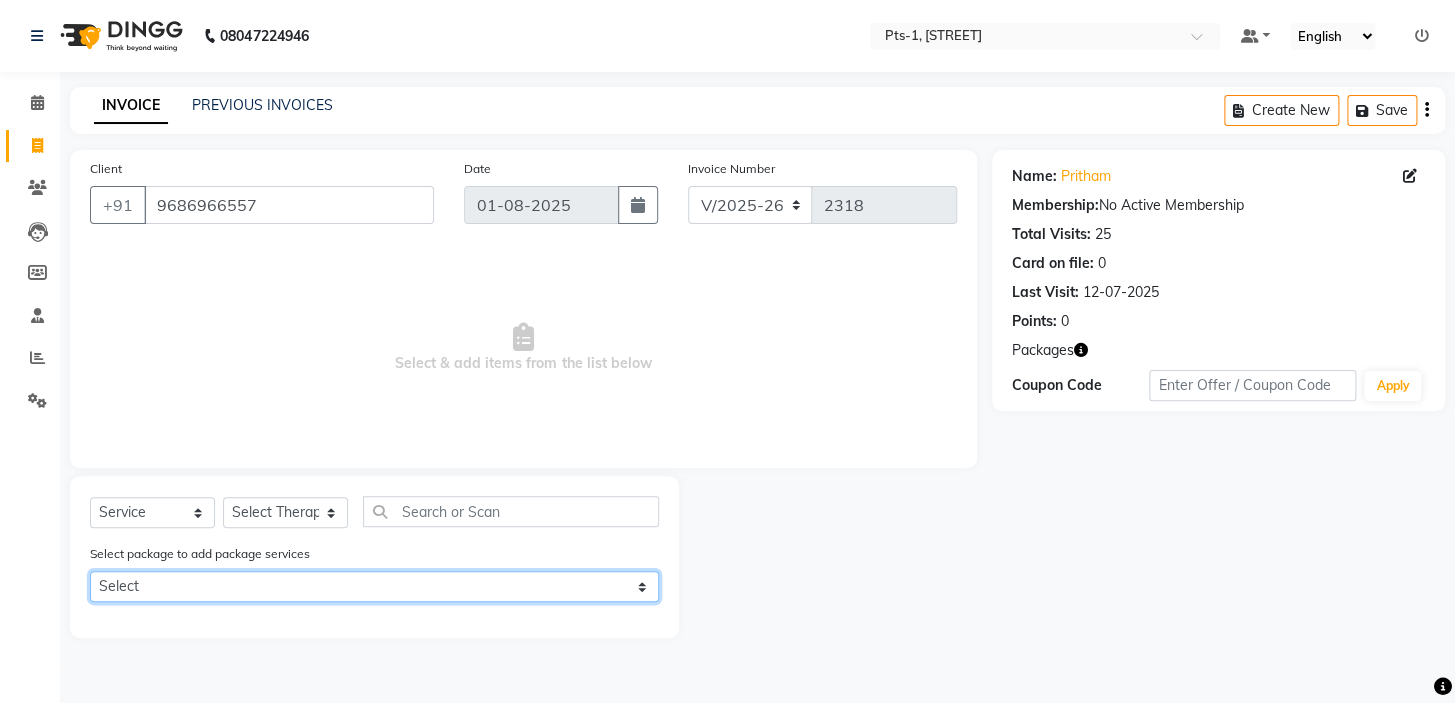 click on "Select PTS PACKAGE (10K) 10 SERVICES" 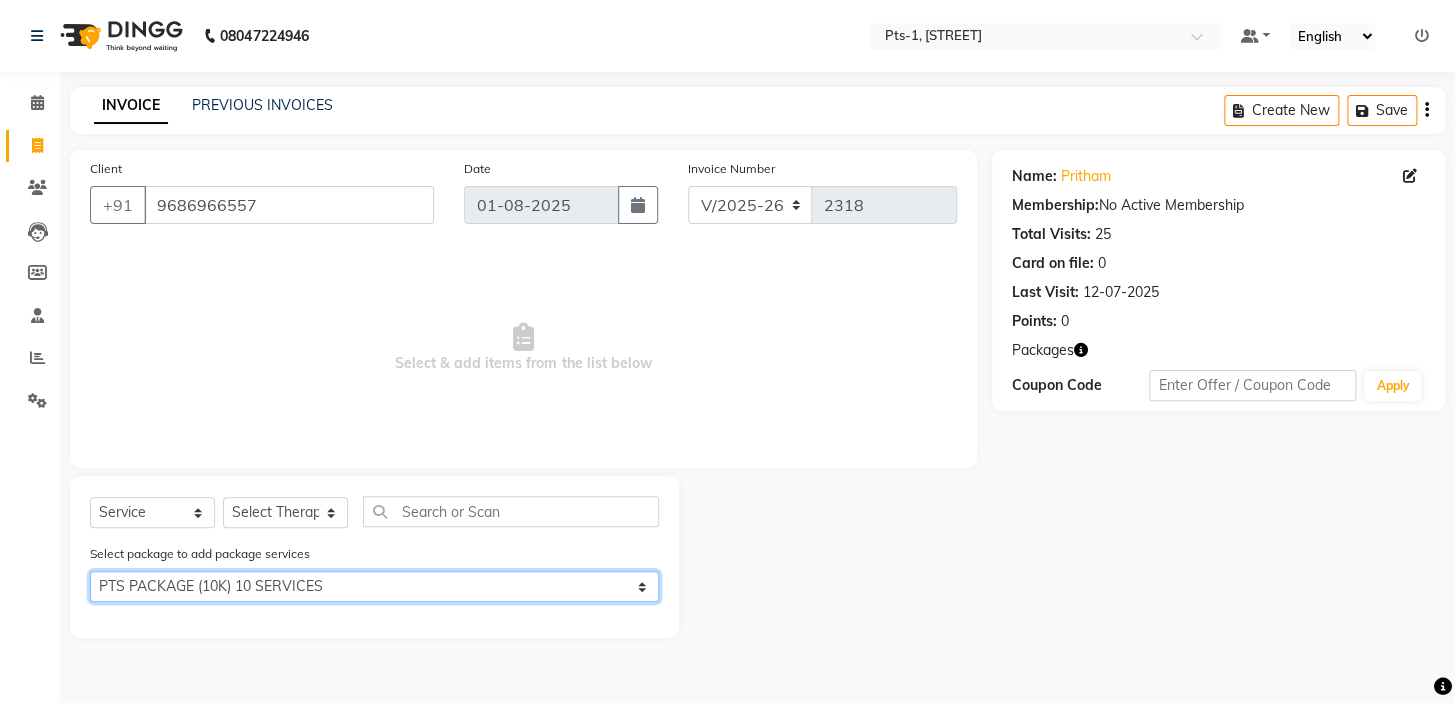 click on "Select PTS PACKAGE (10K) 10 SERVICES" 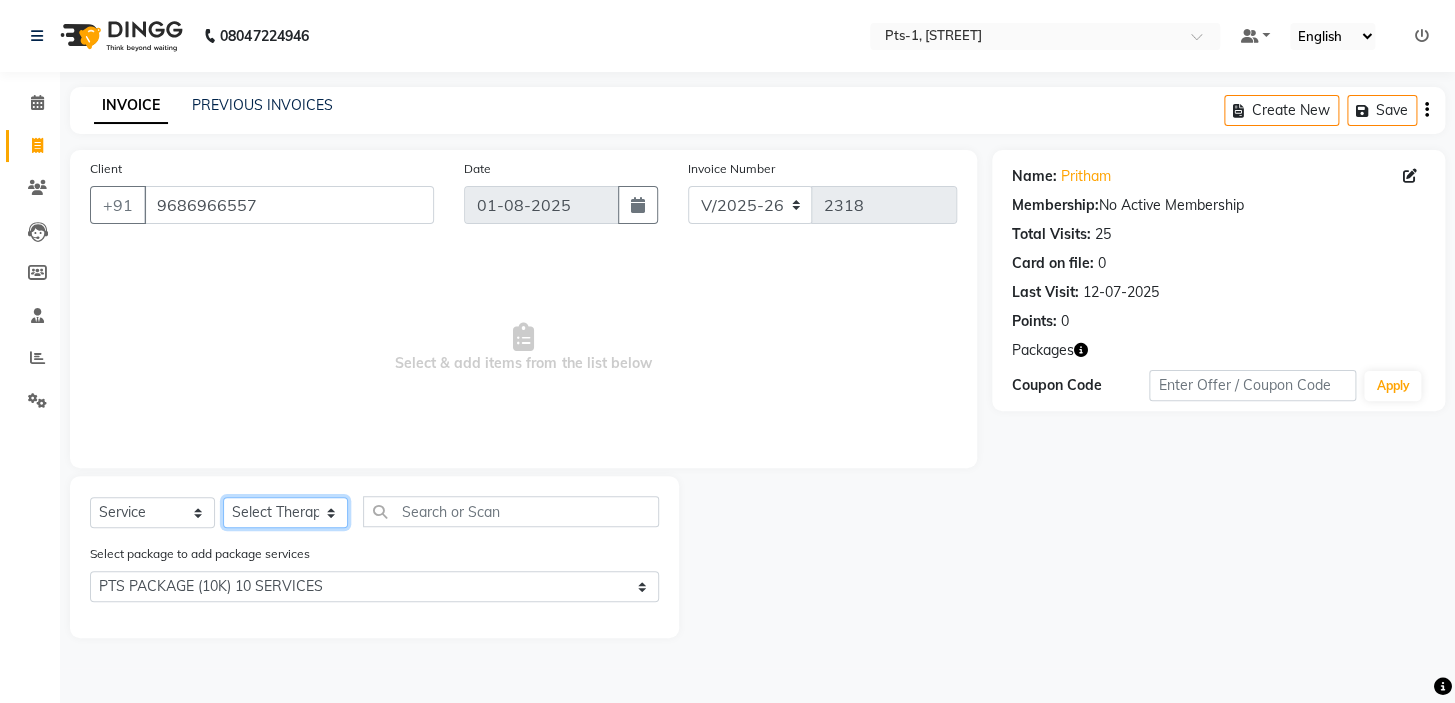 click on "Select Therapist [FIRST] [FIRST] anyone [FIRST] [FIRST] [FIRST] [FIRST] [FIRST] [FIRST] [FIRST] [FIRST] [FIRST] [FIRST] [FIRST] [FIRST]" 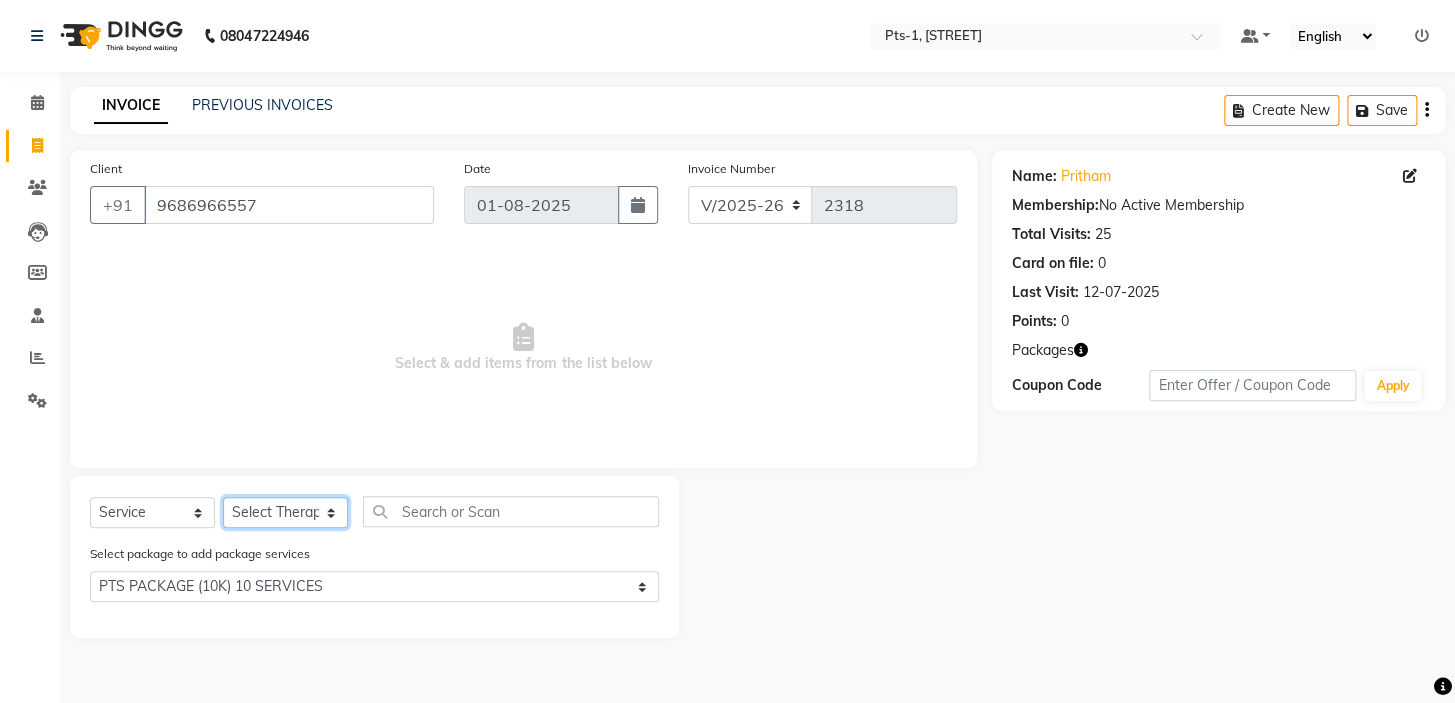 select on "51729" 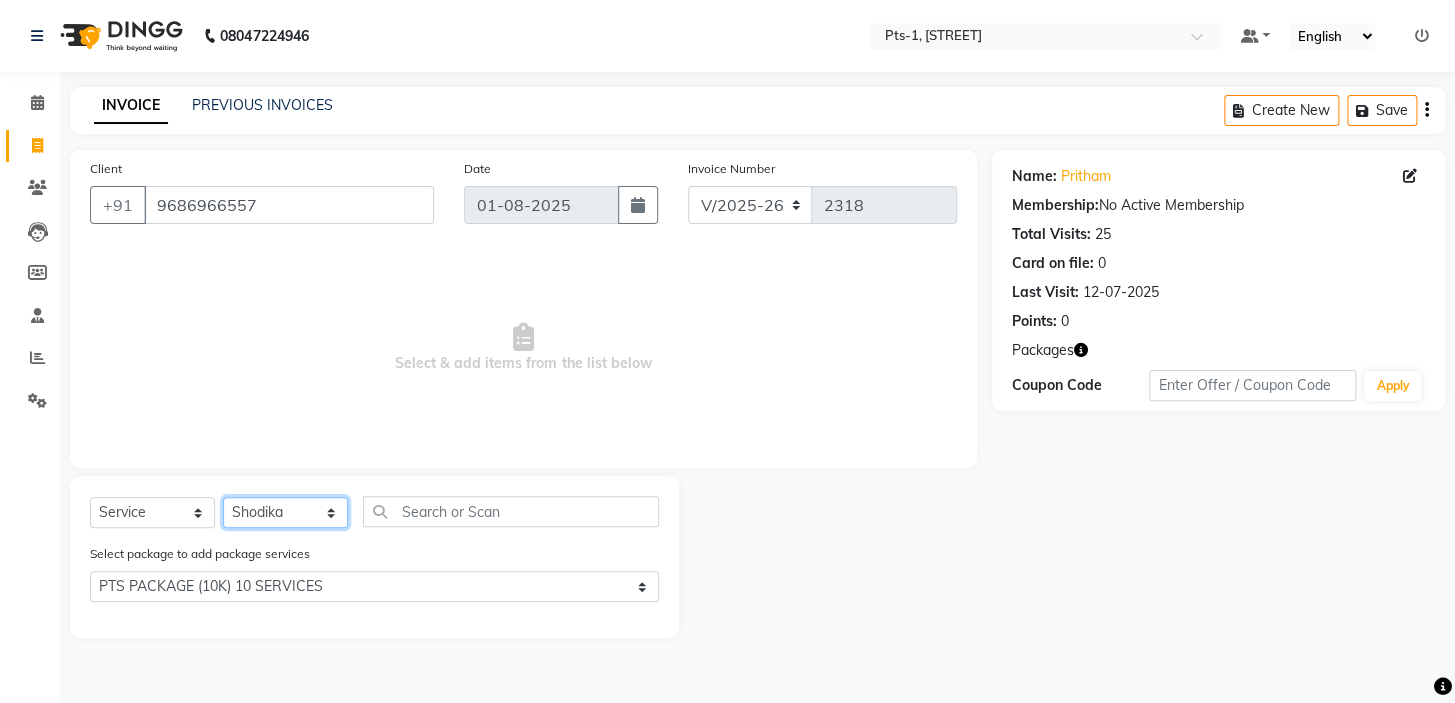 click on "Select Therapist [FIRST] [FIRST] anyone [FIRST] [FIRST] [FIRST] [FIRST] [FIRST] [FIRST] [FIRST] [FIRST] [FIRST] [FIRST] [FIRST] [FIRST]" 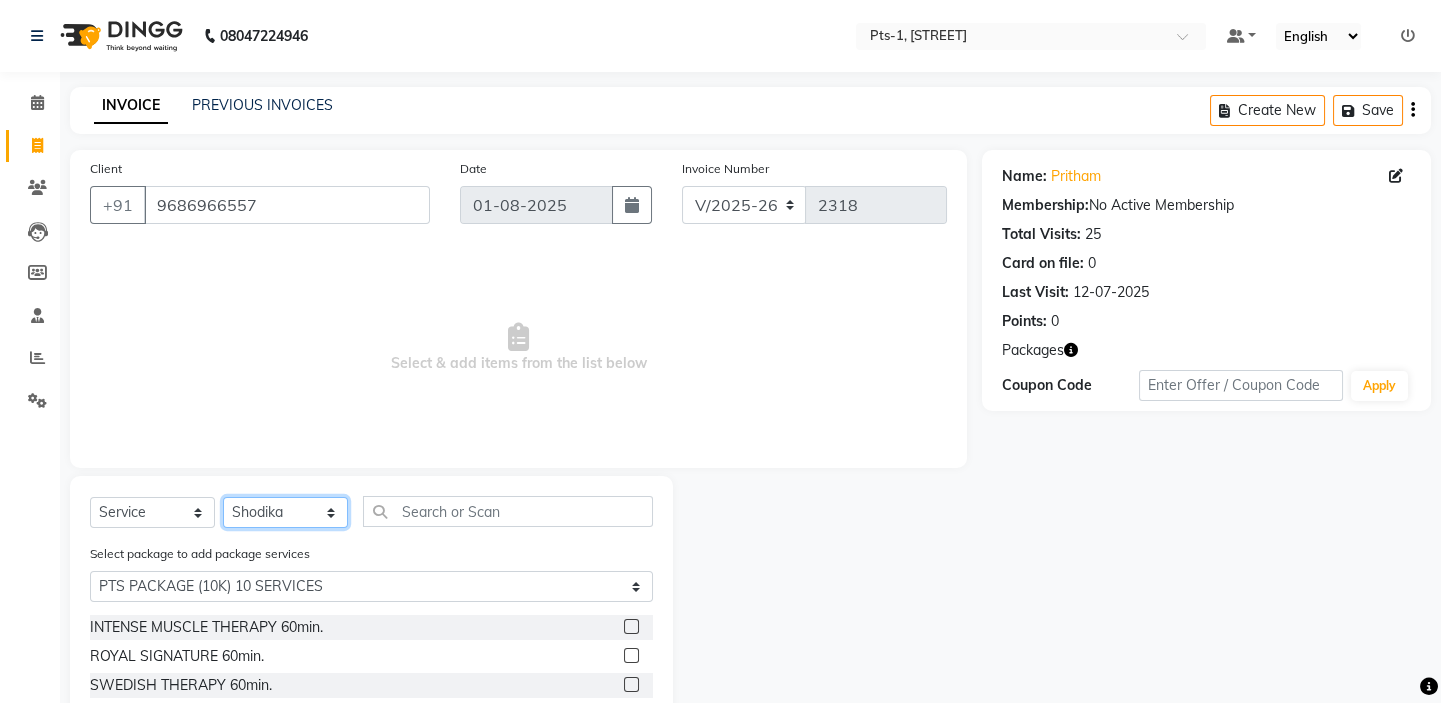 scroll, scrollTop: 90, scrollLeft: 0, axis: vertical 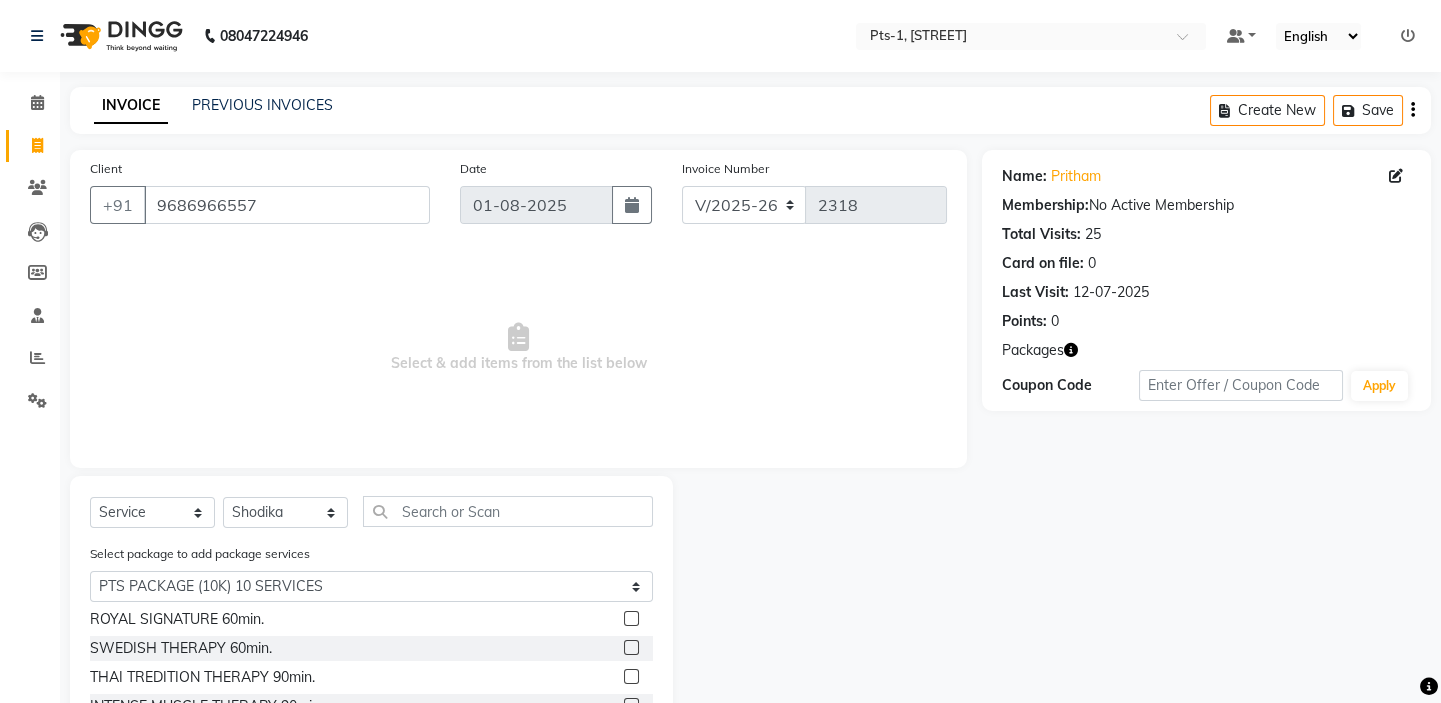 click 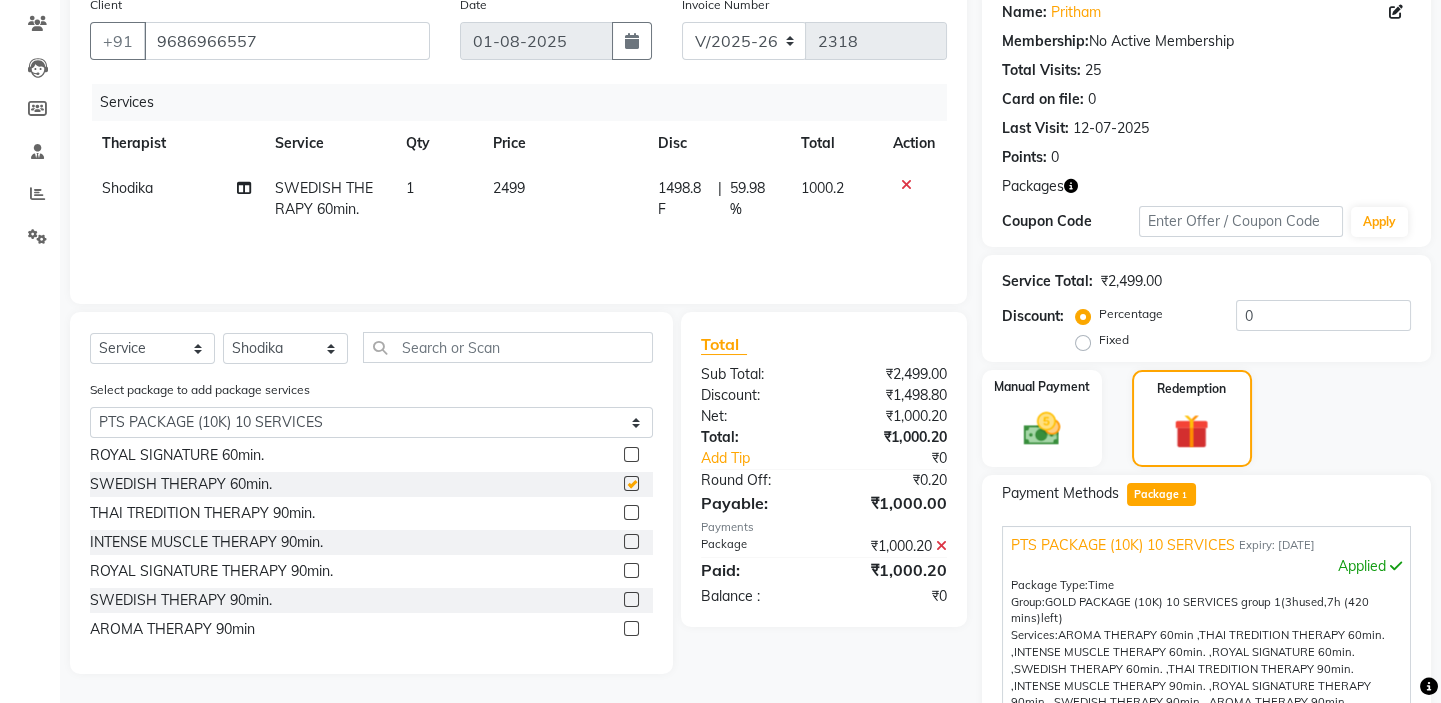 checkbox on "false" 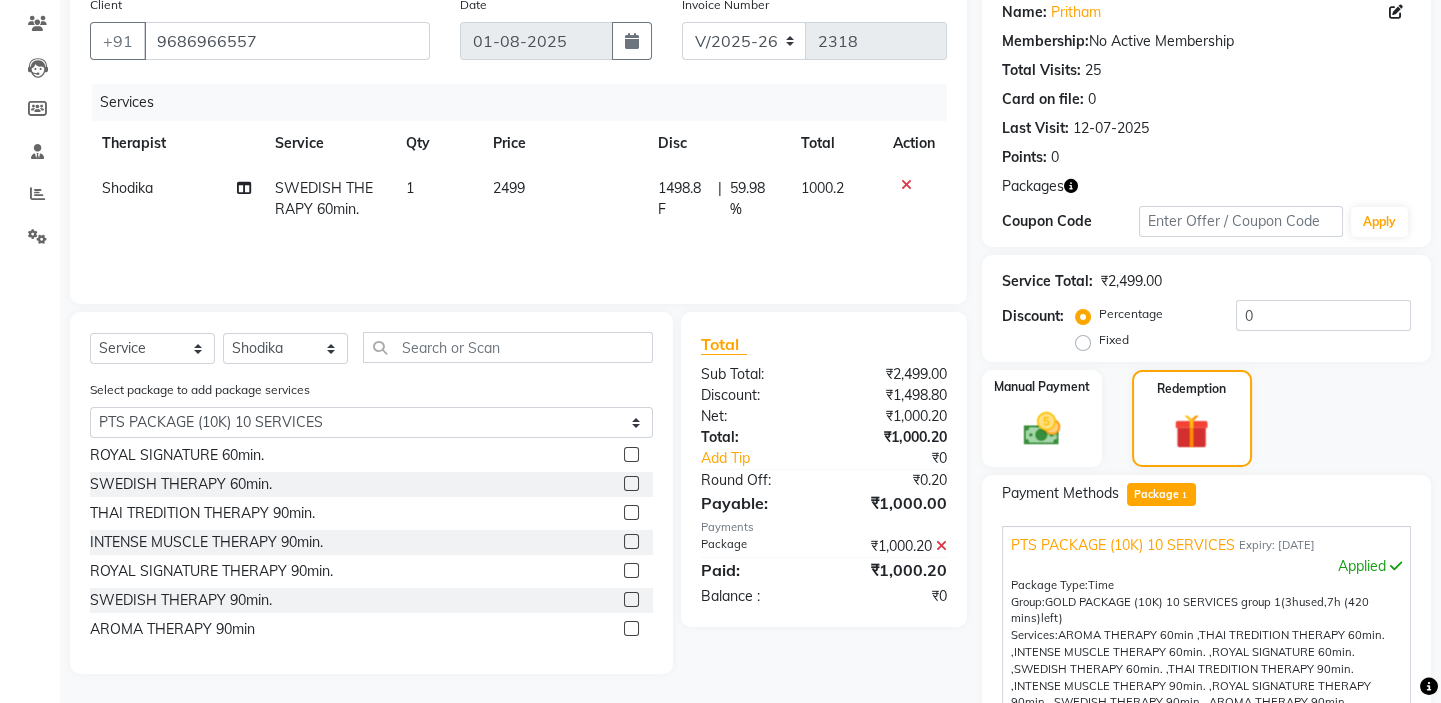 scroll, scrollTop: 389, scrollLeft: 0, axis: vertical 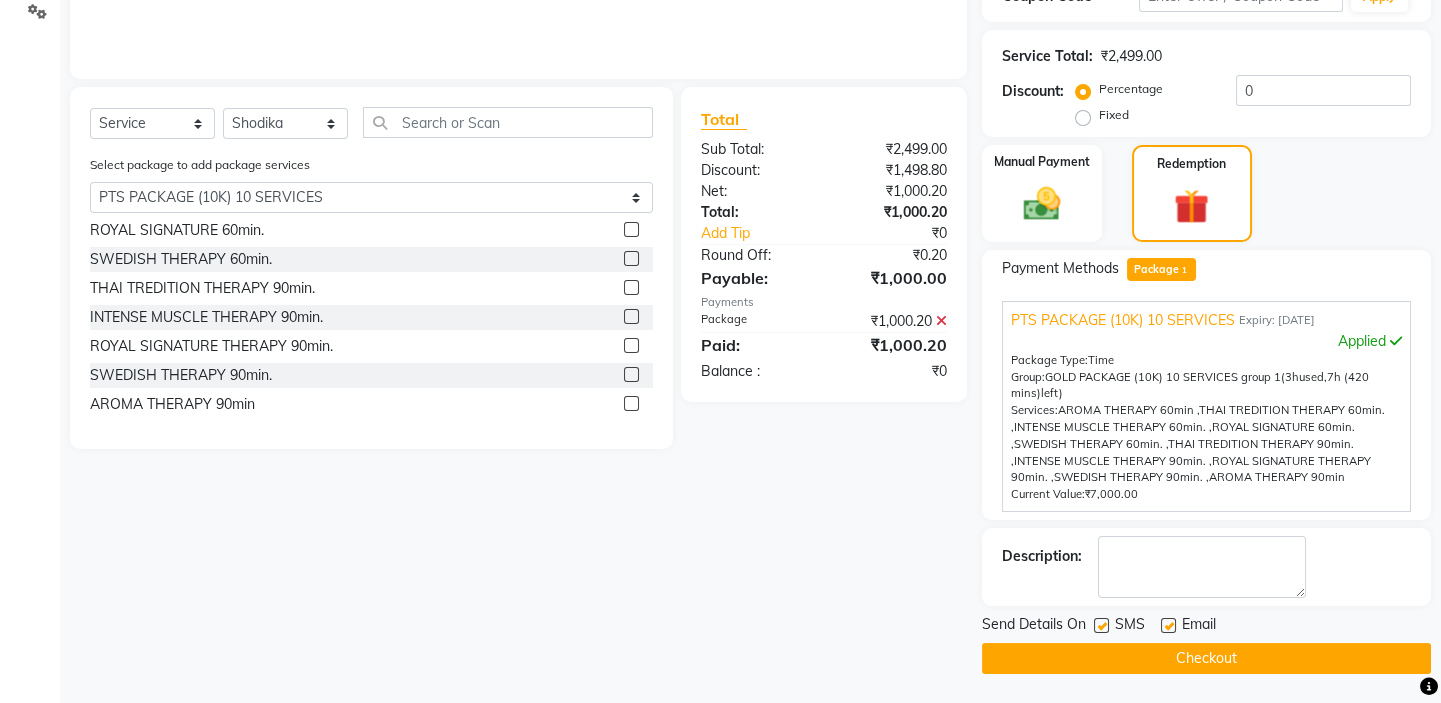 click 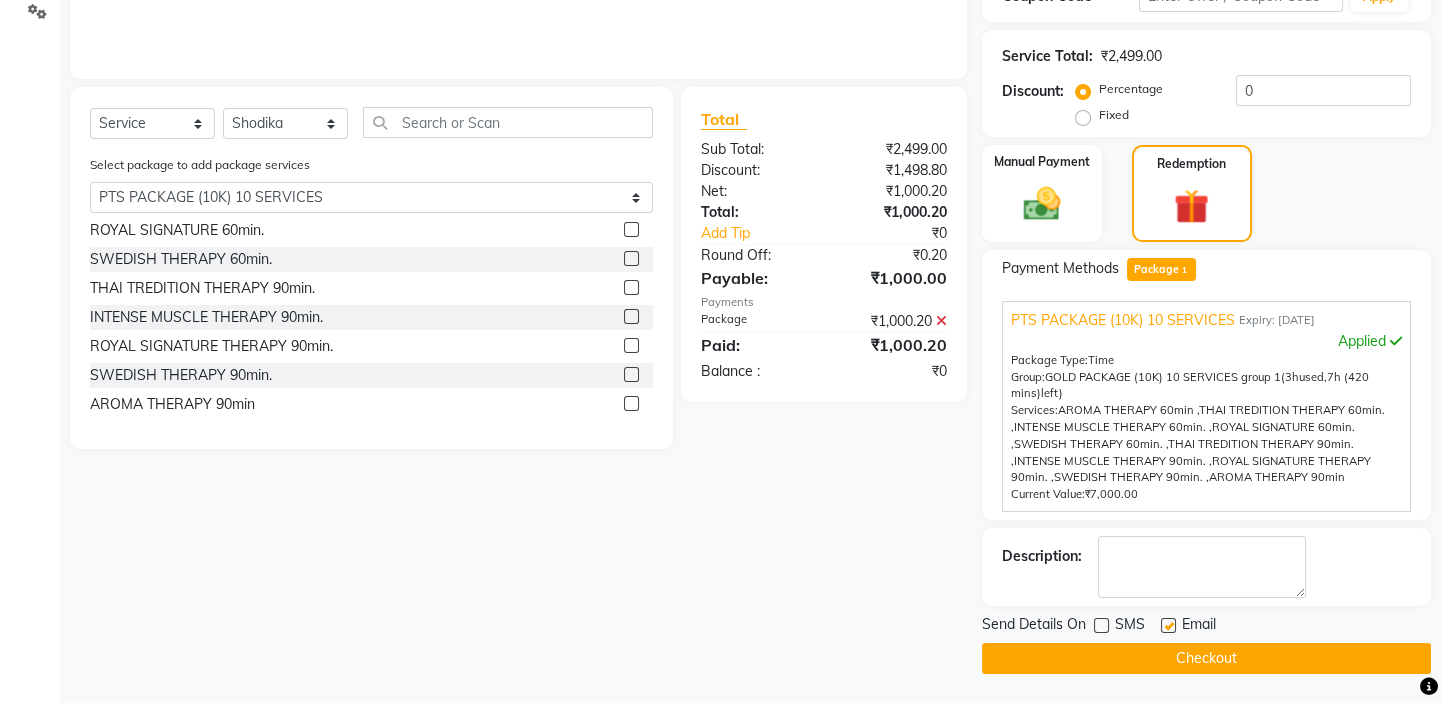 click on "SMS" 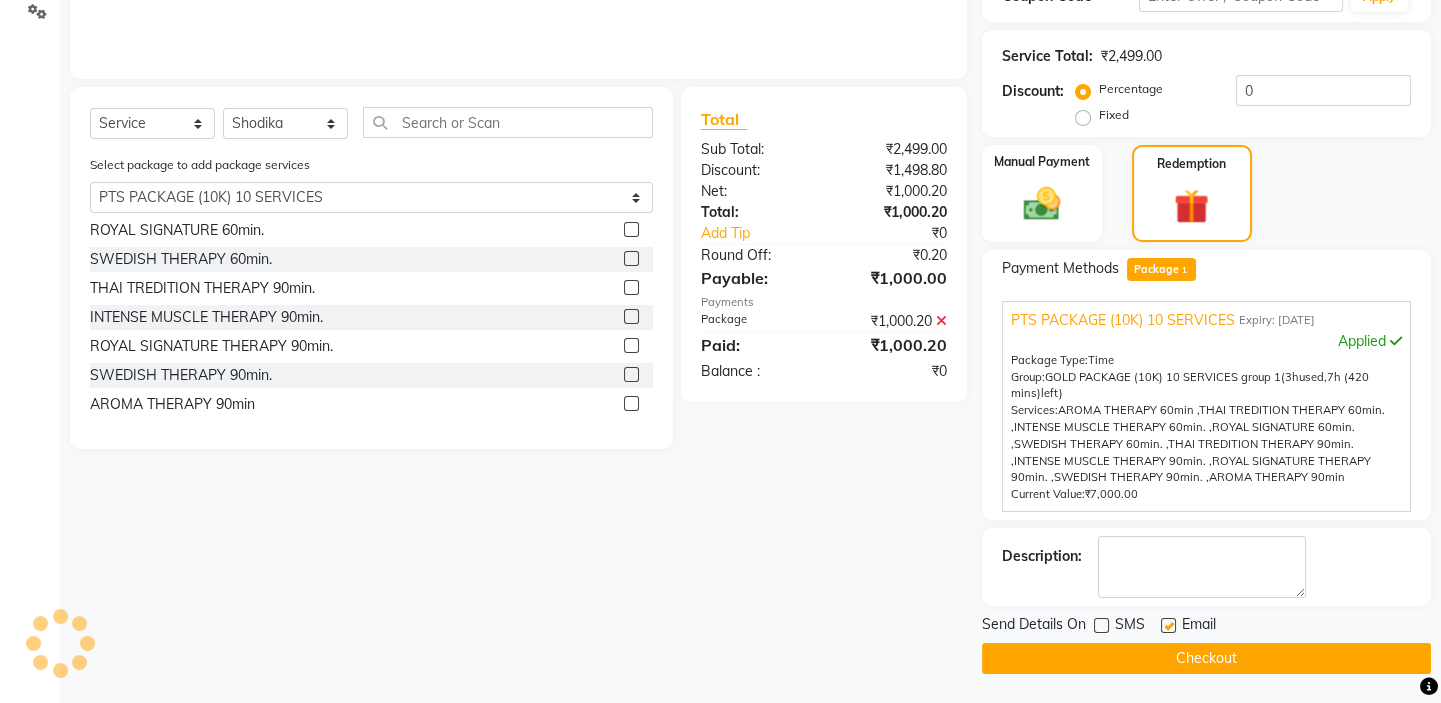 click 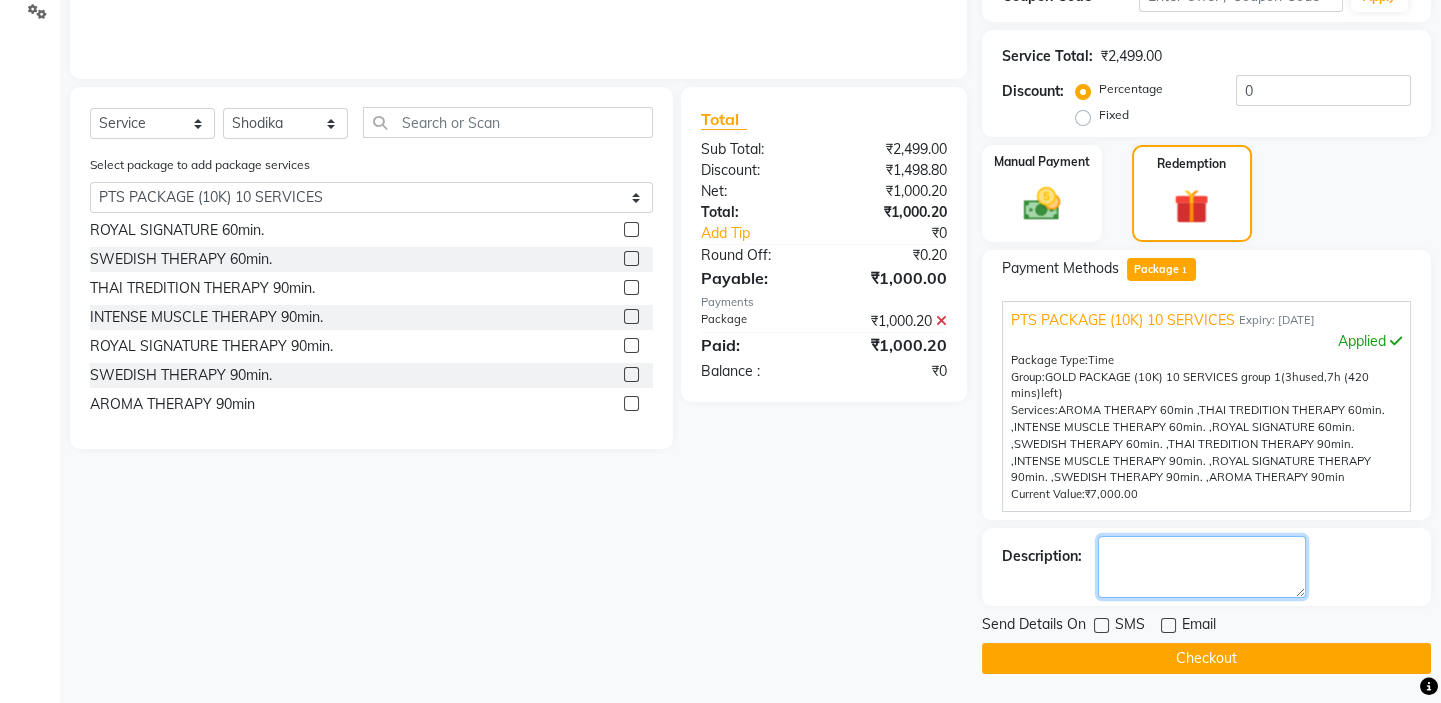click 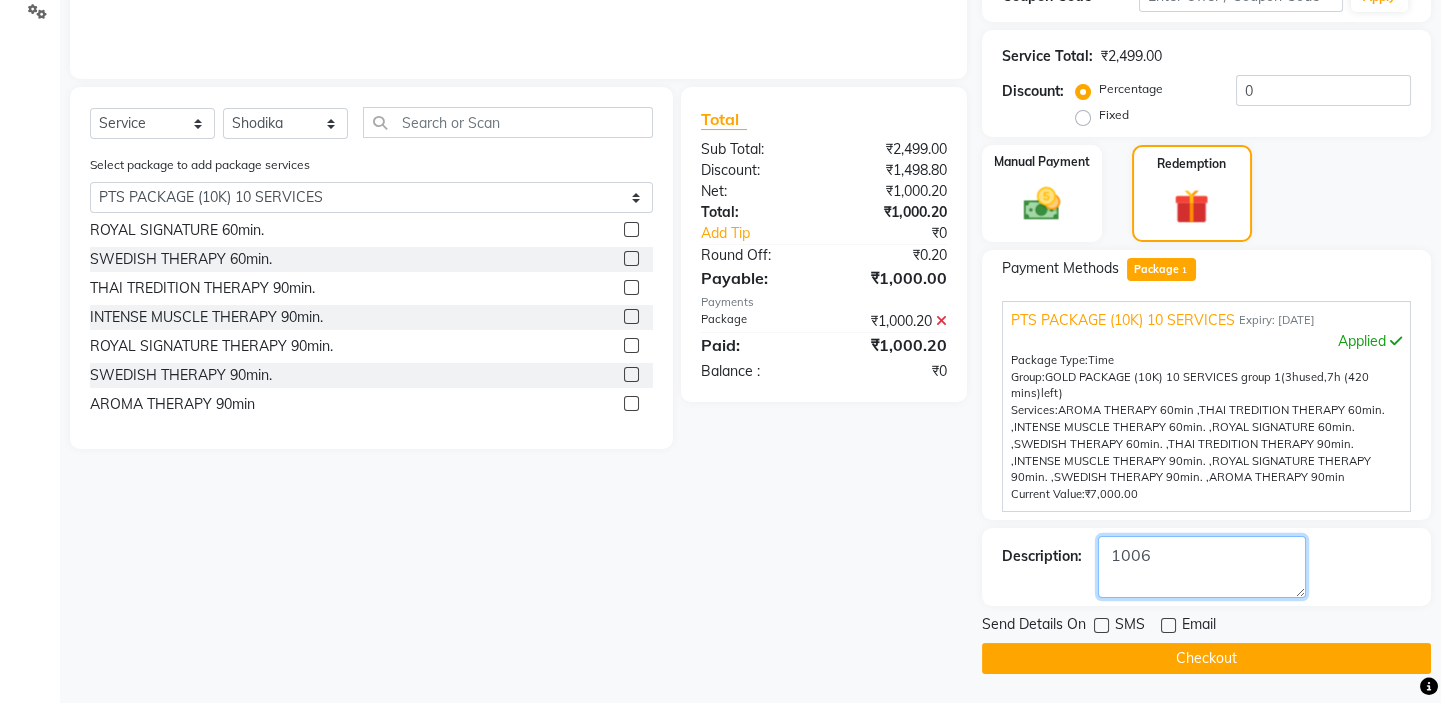 type on "1006" 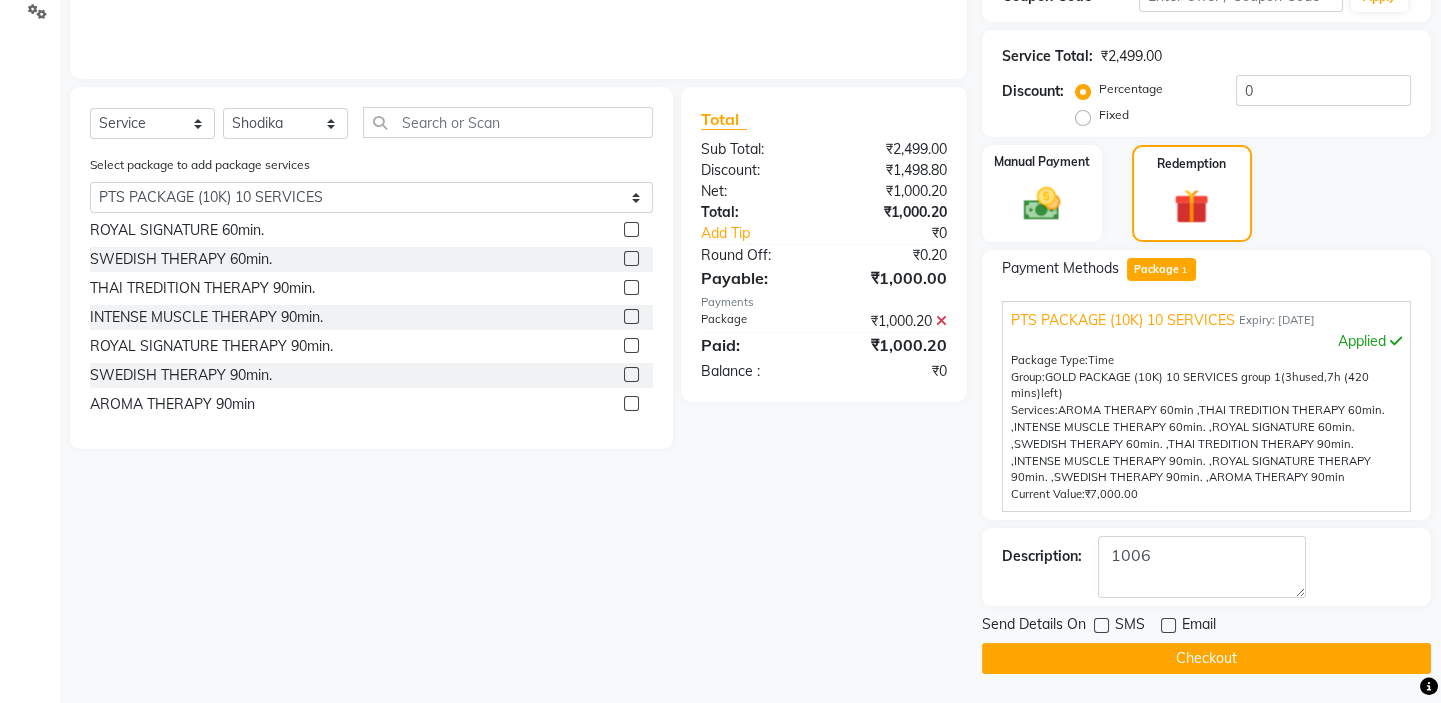 click on "Checkout" 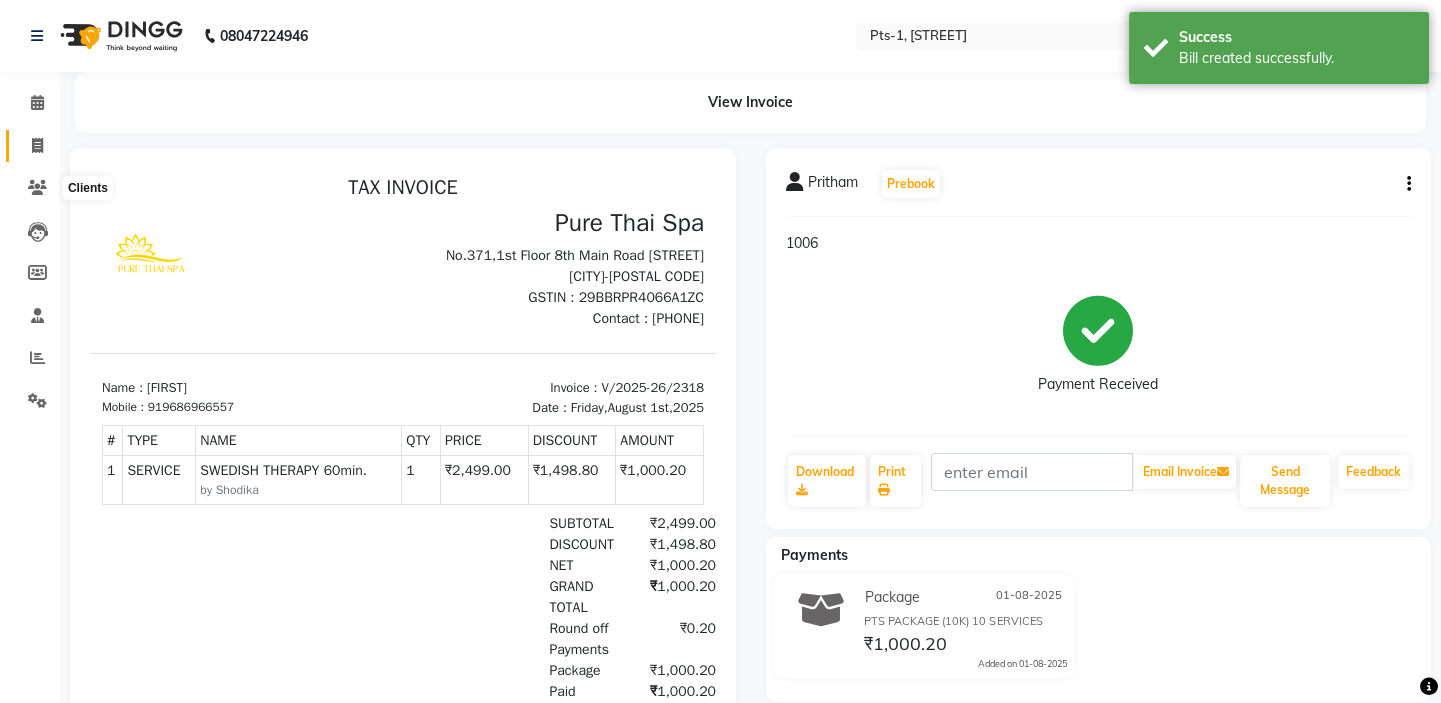scroll, scrollTop: 0, scrollLeft: 0, axis: both 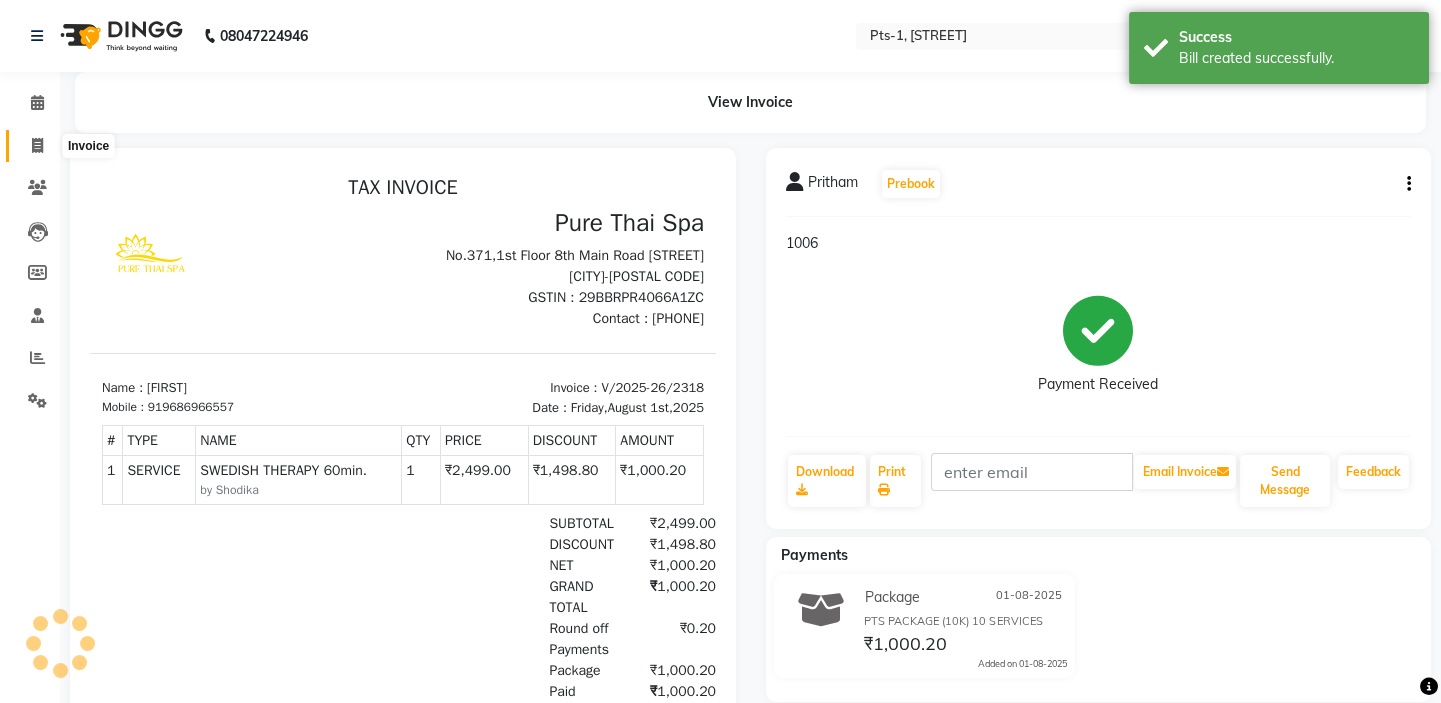 click 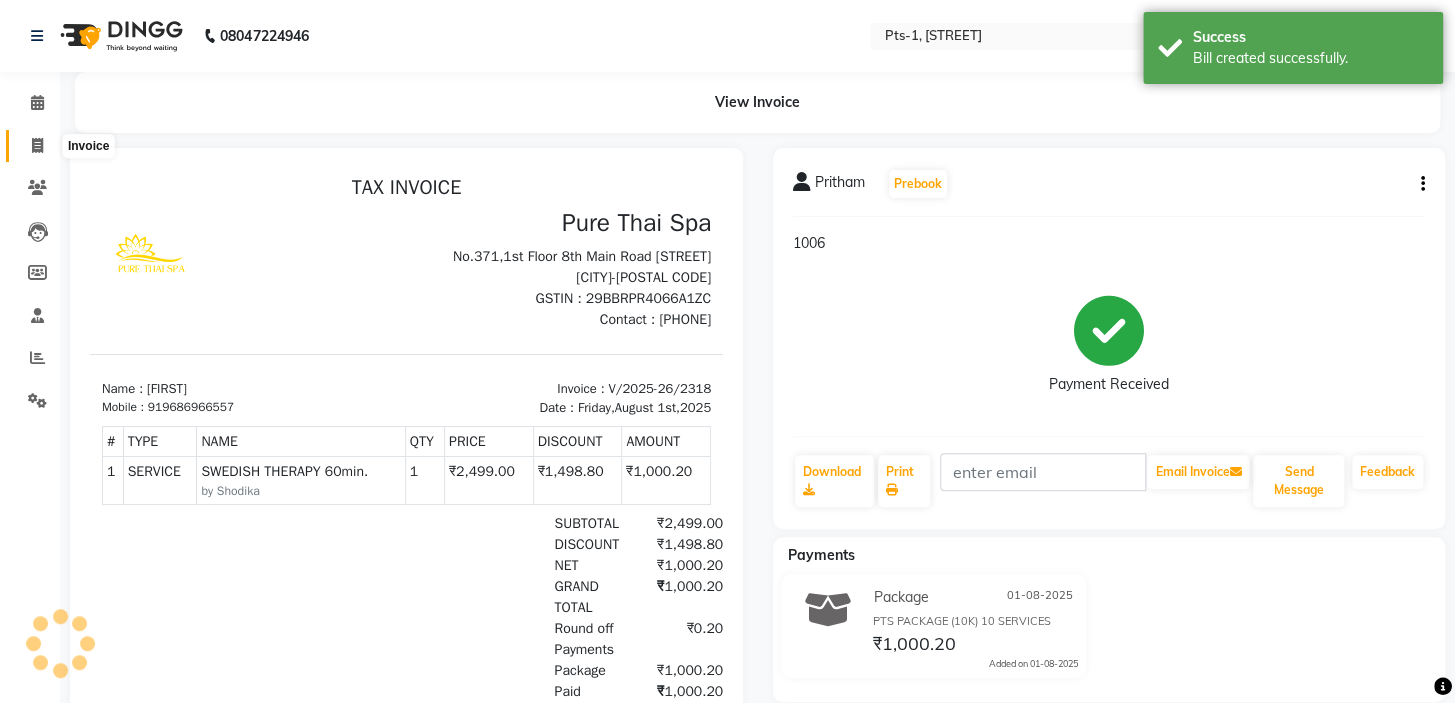 select on "5296" 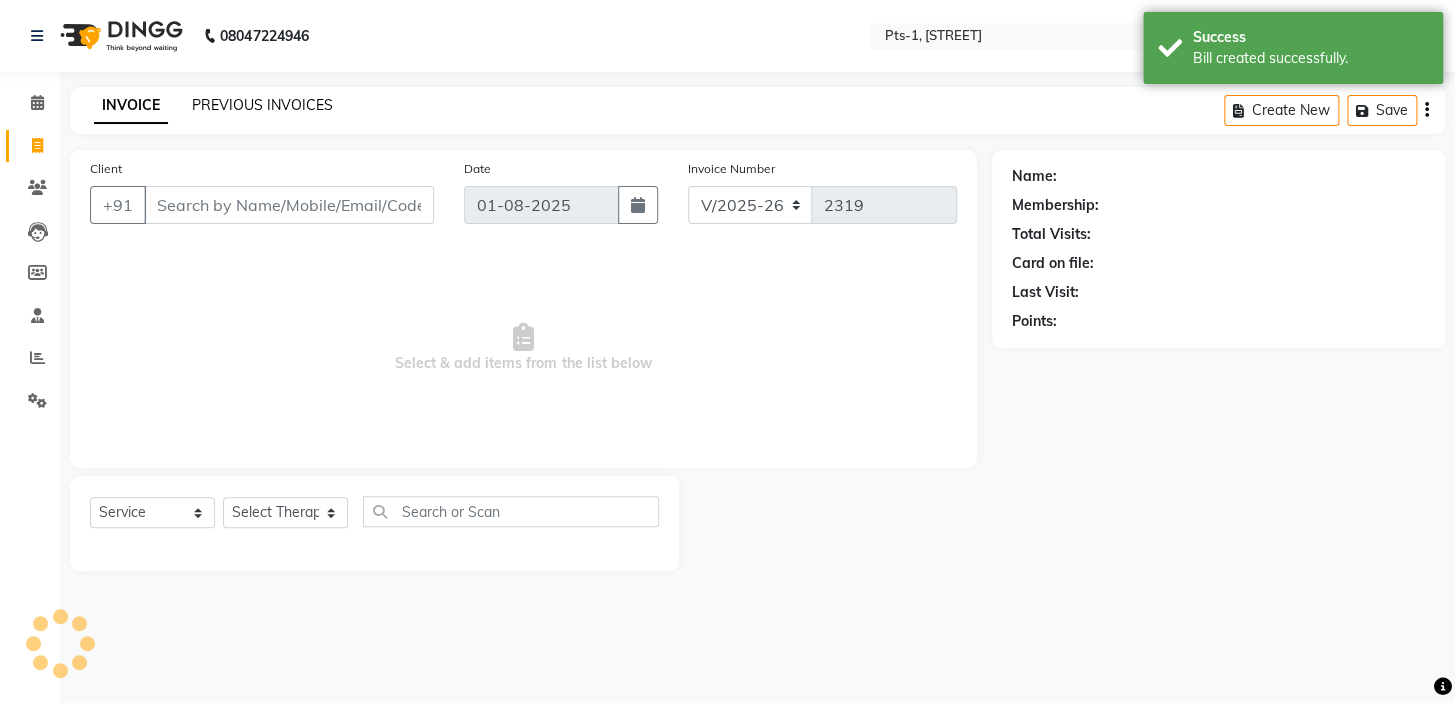 click on "PREVIOUS INVOICES" 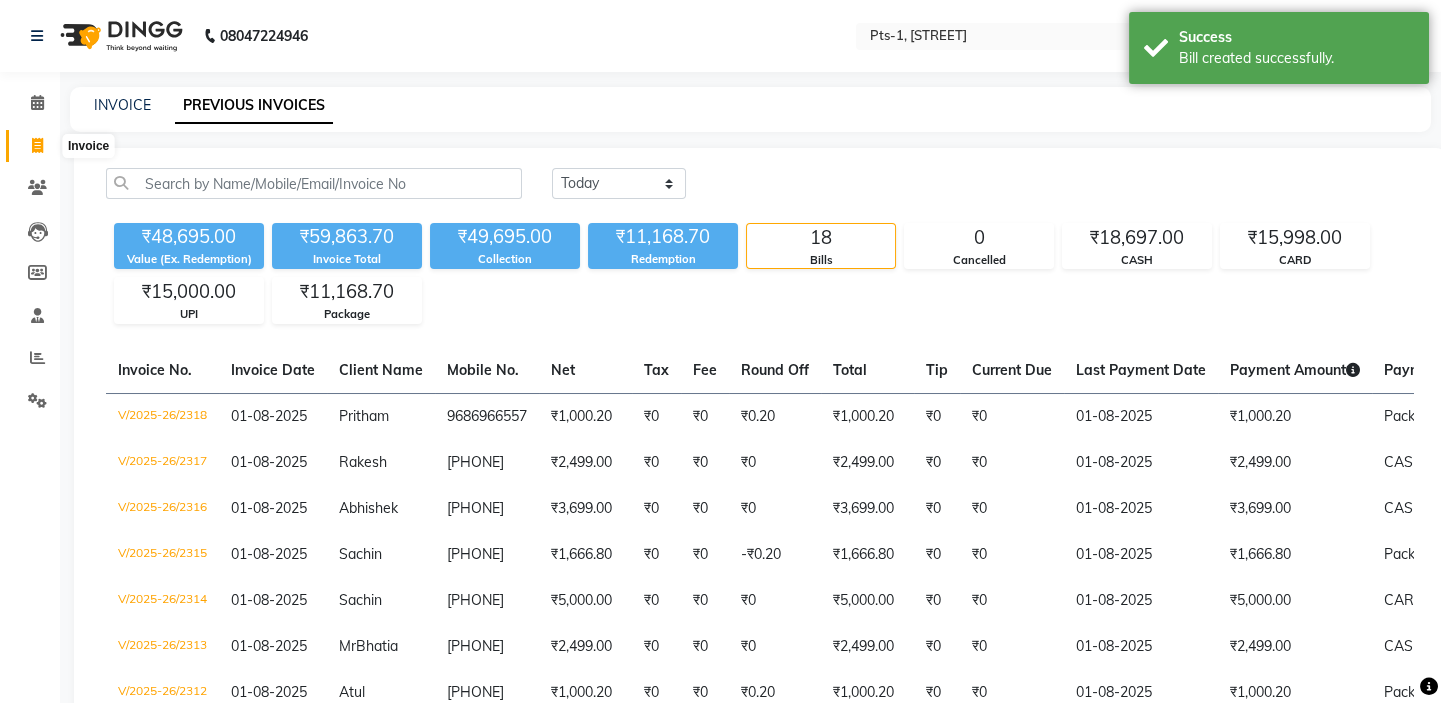 click 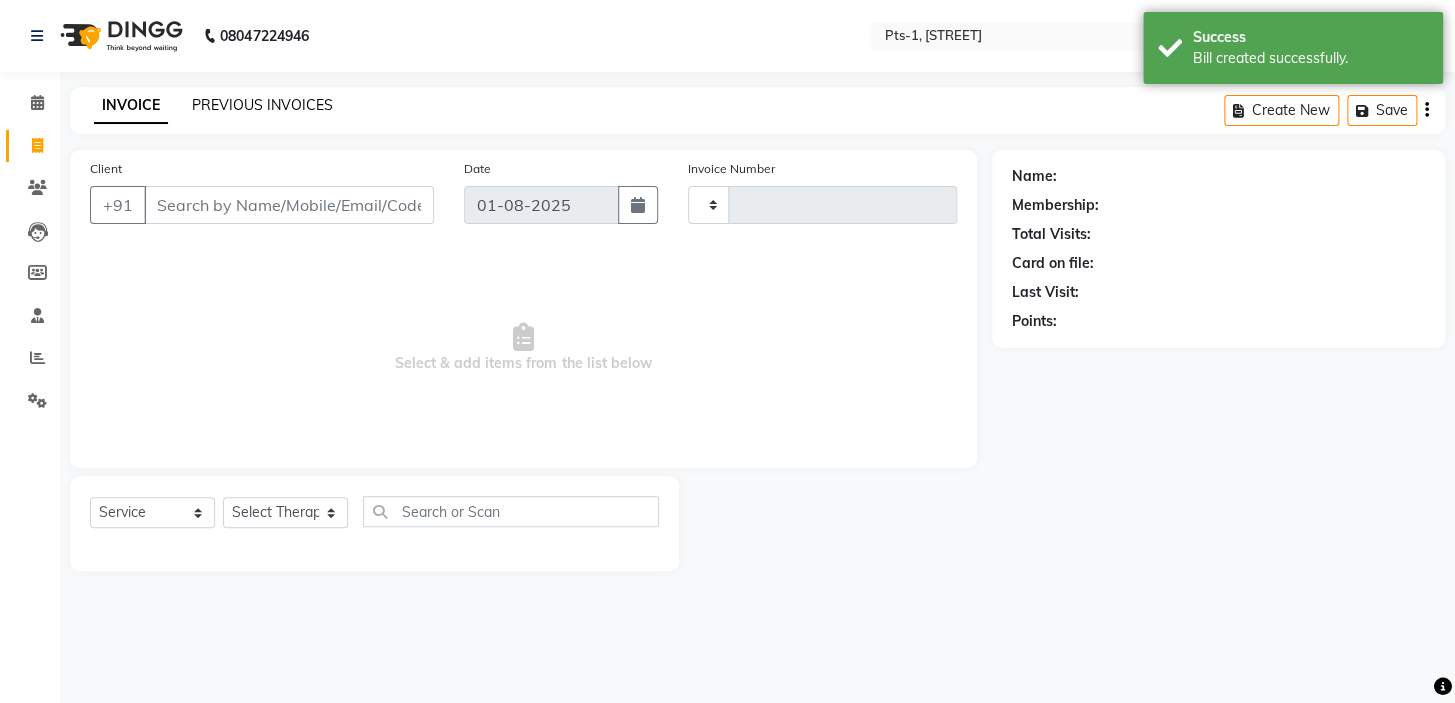 click on "PREVIOUS INVOICES" 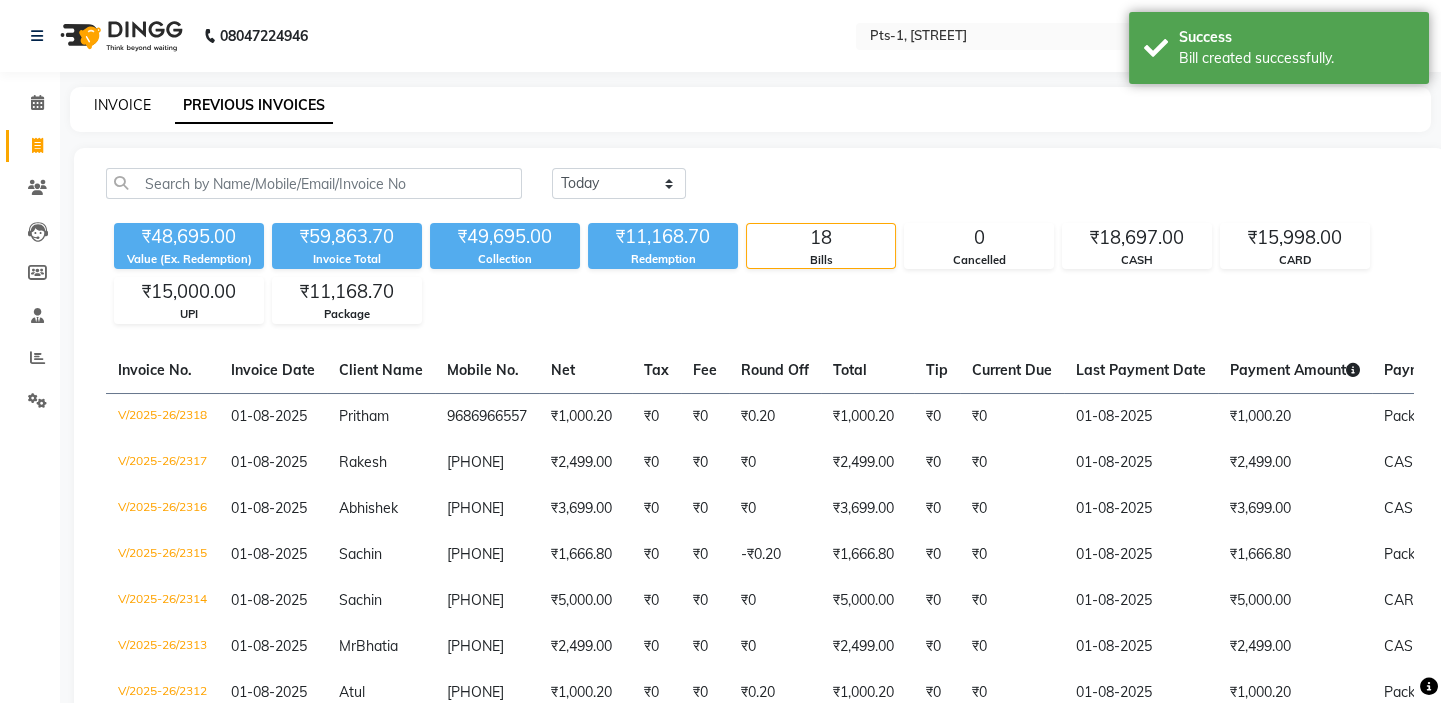 click on "INVOICE" 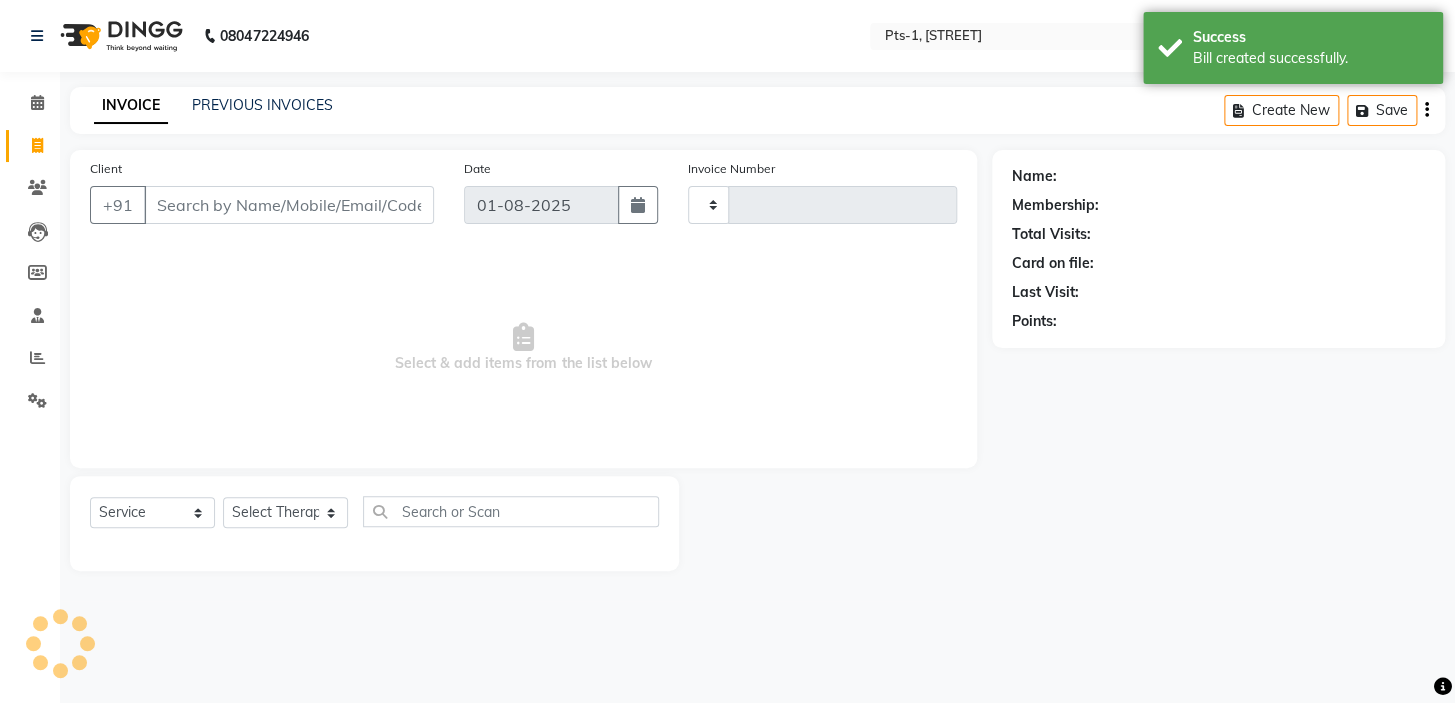 type on "2319" 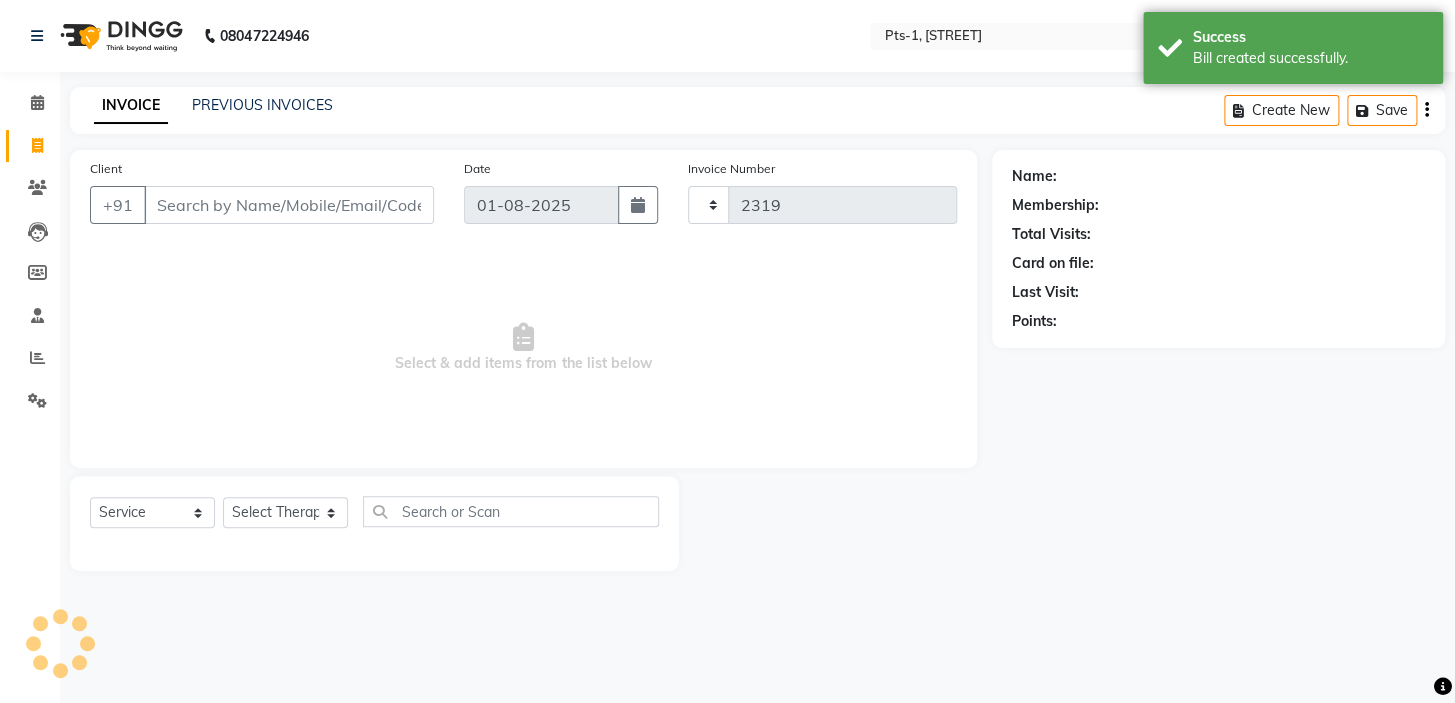 select on "5296" 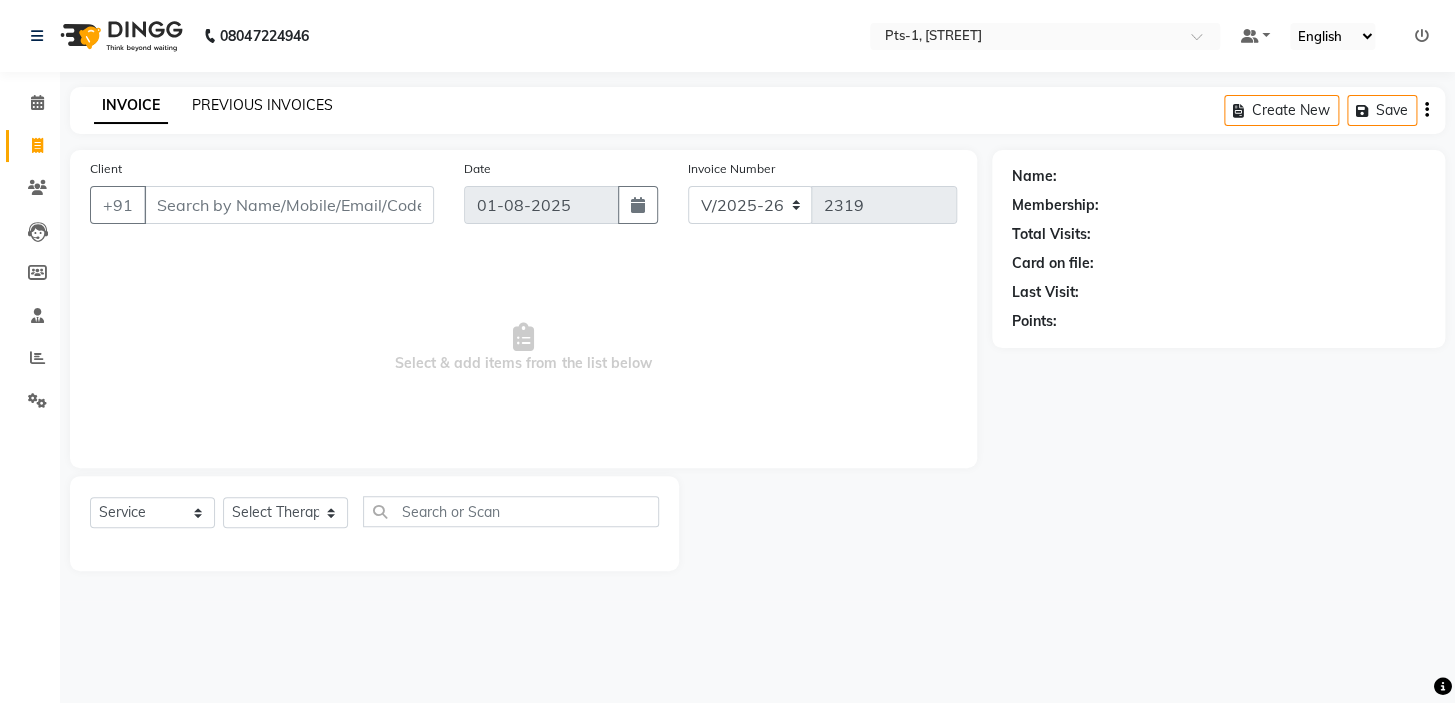 click on "PREVIOUS INVOICES" 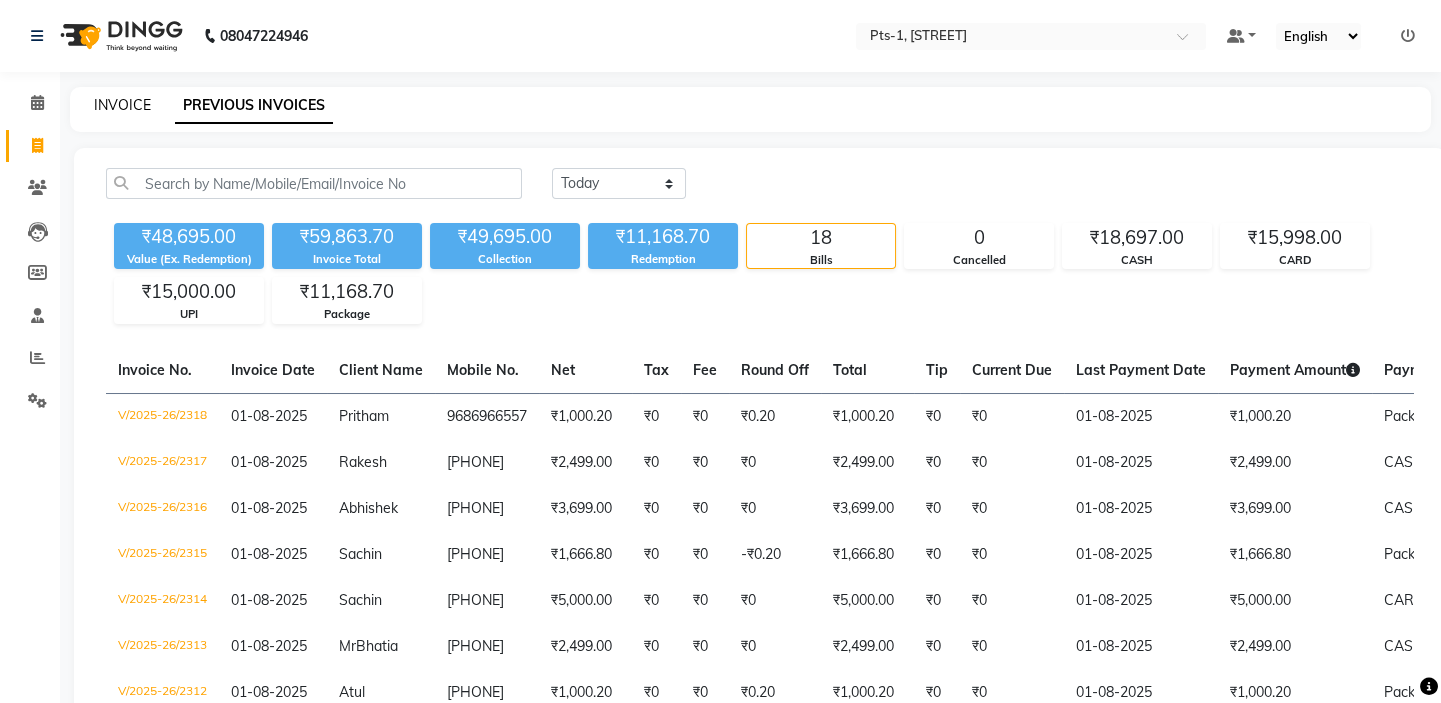 click on "INVOICE" 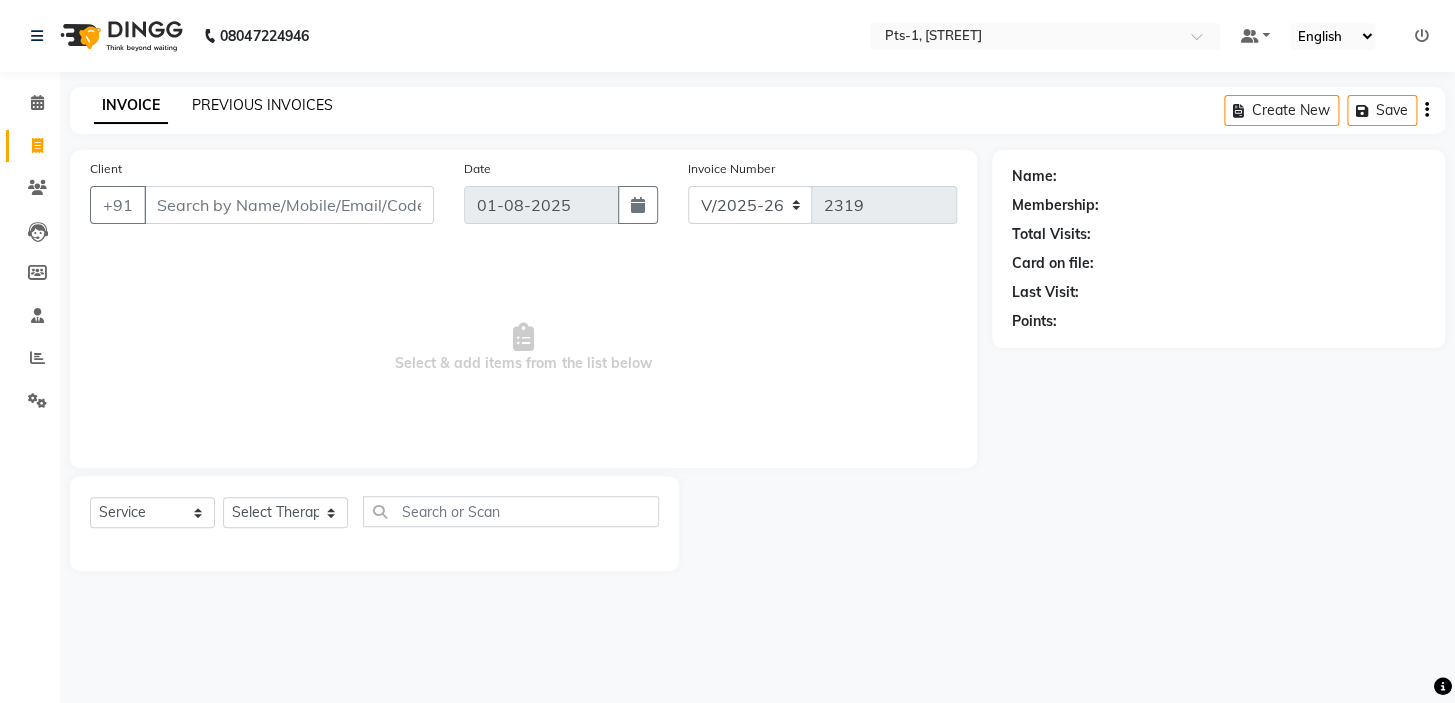 click on "PREVIOUS INVOICES" 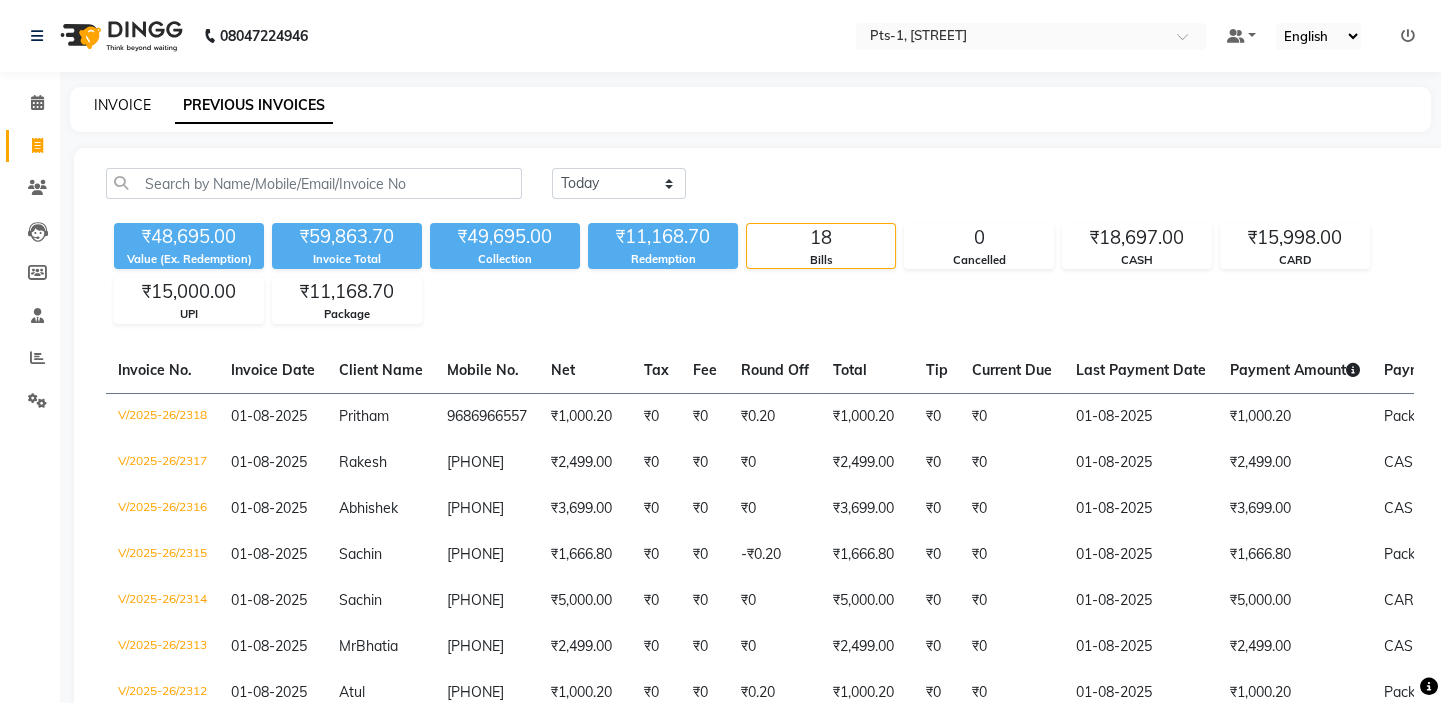 click on "INVOICE" 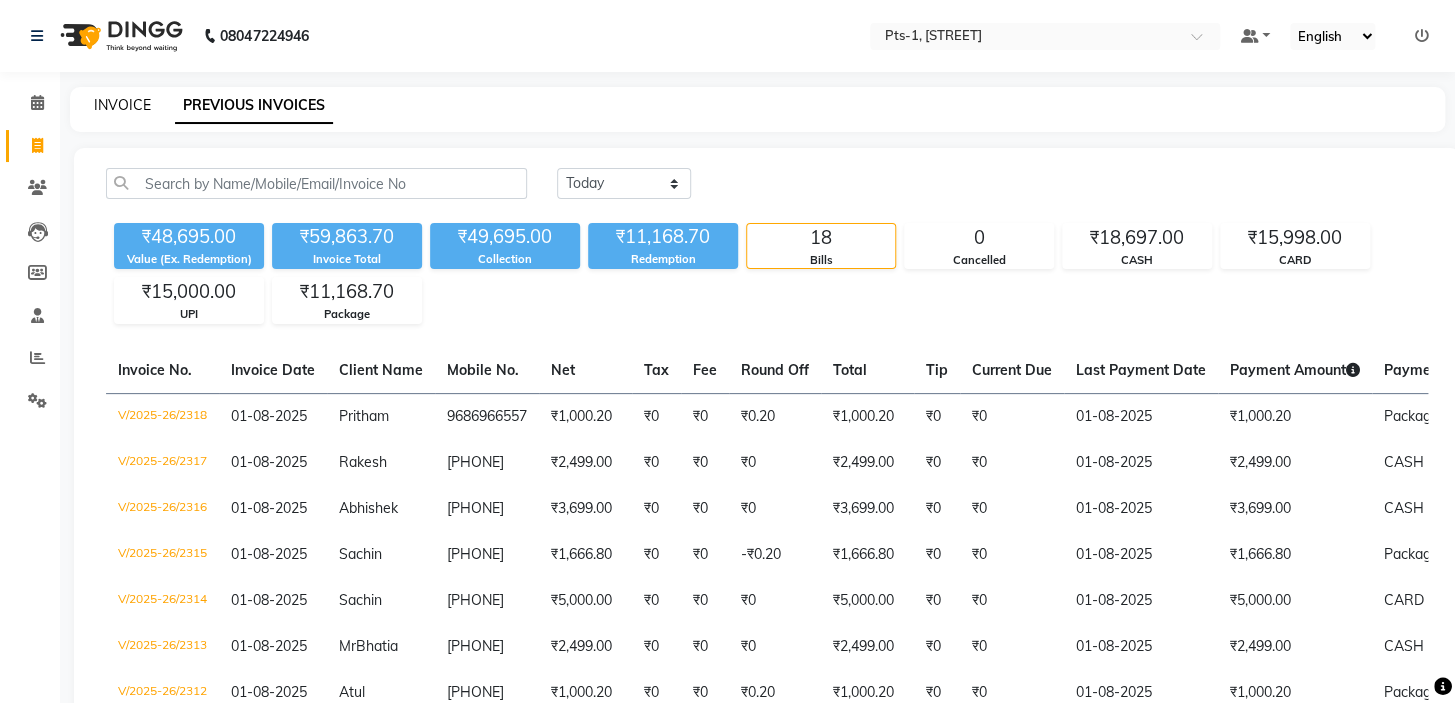 select on "5296" 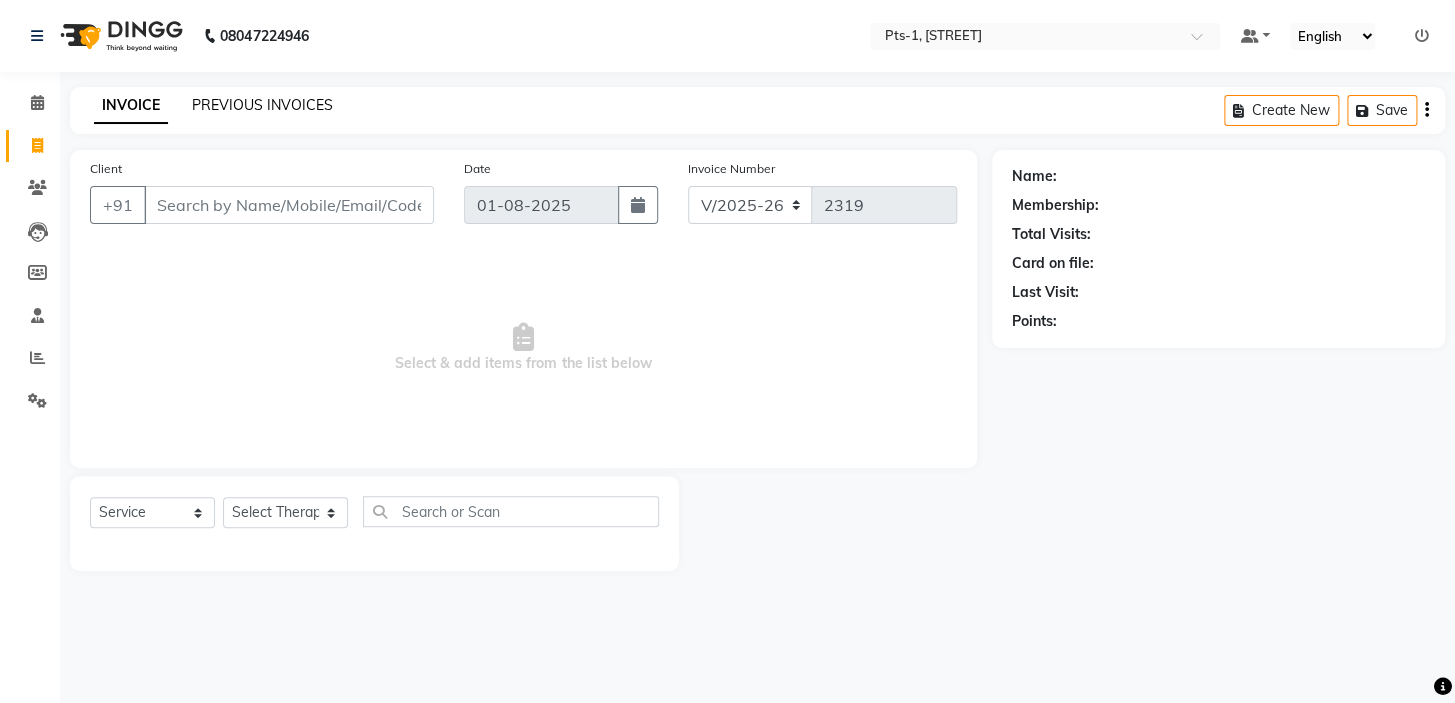 click on "PREVIOUS INVOICES" 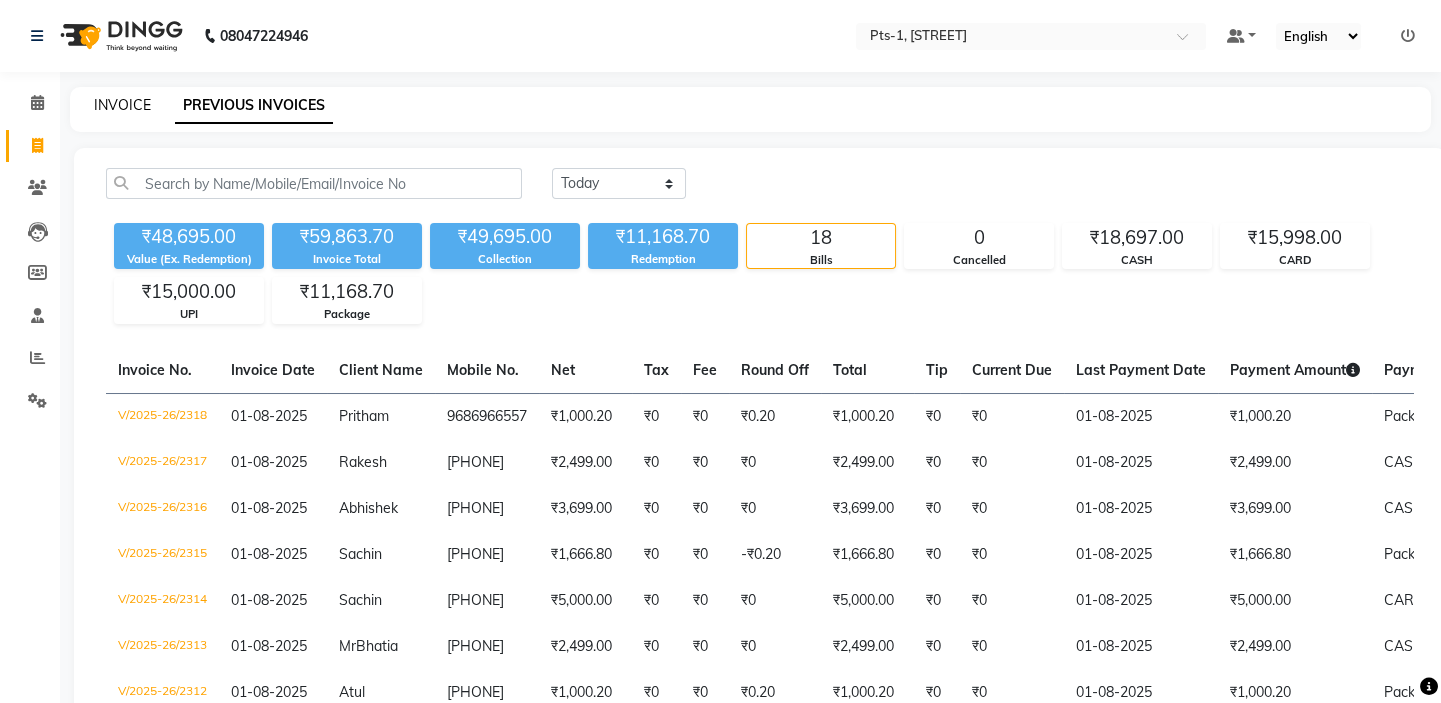 click on "INVOICE" 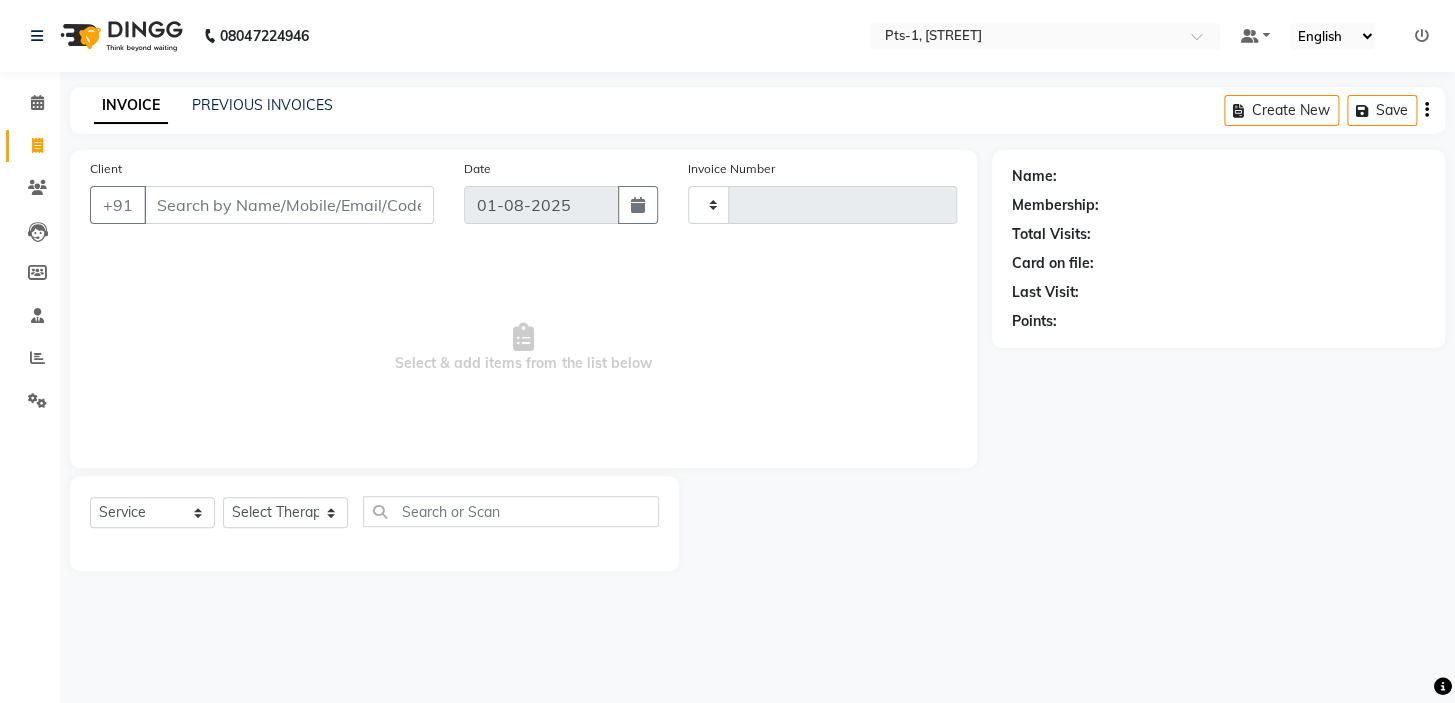 type on "2319" 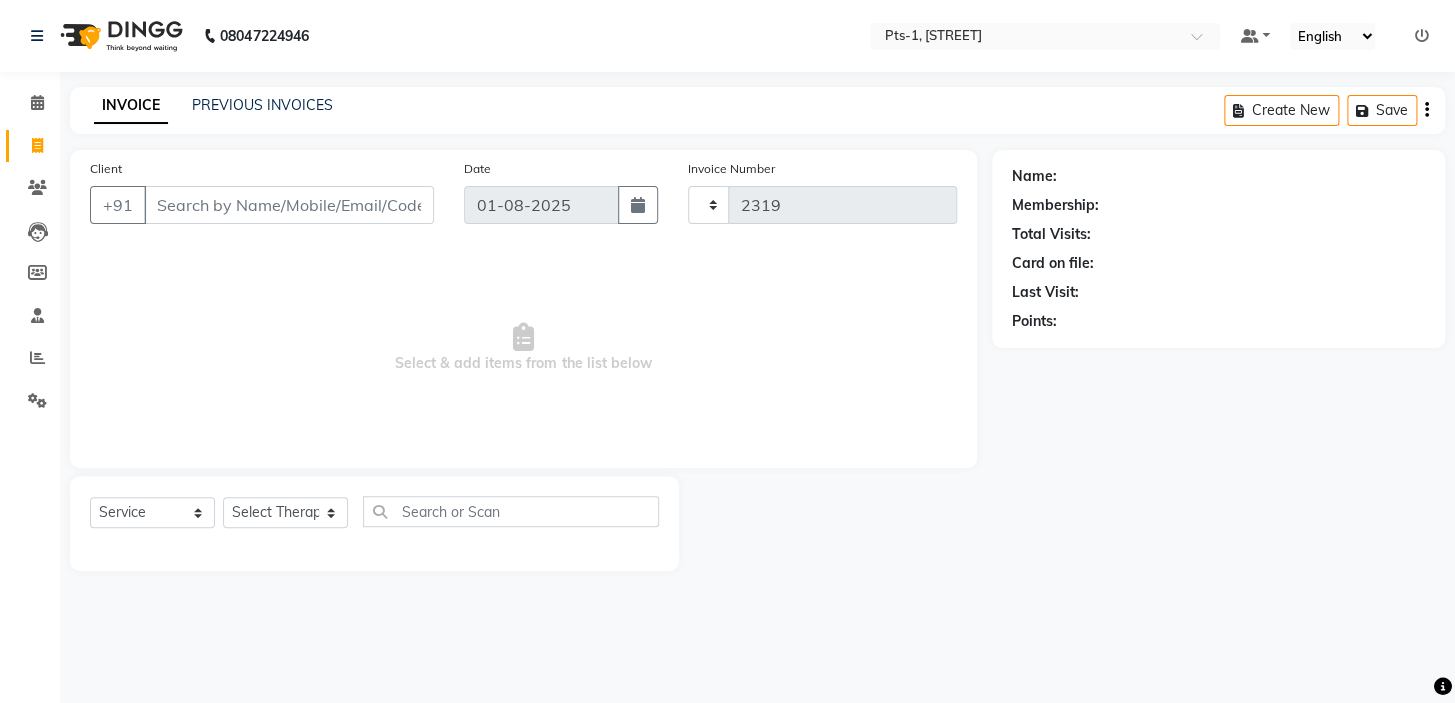 select on "5296" 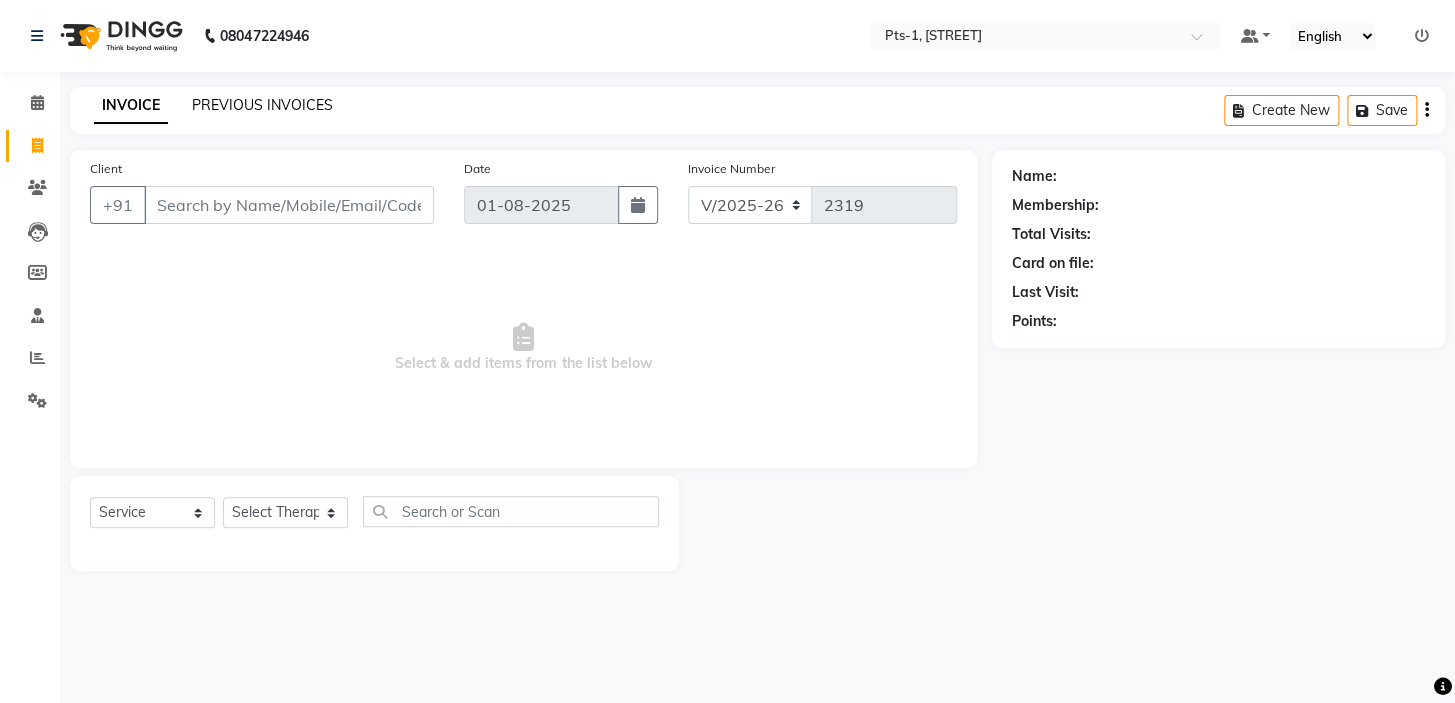 click on "PREVIOUS INVOICES" 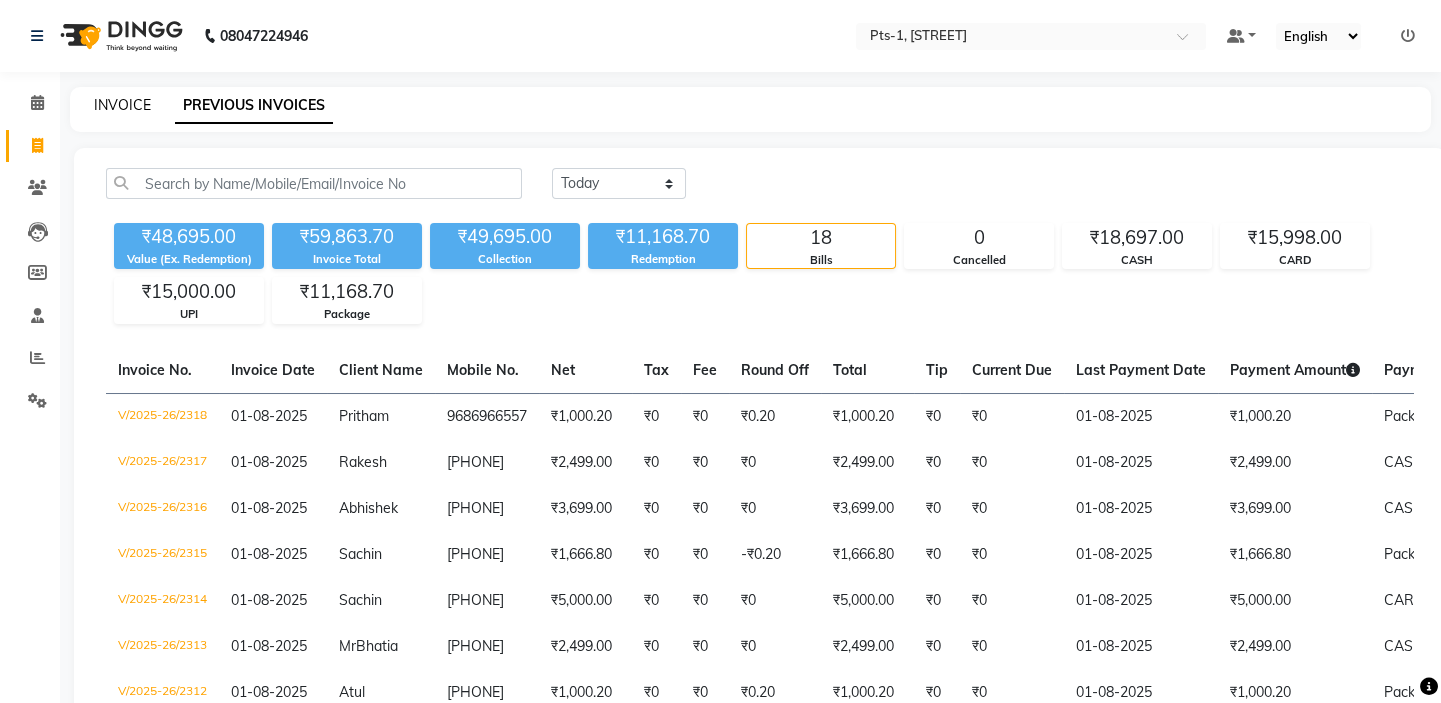 click on "INVOICE" 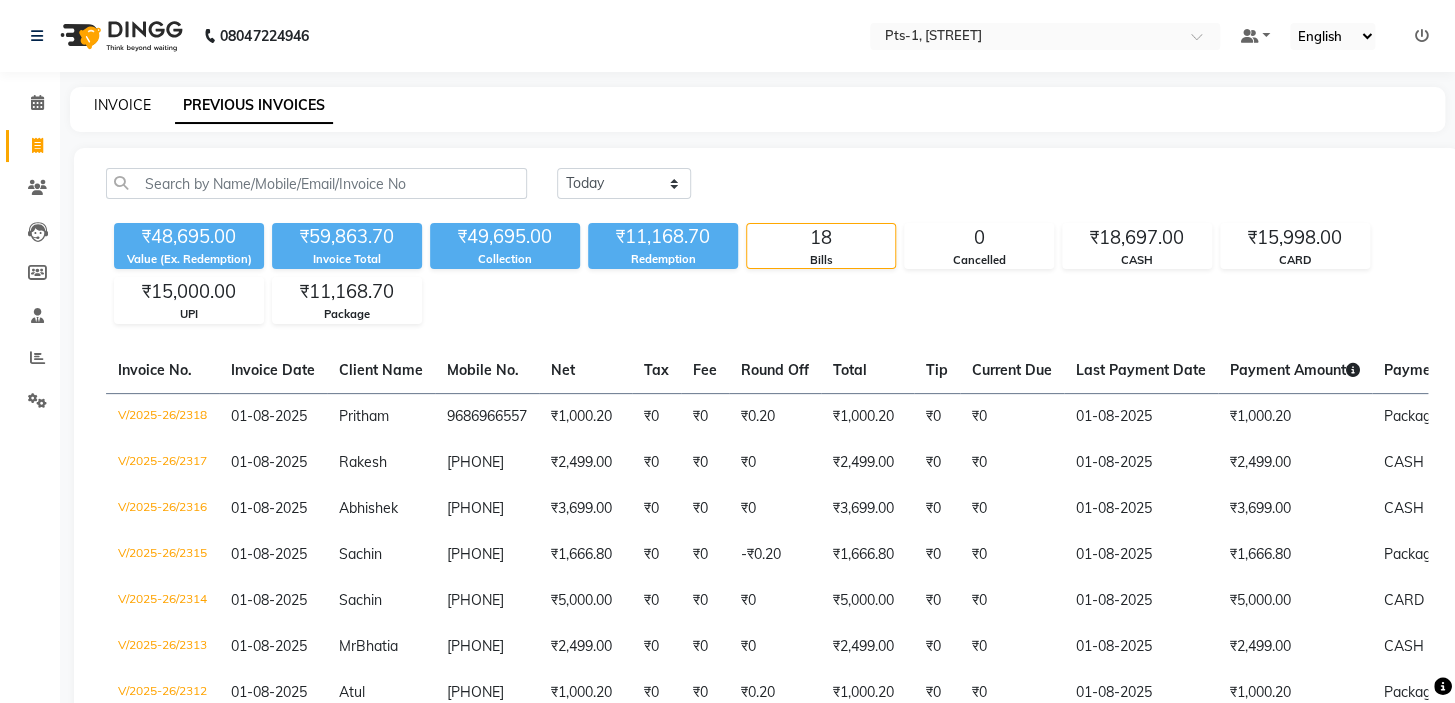 select on "5296" 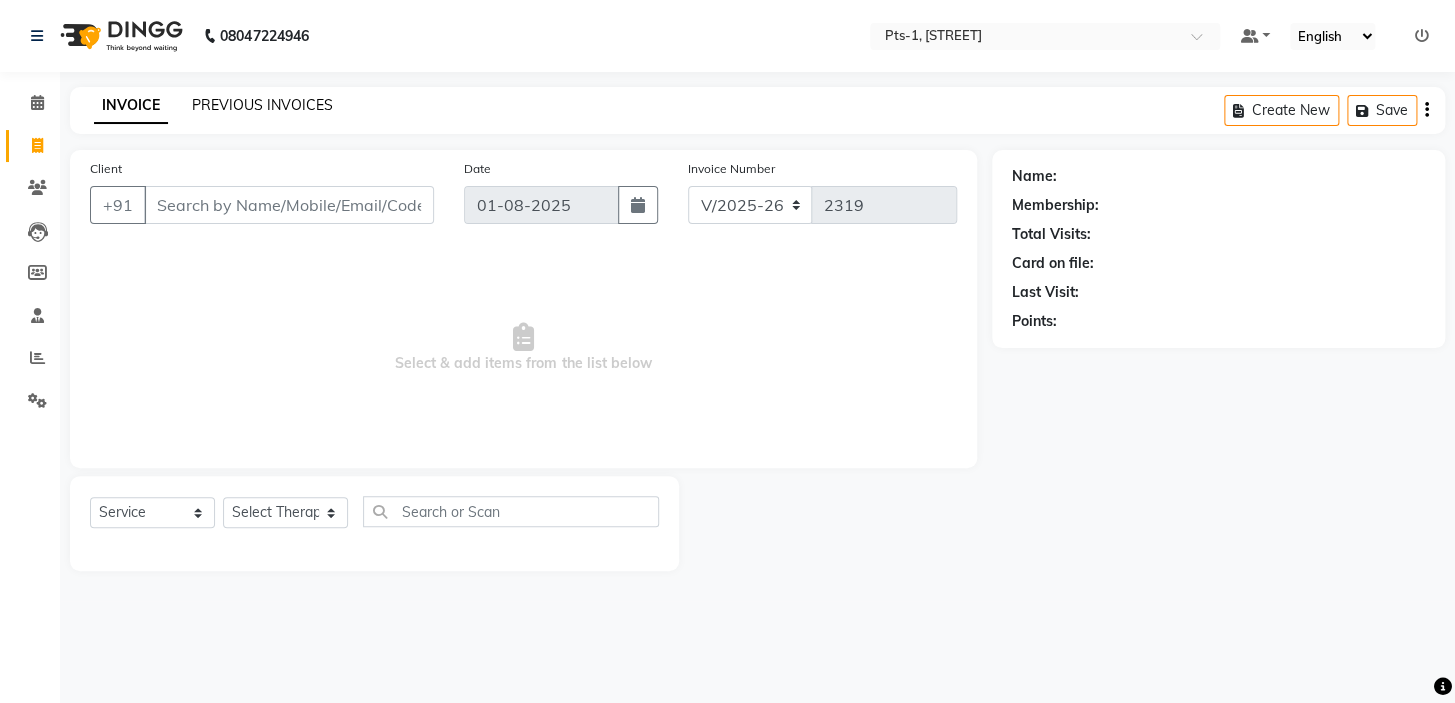 click on "PREVIOUS INVOICES" 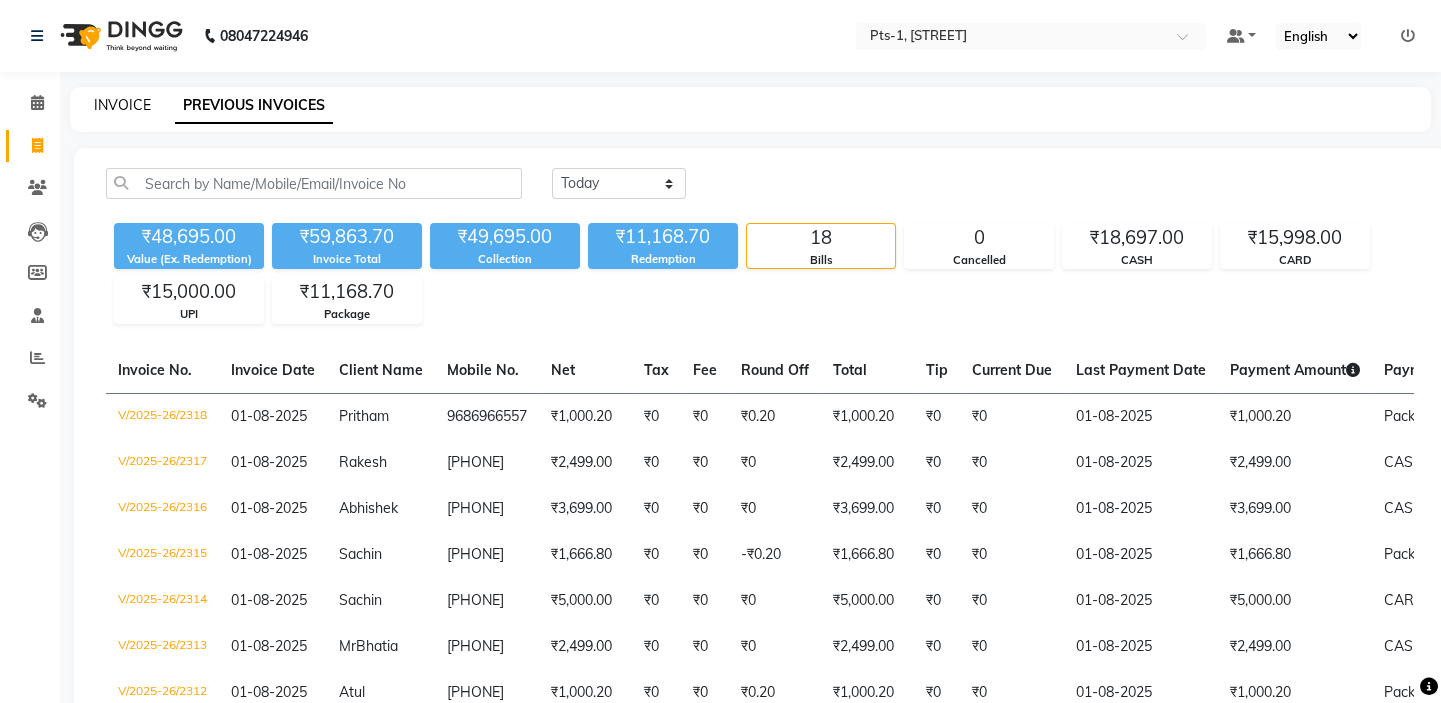 click on "INVOICE" 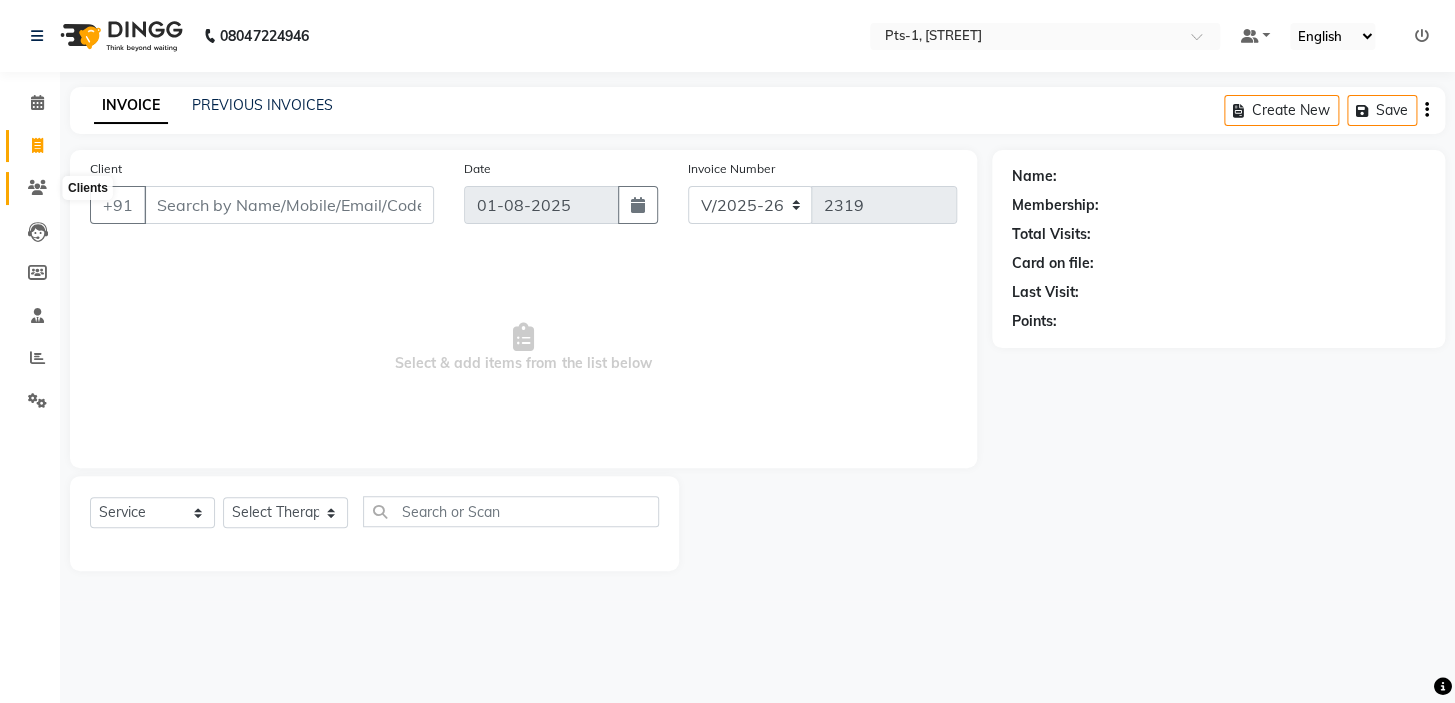 click 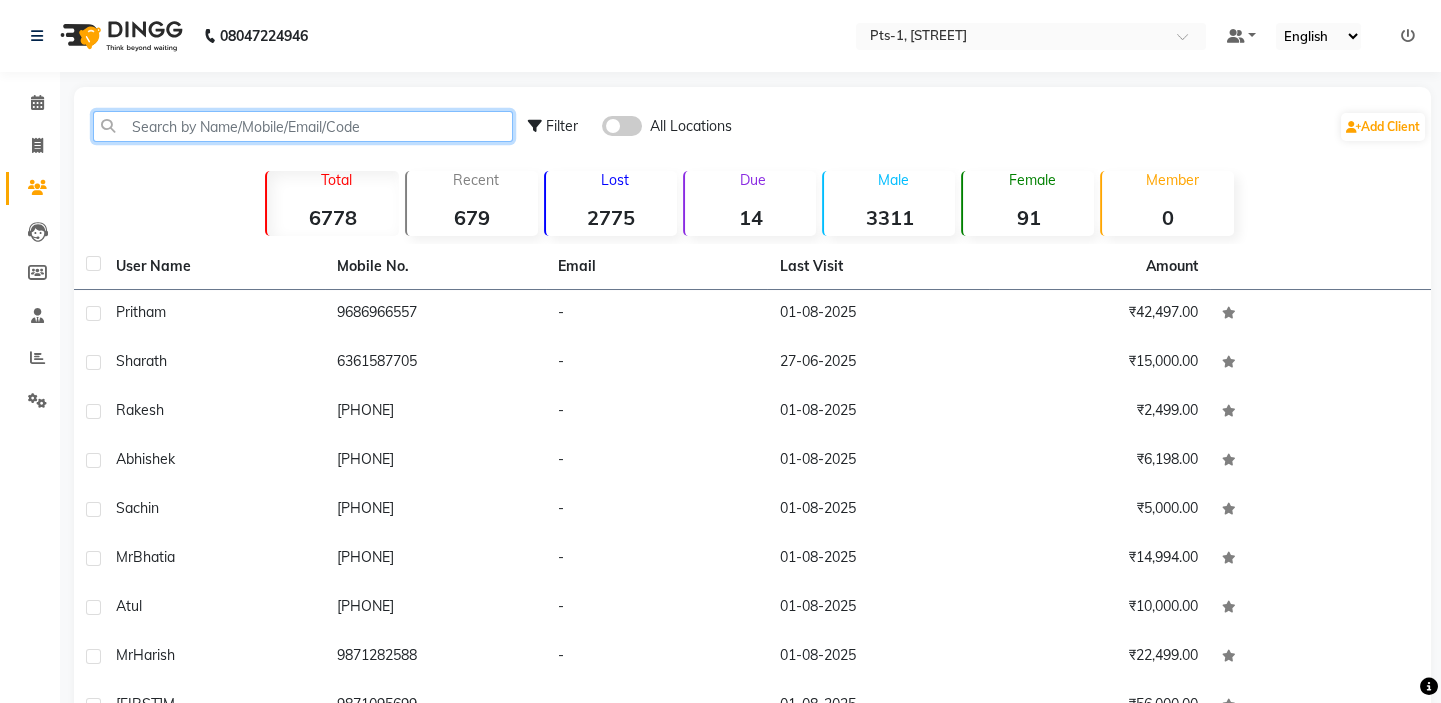 click 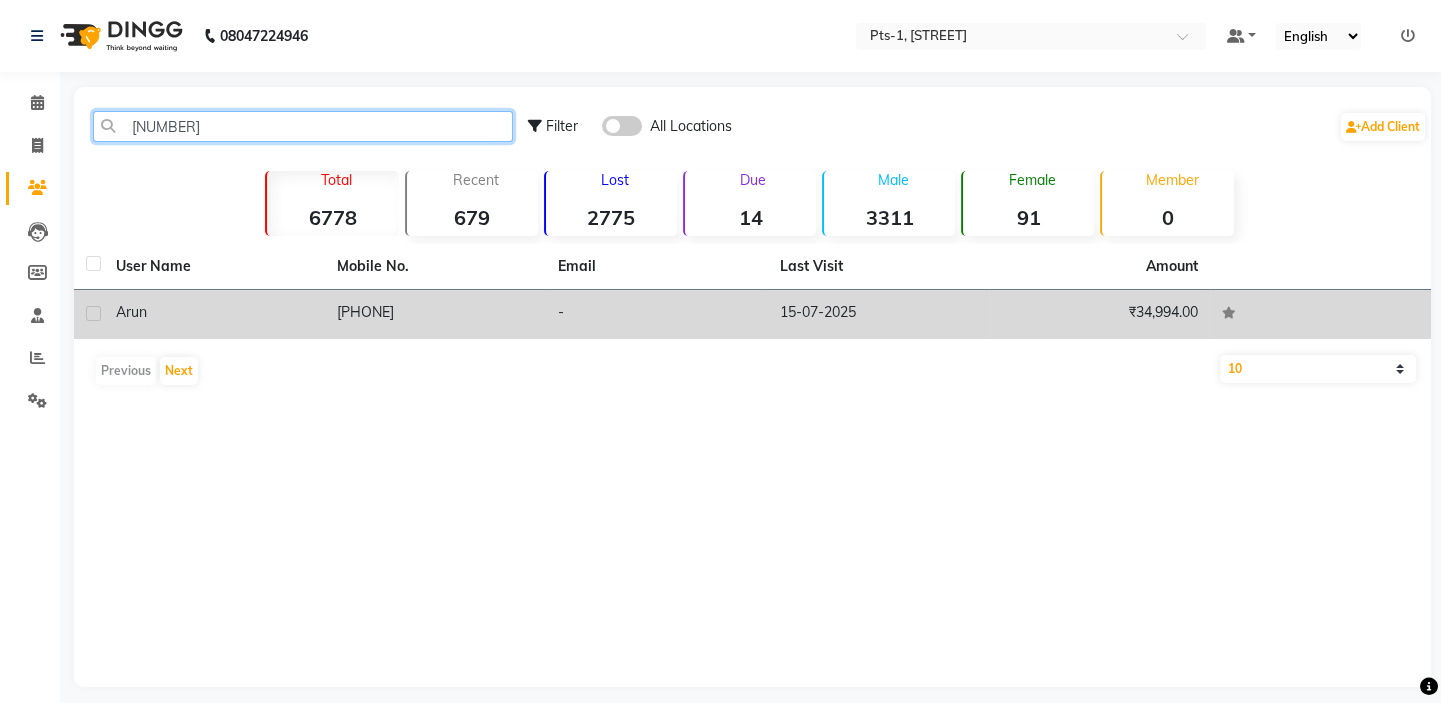 type on "[NUMBER]" 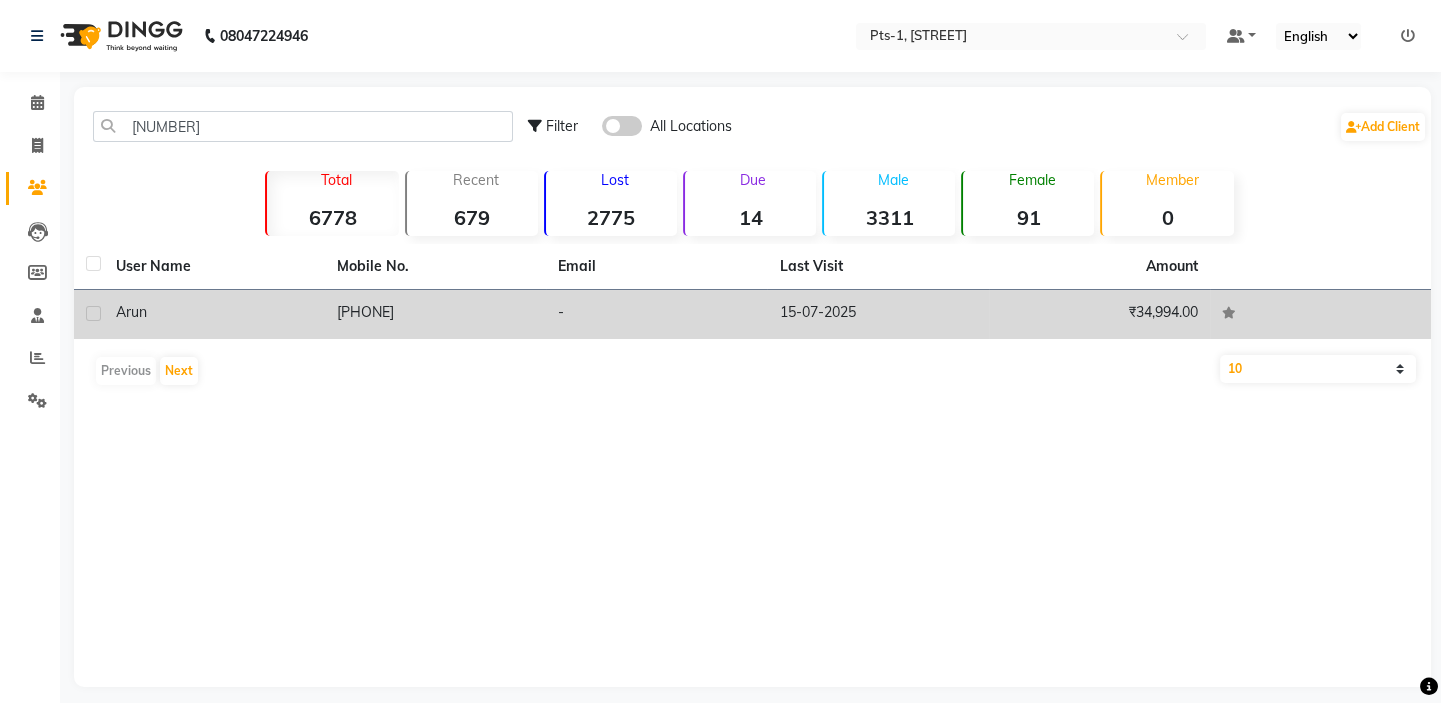 drag, startPoint x: 423, startPoint y: 308, endPoint x: 323, endPoint y: 308, distance: 100 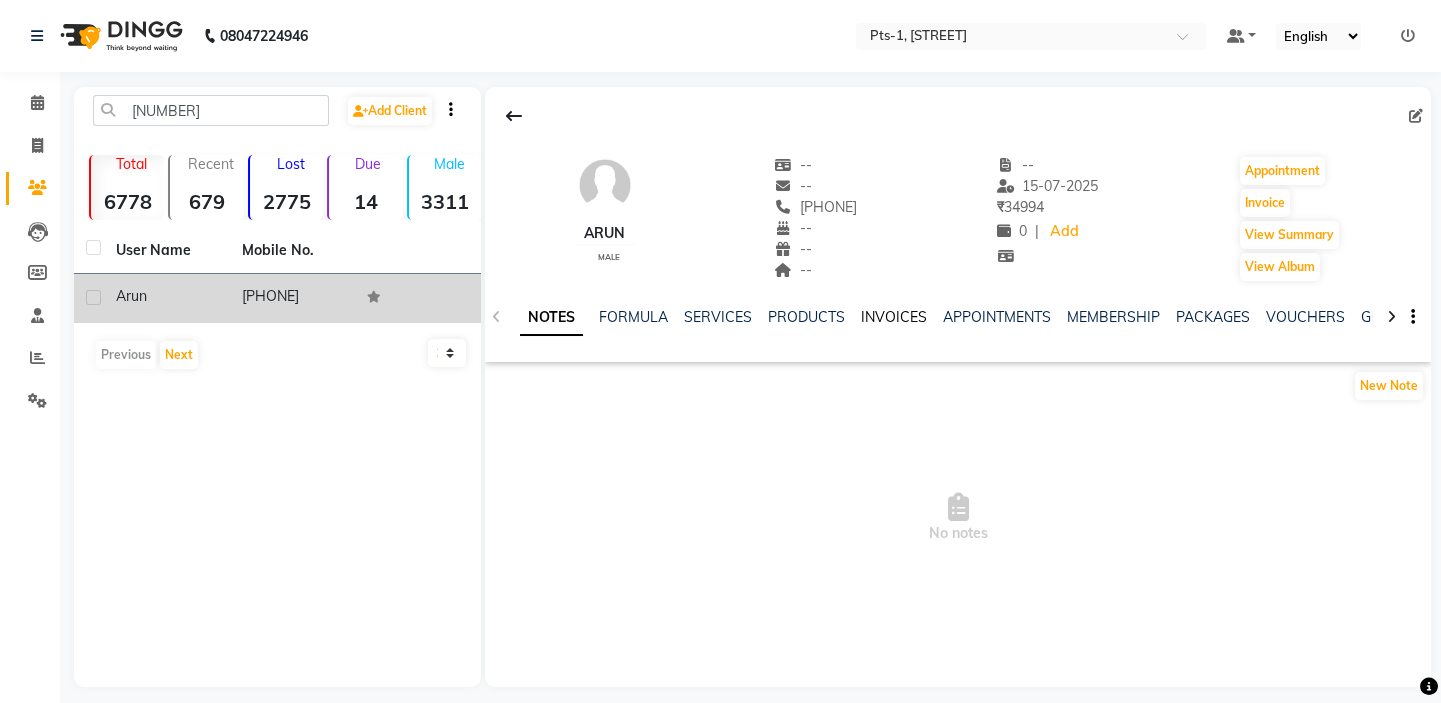 click on "INVOICES" 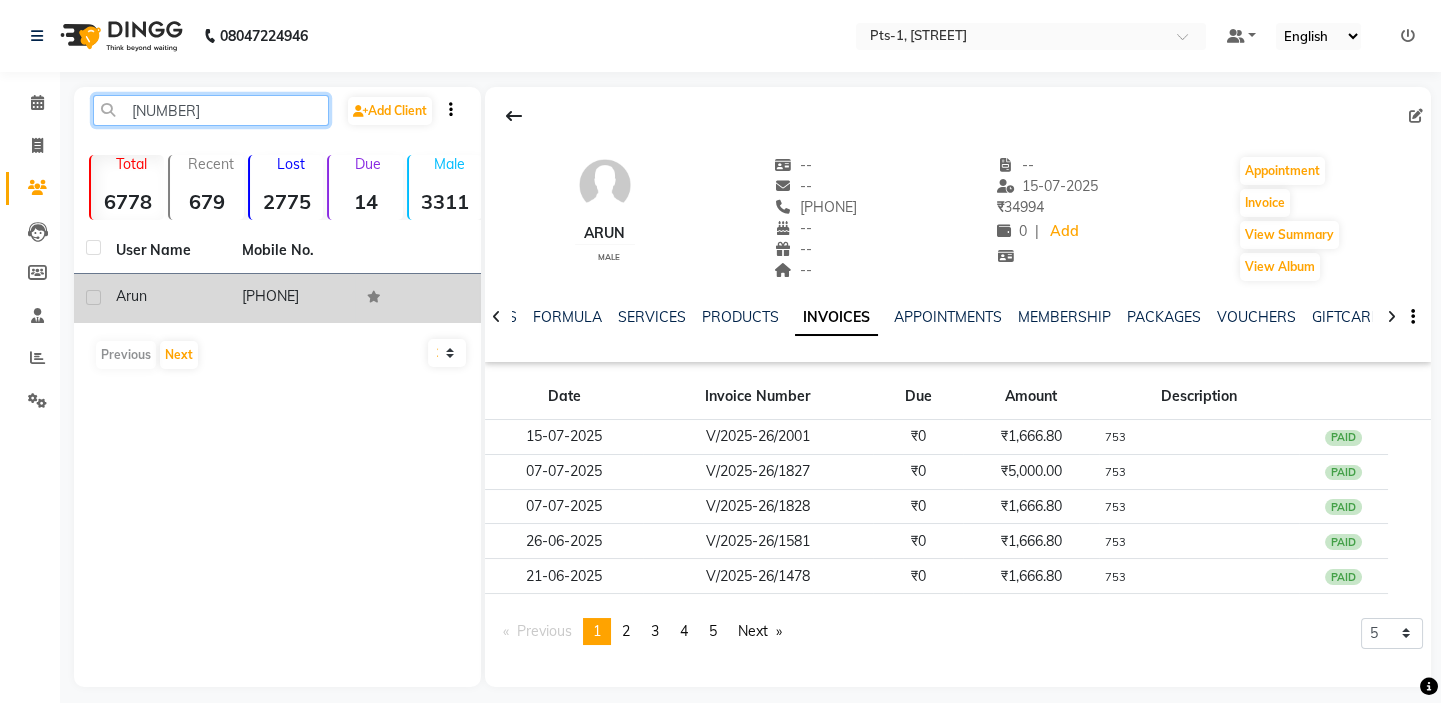 drag, startPoint x: 239, startPoint y: 115, endPoint x: 59, endPoint y: 72, distance: 185.06485 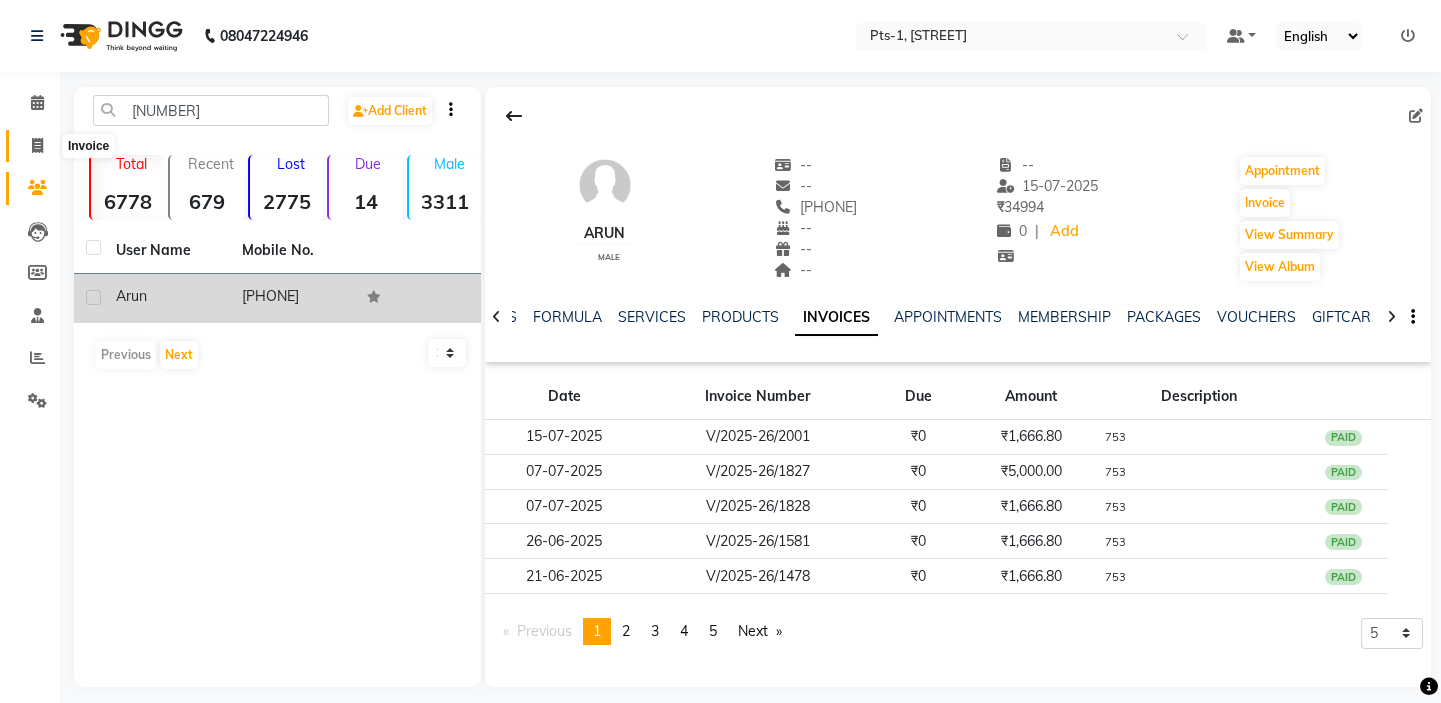 click 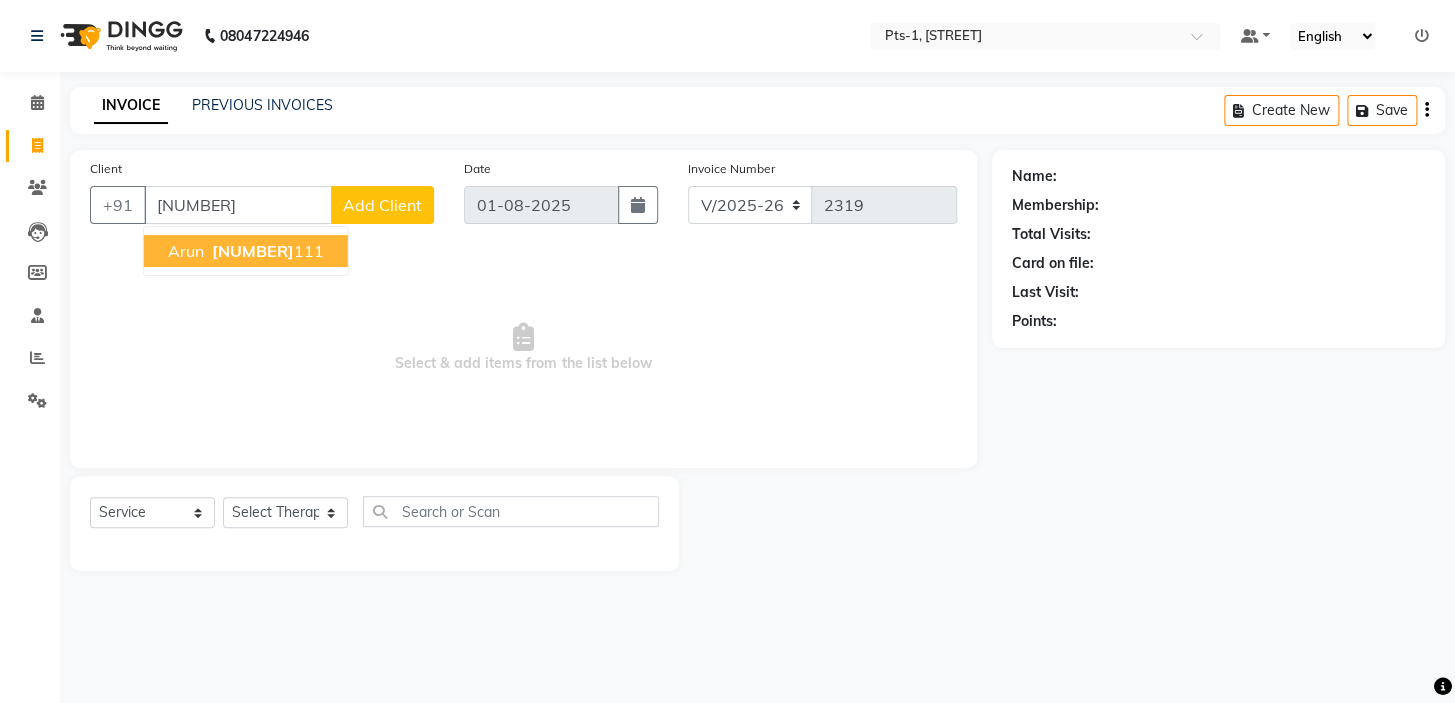 click on "[NUMBER]" at bounding box center (253, 251) 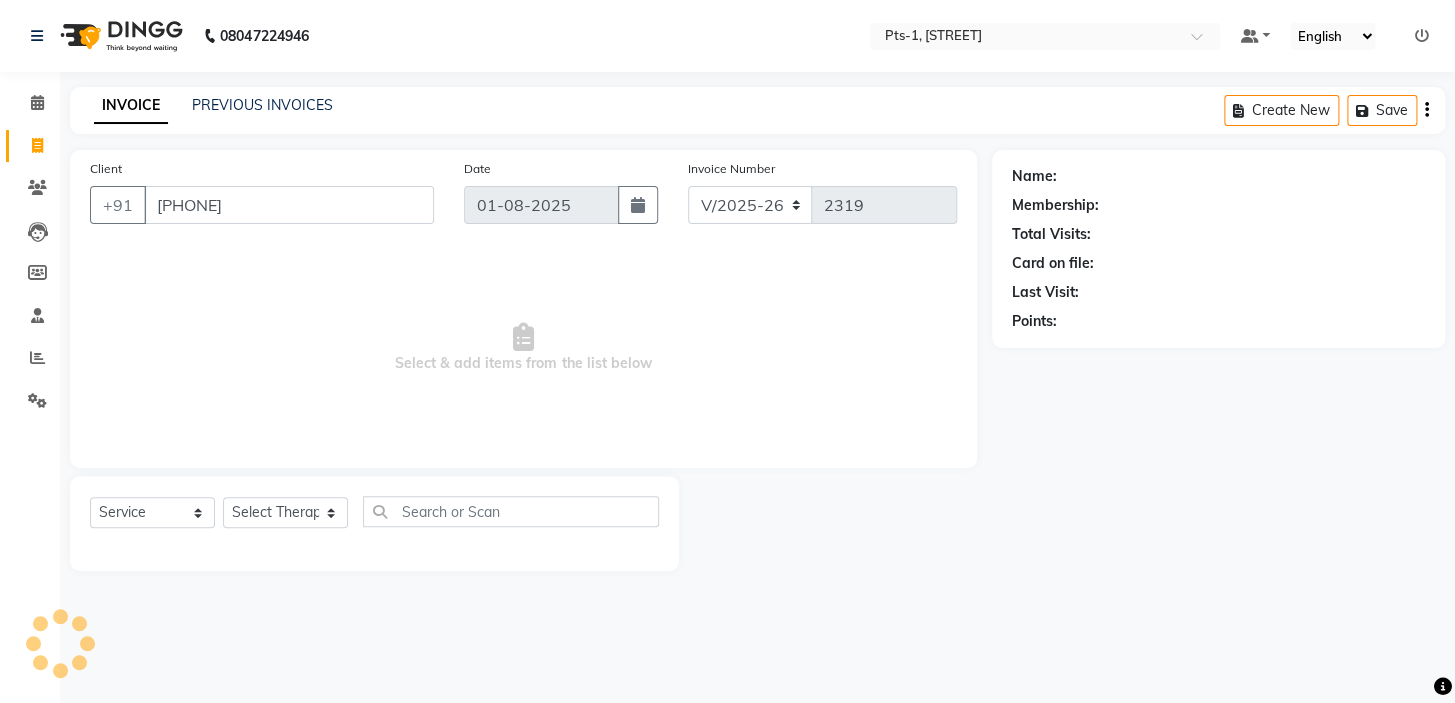 type on "[PHONE]" 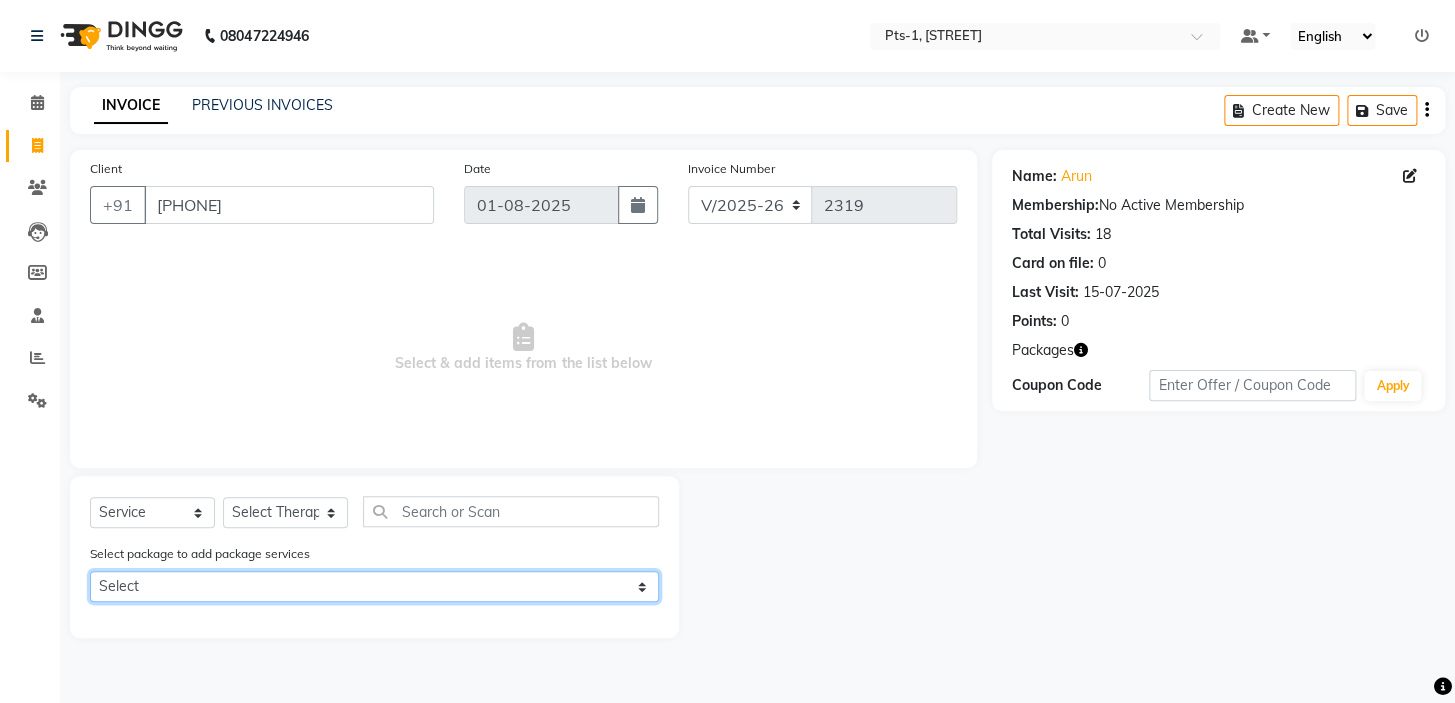 click on "Select PTS PACKAGE (5K) 3 SERVICES WITH STEAM PTS PACKAGE (5K) 3 SERVICES WITH STEAM" 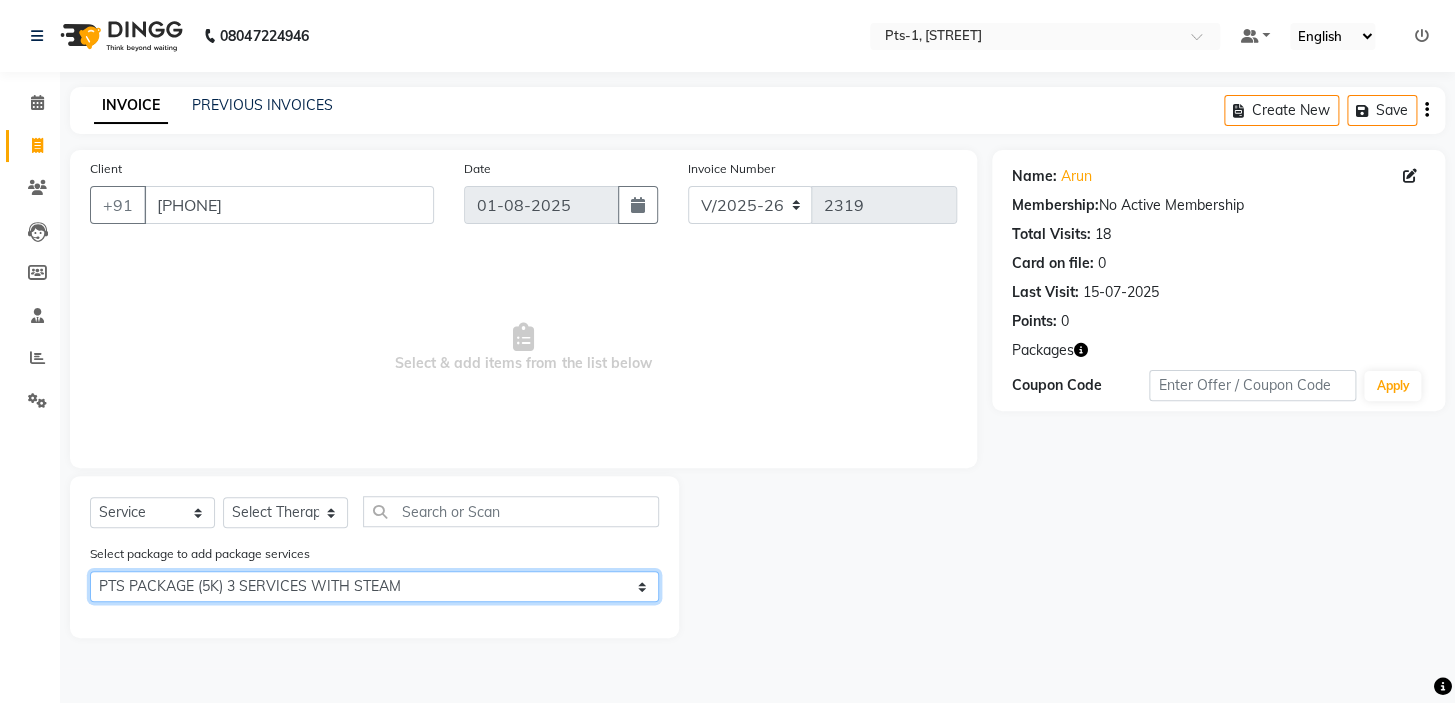 click on "Select PTS PACKAGE (5K) 3 SERVICES WITH STEAM PTS PACKAGE (5K) 3 SERVICES WITH STEAM" 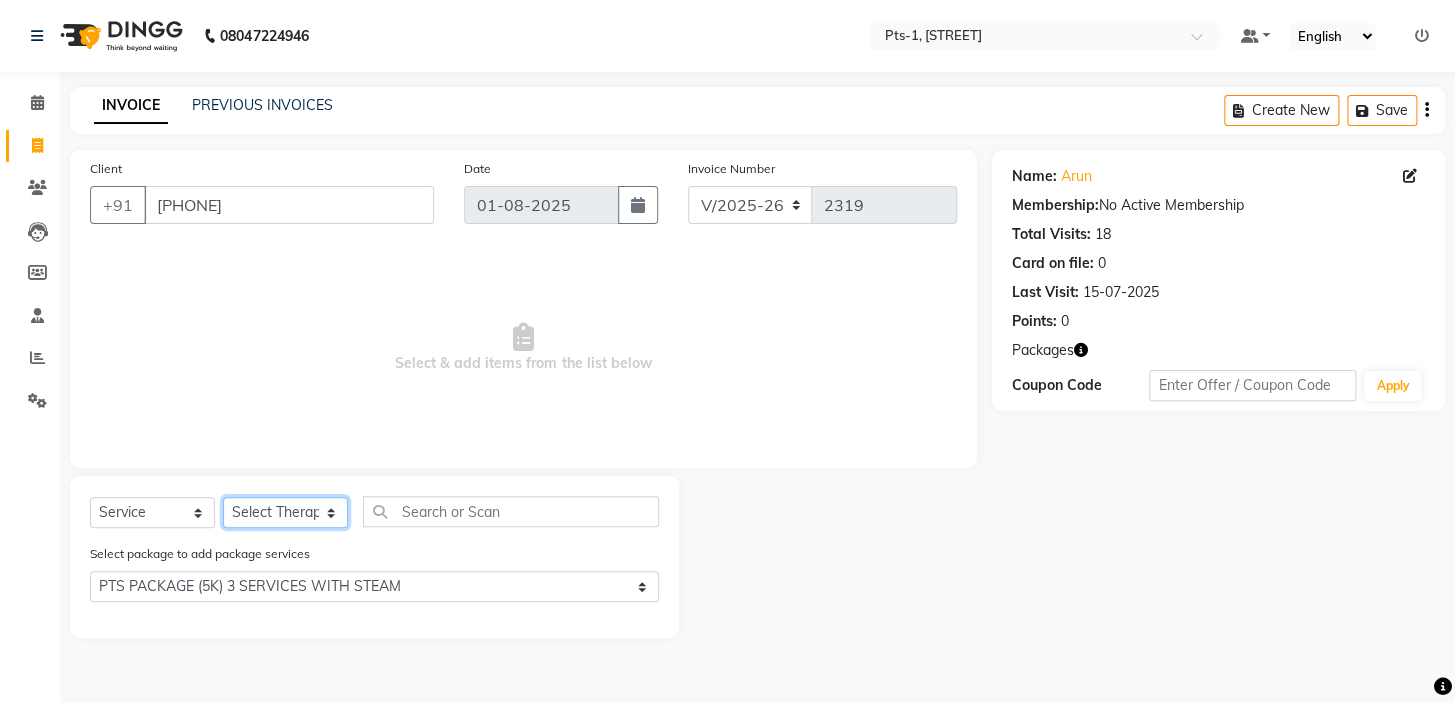 click on "Select Therapist [FIRST] [FIRST] anyone [FIRST] [FIRST] [FIRST] [FIRST] [FIRST] [FIRST] [FIRST] [FIRST] [FIRST] [FIRST] [FIRST] [FIRST]" 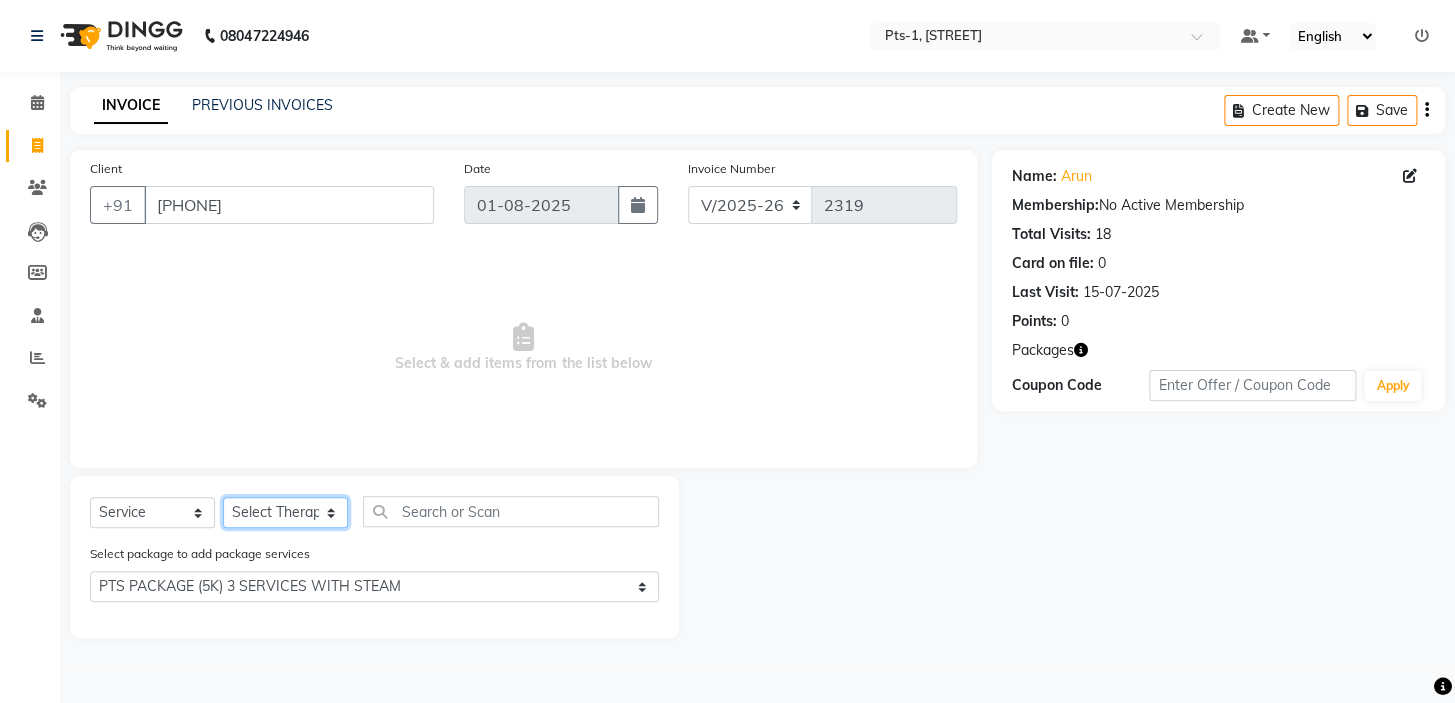 select on "85045" 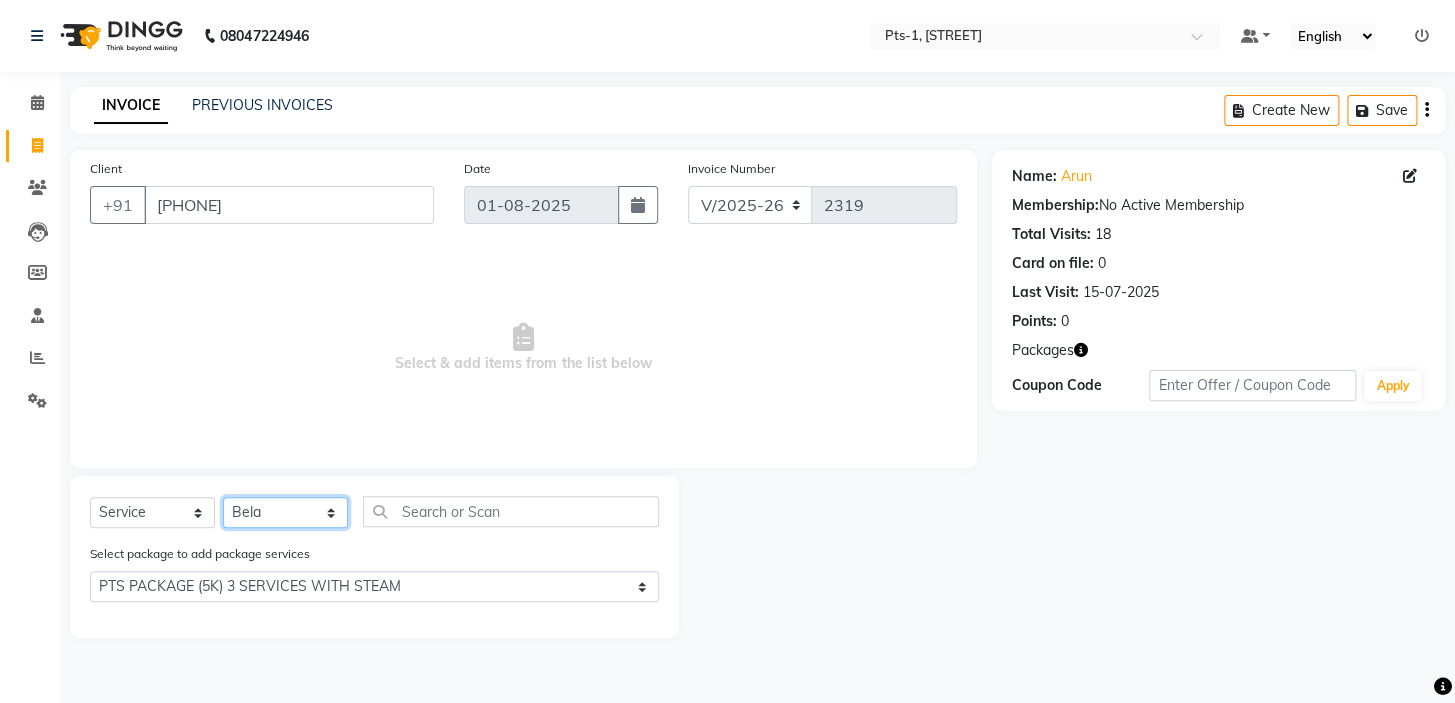 click on "Select Therapist [FIRST] [FIRST] anyone [FIRST] [FIRST] [FIRST] [FIRST] [FIRST] [FIRST] [FIRST] [FIRST] [FIRST] [FIRST] [FIRST] [FIRST]" 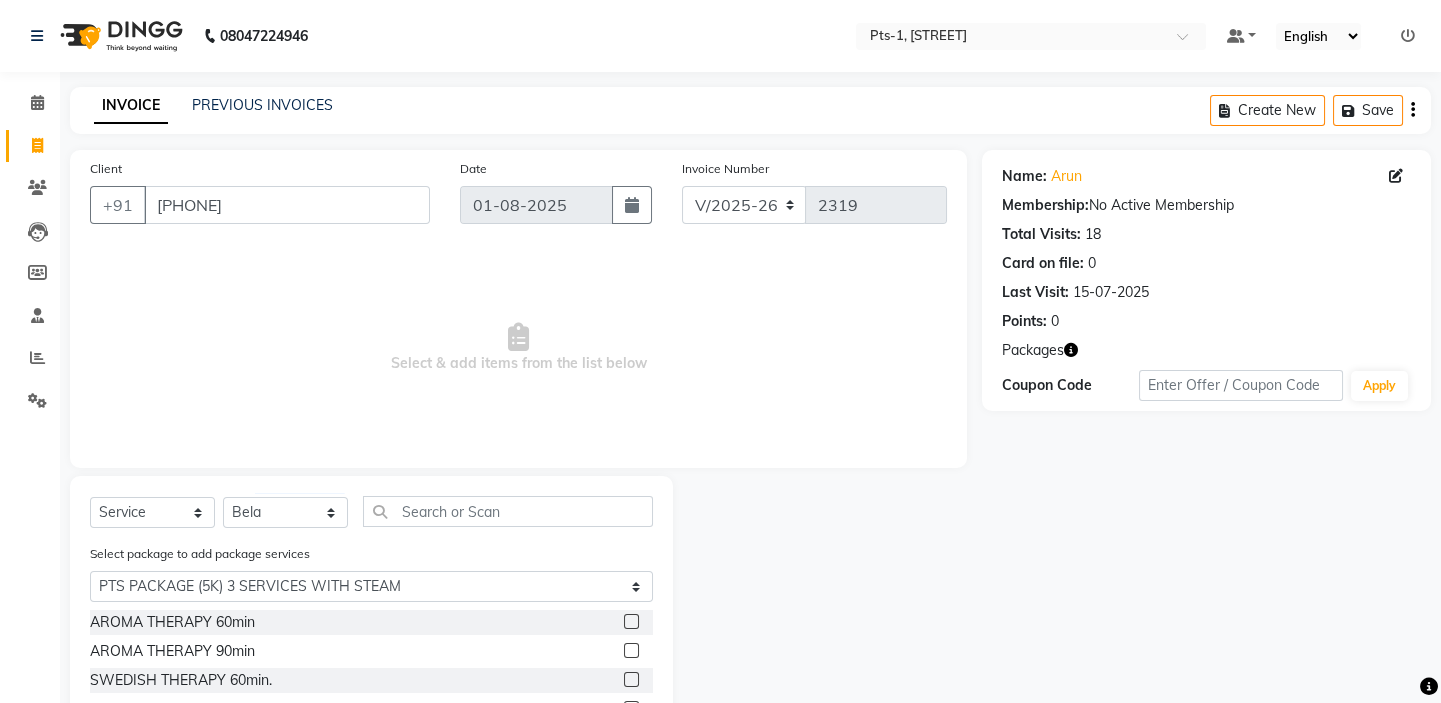 click 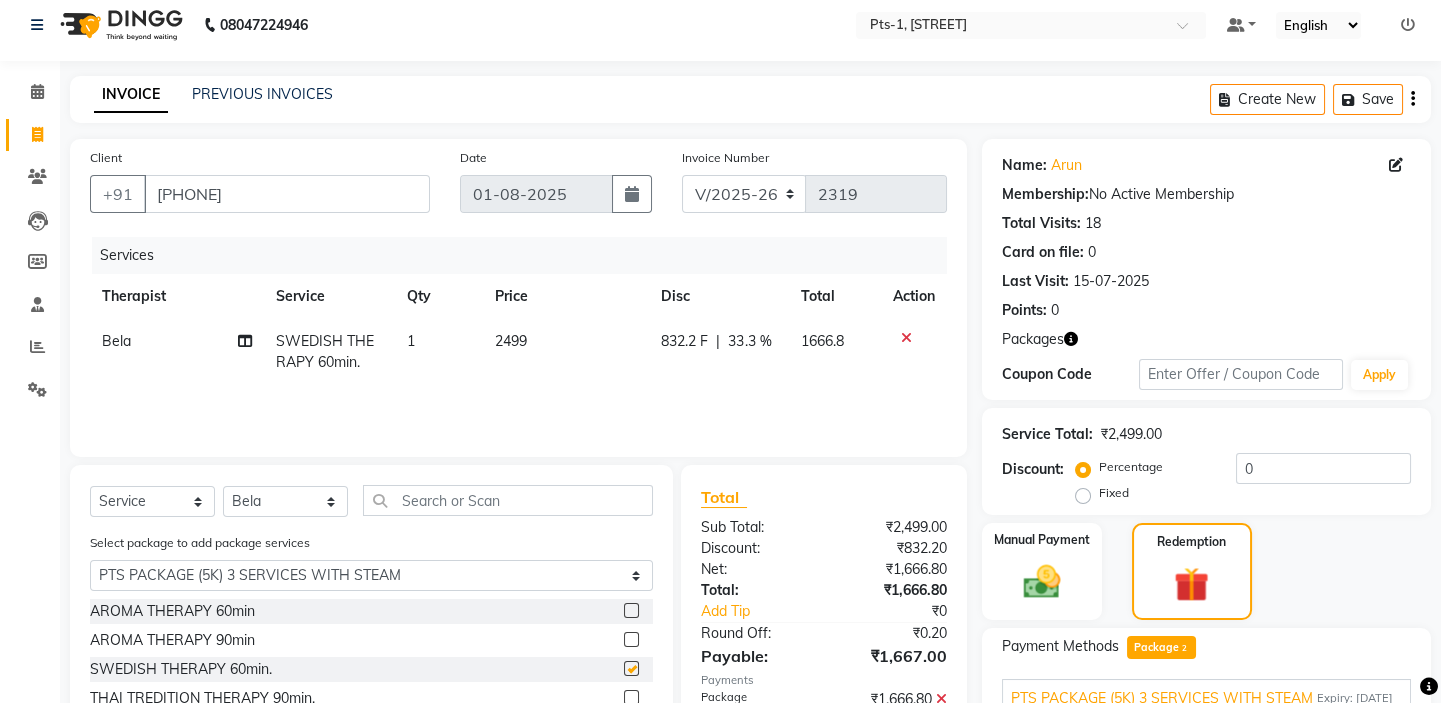 scroll, scrollTop: 400, scrollLeft: 0, axis: vertical 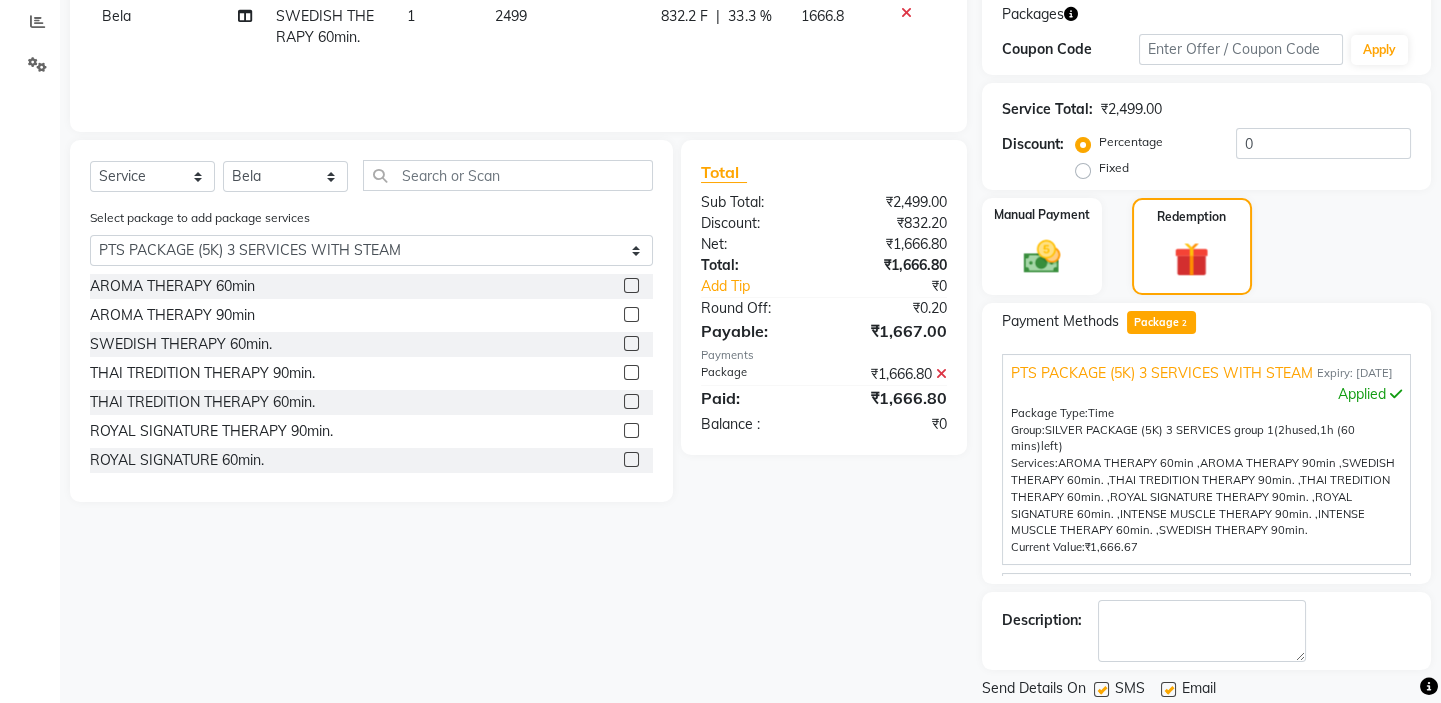 checkbox on "false" 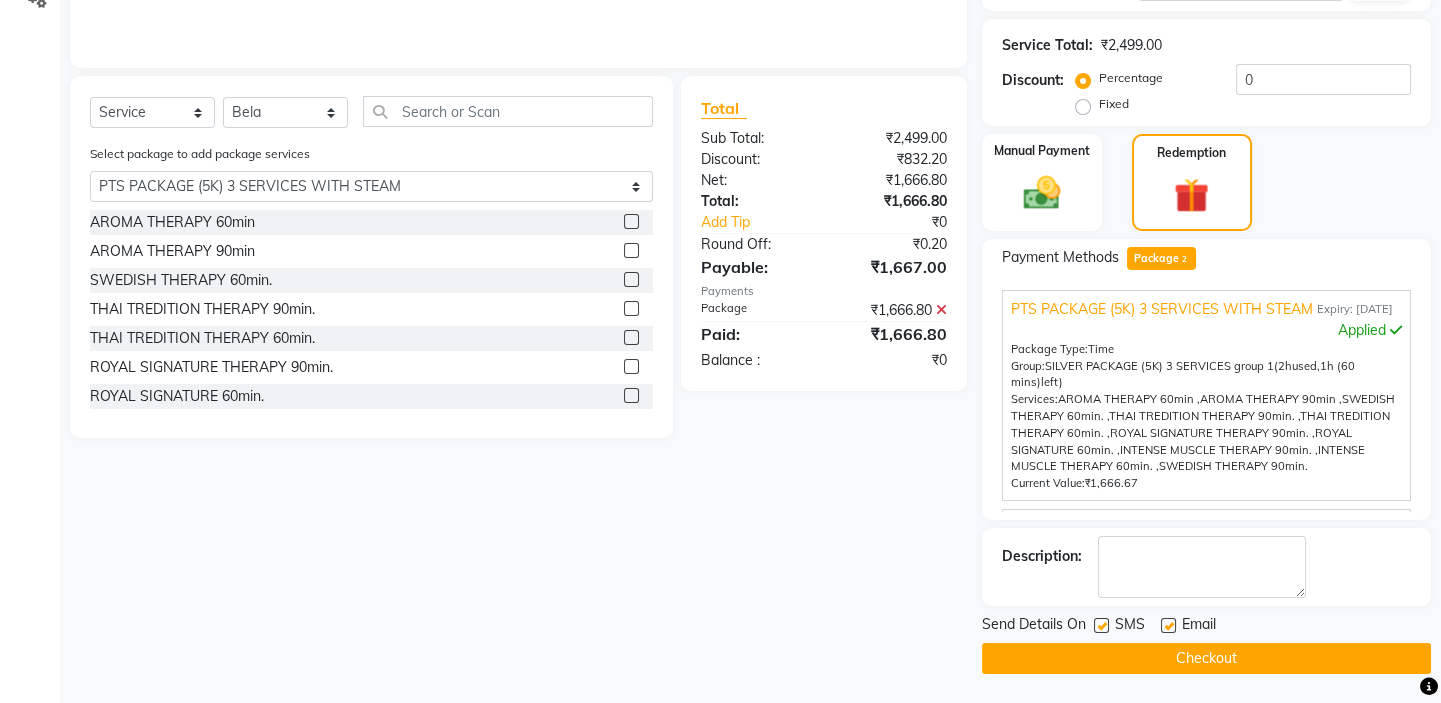 click 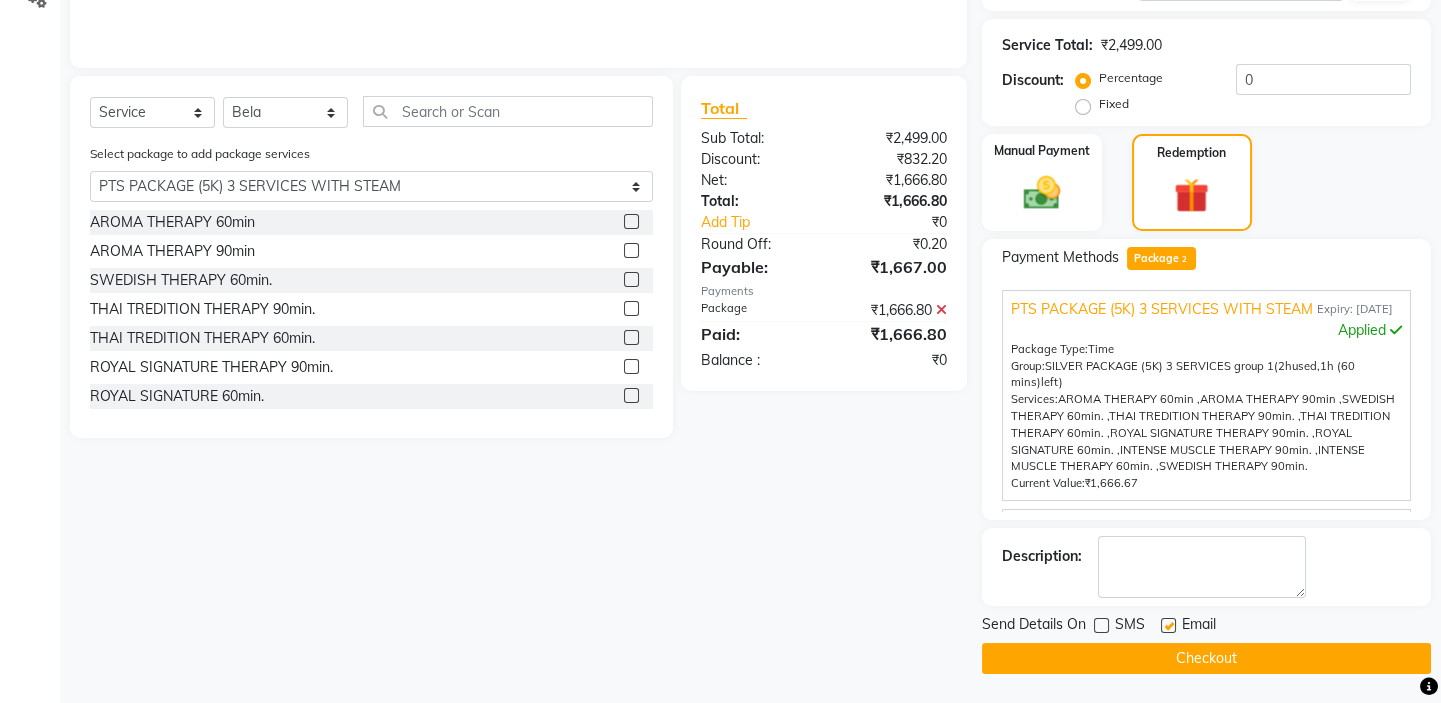 click 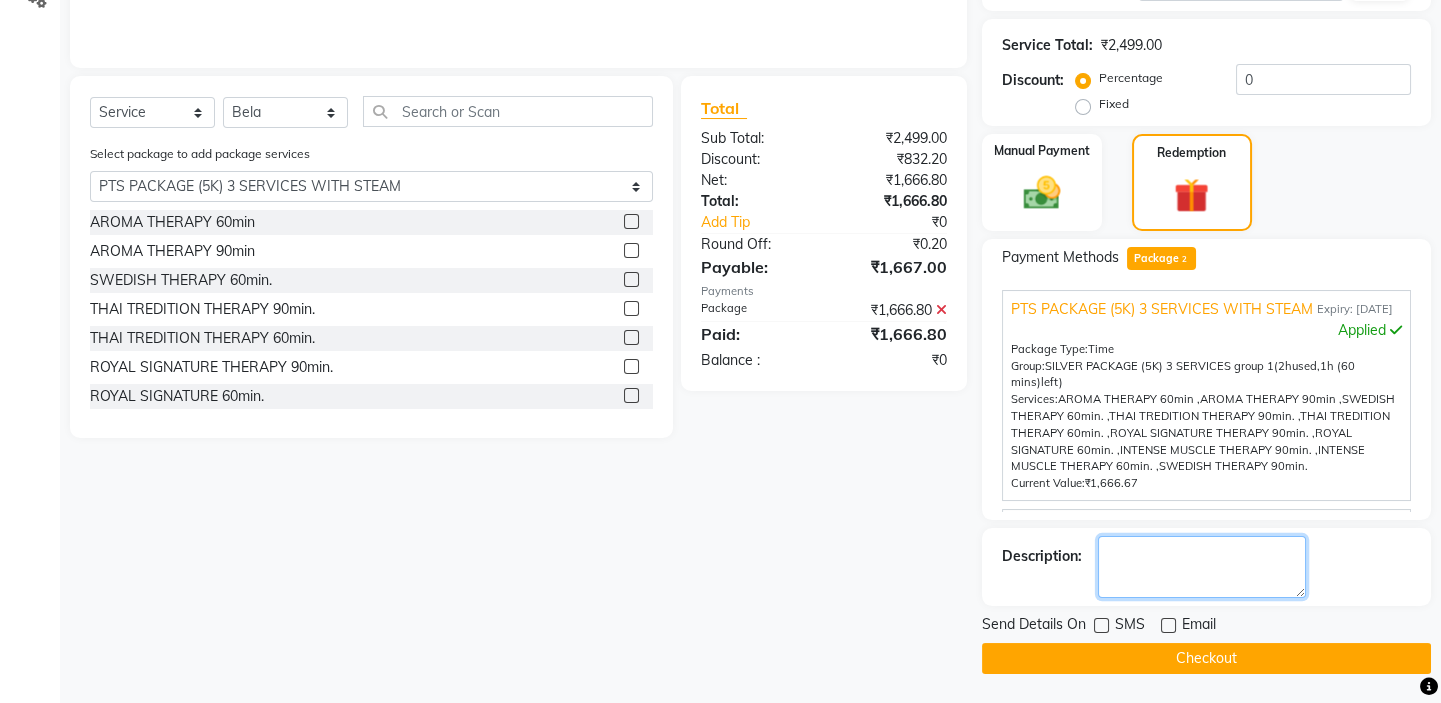 click 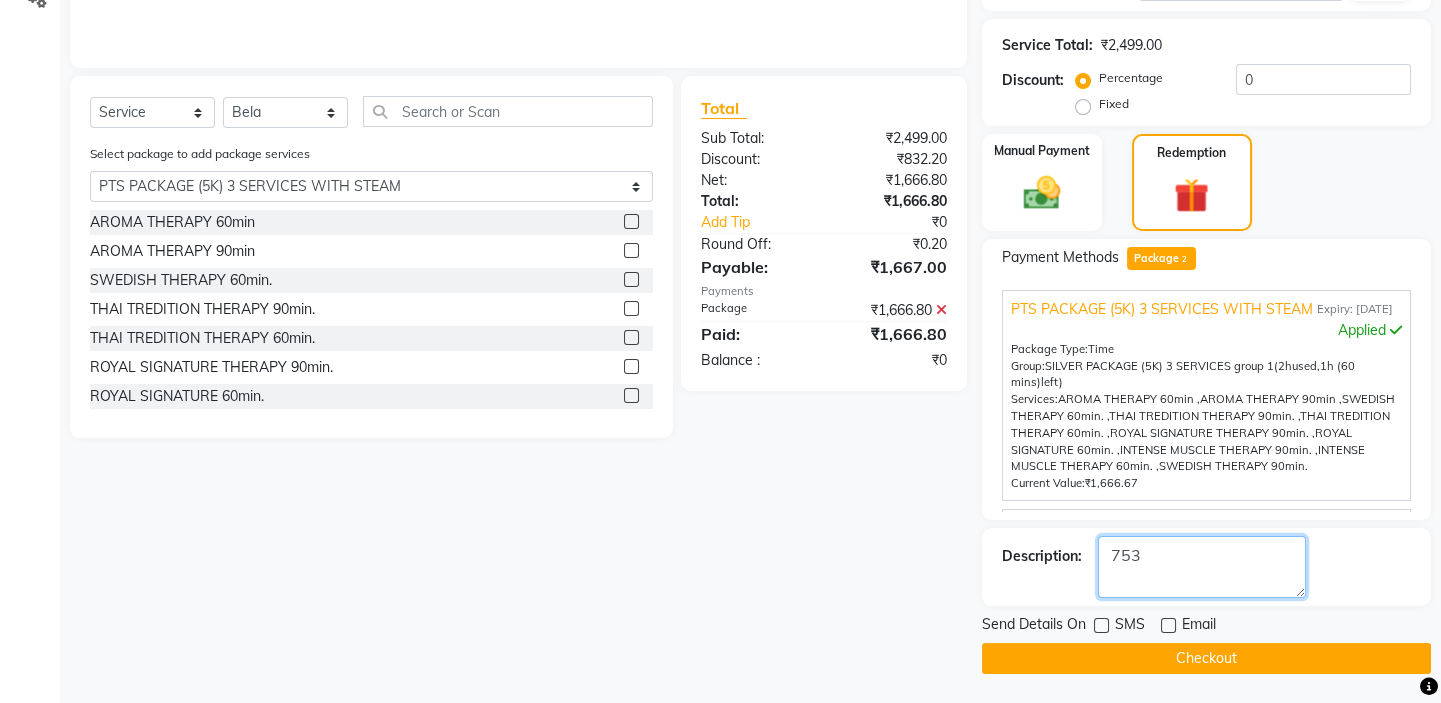 type on "753" 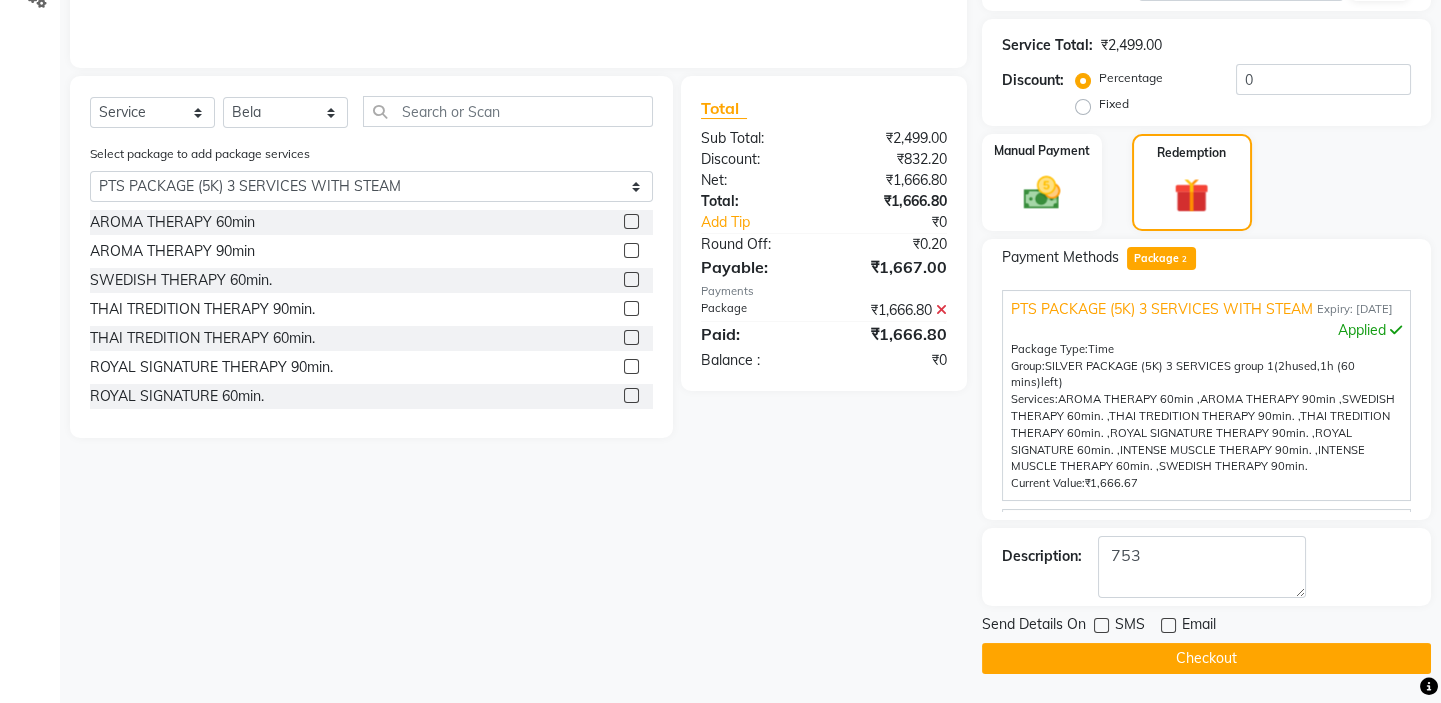 click on "Checkout" 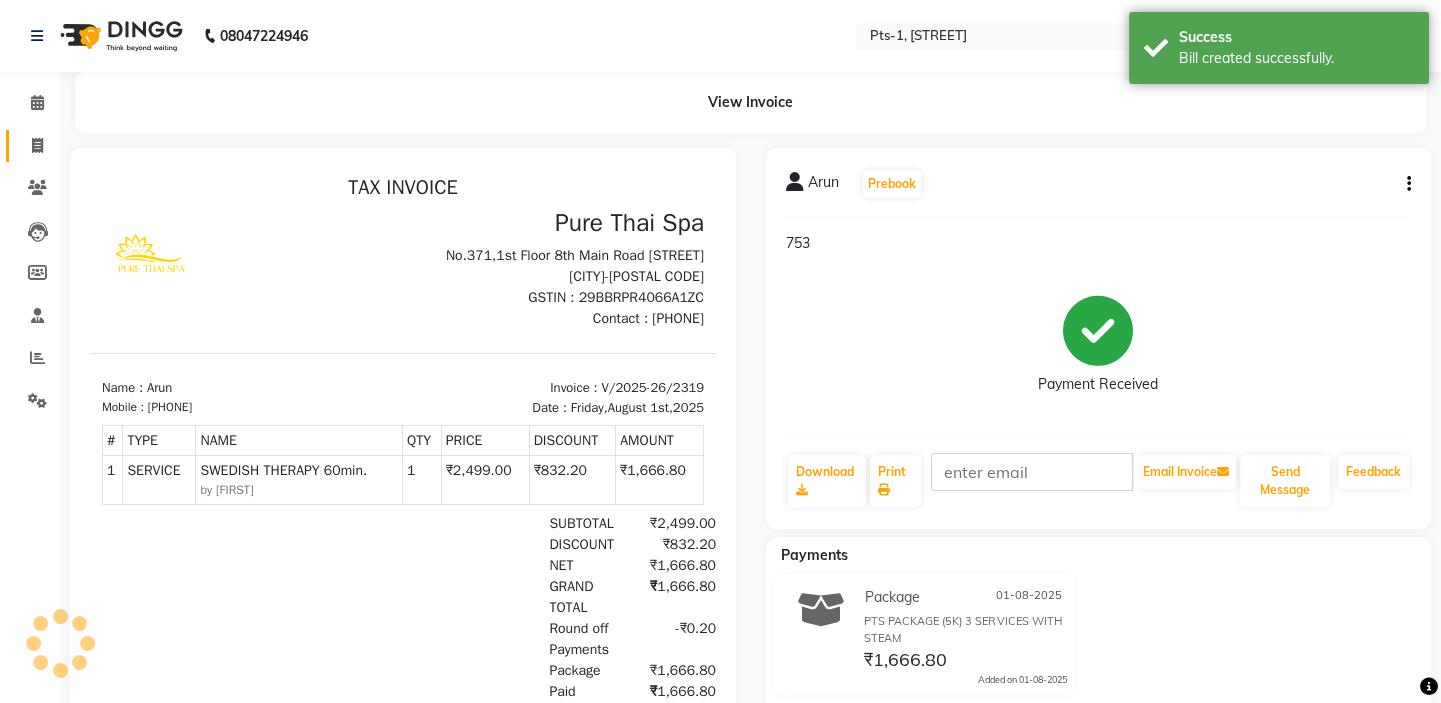 scroll, scrollTop: 0, scrollLeft: 0, axis: both 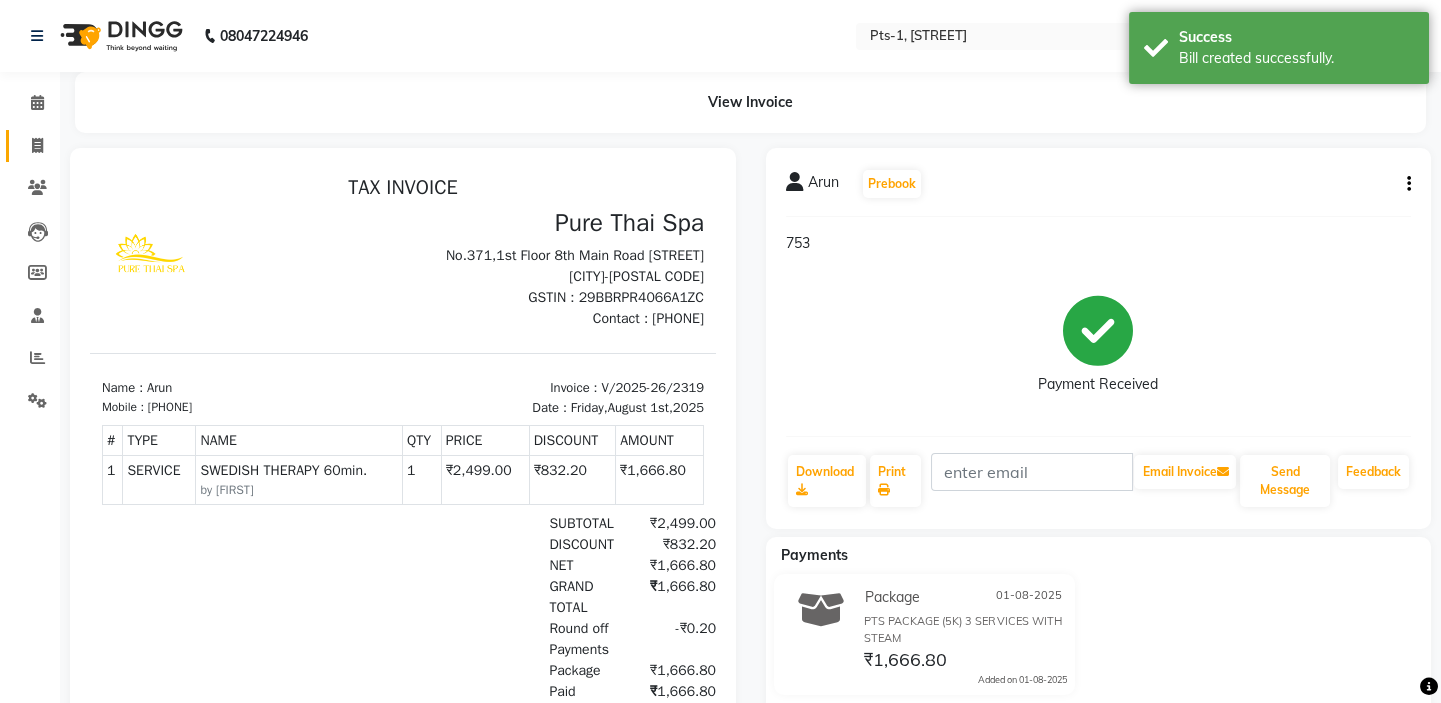click on "Invoice" 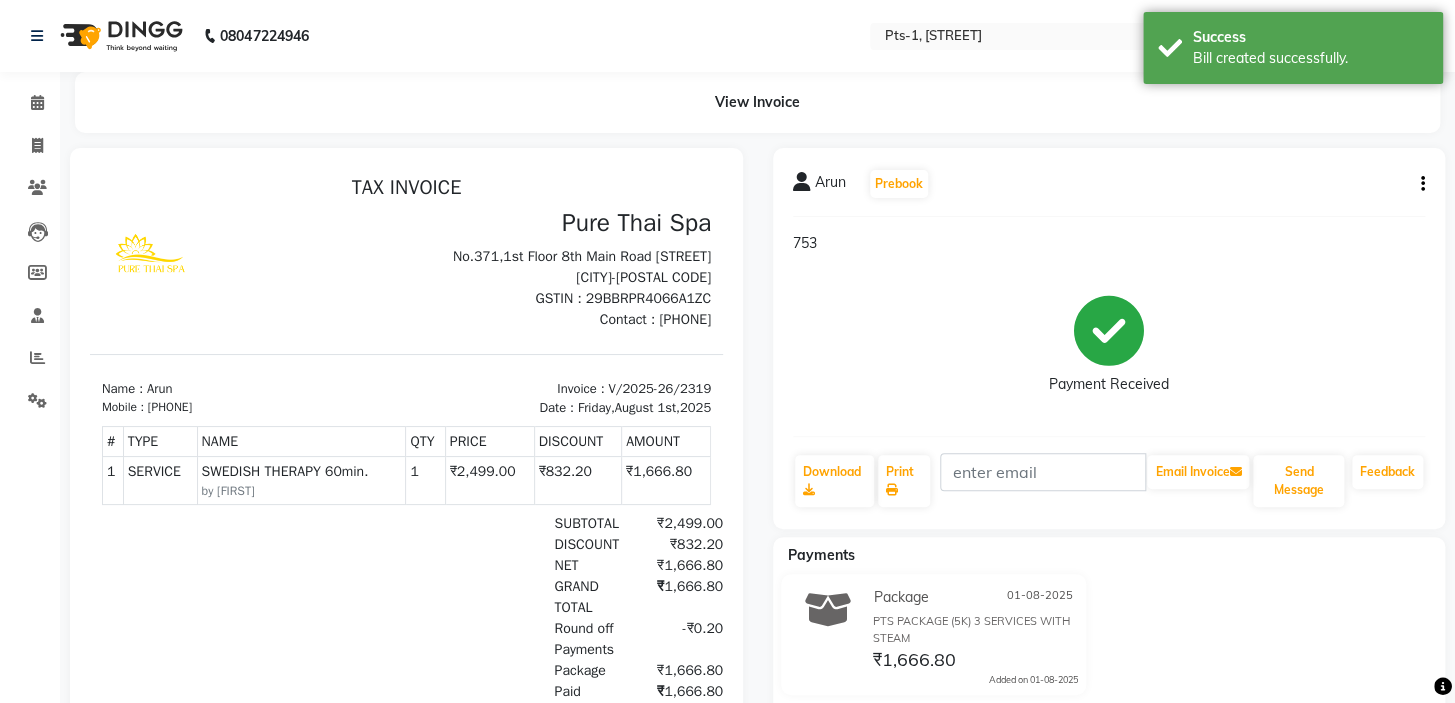 select on "5296" 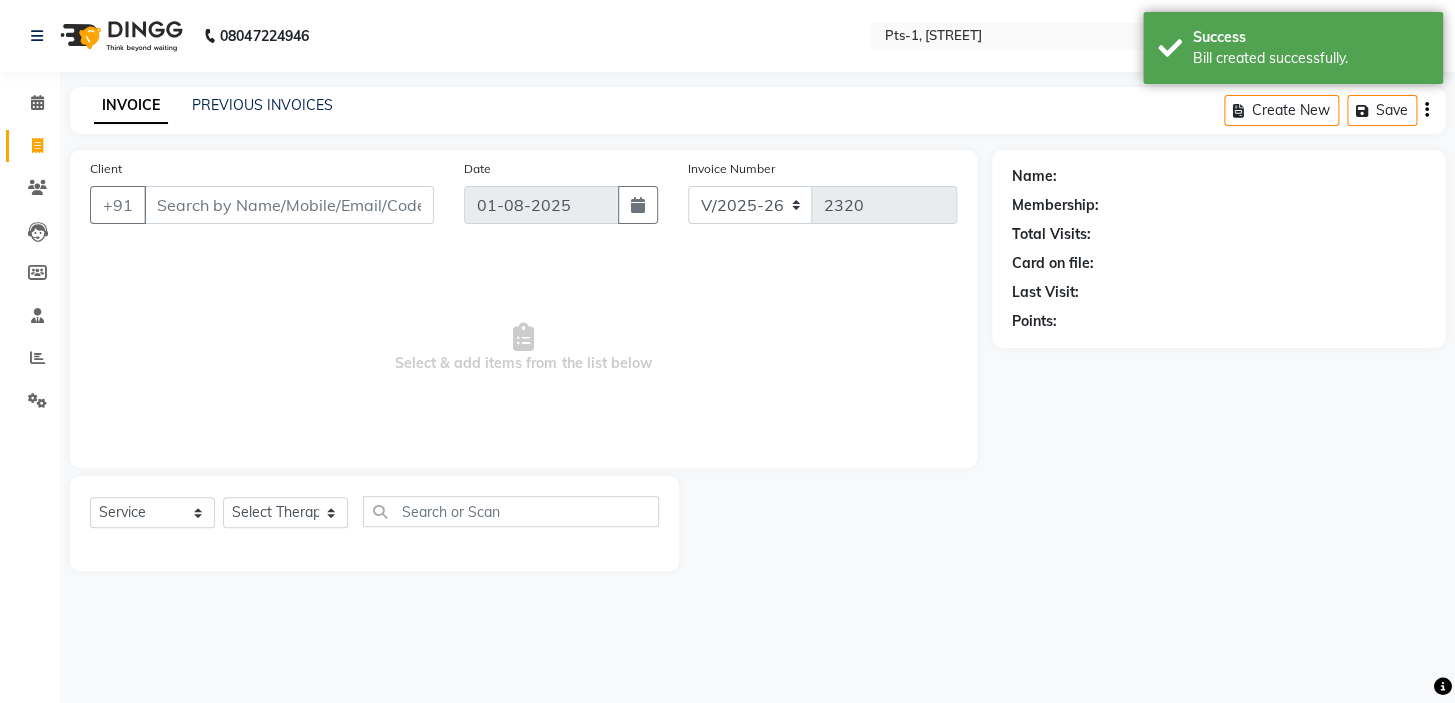 click on "PREVIOUS INVOICES" 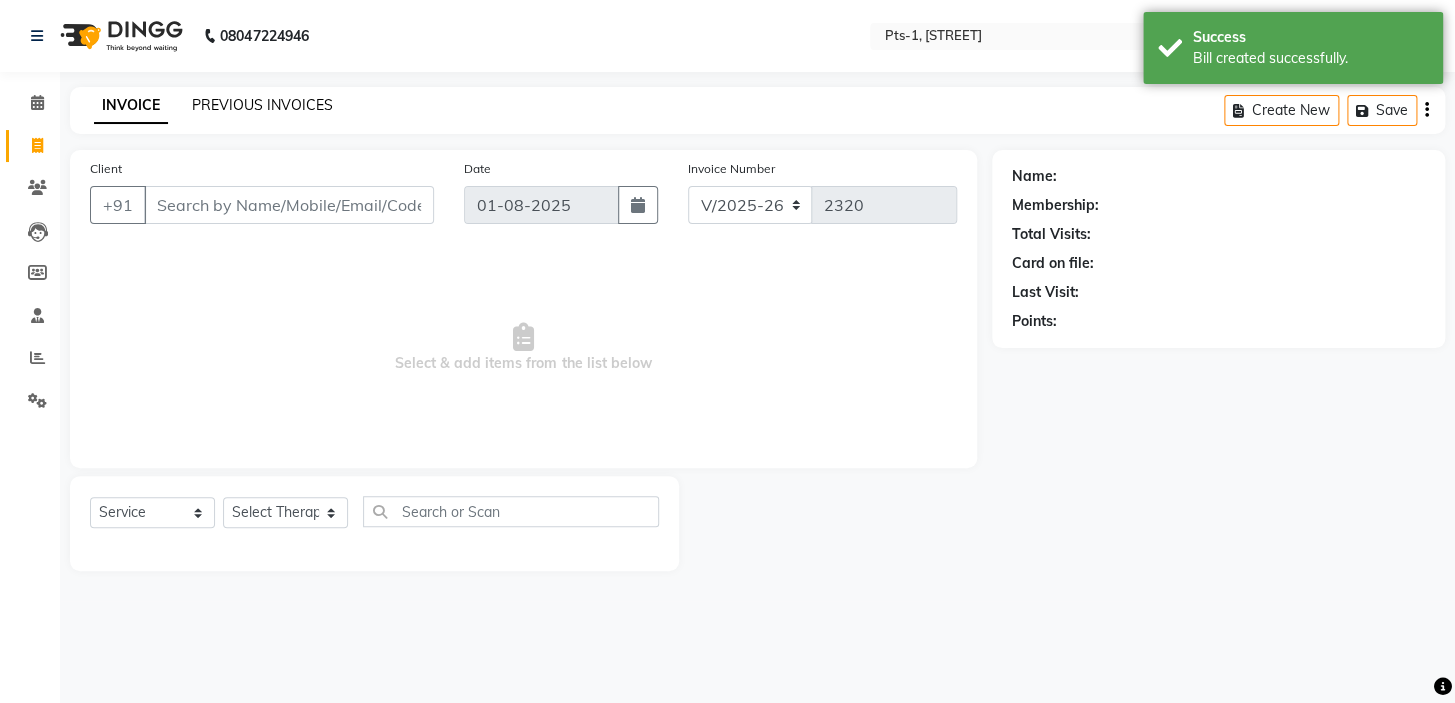 click on "PREVIOUS INVOICES" 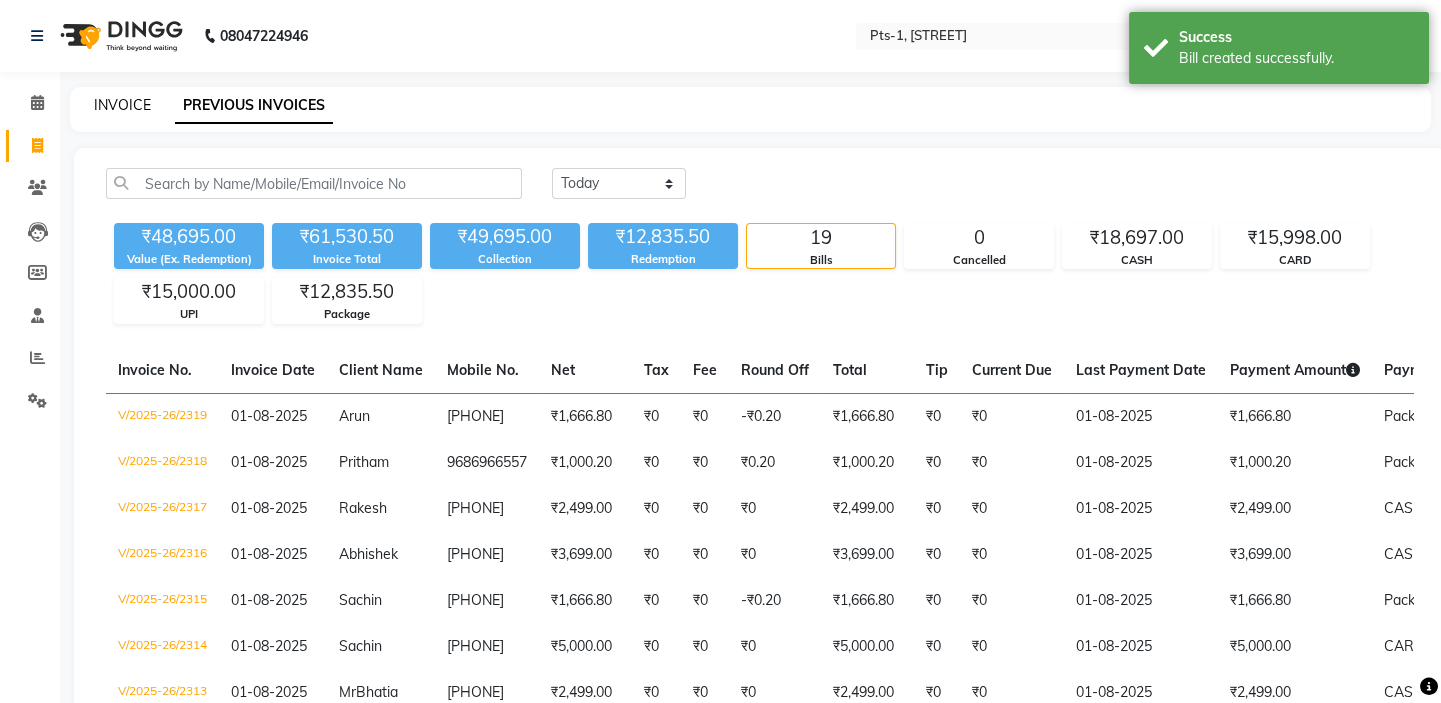 click on "INVOICE" 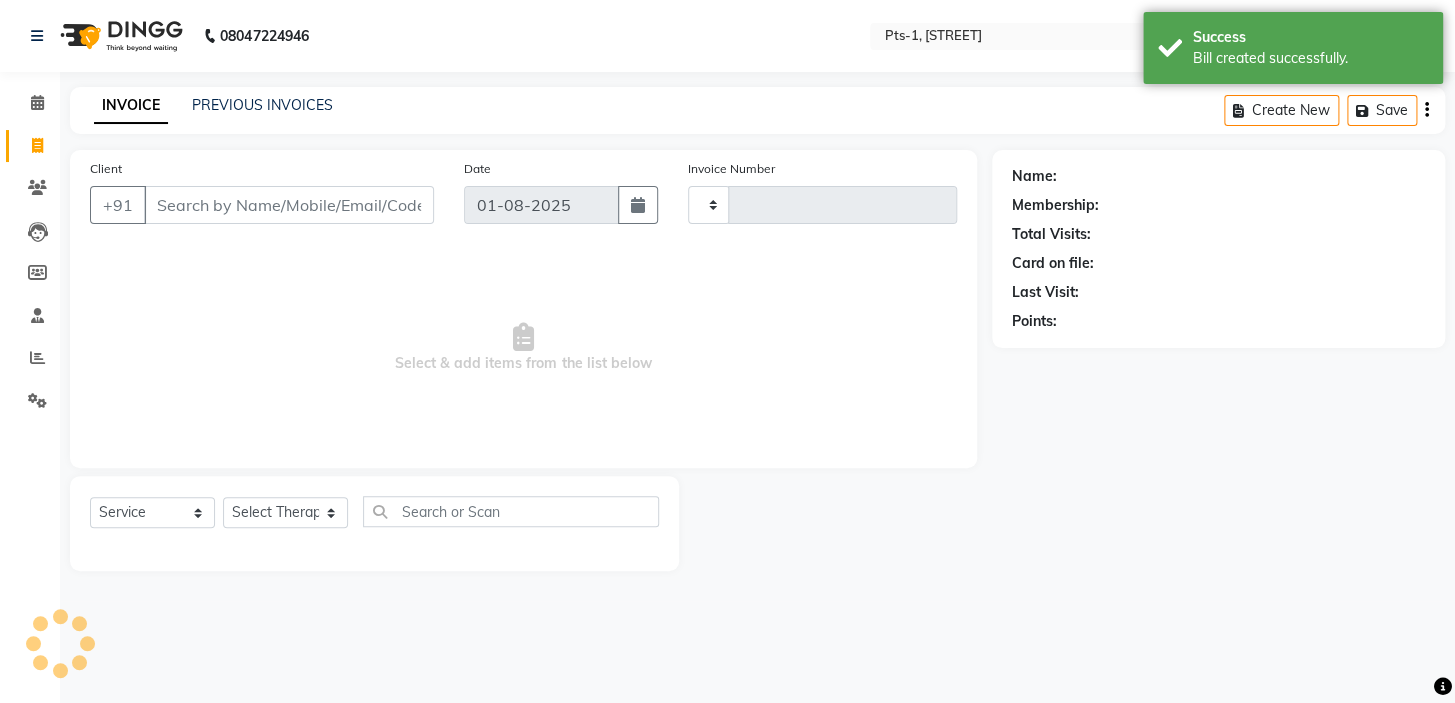 type on "2320" 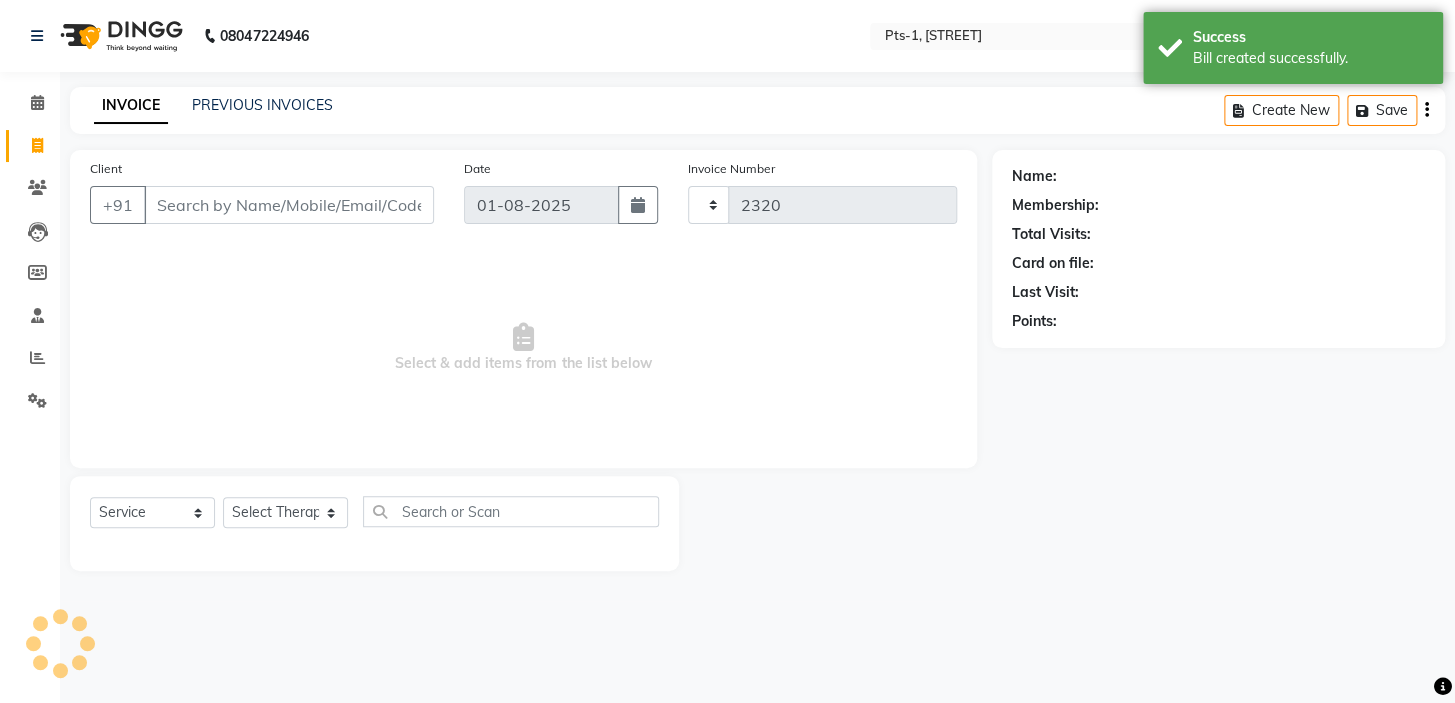 select on "5296" 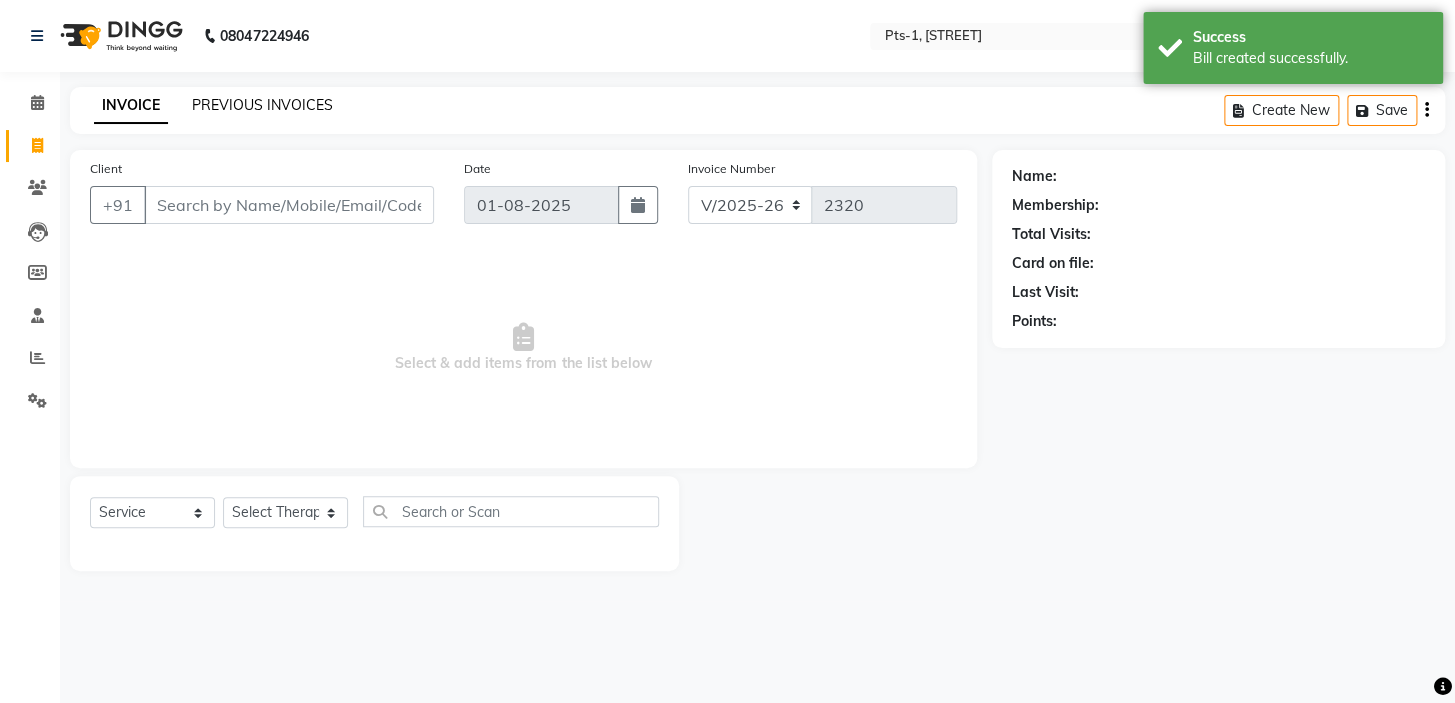 drag, startPoint x: 260, startPoint y: 105, endPoint x: 230, endPoint y: 75, distance: 42.426407 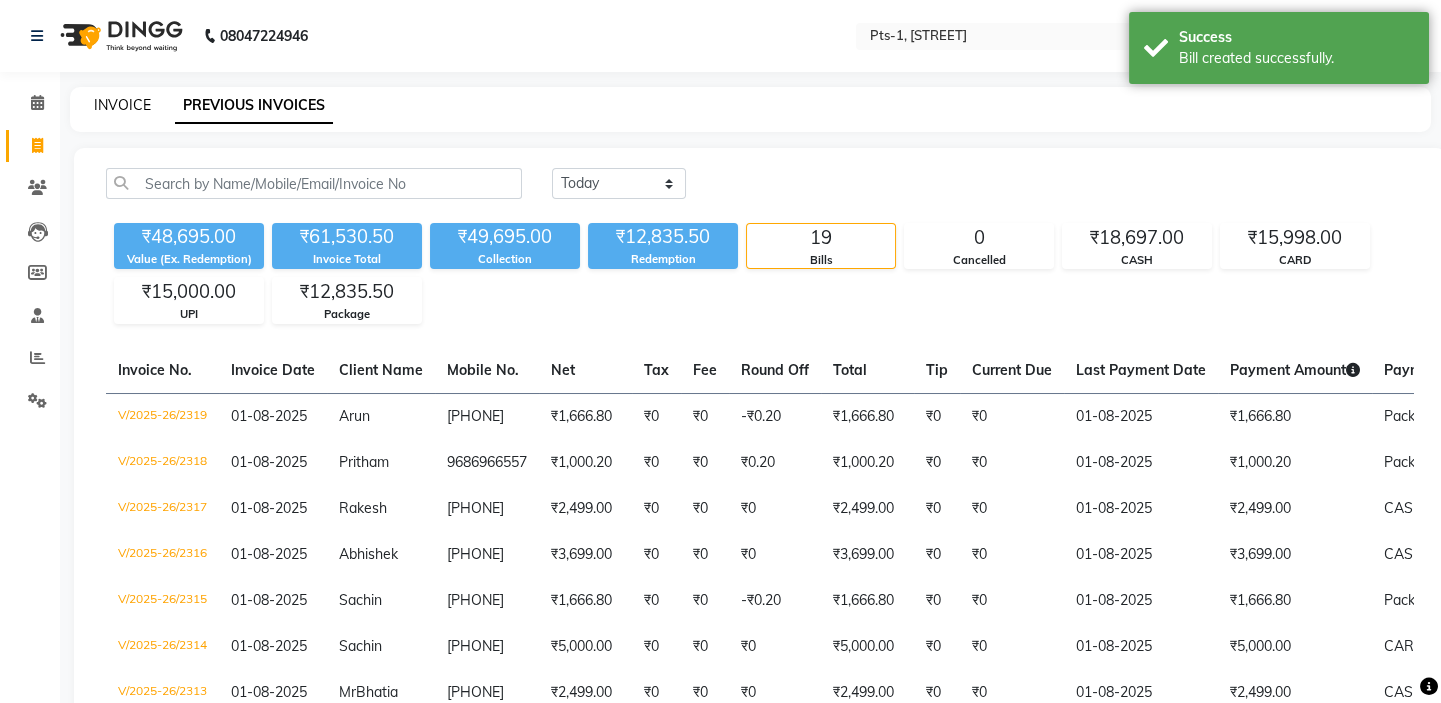 click on "INVOICE" 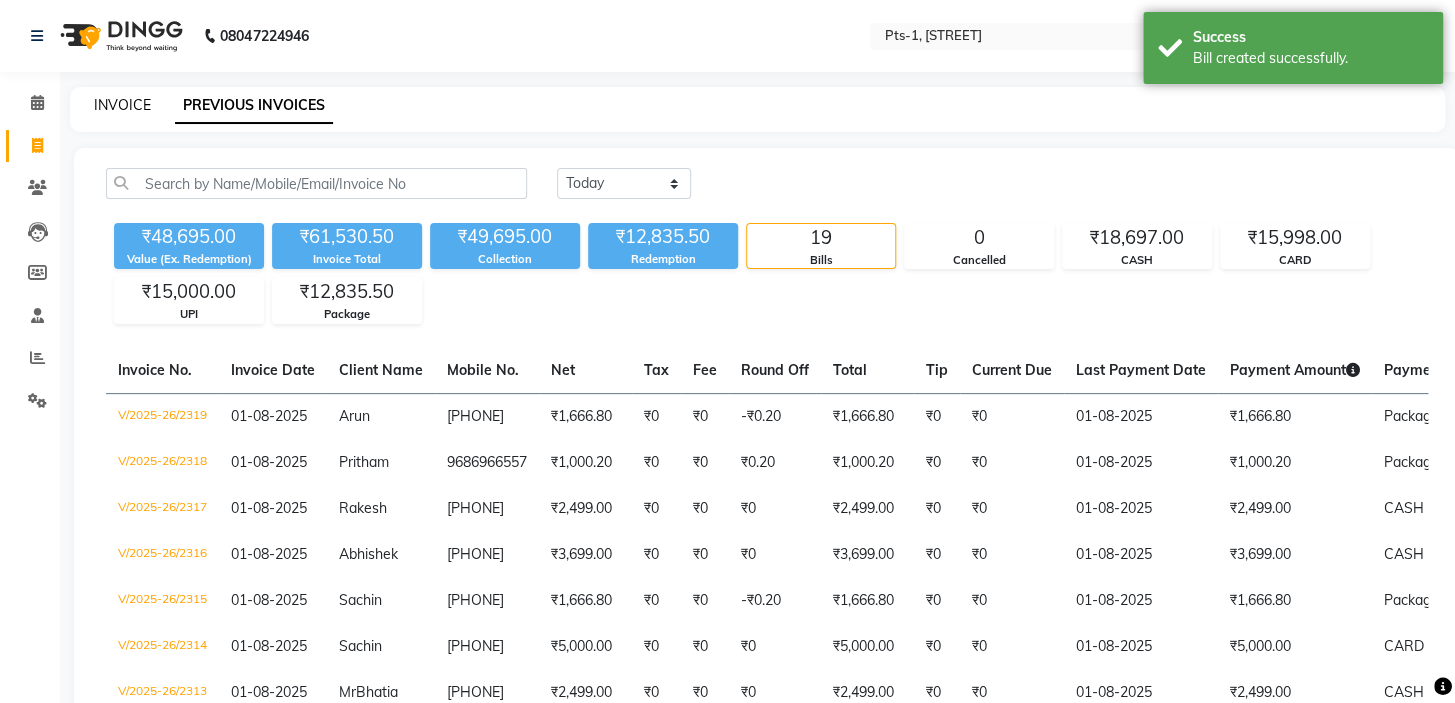 select on "5296" 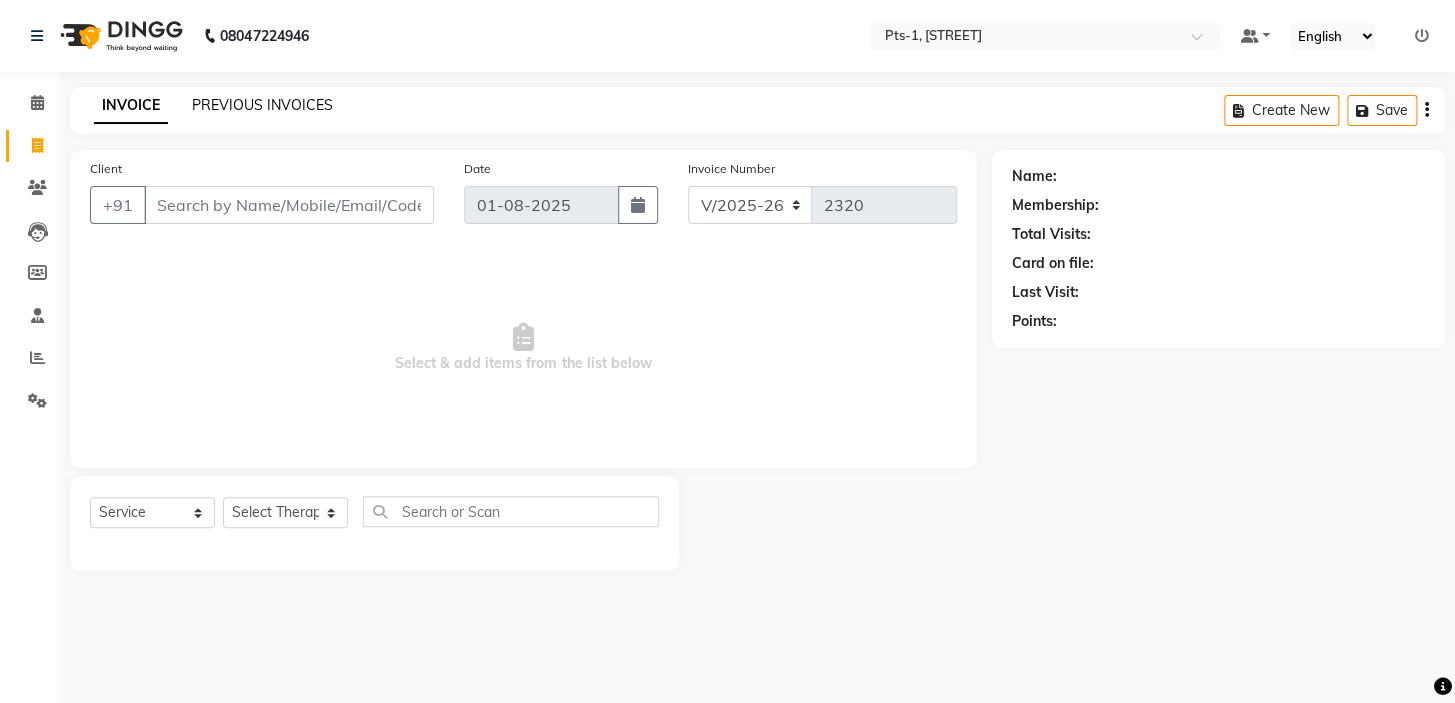 click on "PREVIOUS INVOICES" 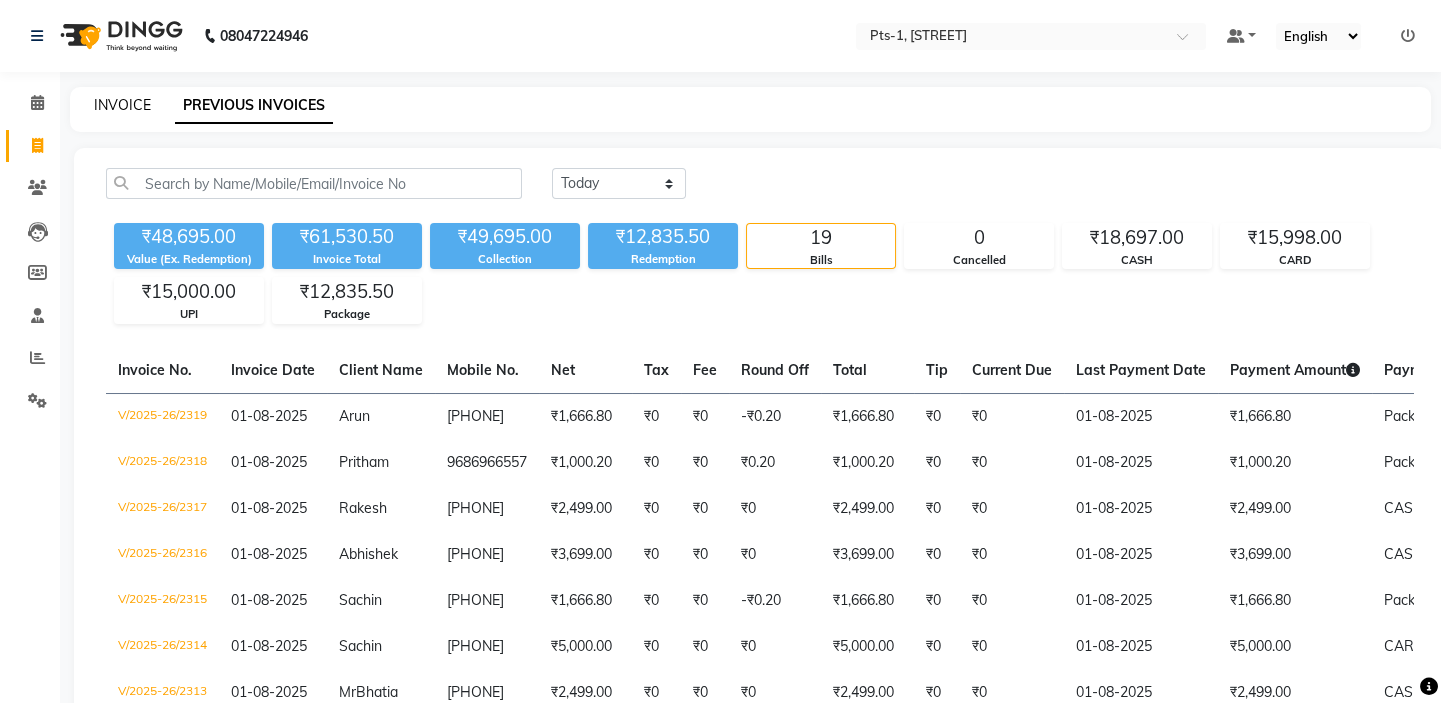 click on "INVOICE" 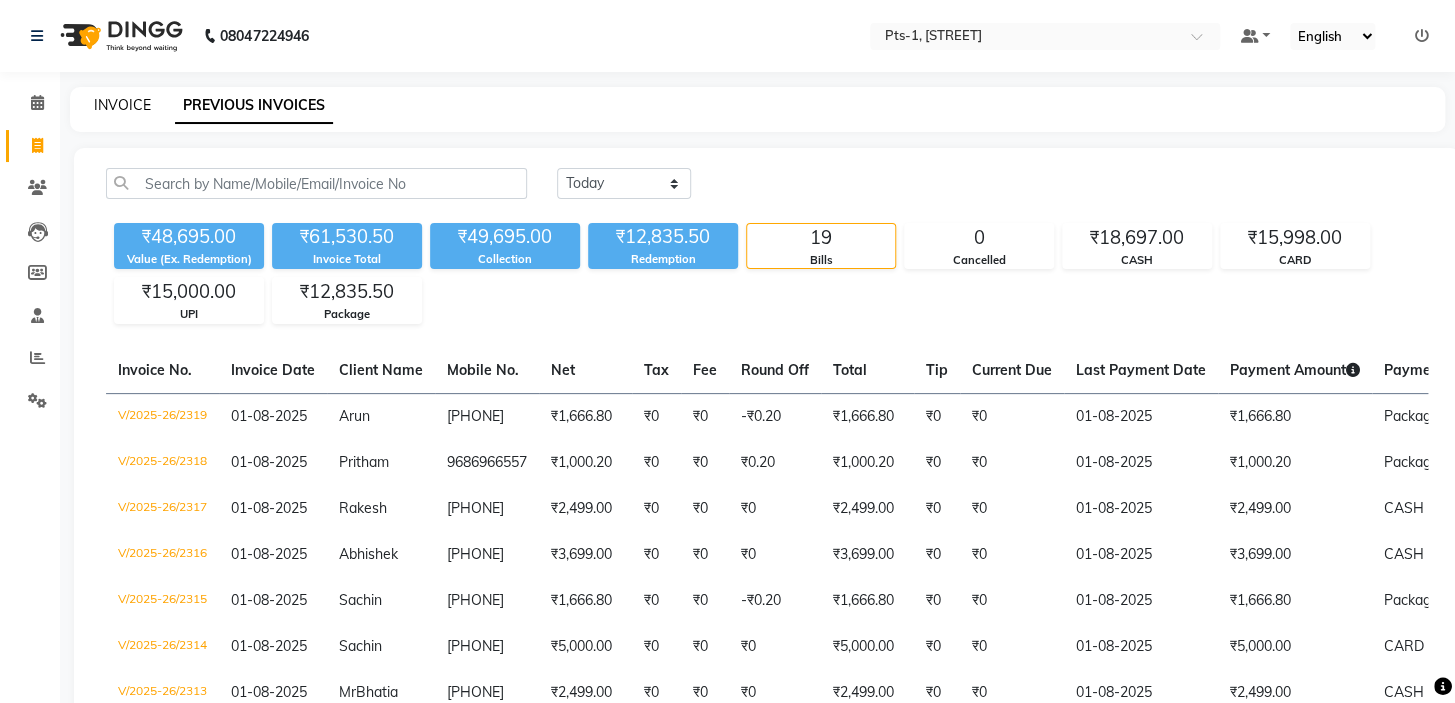 select on "5296" 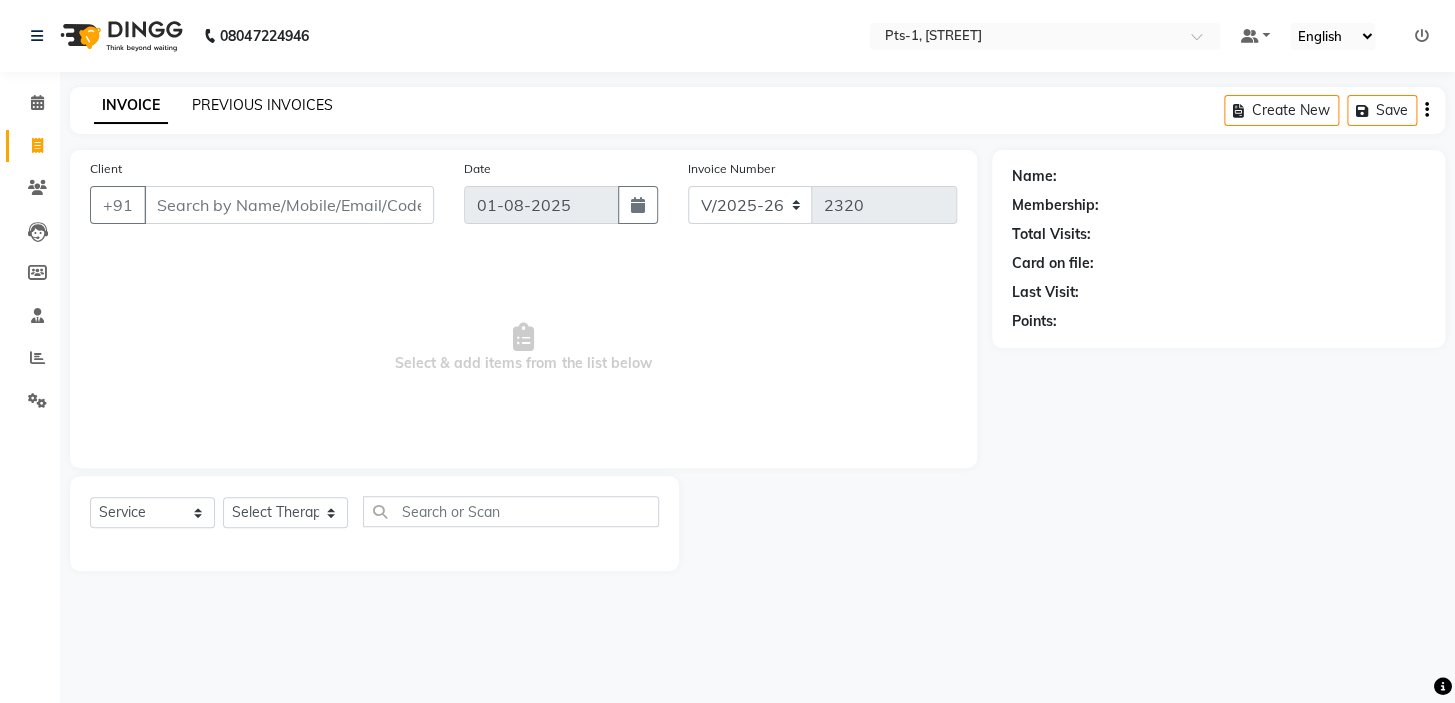 click on "PREVIOUS INVOICES" 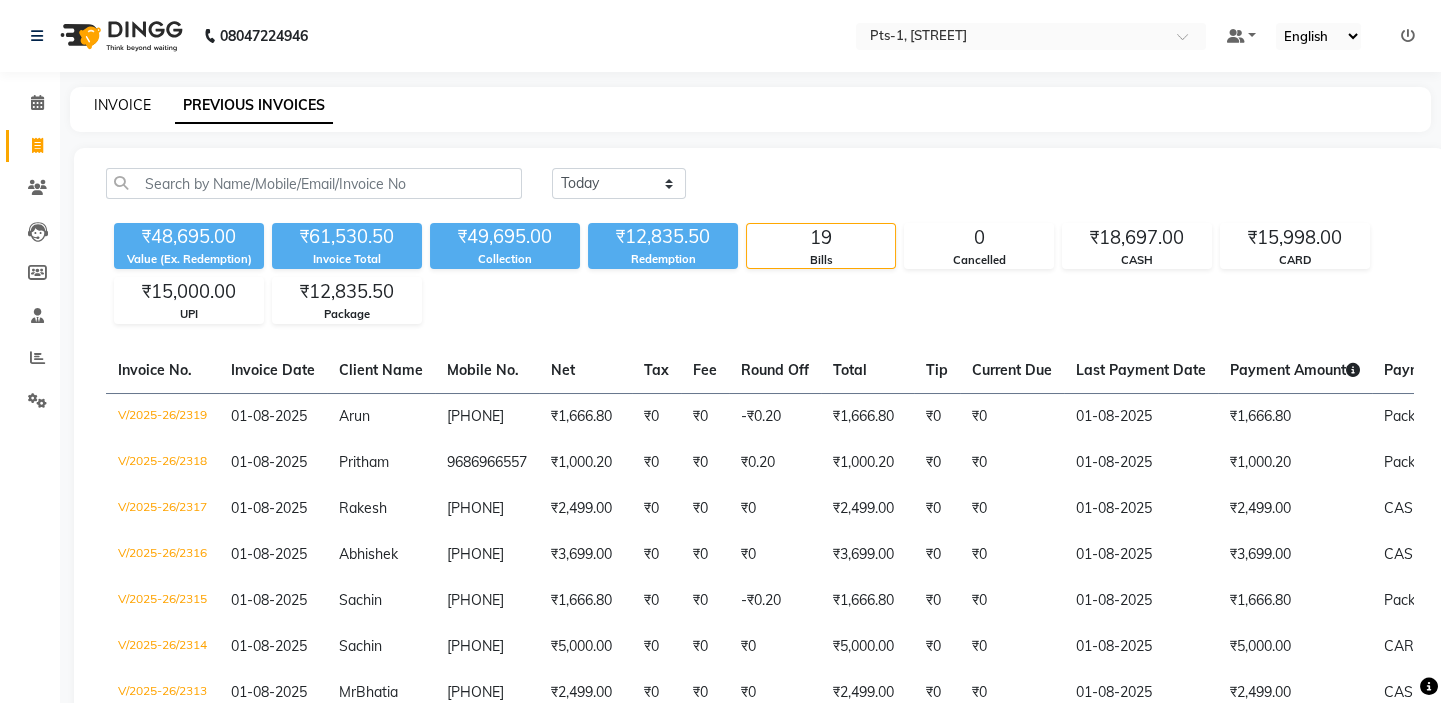 click on "INVOICE" 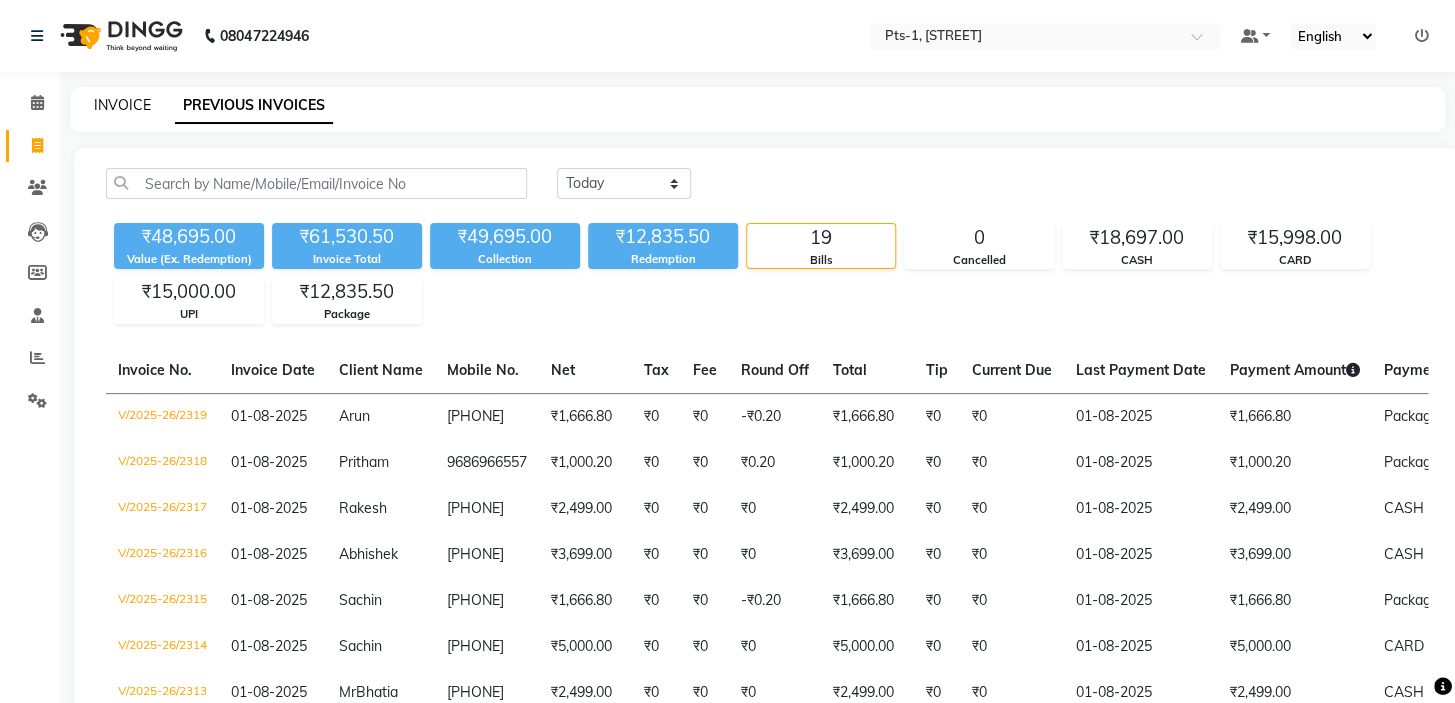 select on "service" 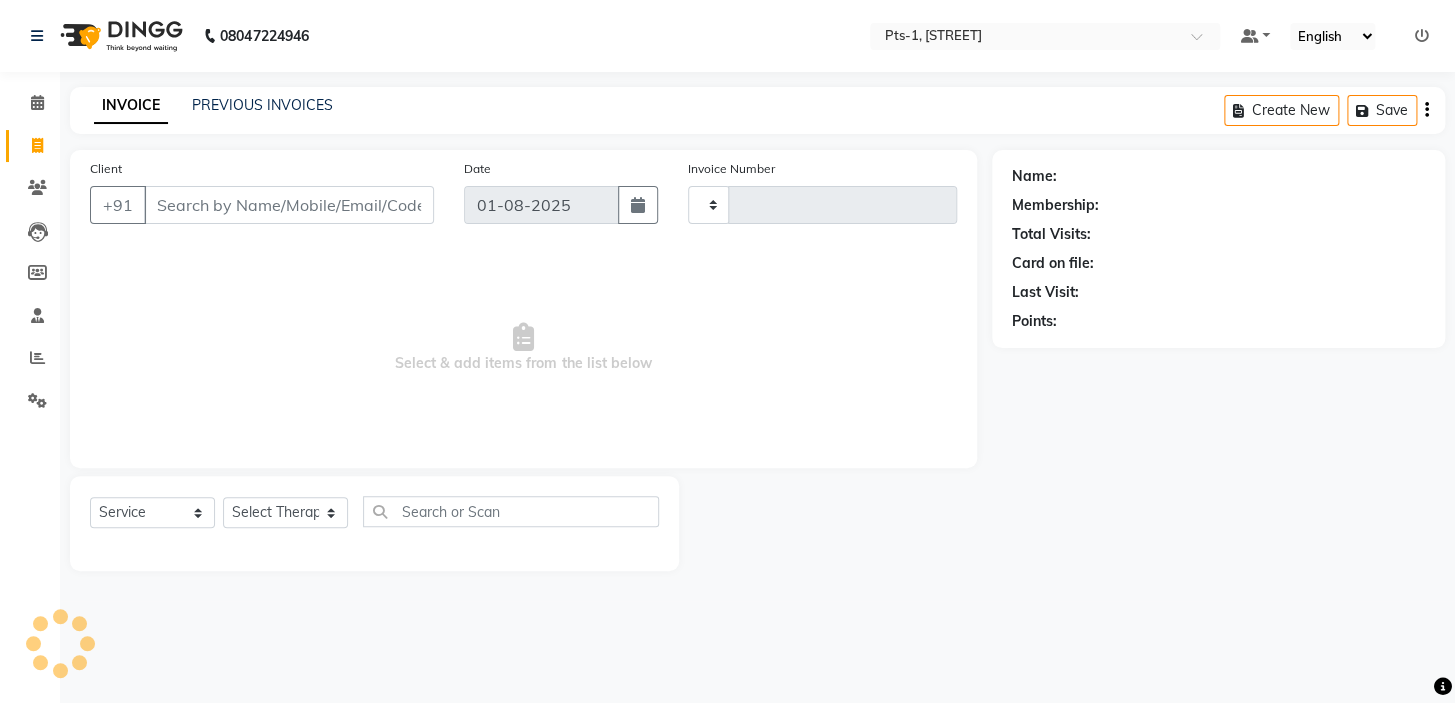 type on "2320" 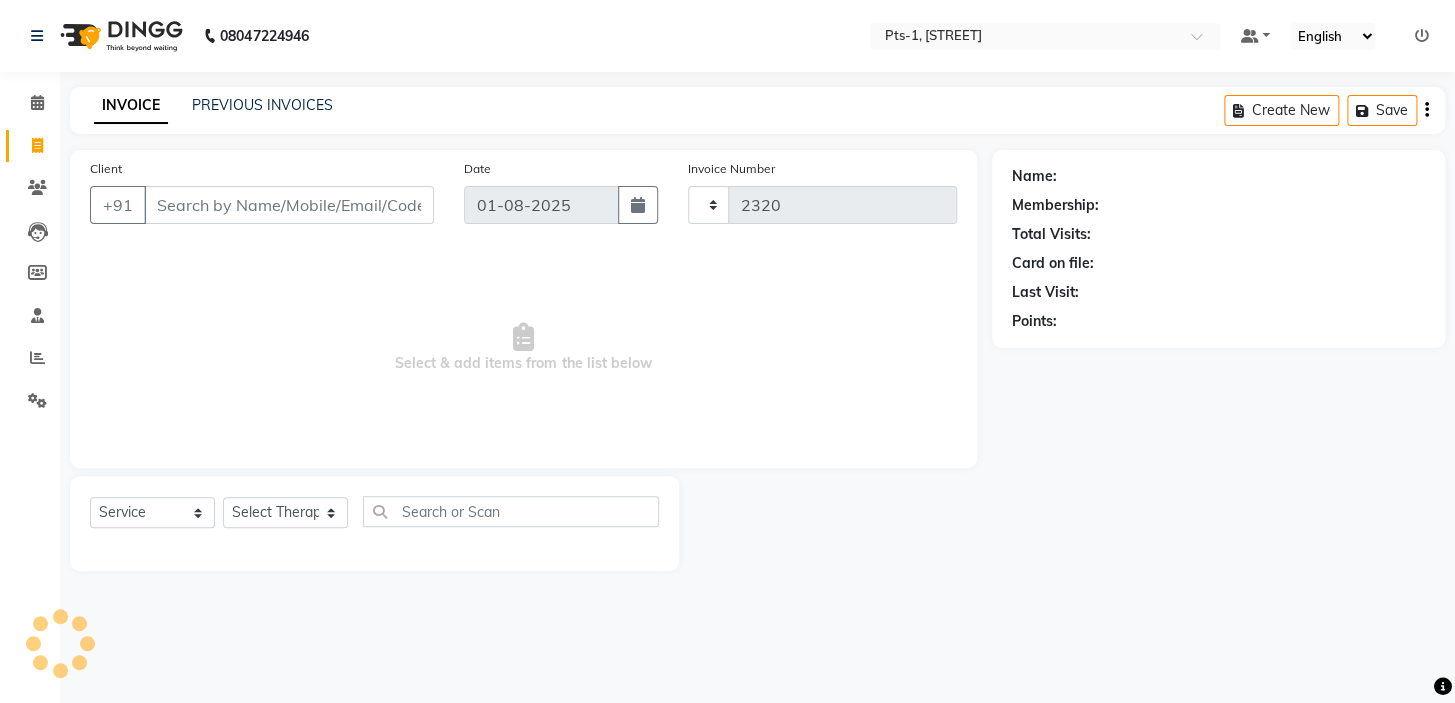 select on "5296" 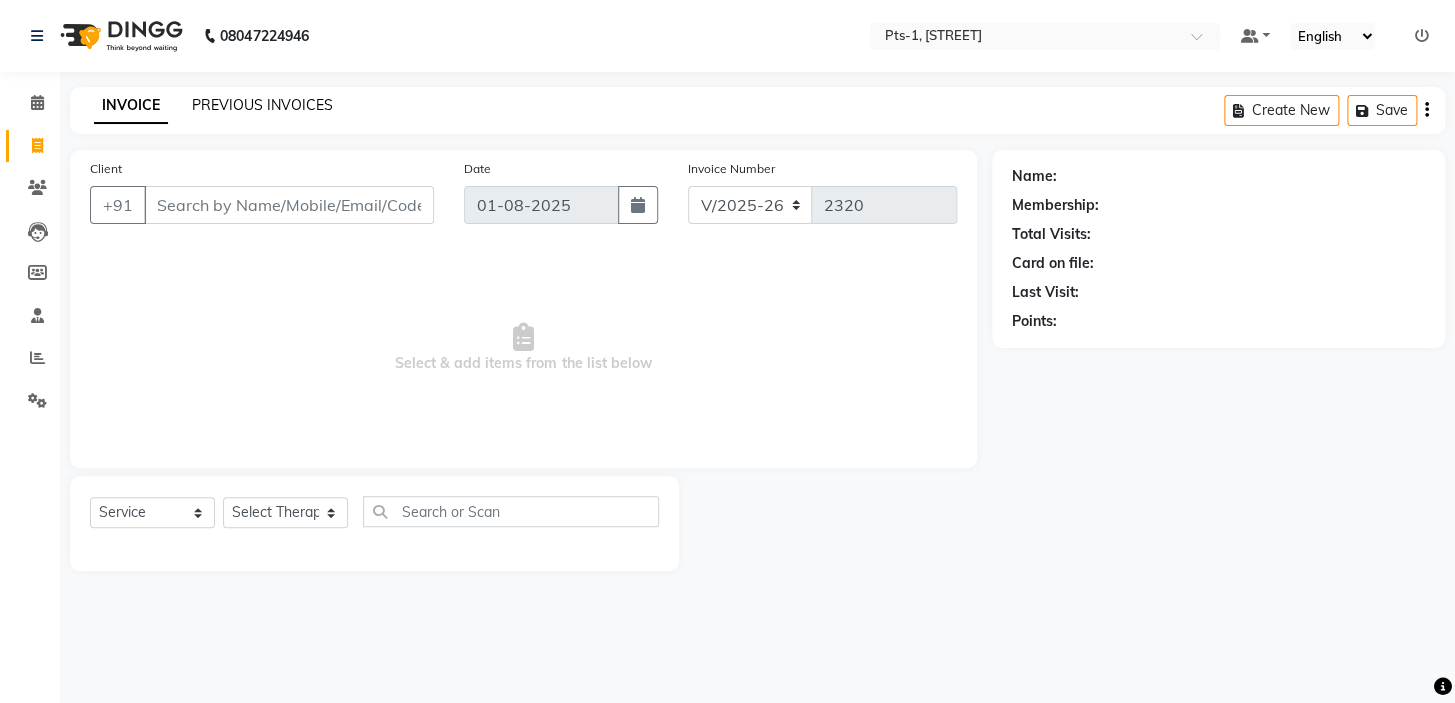 click on "PREVIOUS INVOICES" 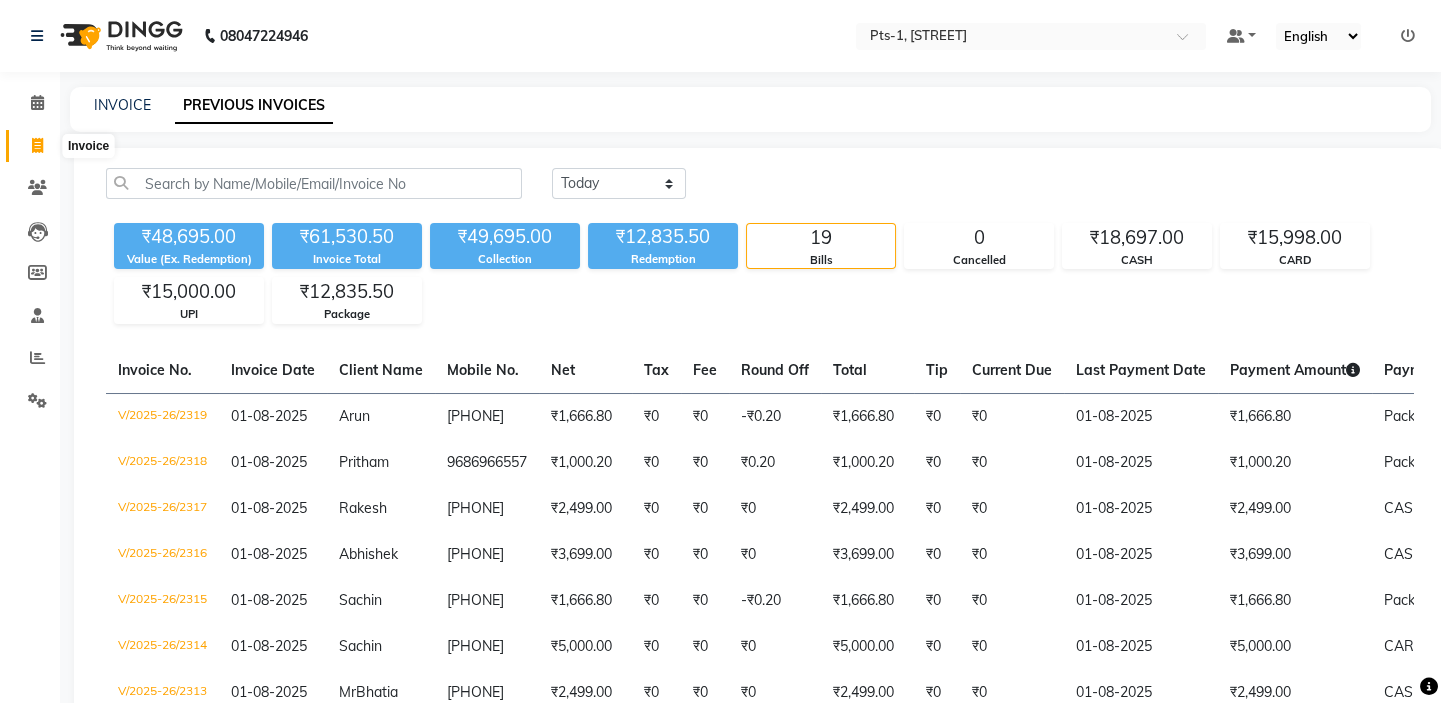 click 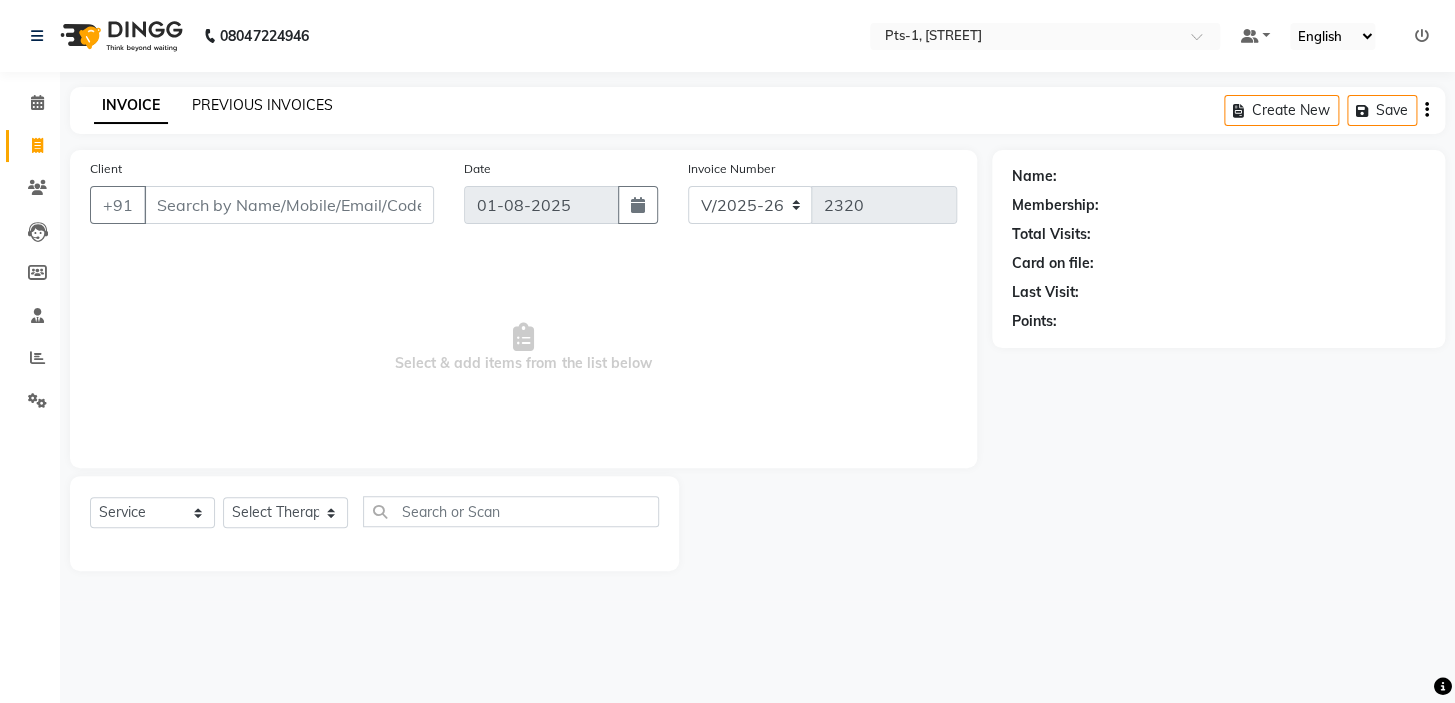 click on "PREVIOUS INVOICES" 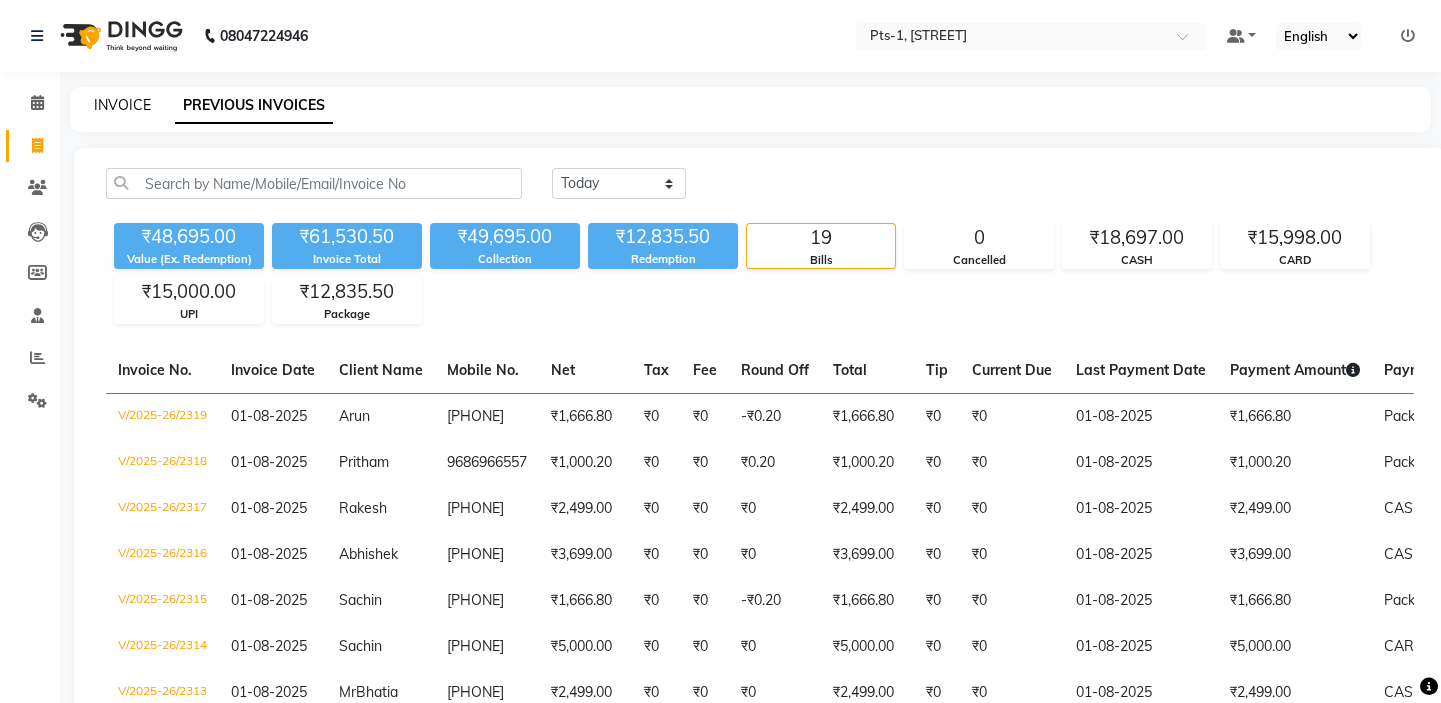 click on "INVOICE" 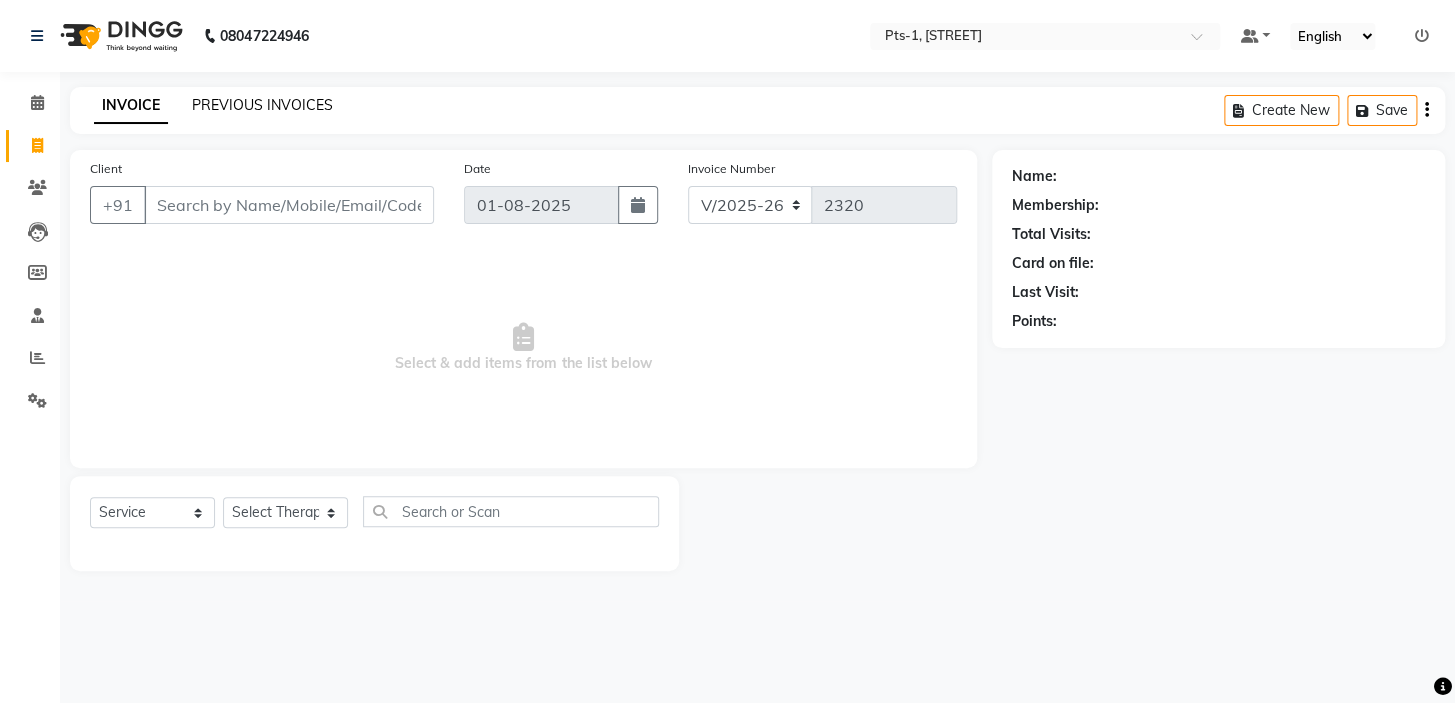 click on "PREVIOUS INVOICES" 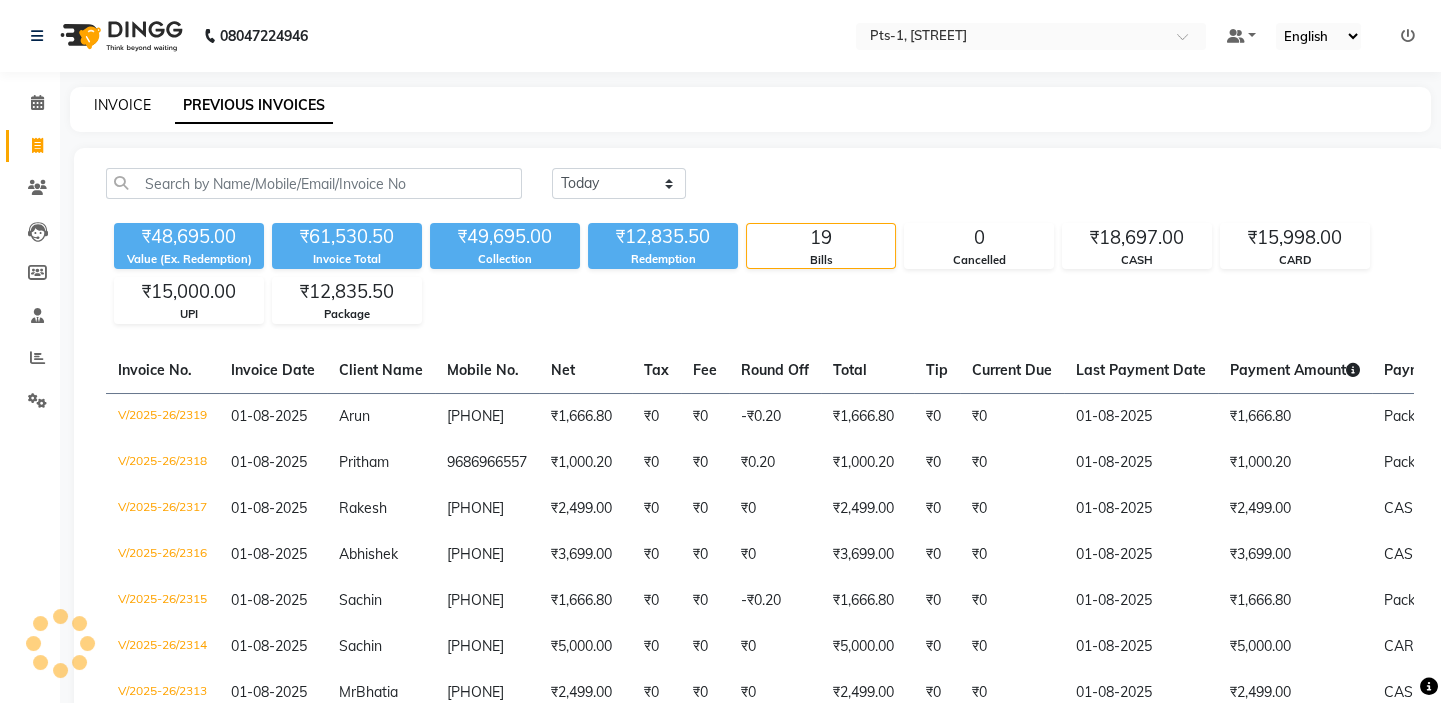click on "INVOICE" 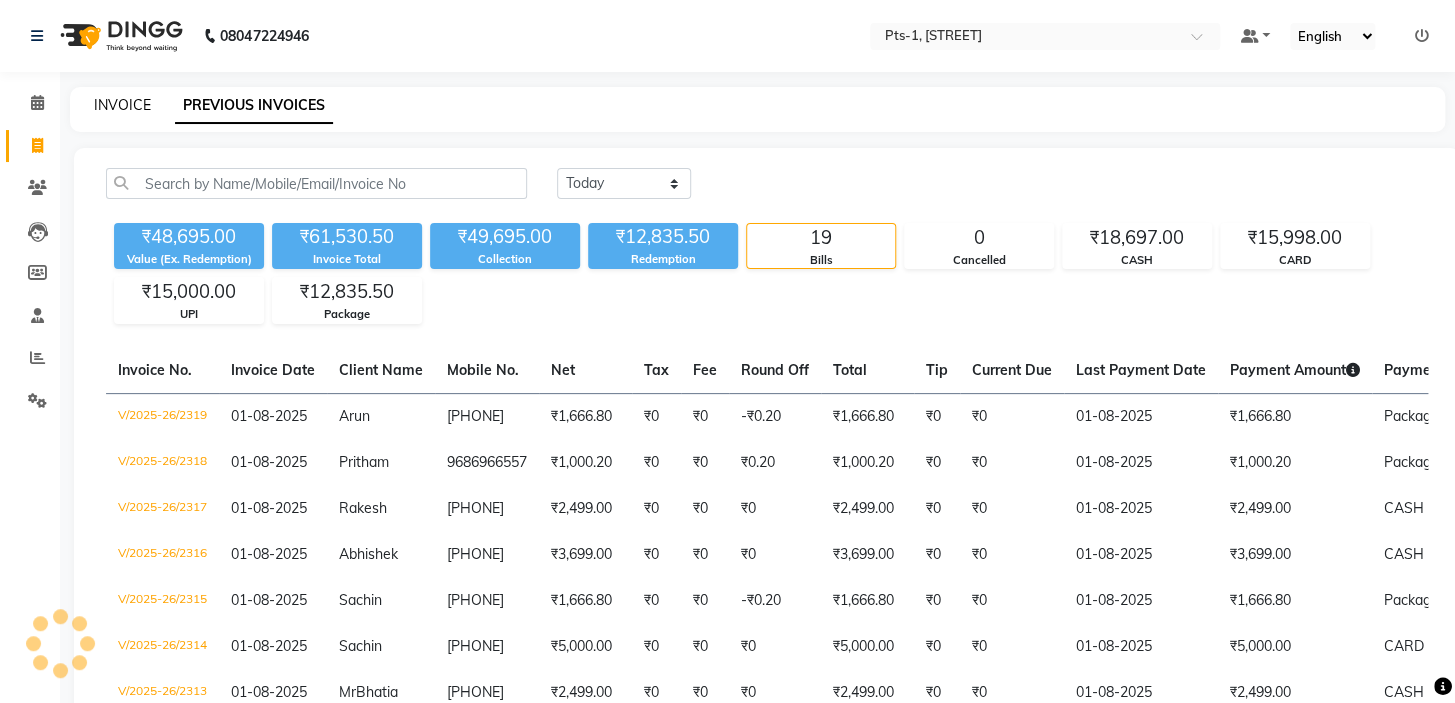 select on "5296" 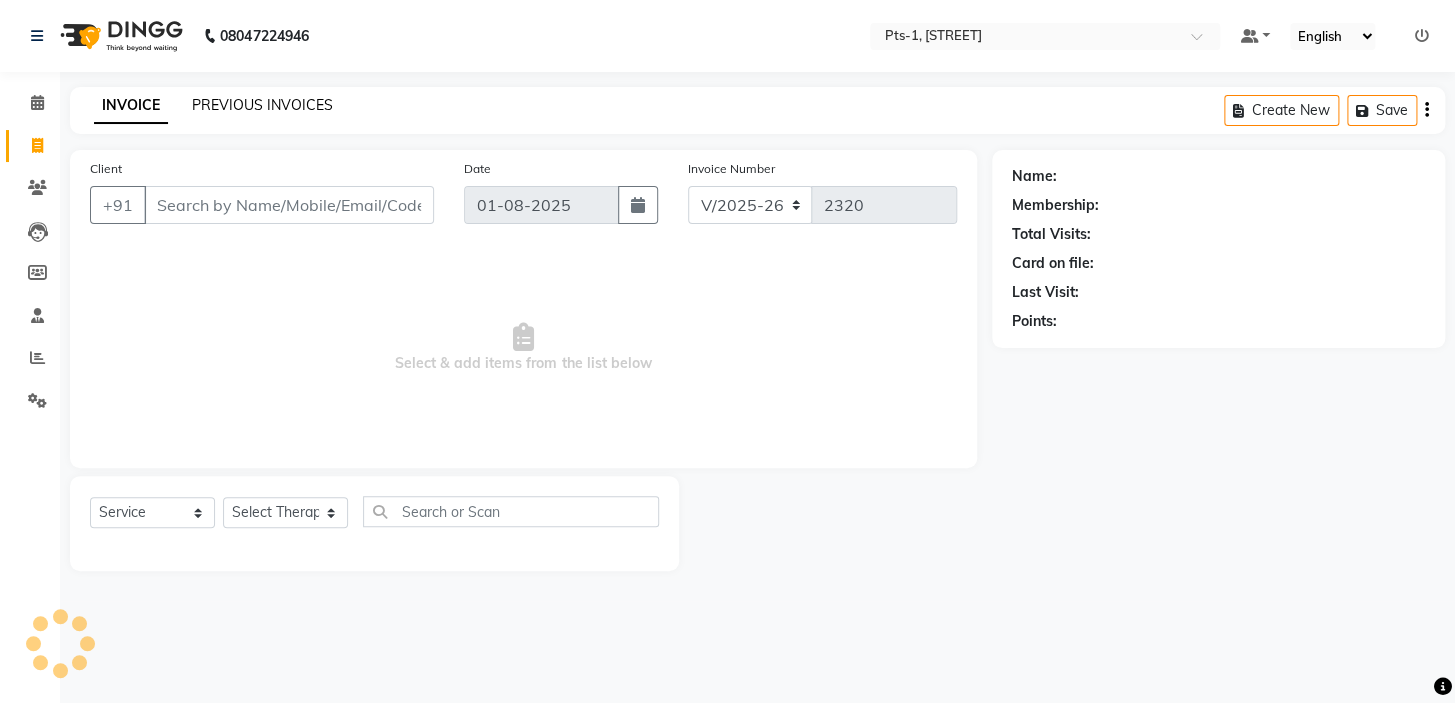 click on "PREVIOUS INVOICES" 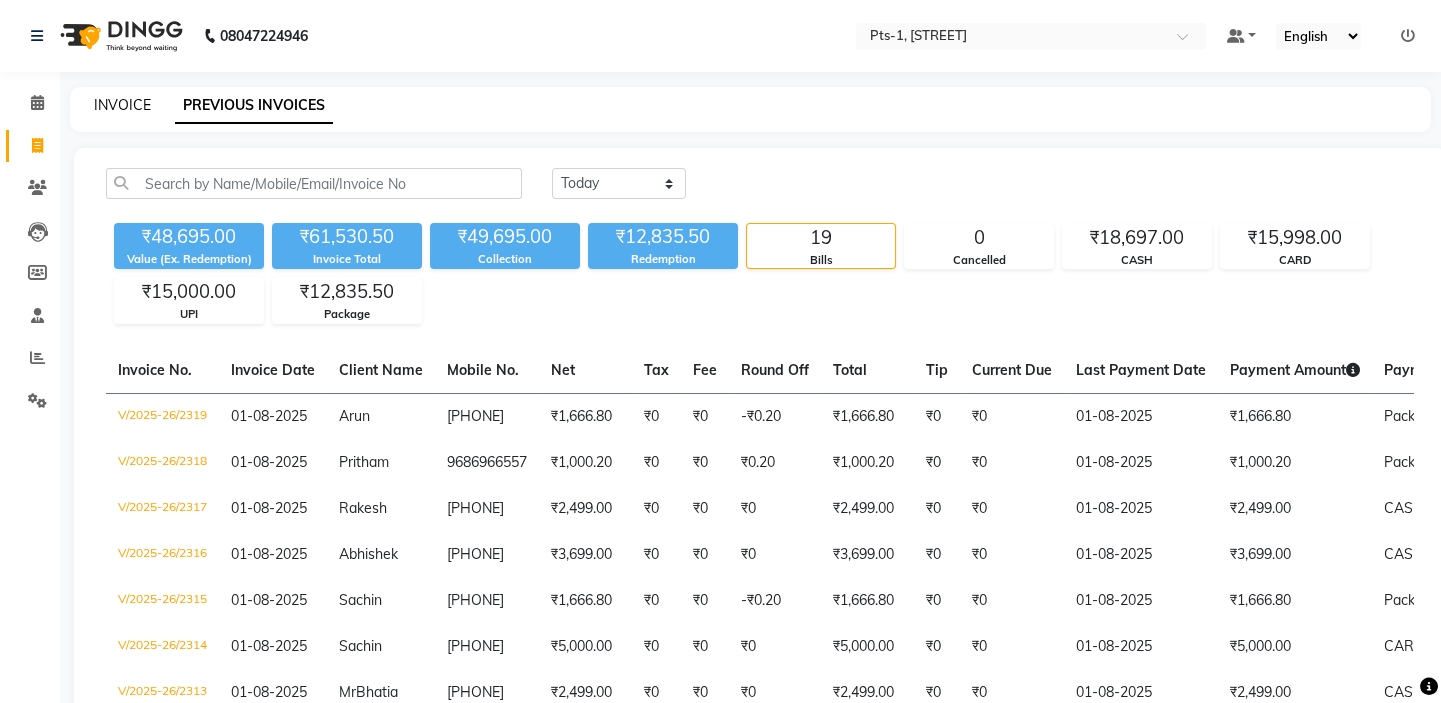 click on "INVOICE" 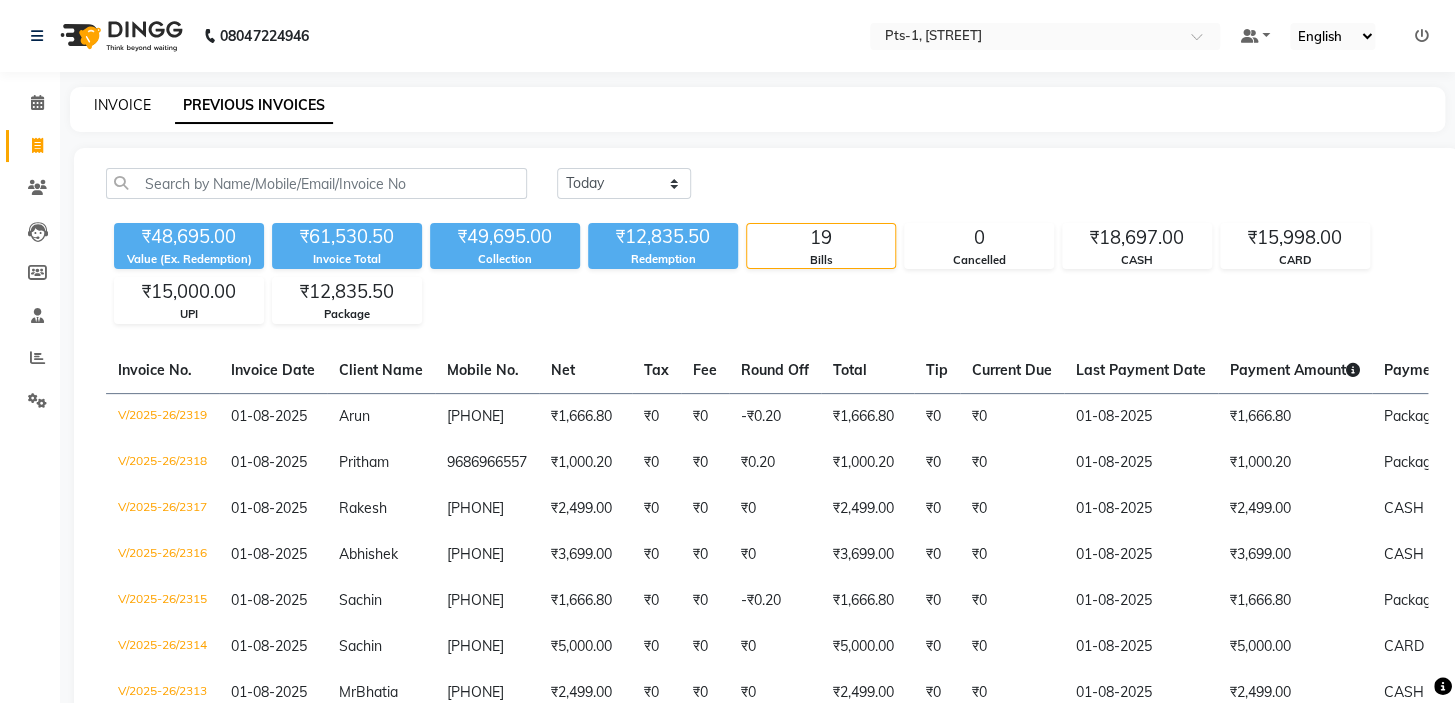 select on "5296" 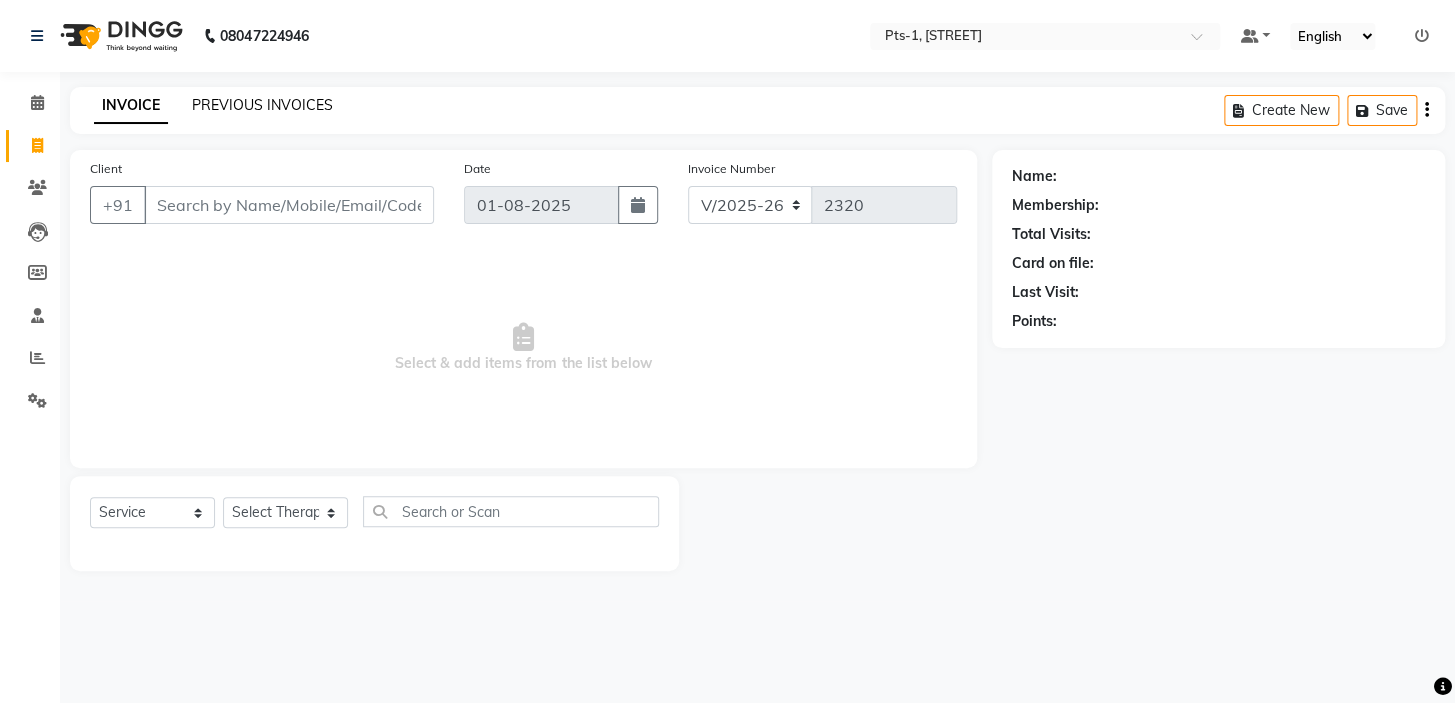 click on "PREVIOUS INVOICES" 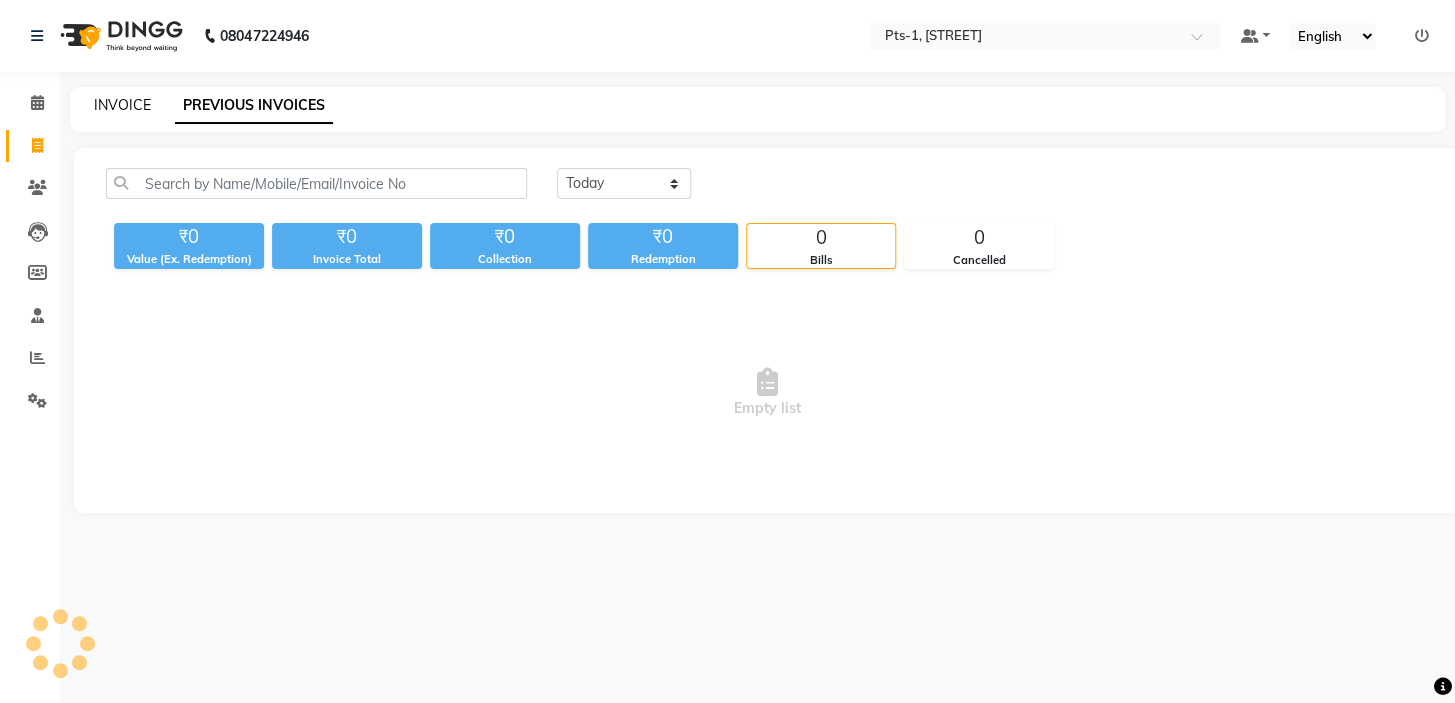 click on "INVOICE" 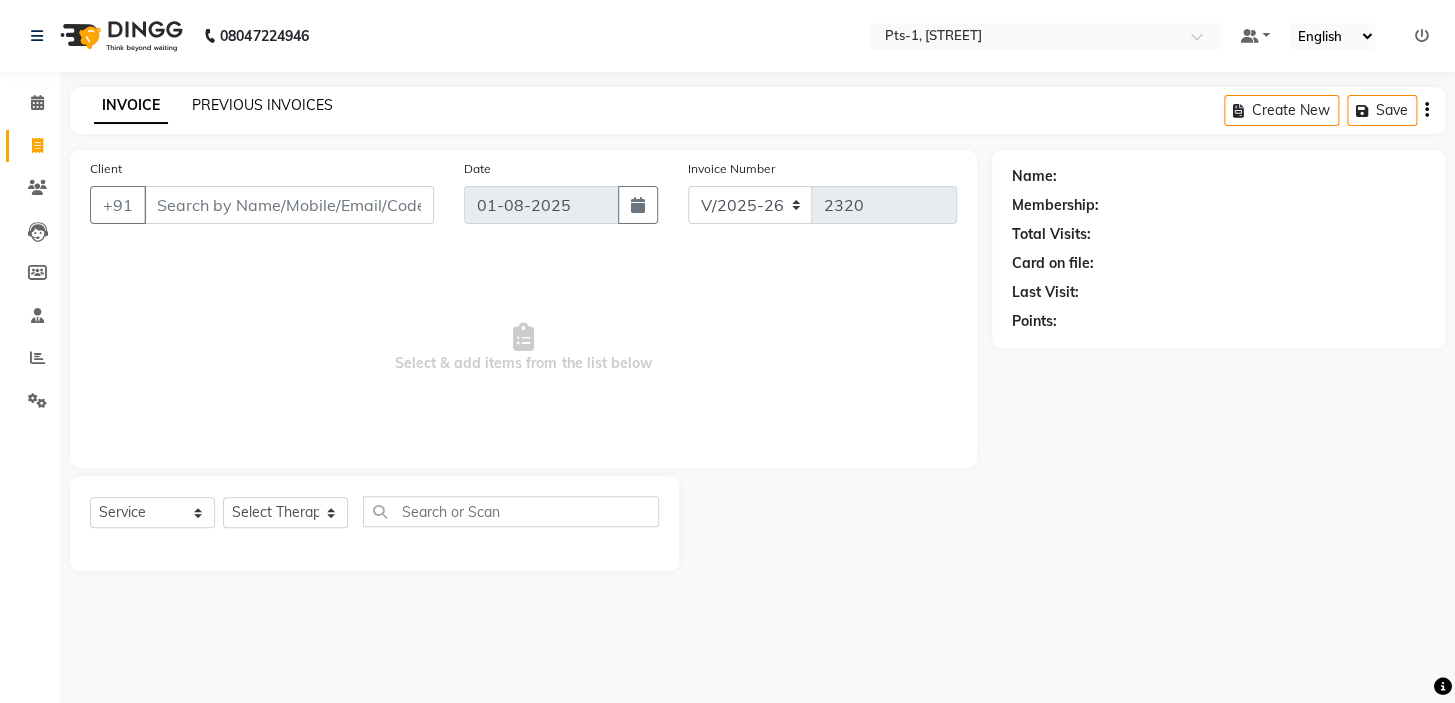 click on "PREVIOUS INVOICES" 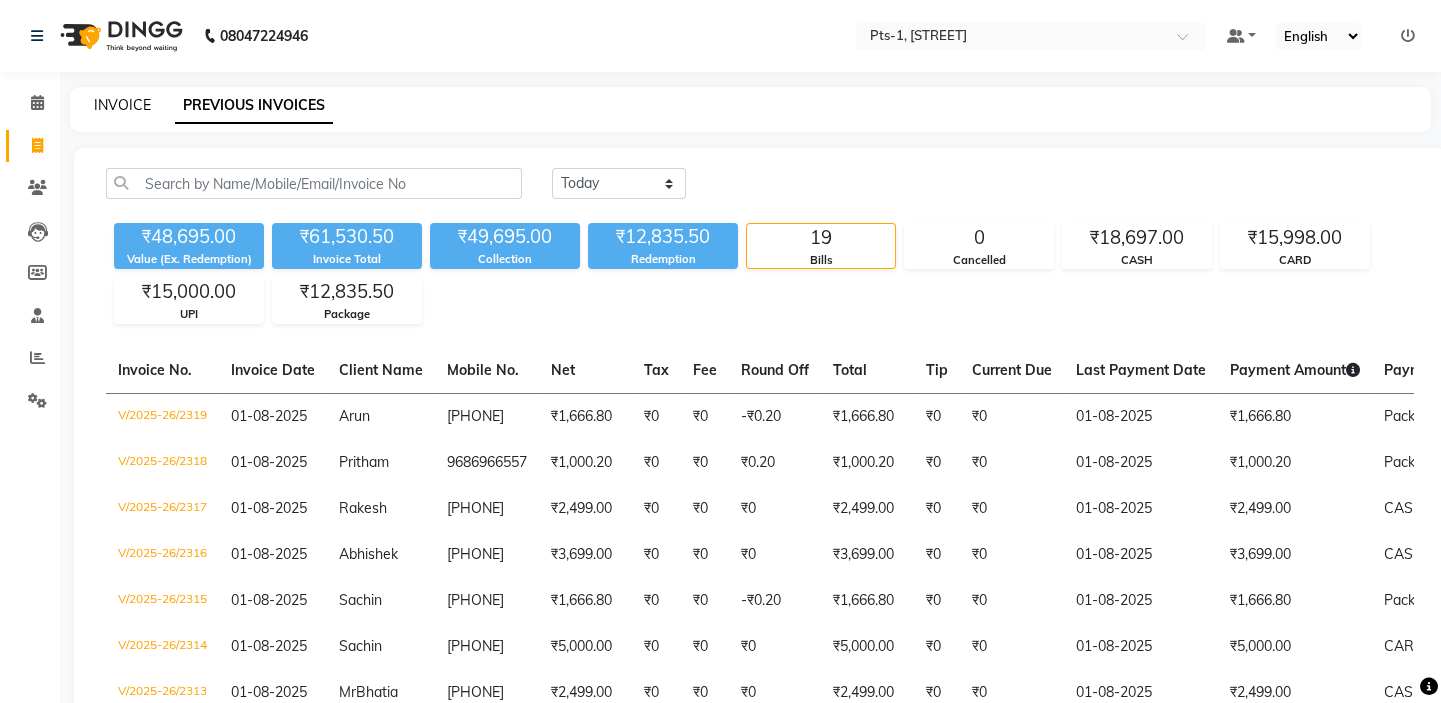 click on "INVOICE" 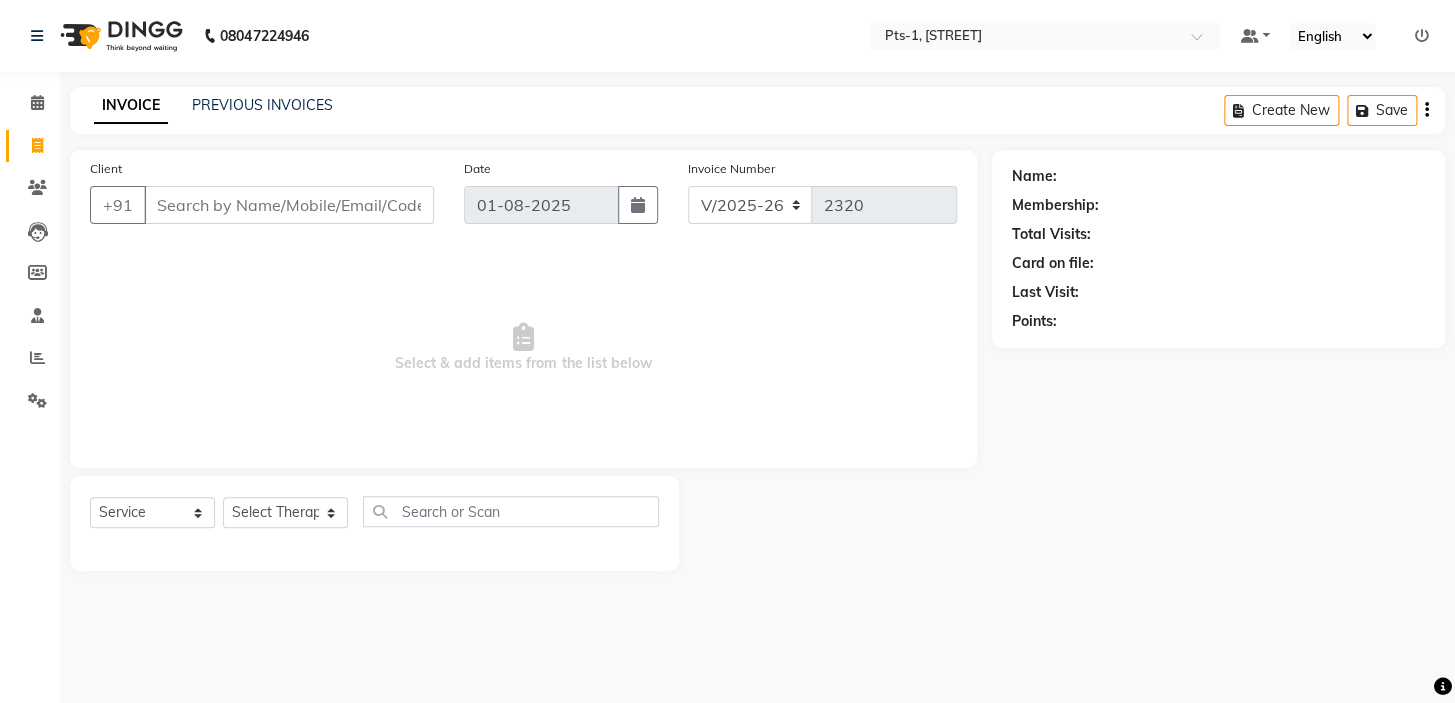 click on "Client" at bounding box center (289, 205) 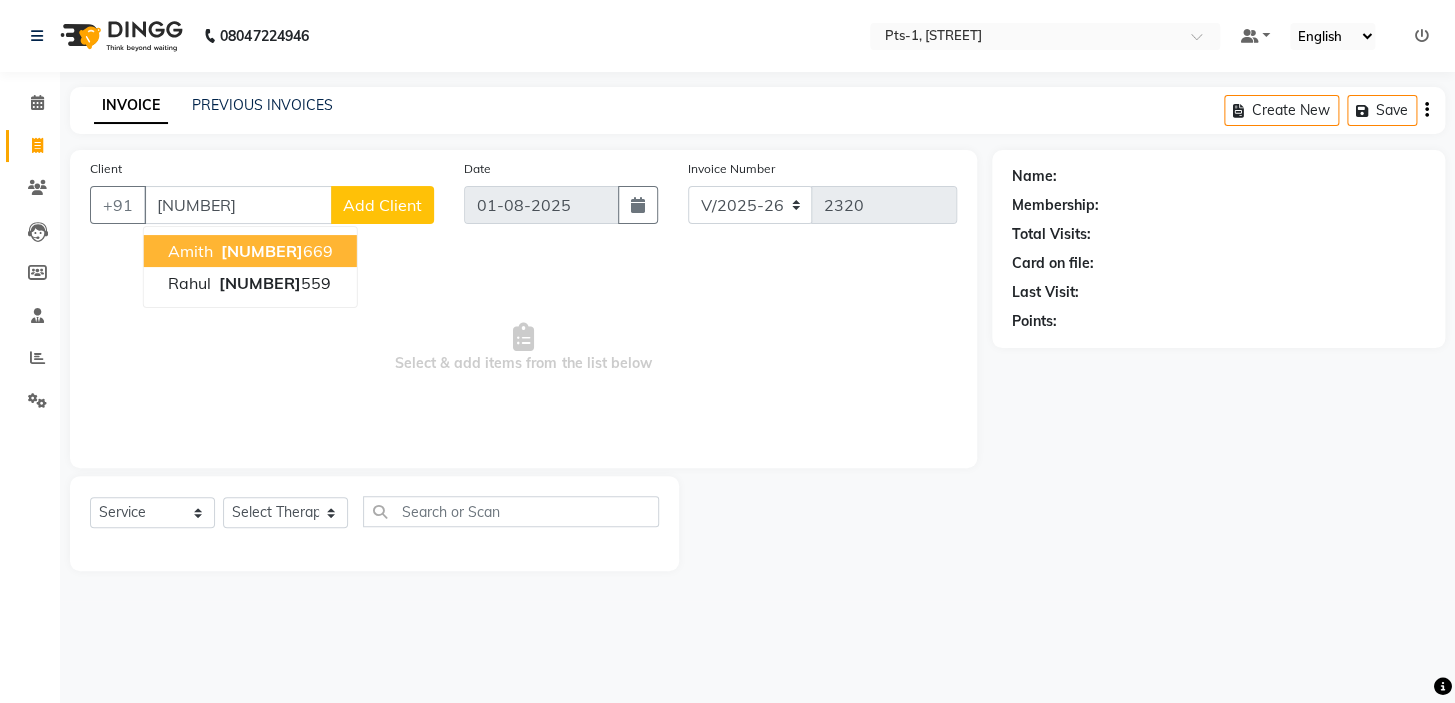 click on "[NUMBER]" at bounding box center [262, 251] 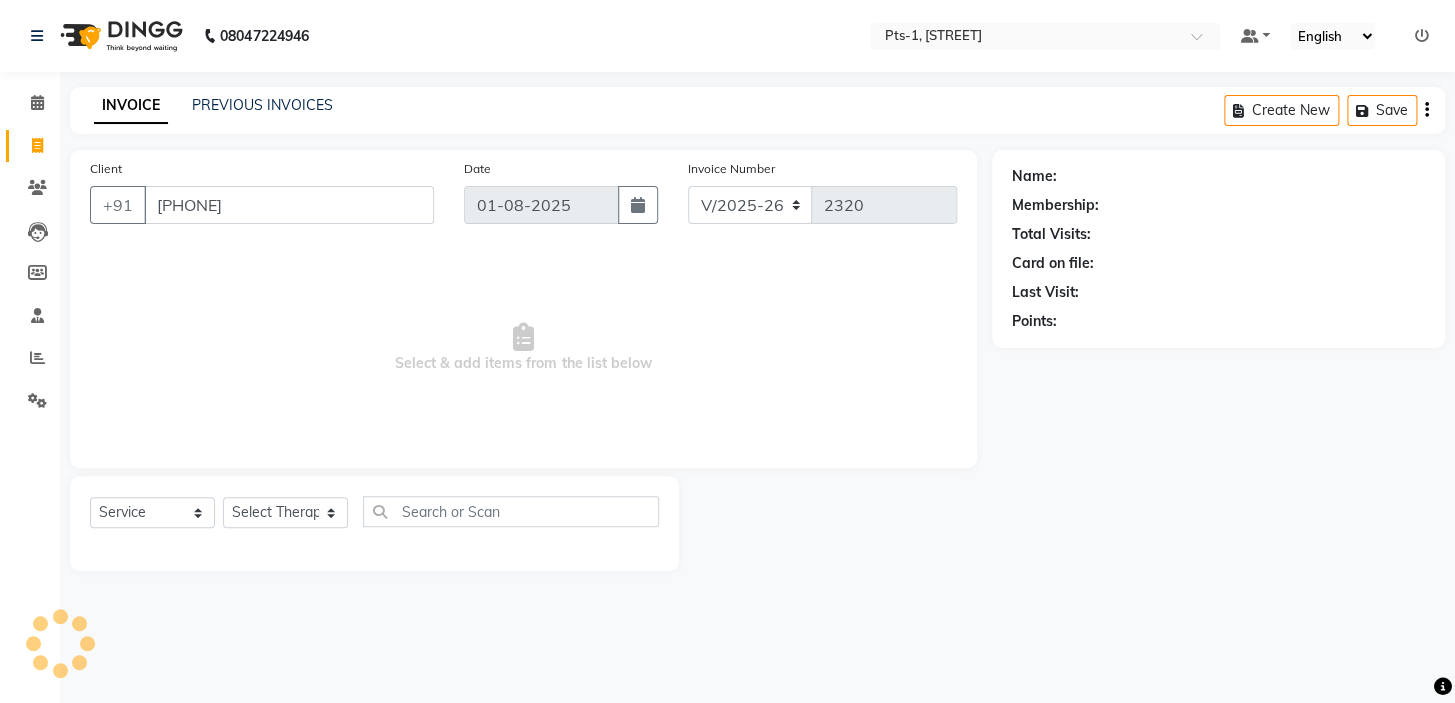 type on "[PHONE]" 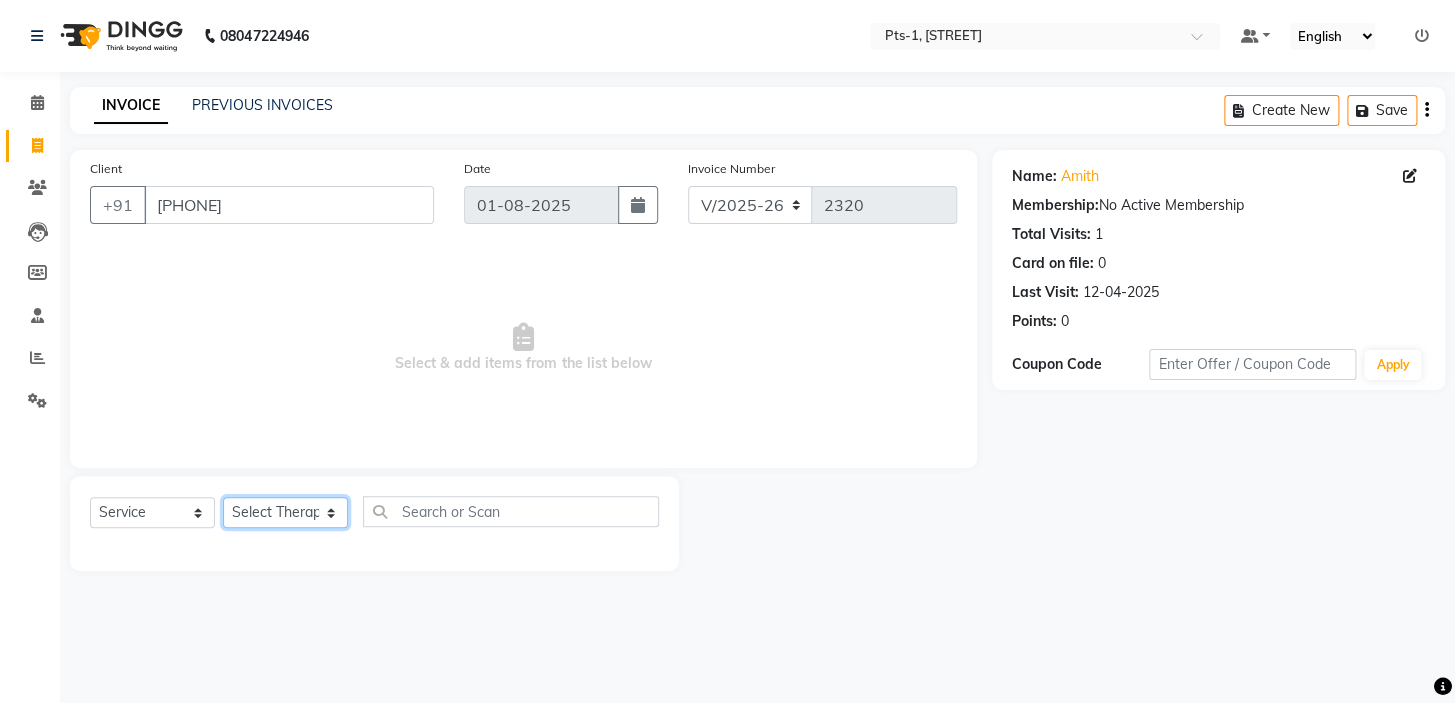 click on "Select Therapist [FIRST] [FIRST] anyone [FIRST] [FIRST] [FIRST] [FIRST] [FIRST] [FIRST] [FIRST] [FIRST] [FIRST] [FIRST] [FIRST] [FIRST]" 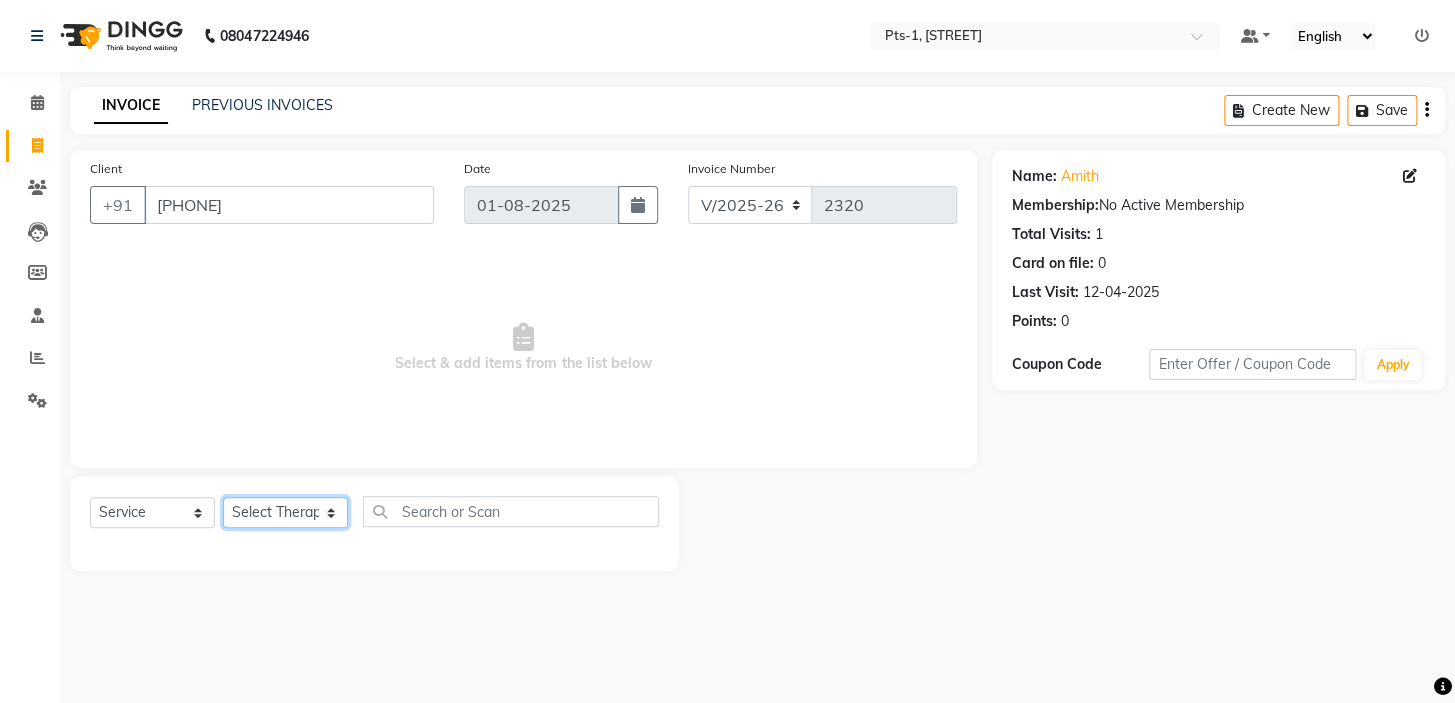 select on "61014" 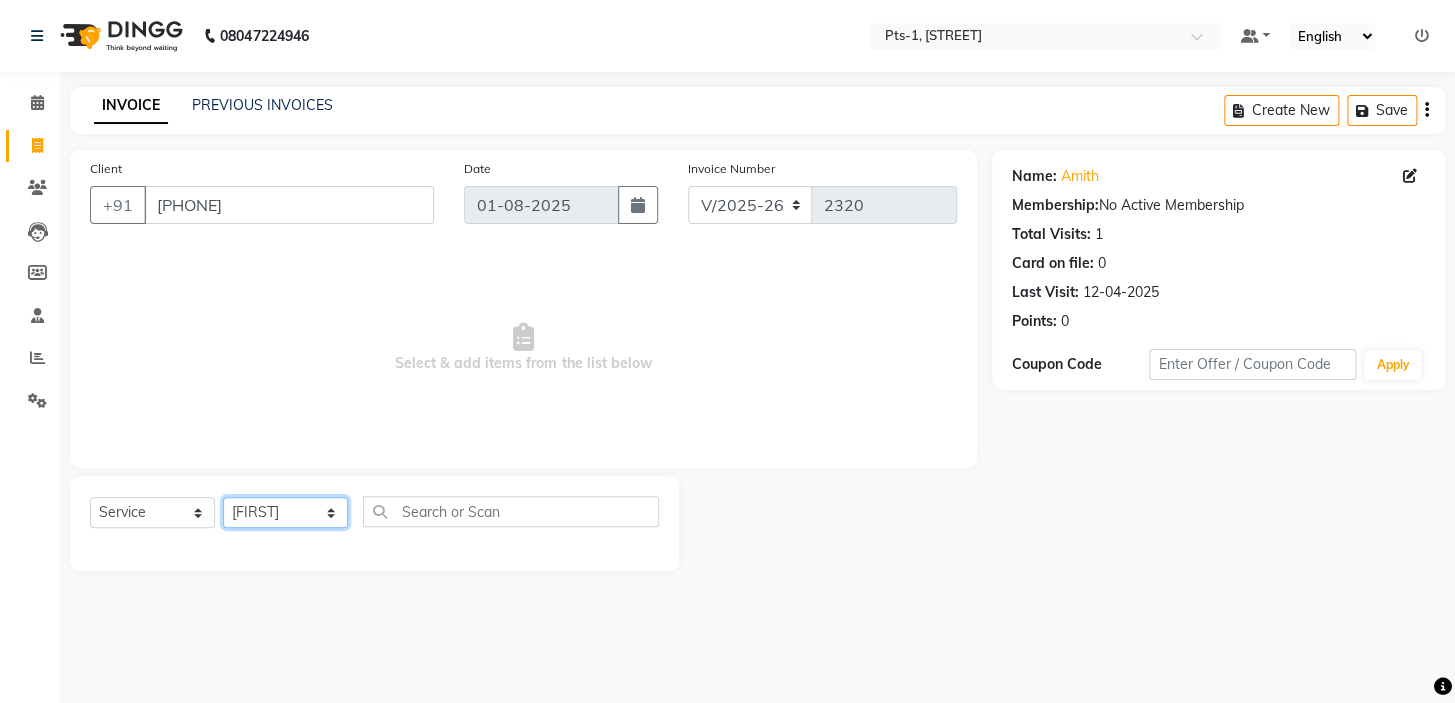 click on "Select Therapist [FIRST] [FIRST] anyone [FIRST] [FIRST] [FIRST] [FIRST] [FIRST] [FIRST] [FIRST] [FIRST] [FIRST] [FIRST] [FIRST] [FIRST]" 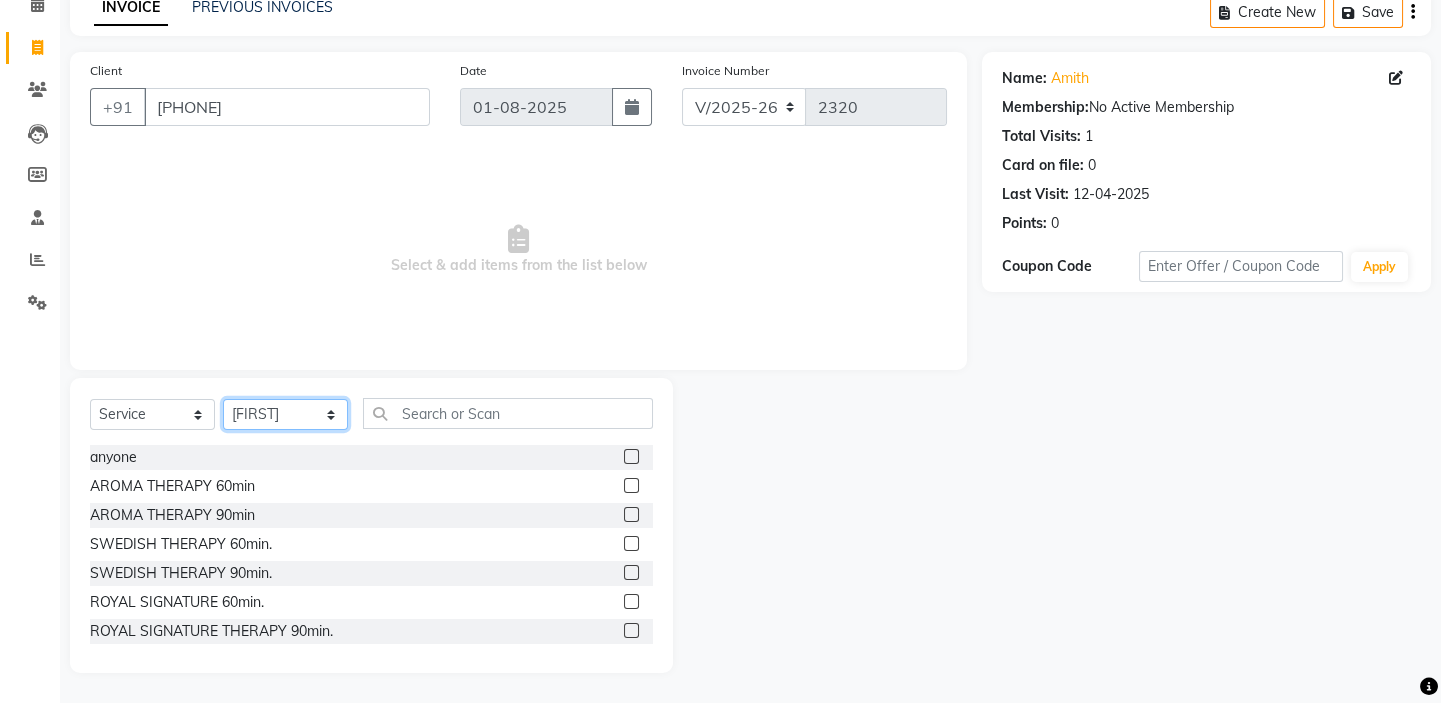 scroll, scrollTop: 99, scrollLeft: 0, axis: vertical 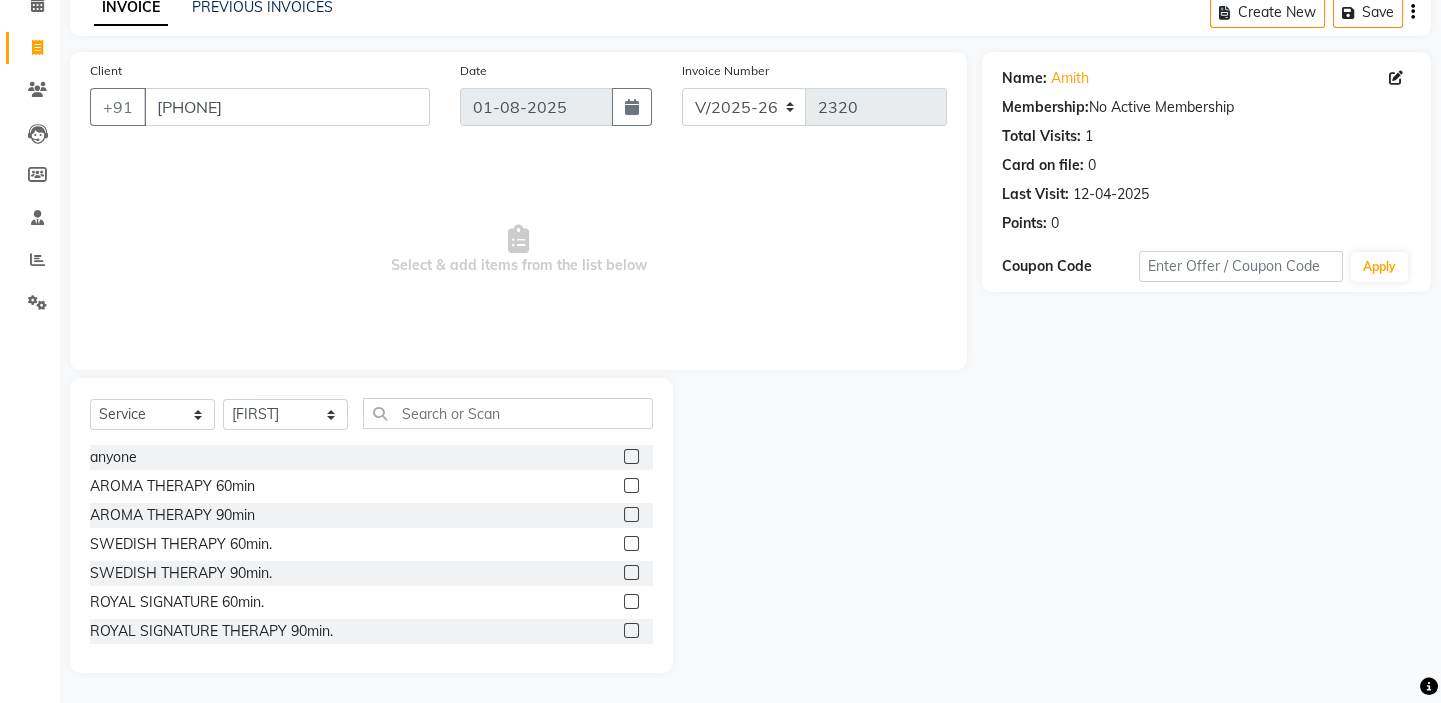 click 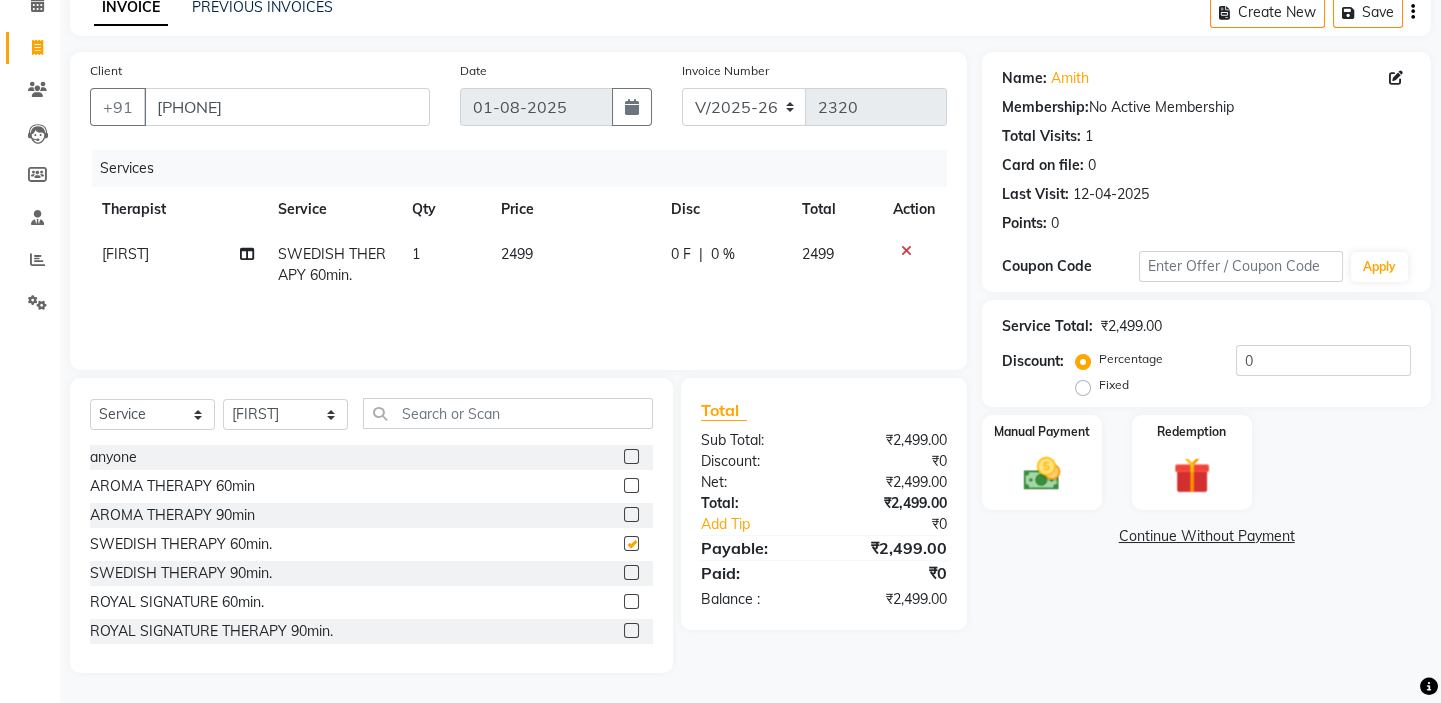 checkbox on "false" 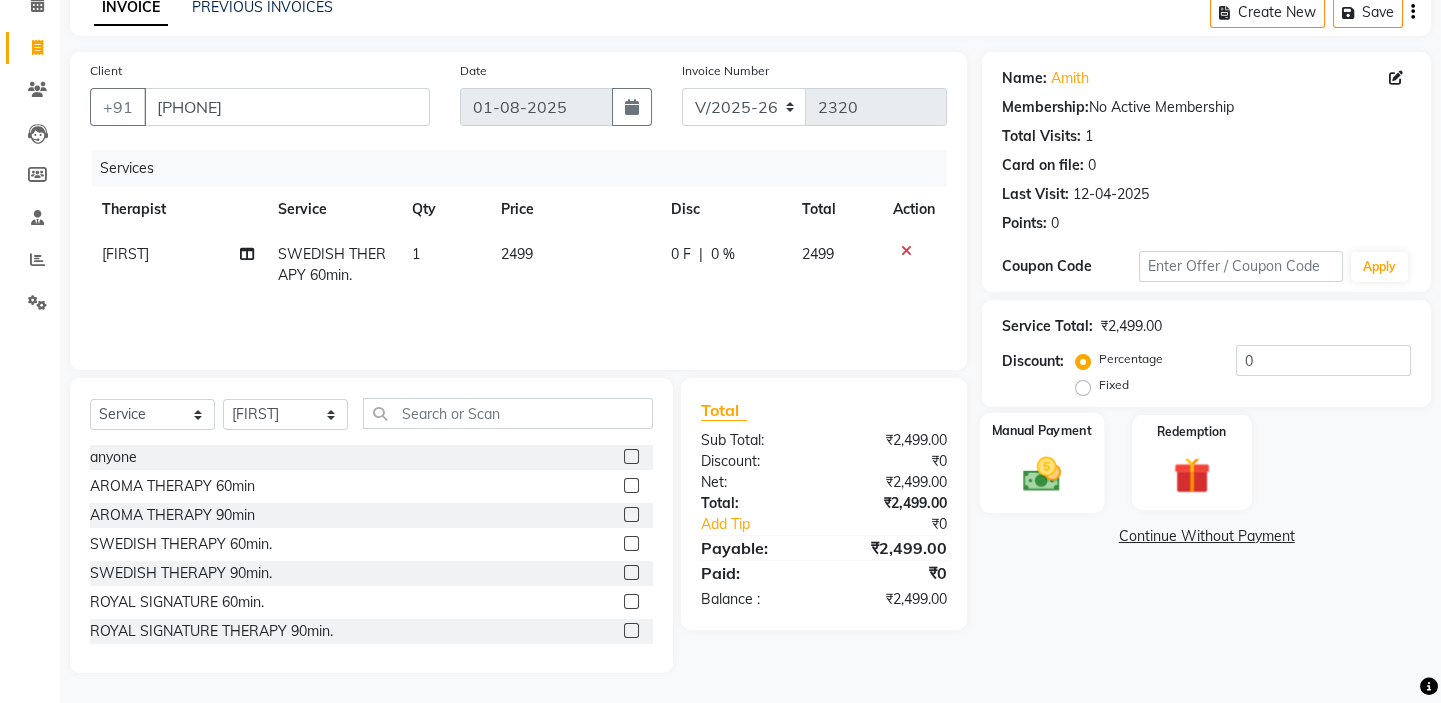 click on "Manual Payment" 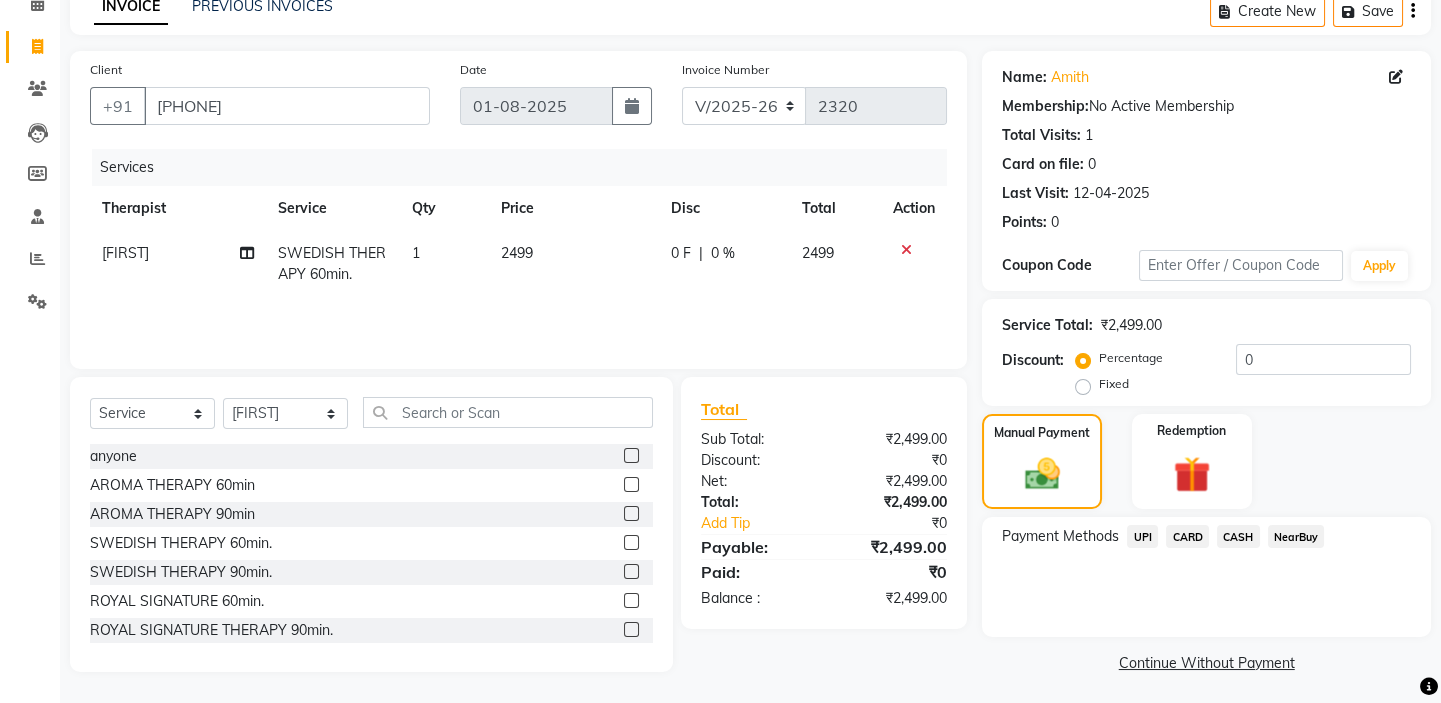 click on "CASH" 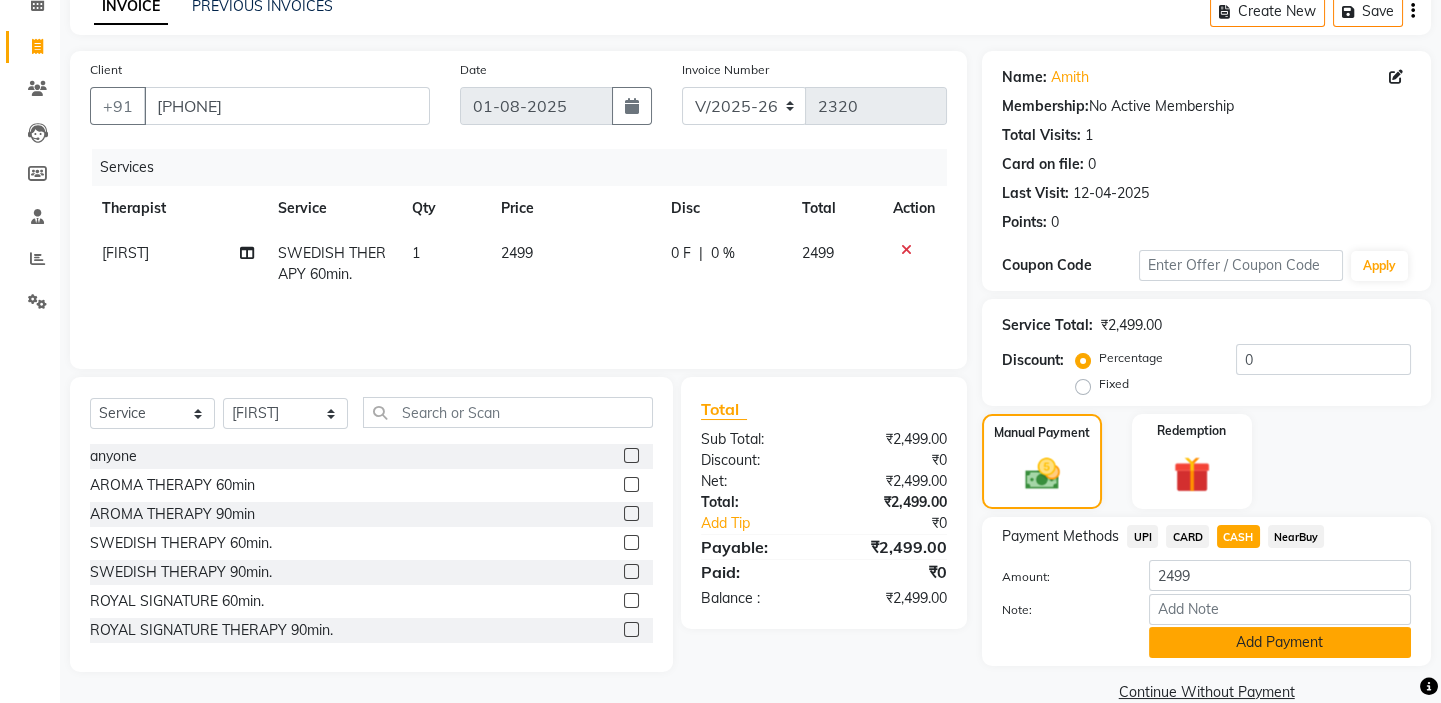 click on "Add Payment" 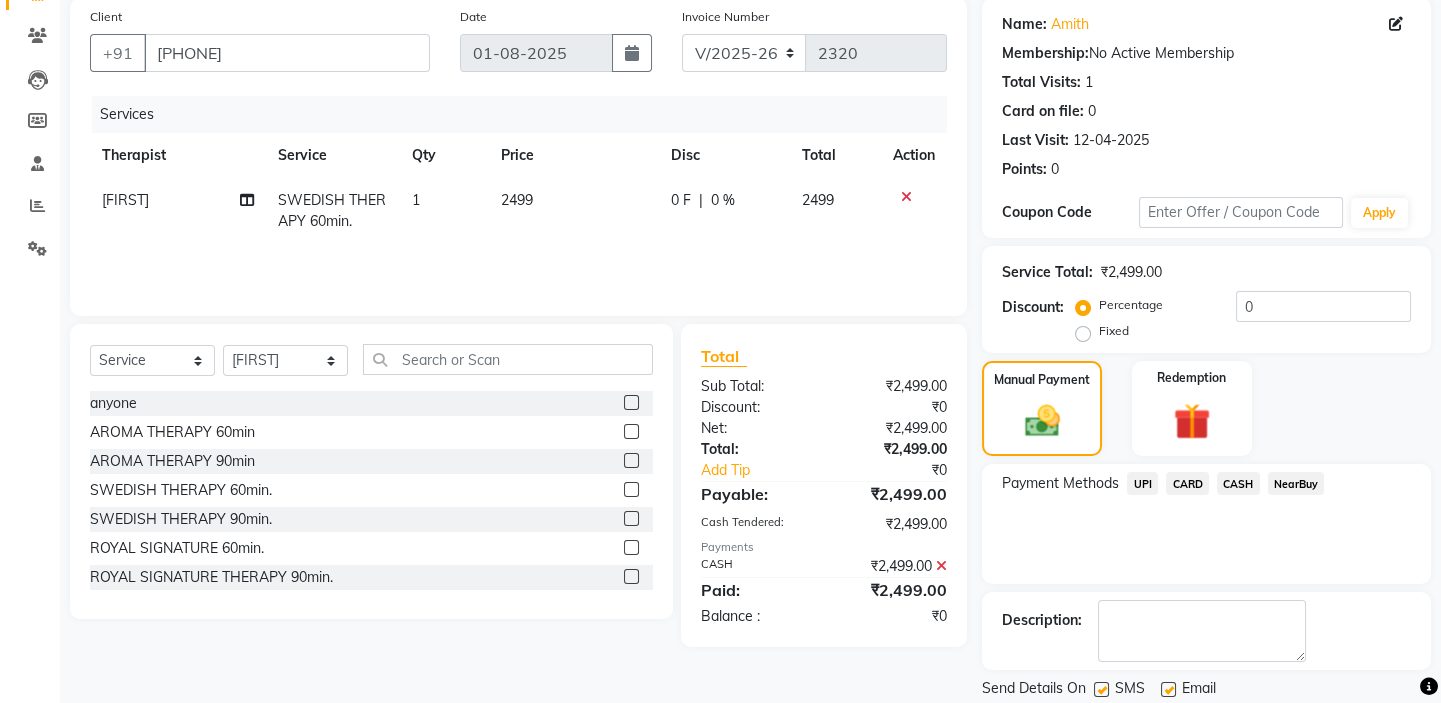 scroll, scrollTop: 216, scrollLeft: 0, axis: vertical 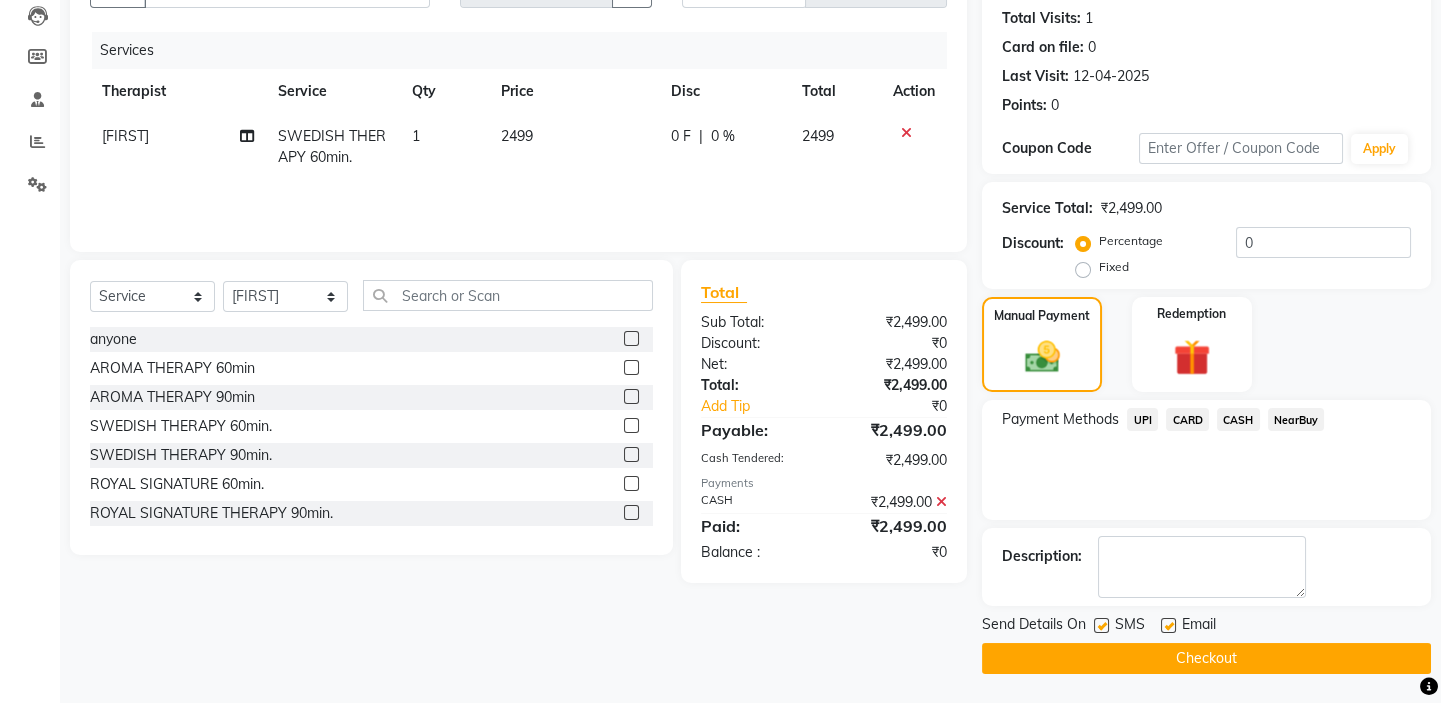 drag, startPoint x: 1103, startPoint y: 629, endPoint x: 1141, endPoint y: 630, distance: 38.013157 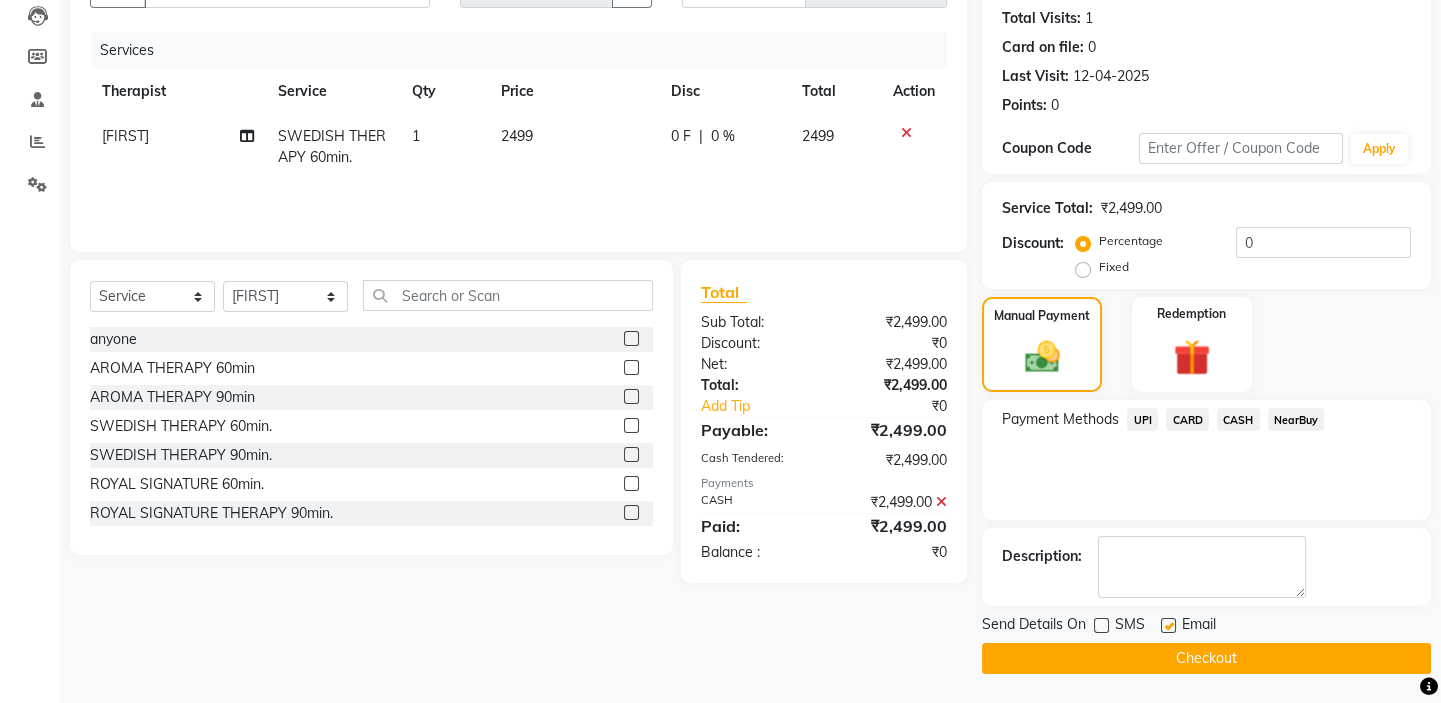 click 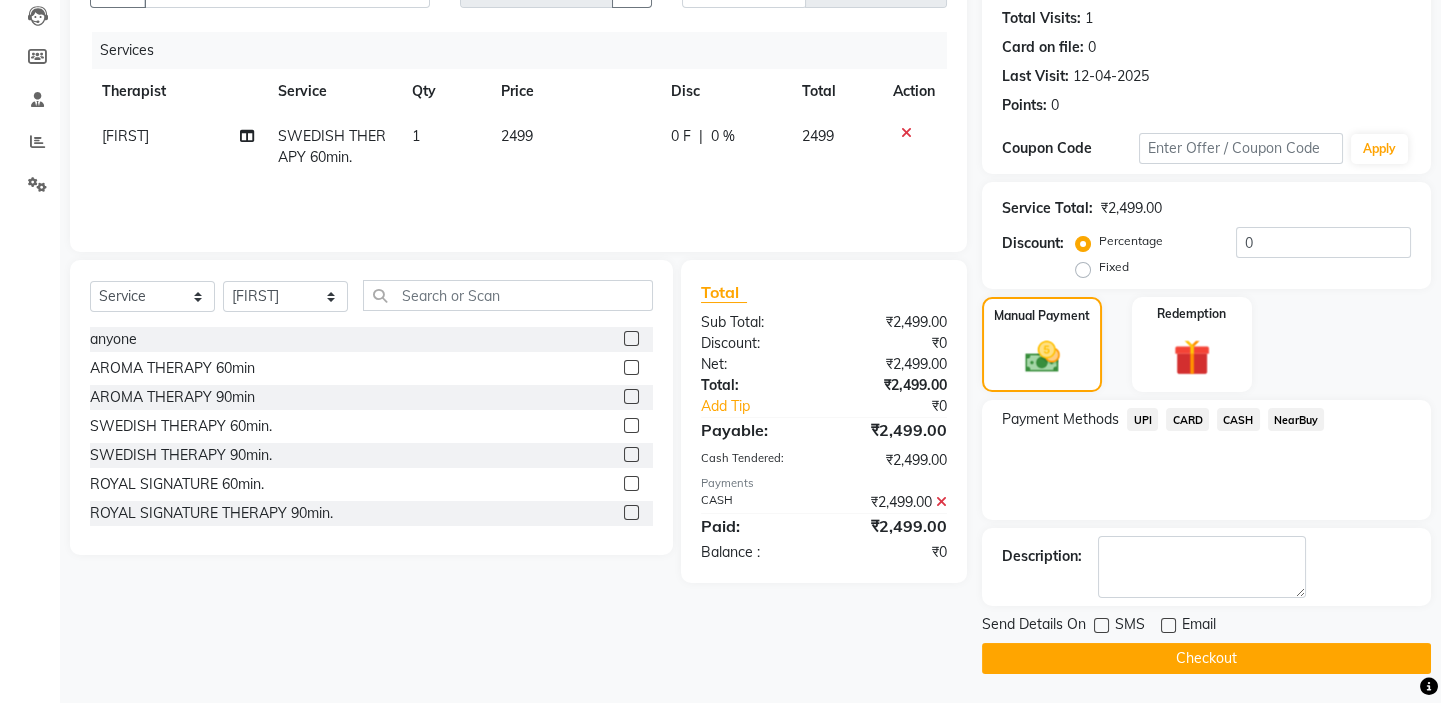 click on "Checkout" 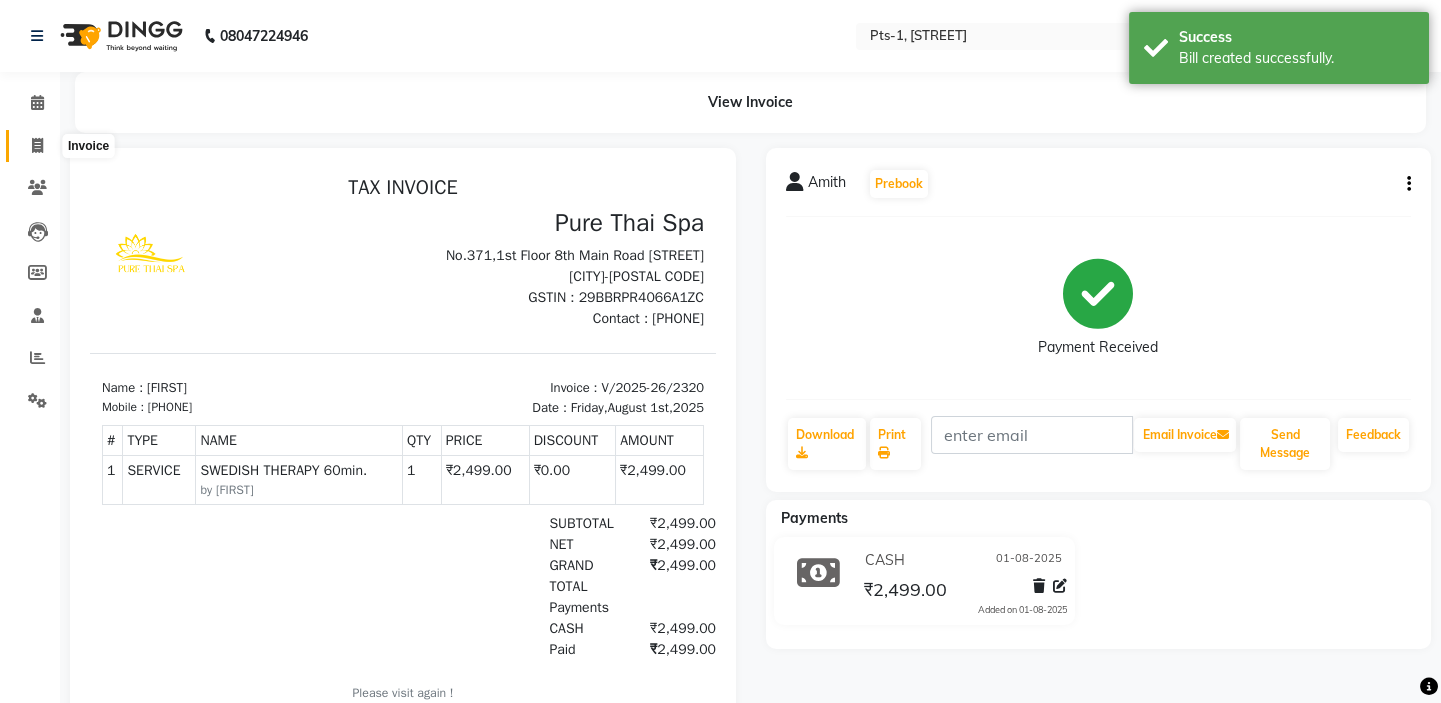 scroll, scrollTop: 0, scrollLeft: 0, axis: both 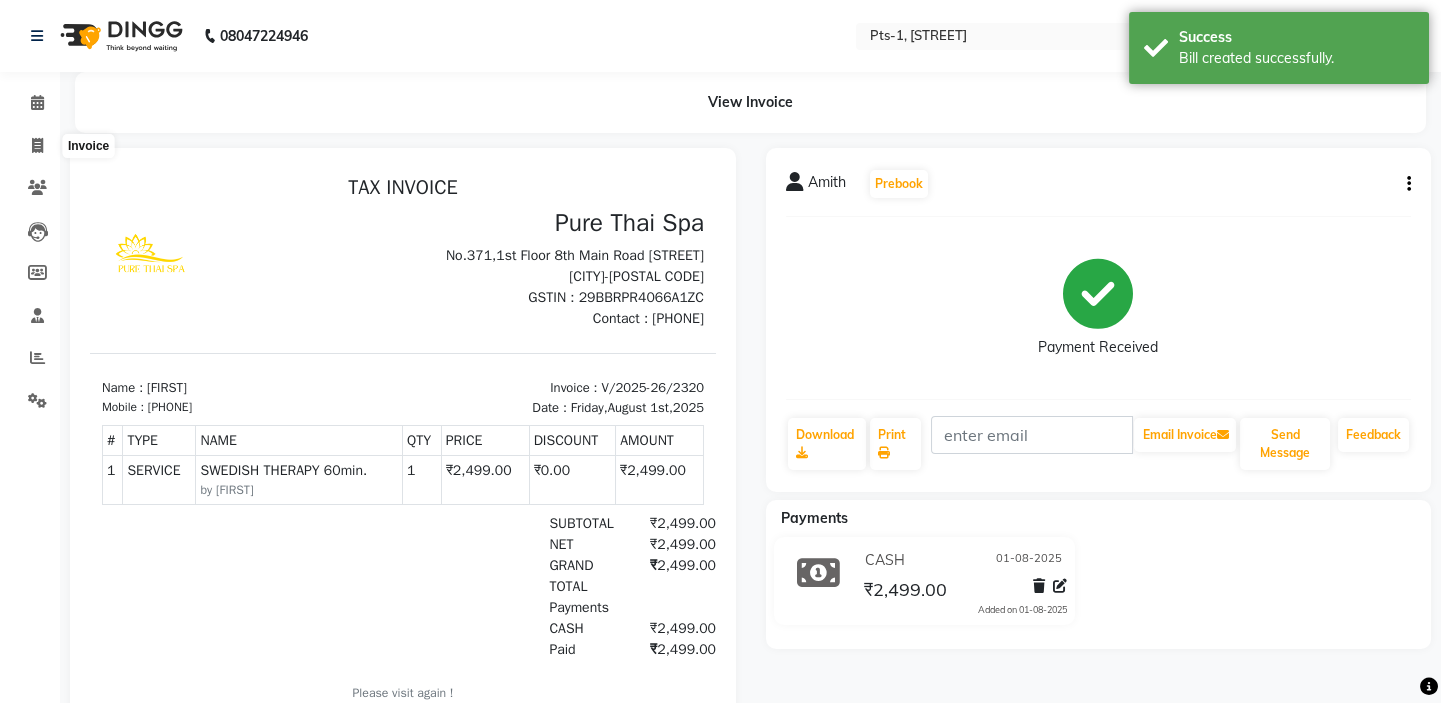 select on "service" 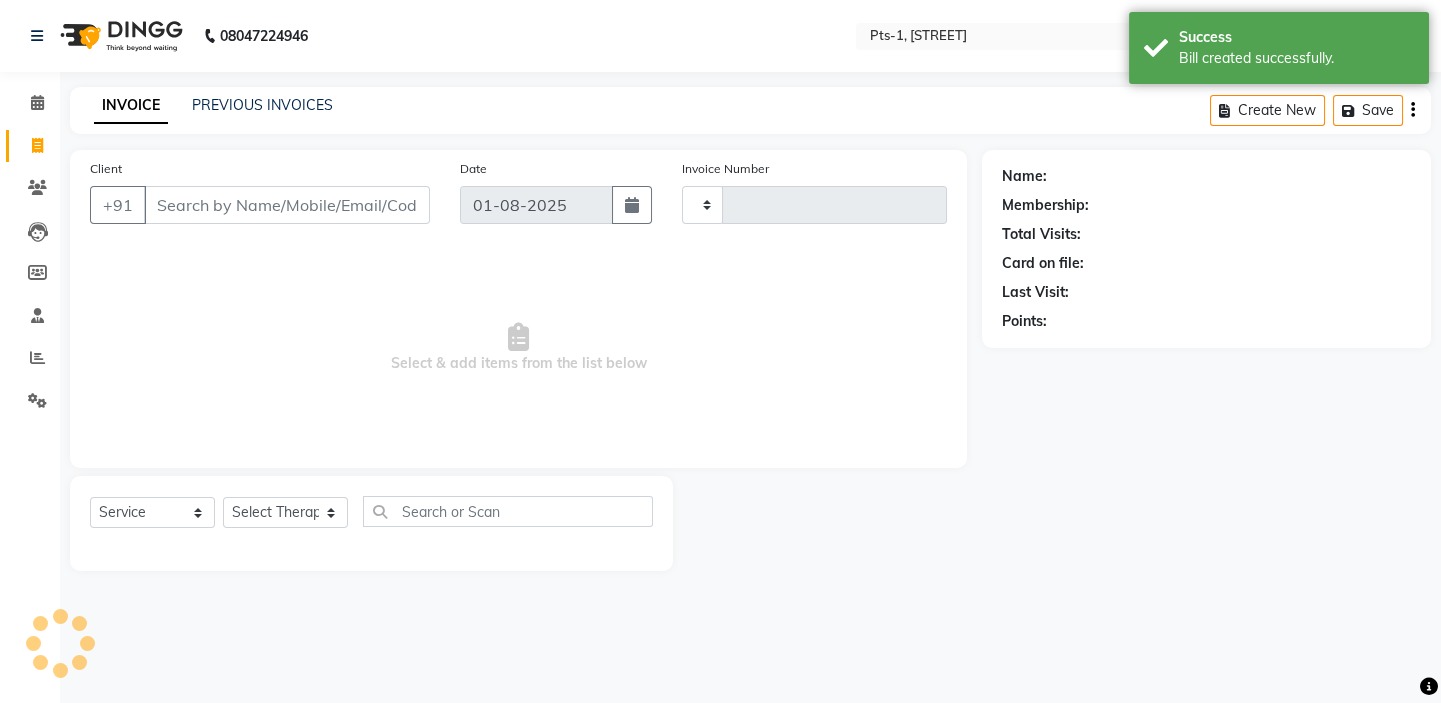 type on "2321" 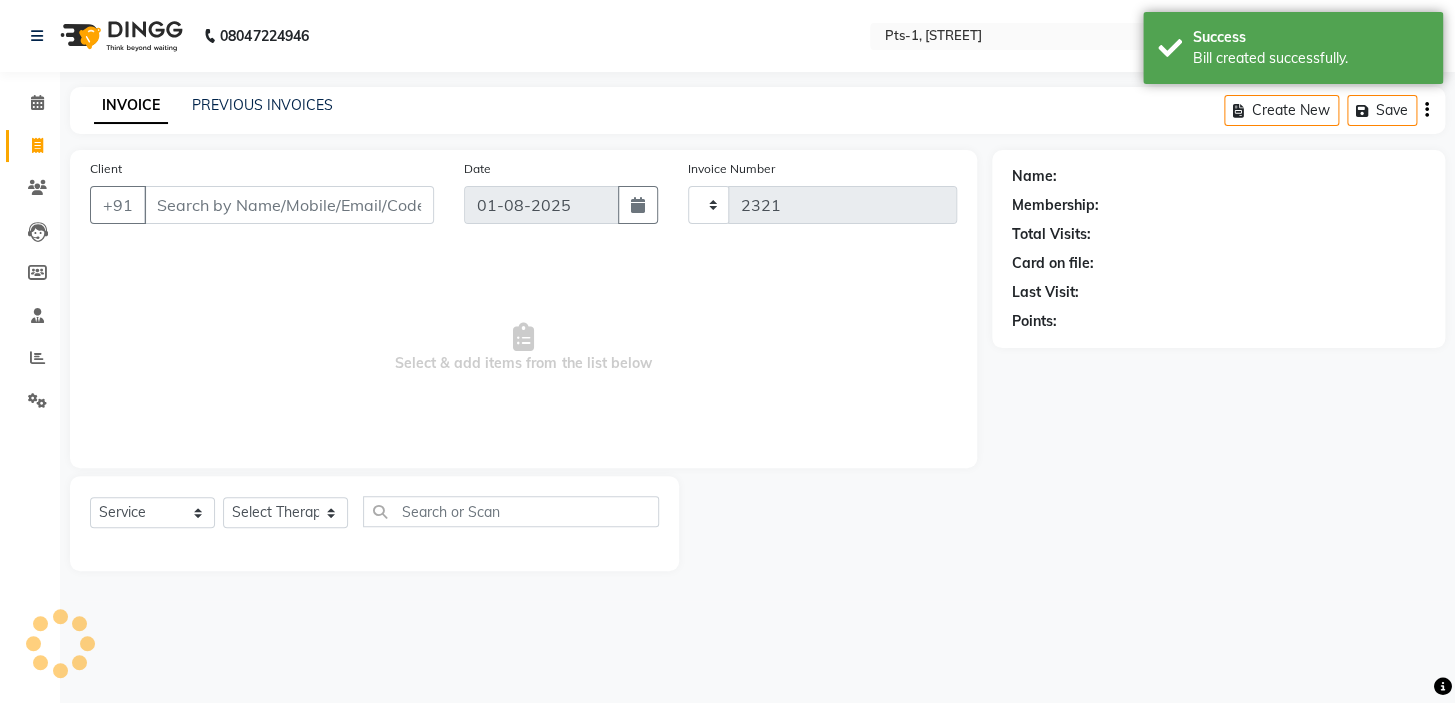 select on "5296" 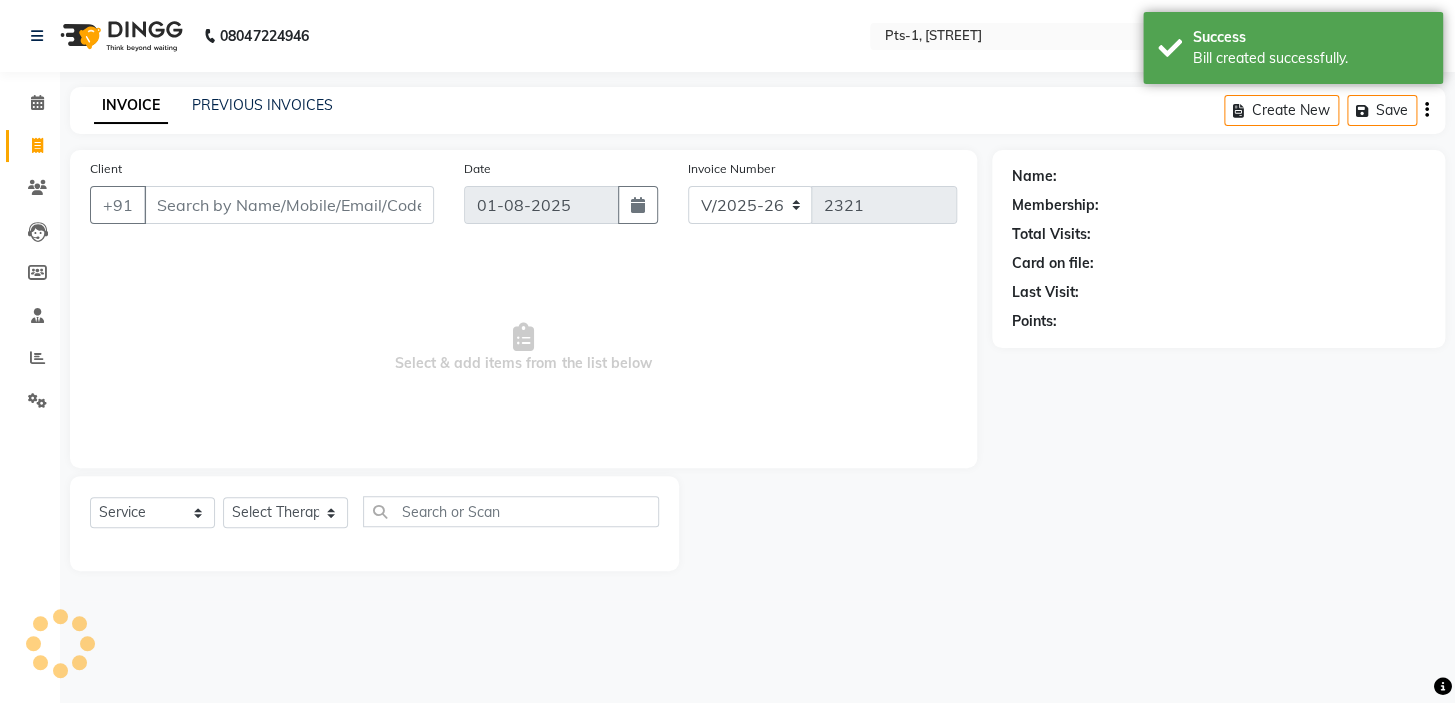 click on "PREVIOUS INVOICES" 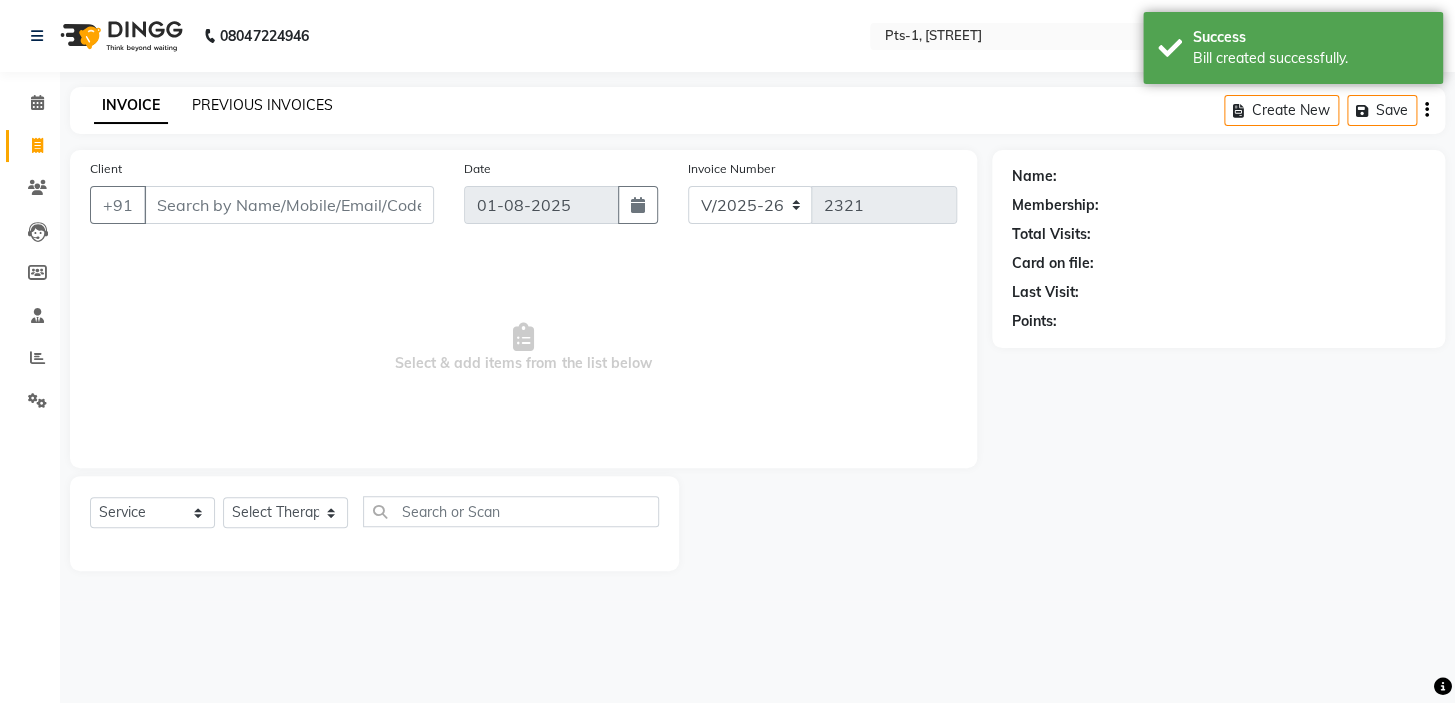 click on "PREVIOUS INVOICES" 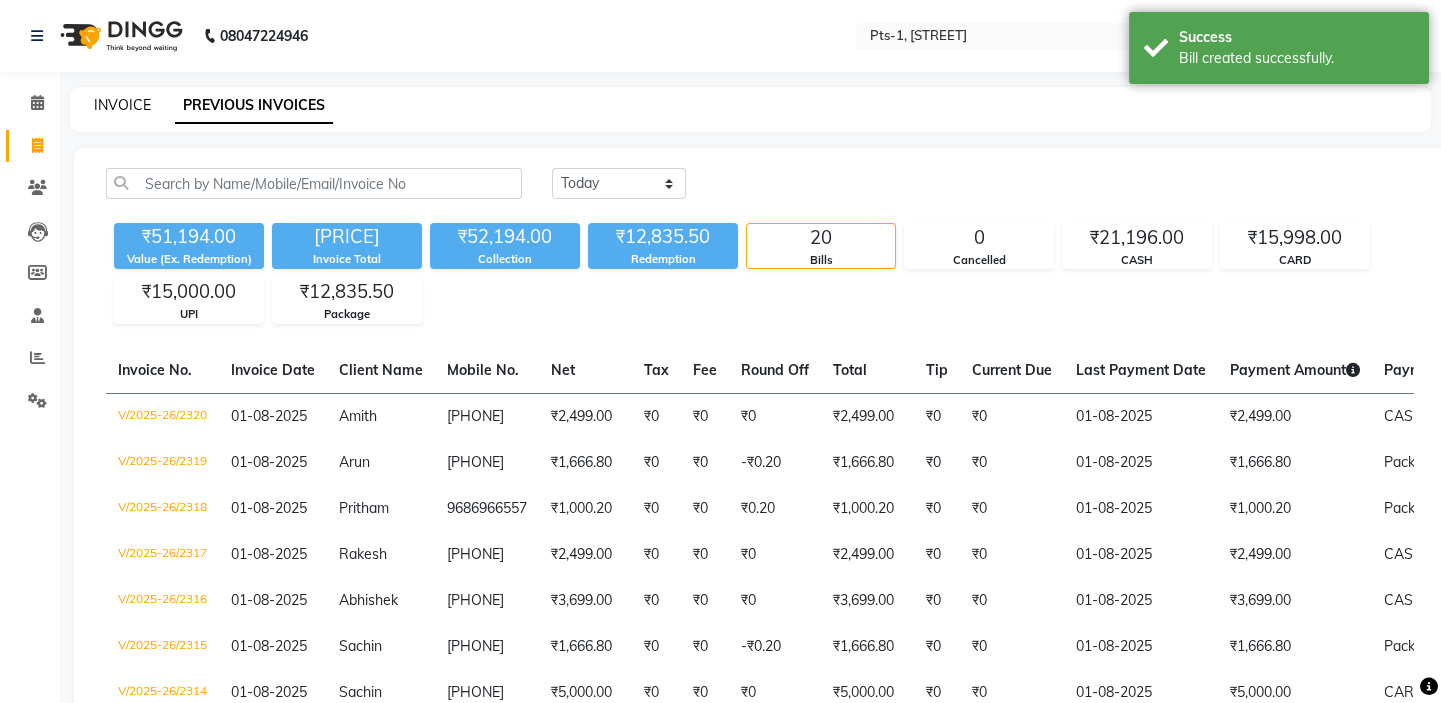 click on "INVOICE" 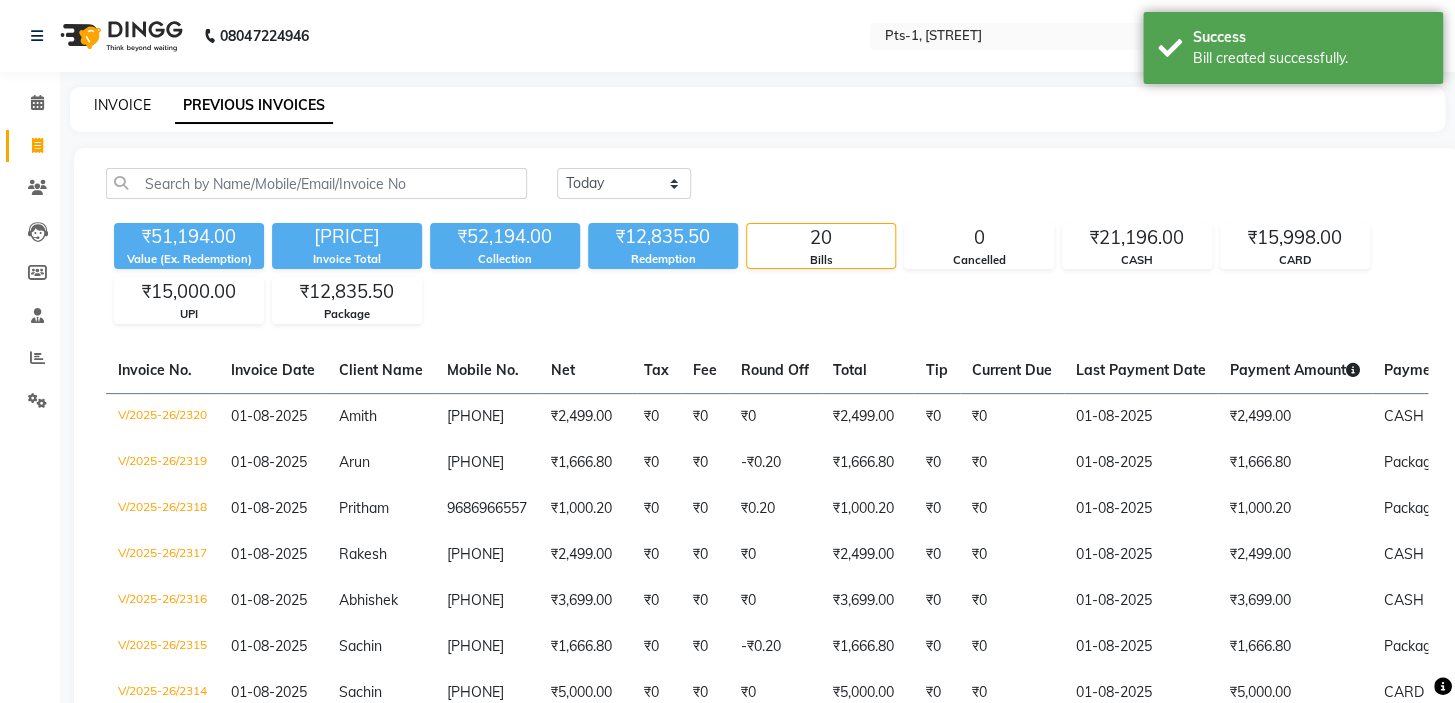 select on "5296" 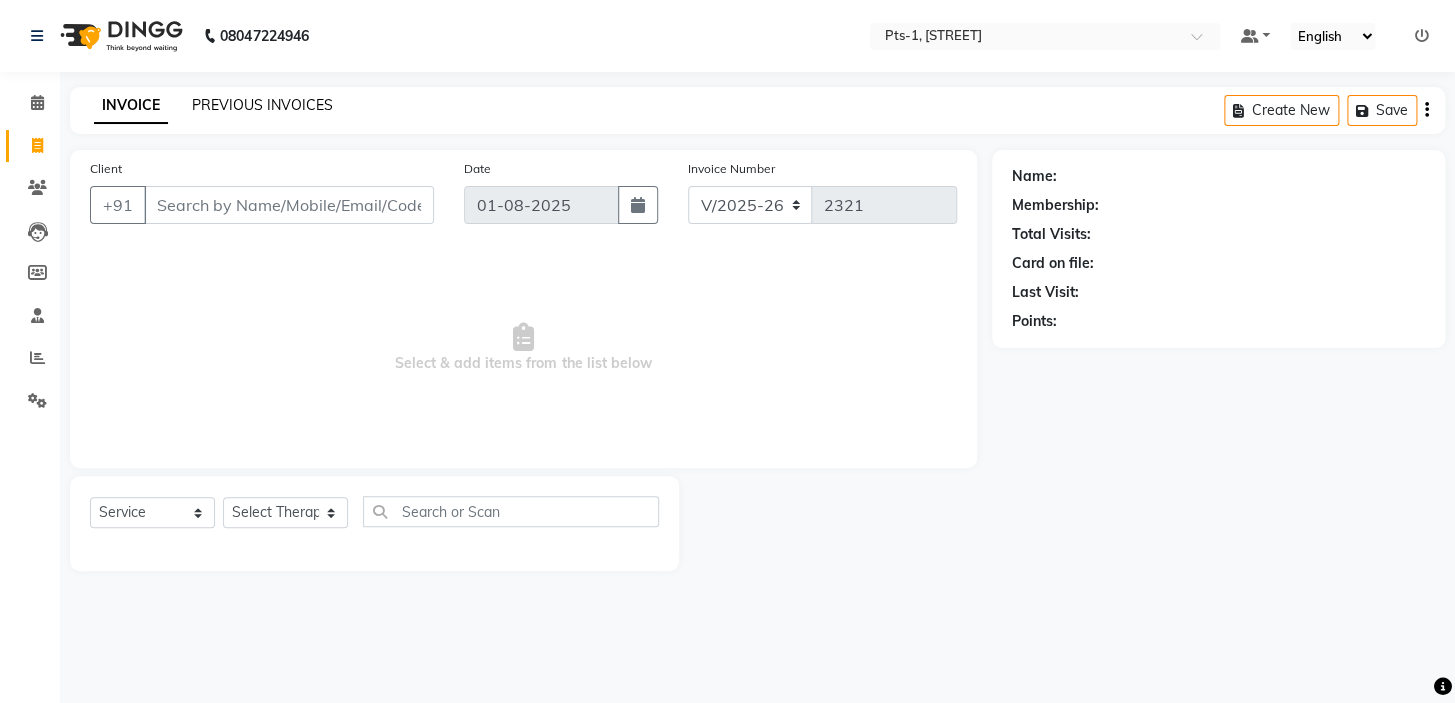 click on "PREVIOUS INVOICES" 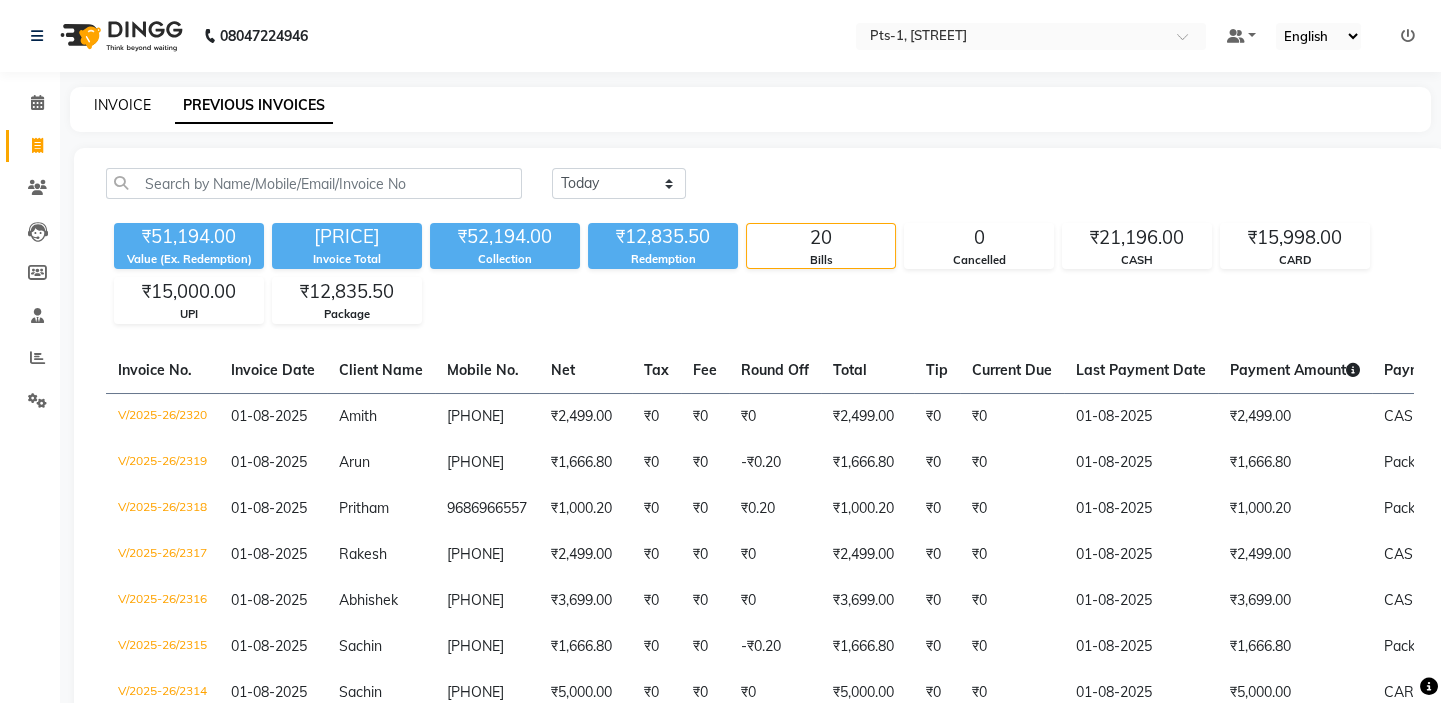 click on "INVOICE" 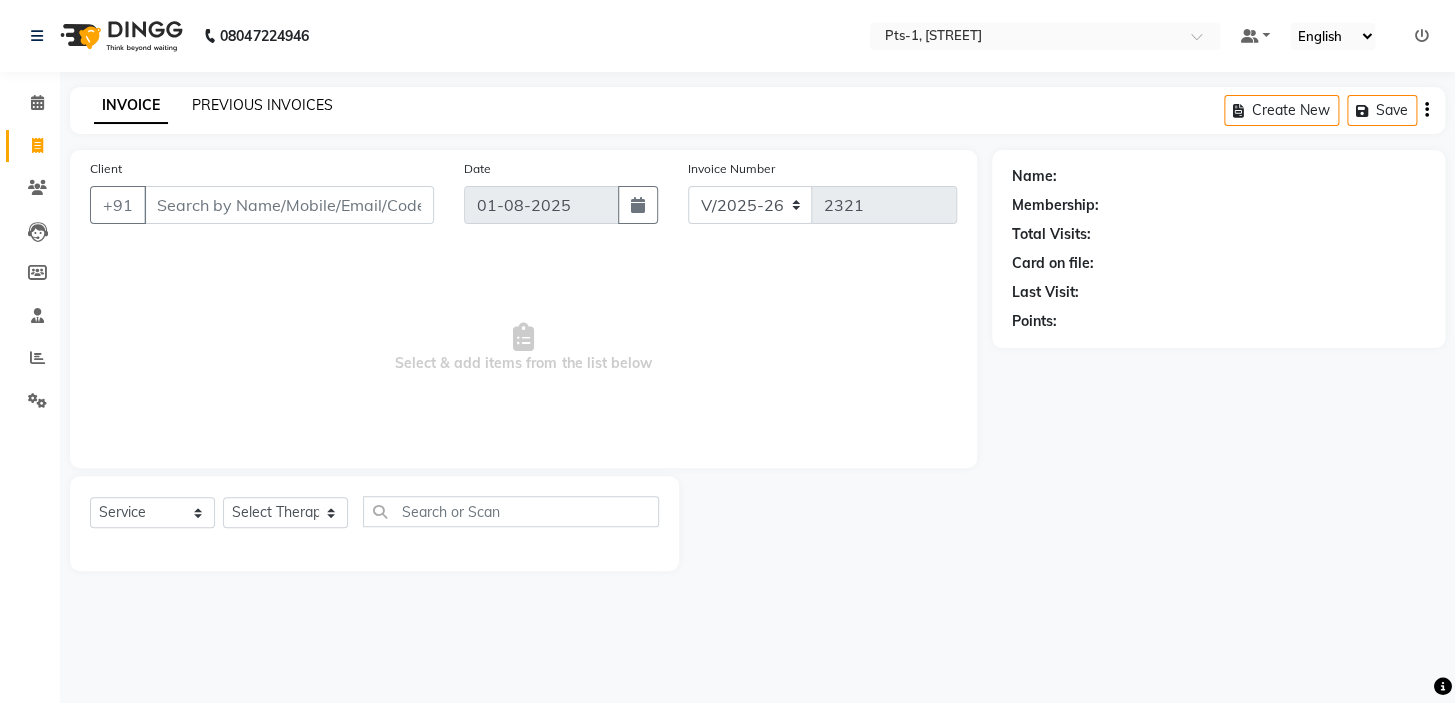 click on "PREVIOUS INVOICES" 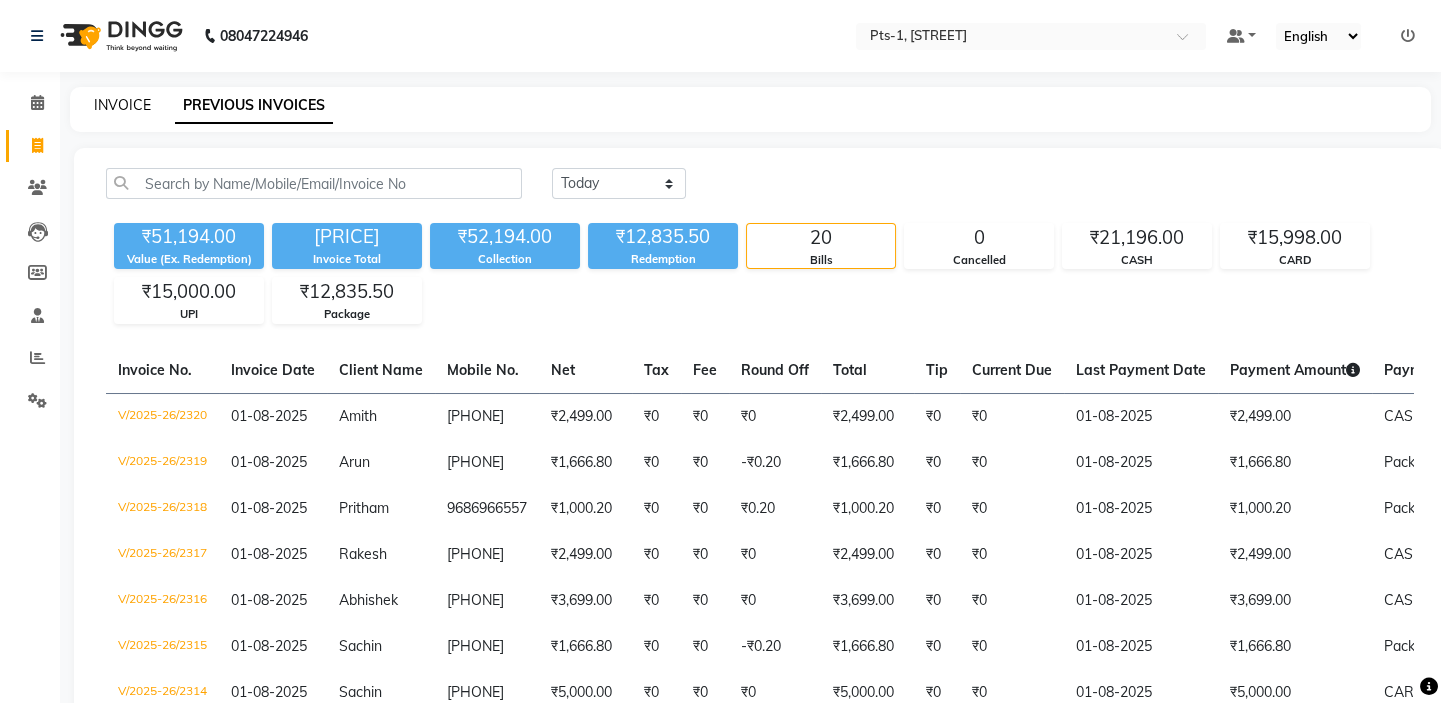click on "INVOICE" 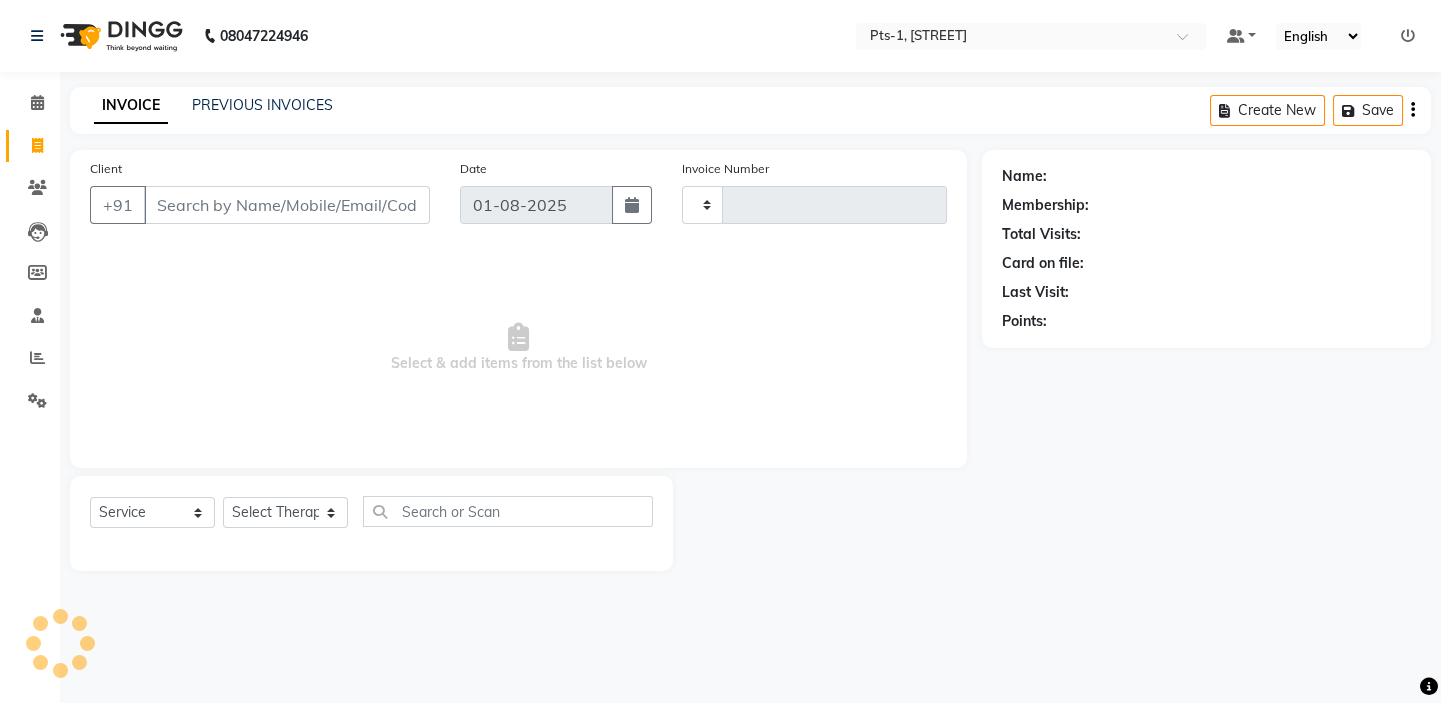 type on "2321" 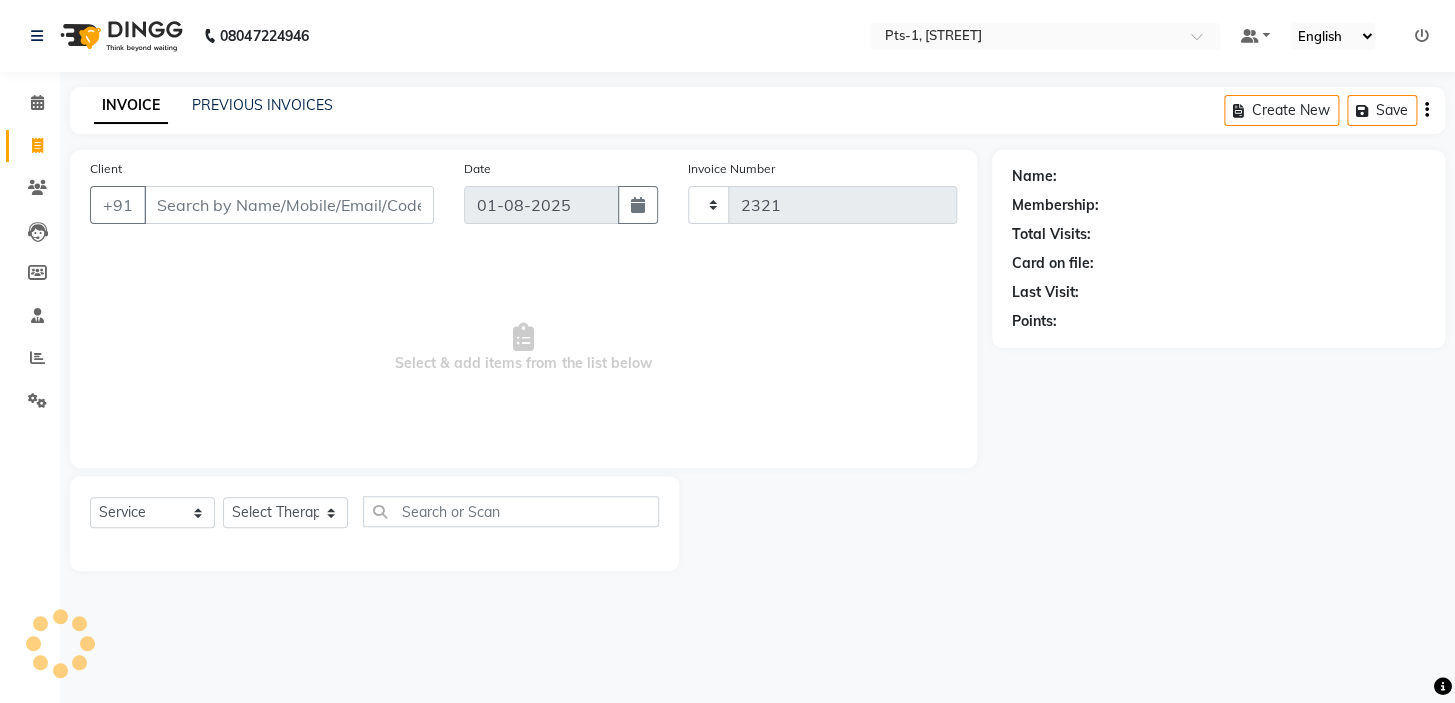 select on "5296" 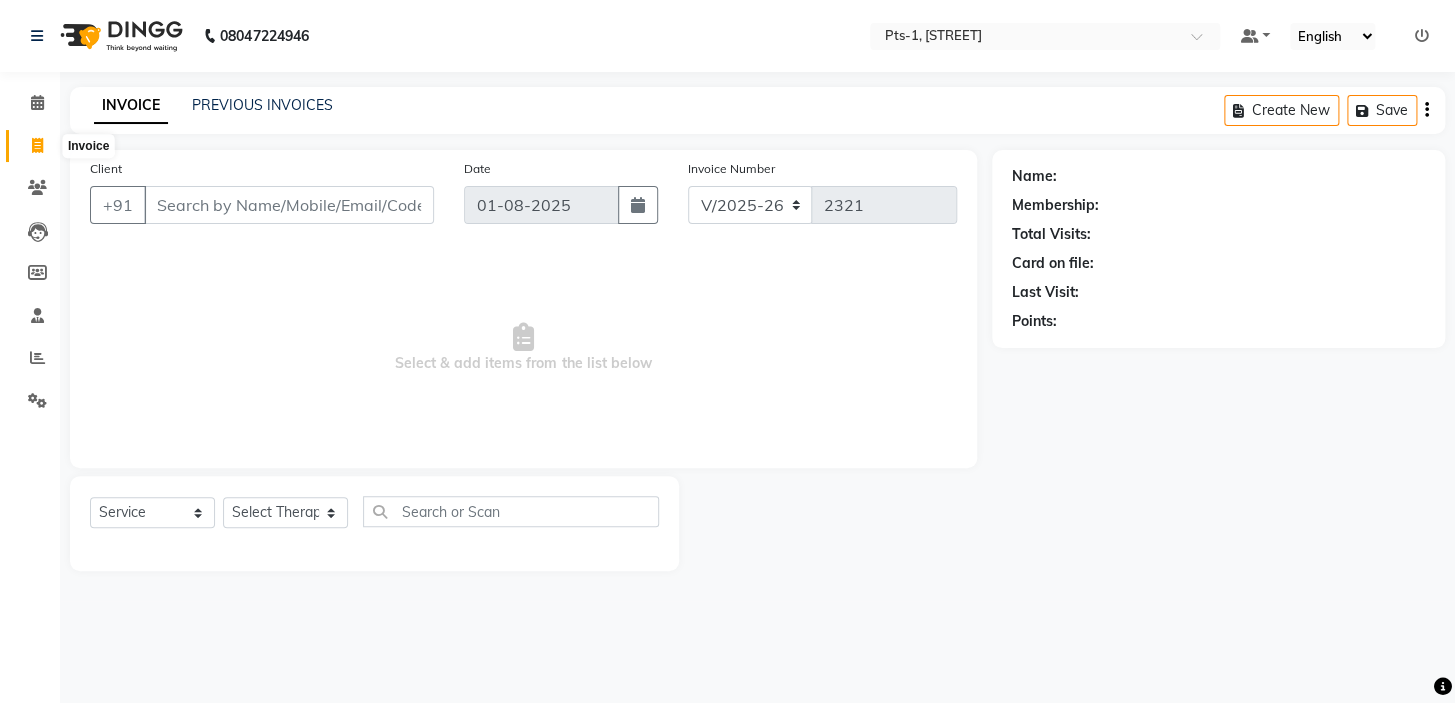 click 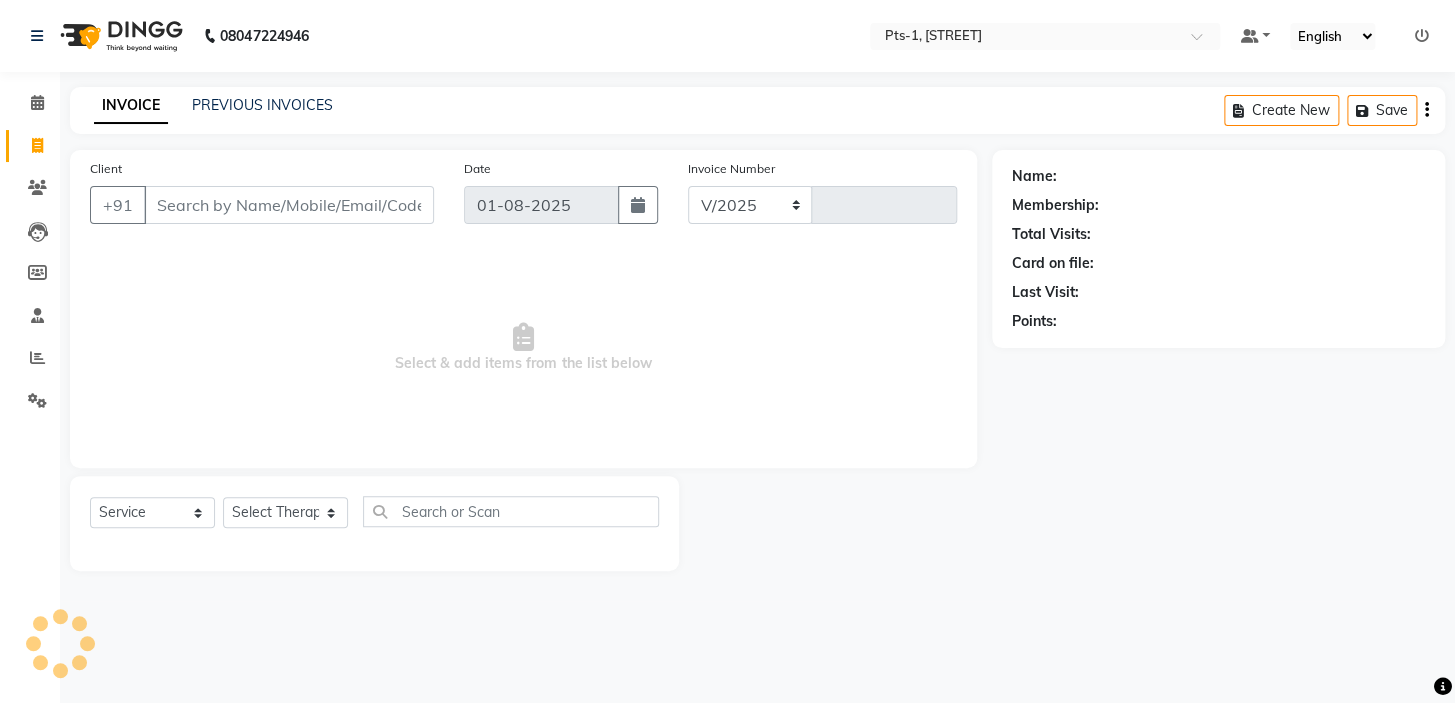 select on "5296" 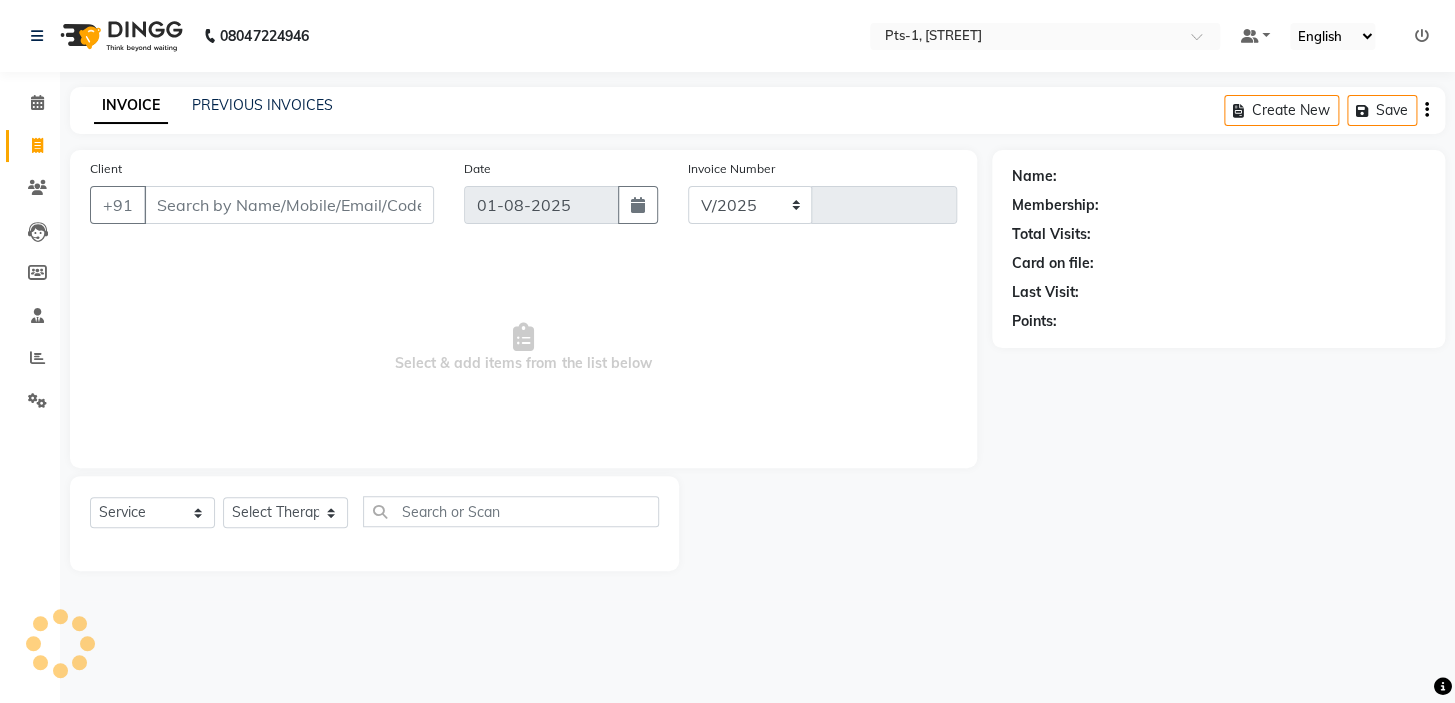 type on "2321" 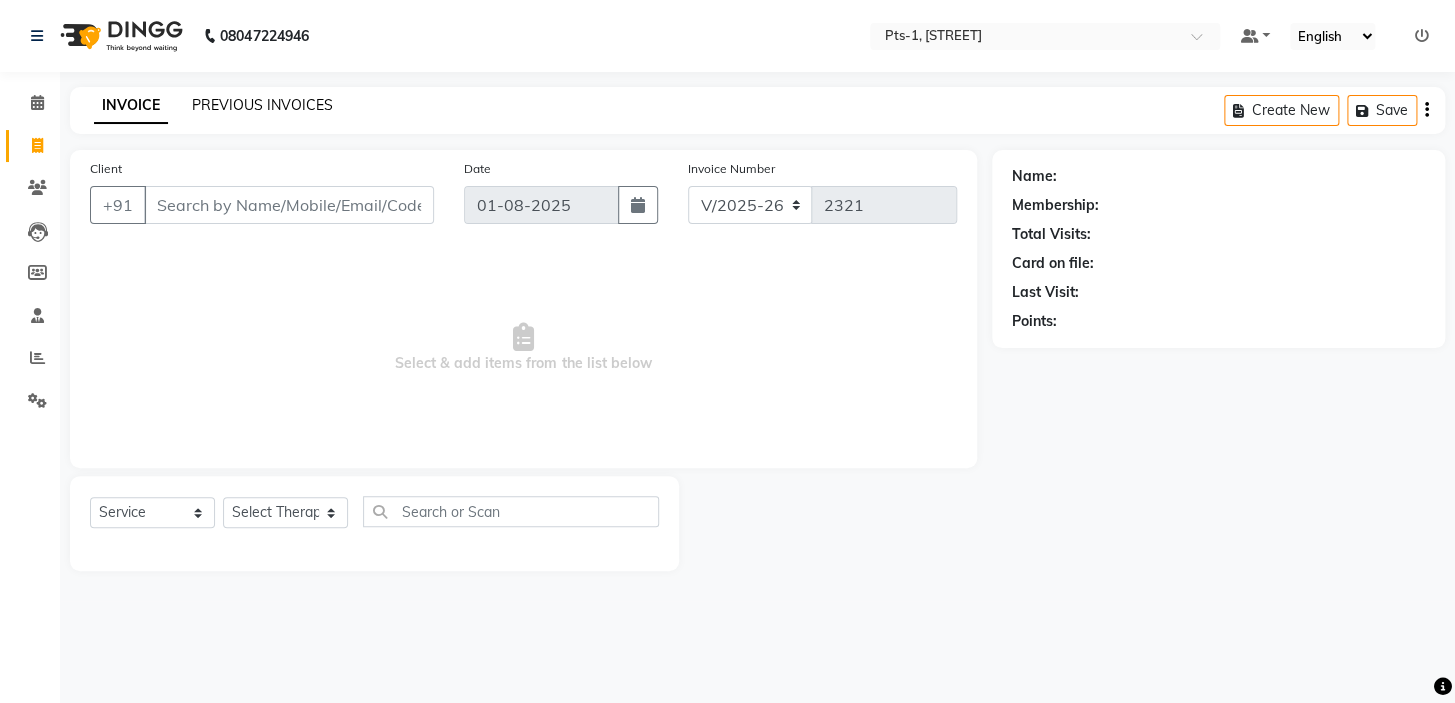 click on "PREVIOUS INVOICES" 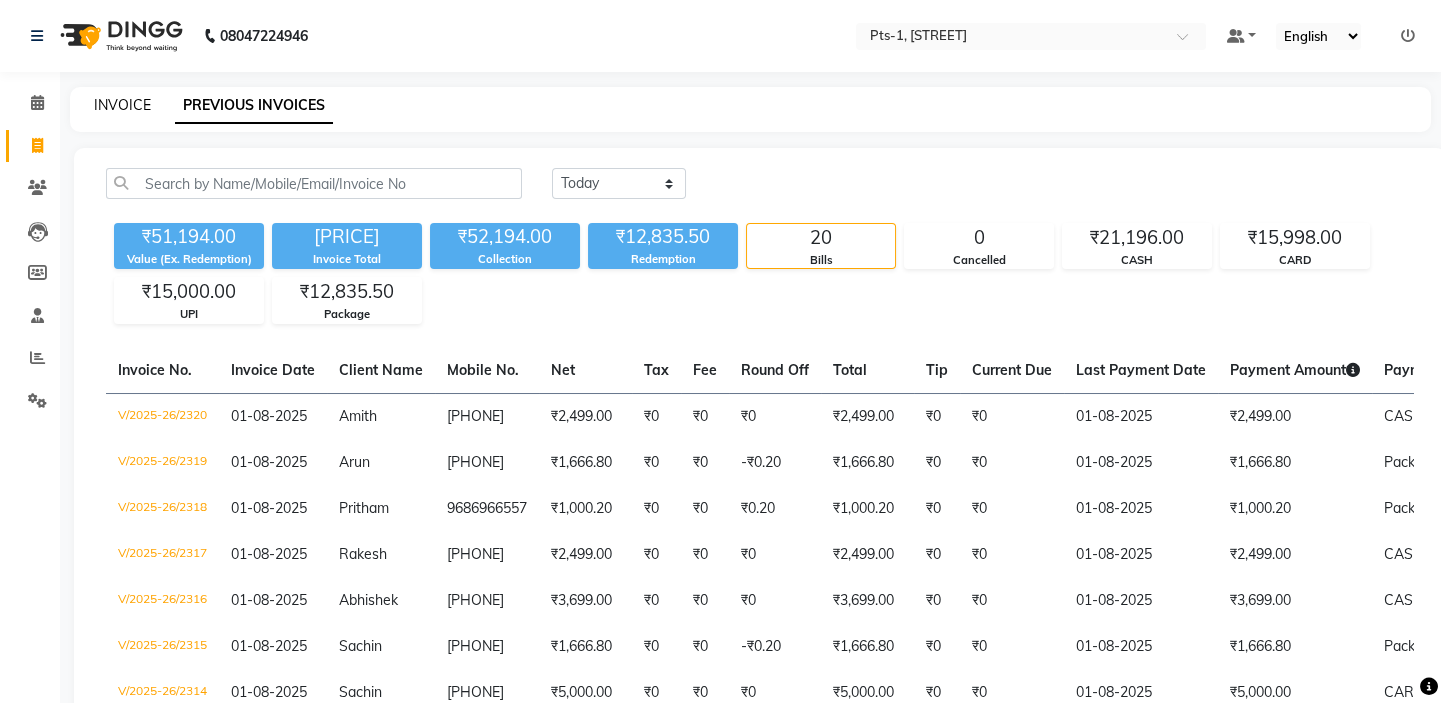 click on "INVOICE" 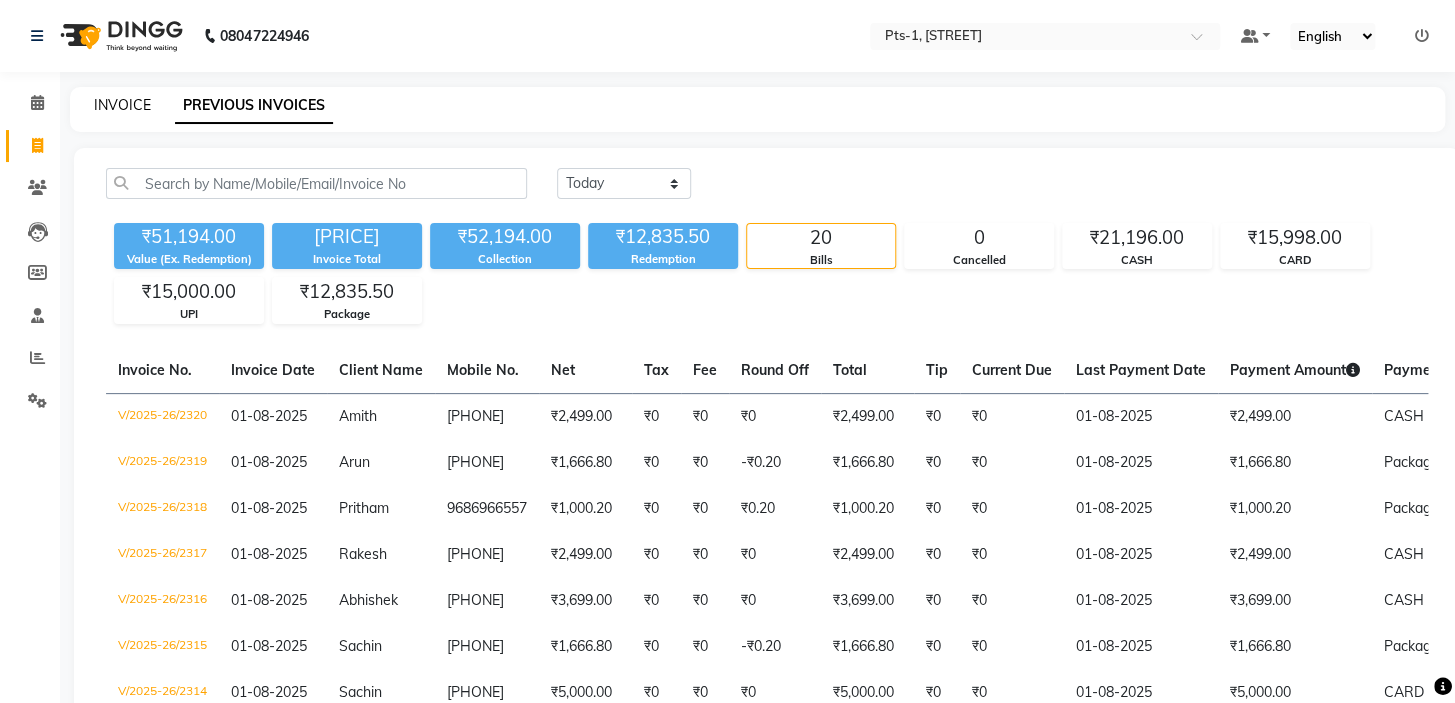 select on "5296" 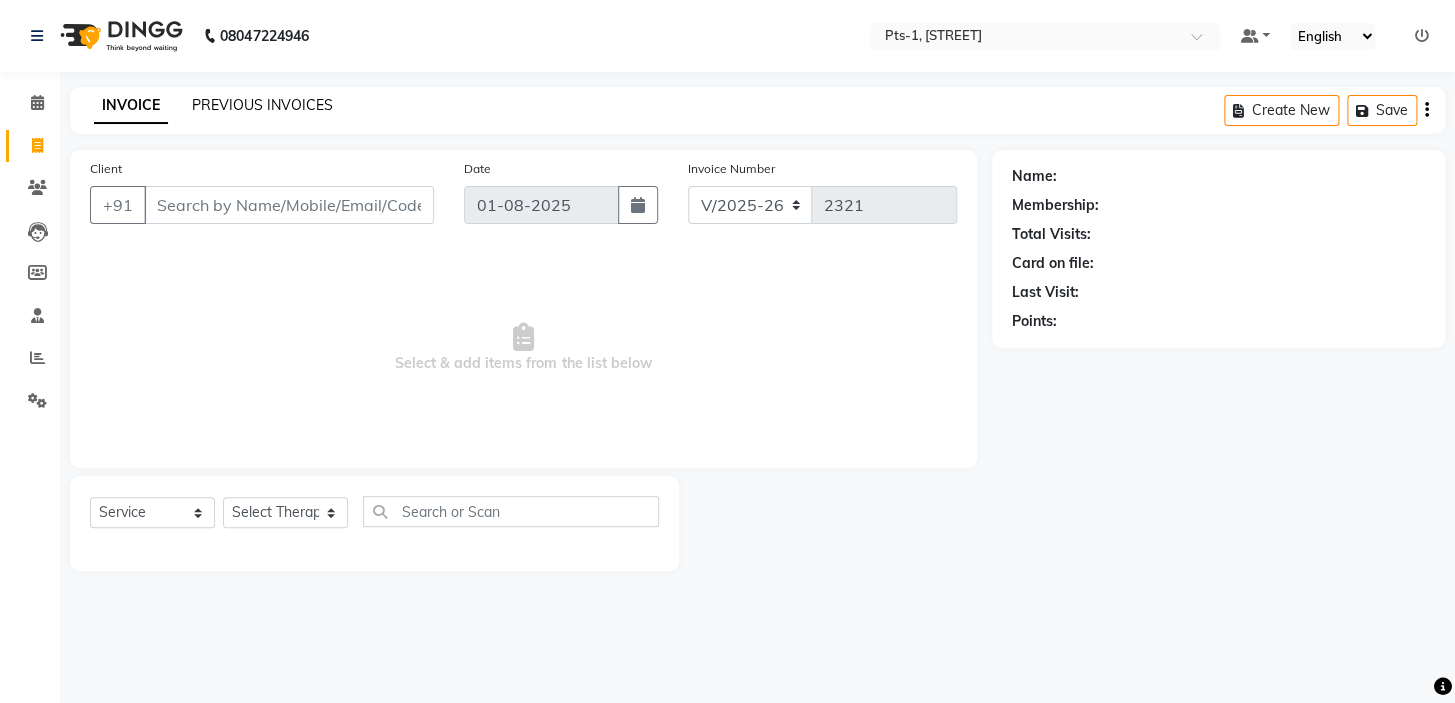 click on "PREVIOUS INVOICES" 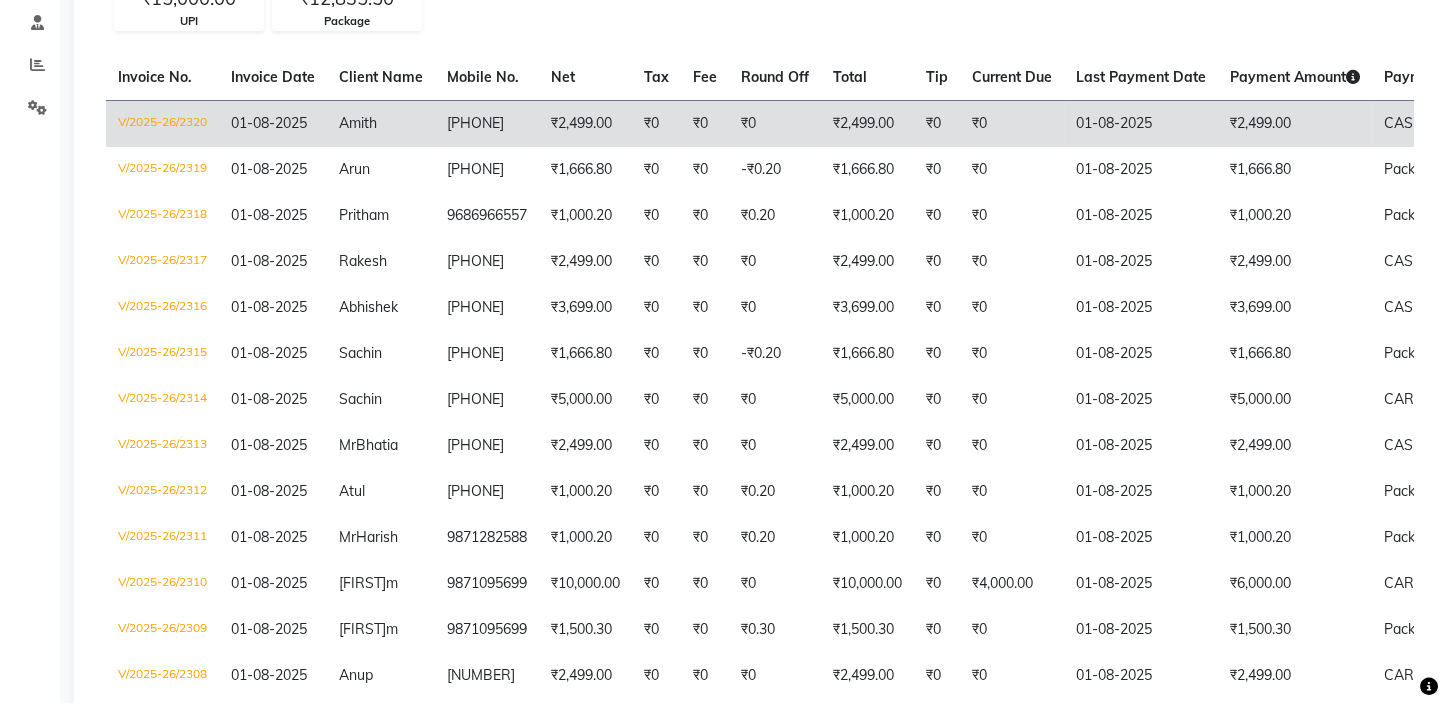 scroll, scrollTop: 0, scrollLeft: 0, axis: both 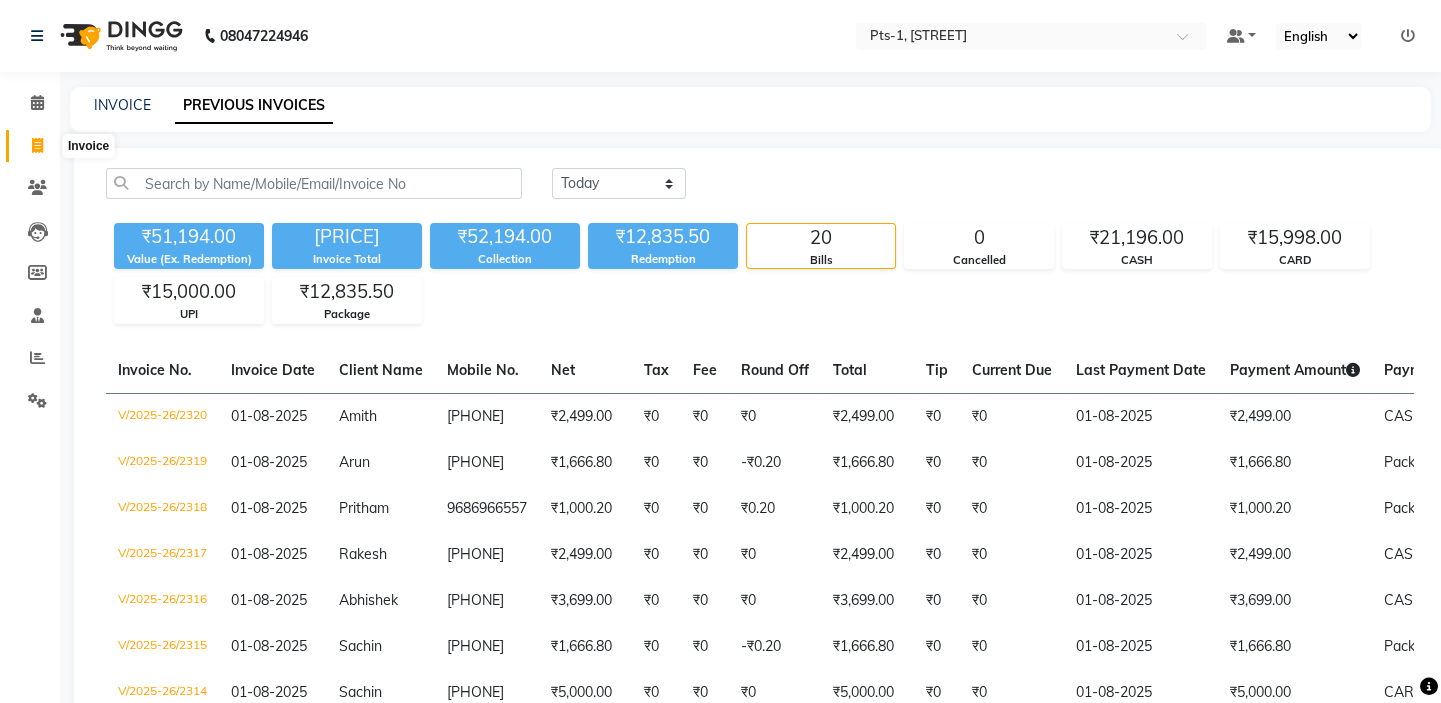 click 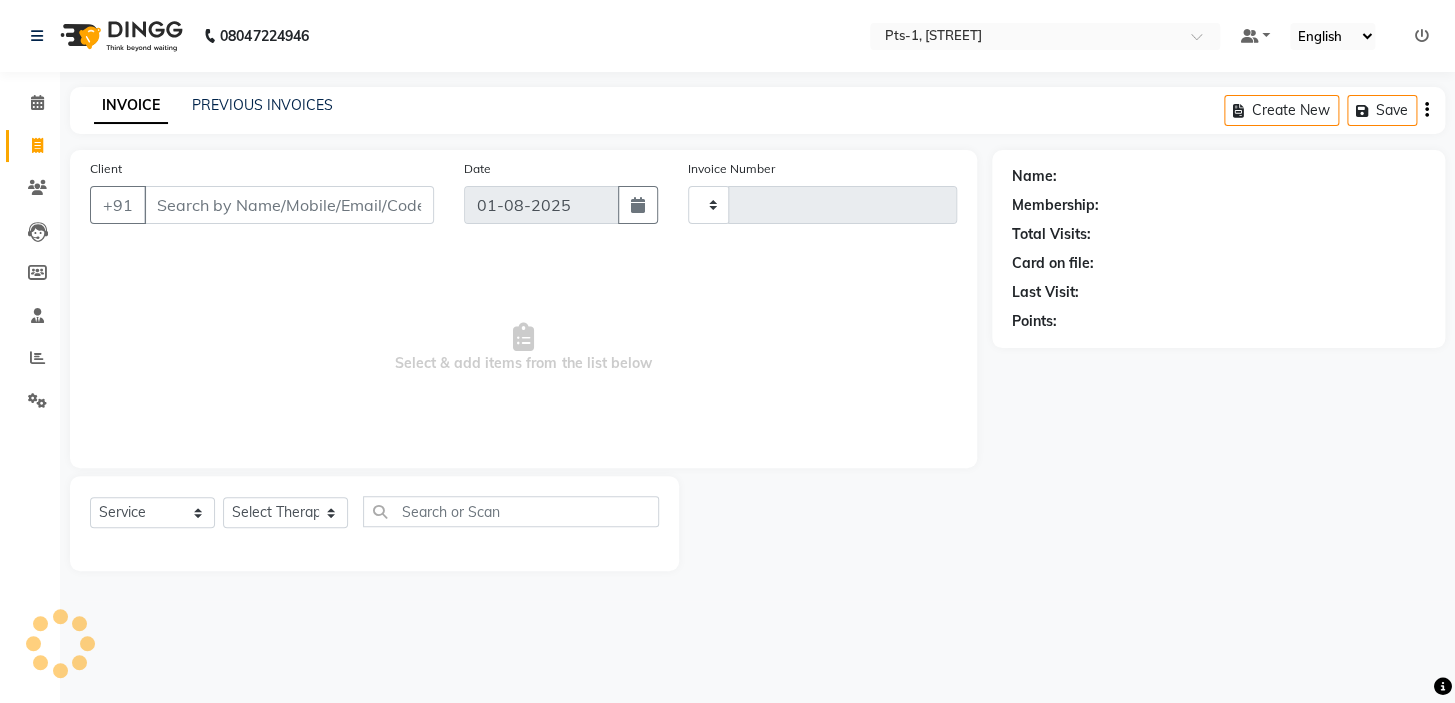 type on "2321" 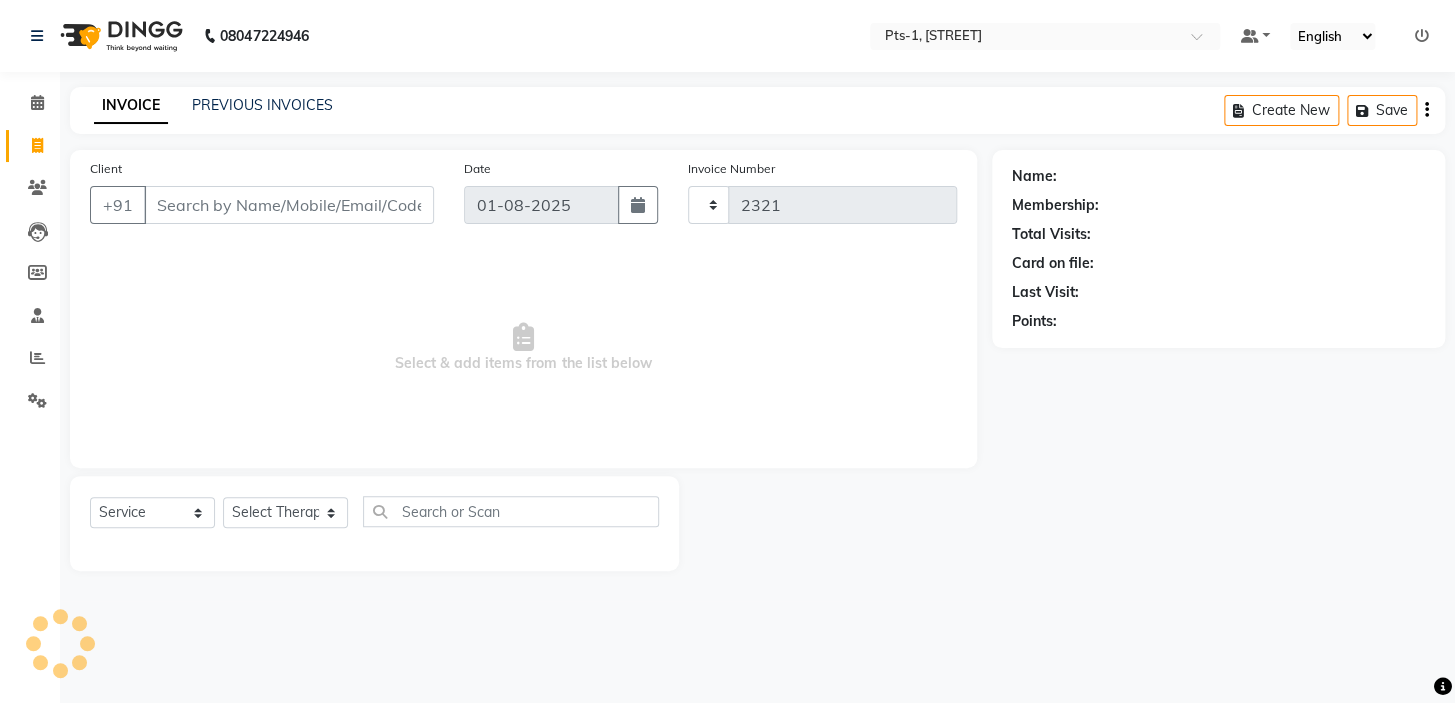 select on "5296" 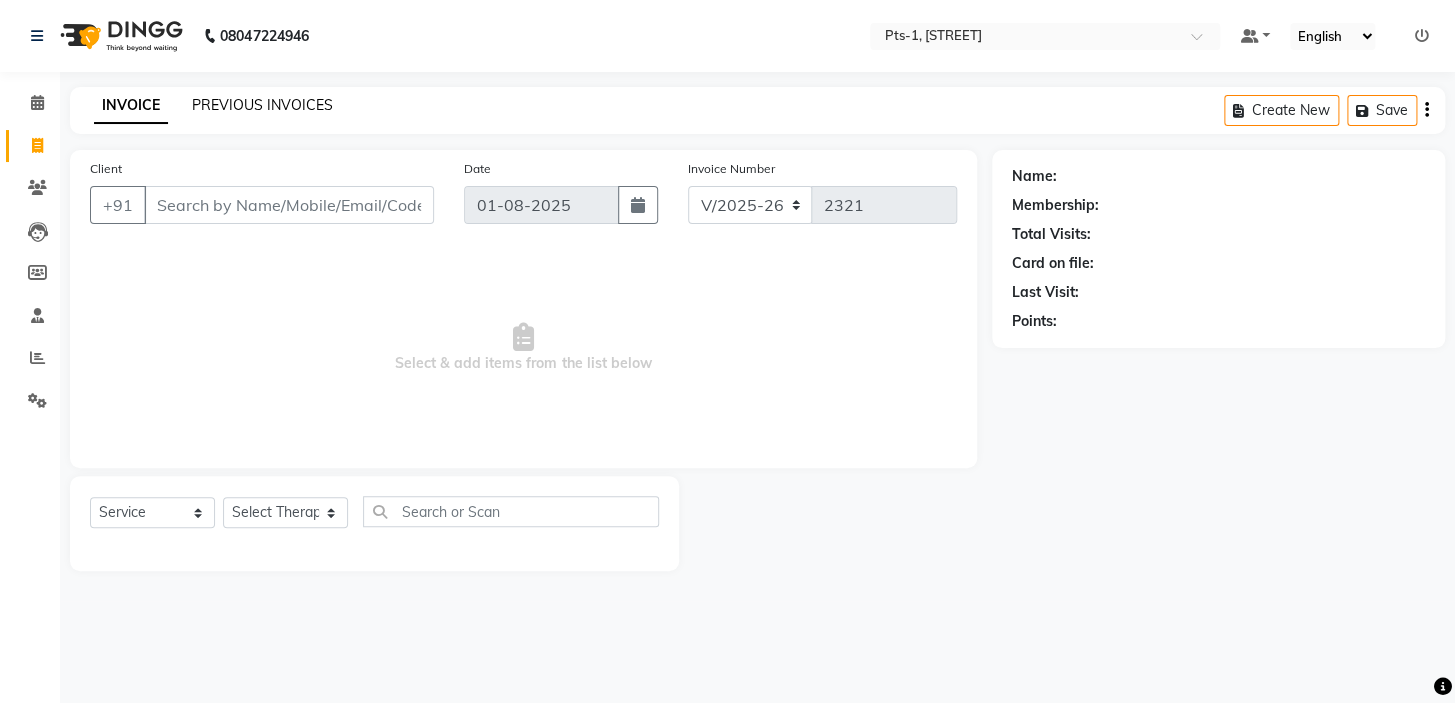 click on "PREVIOUS INVOICES" 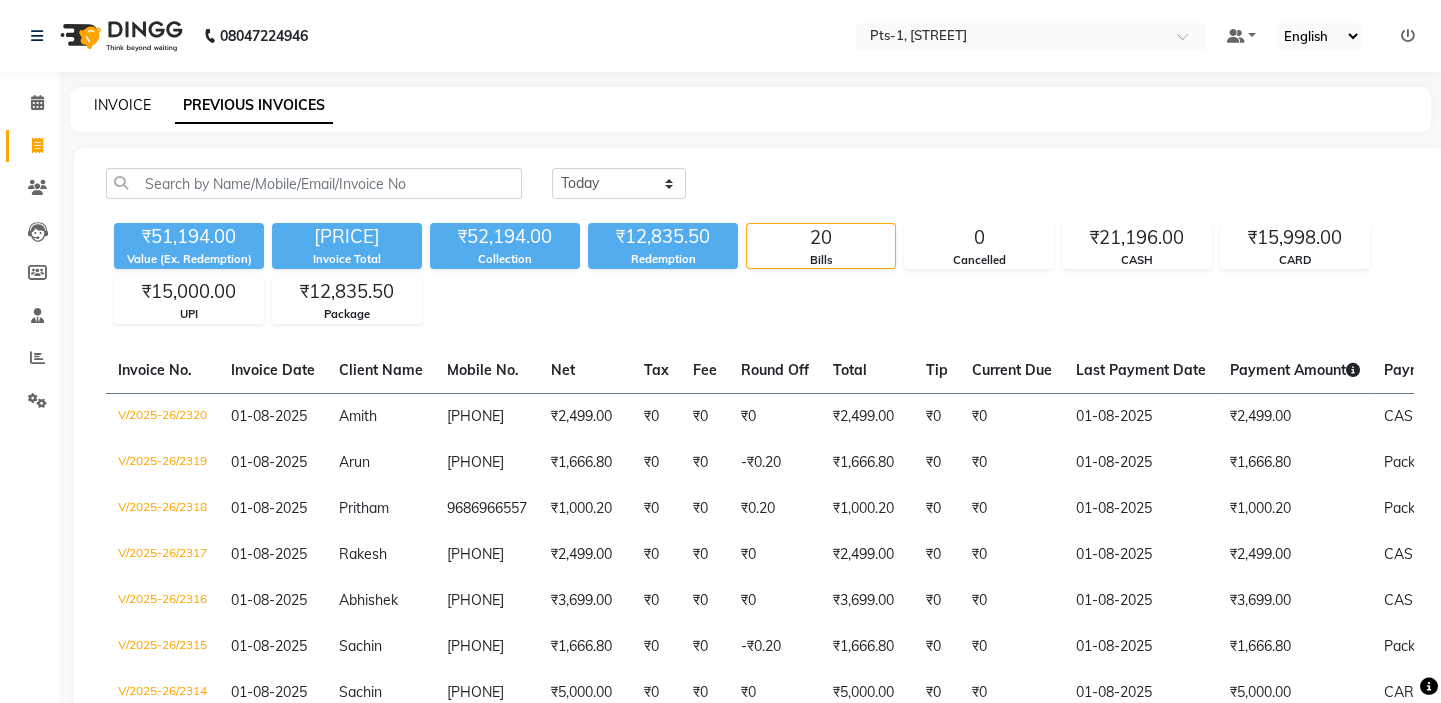 click on "INVOICE" 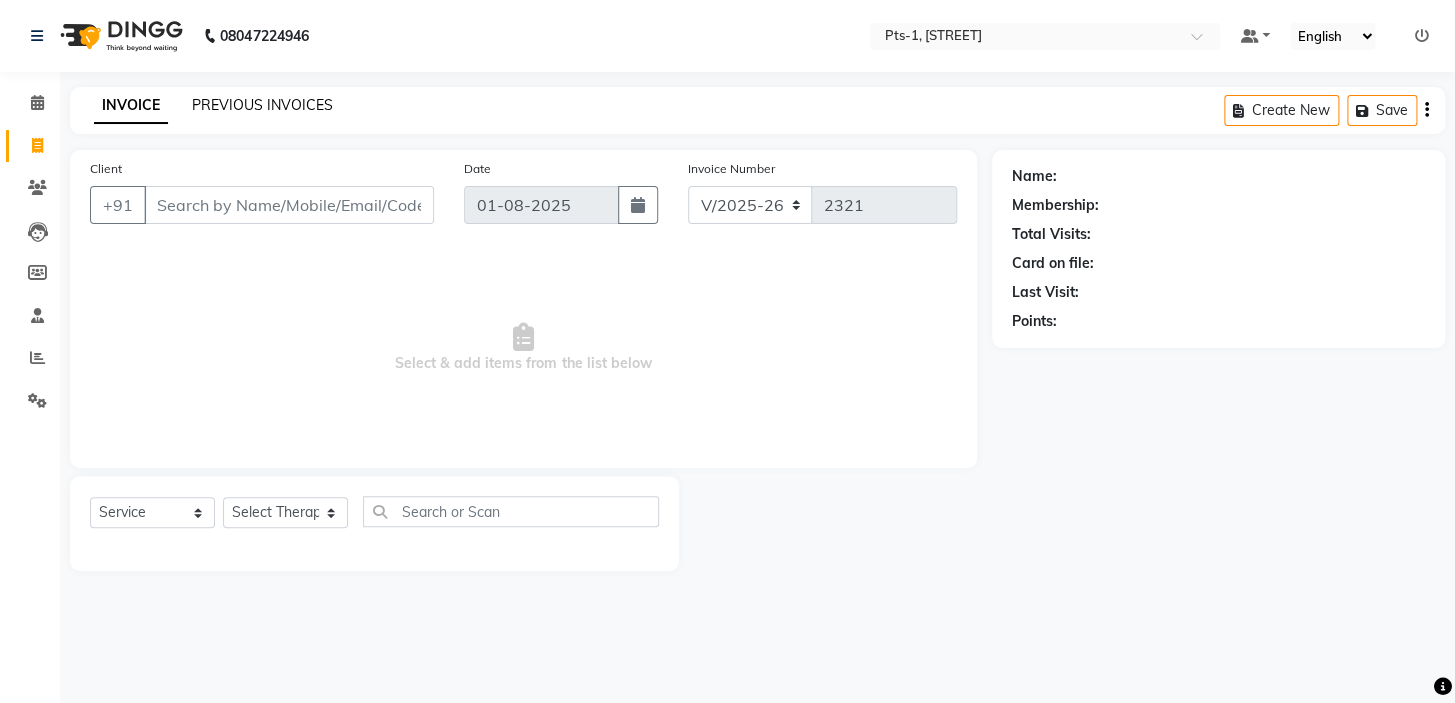 click on "PREVIOUS INVOICES" 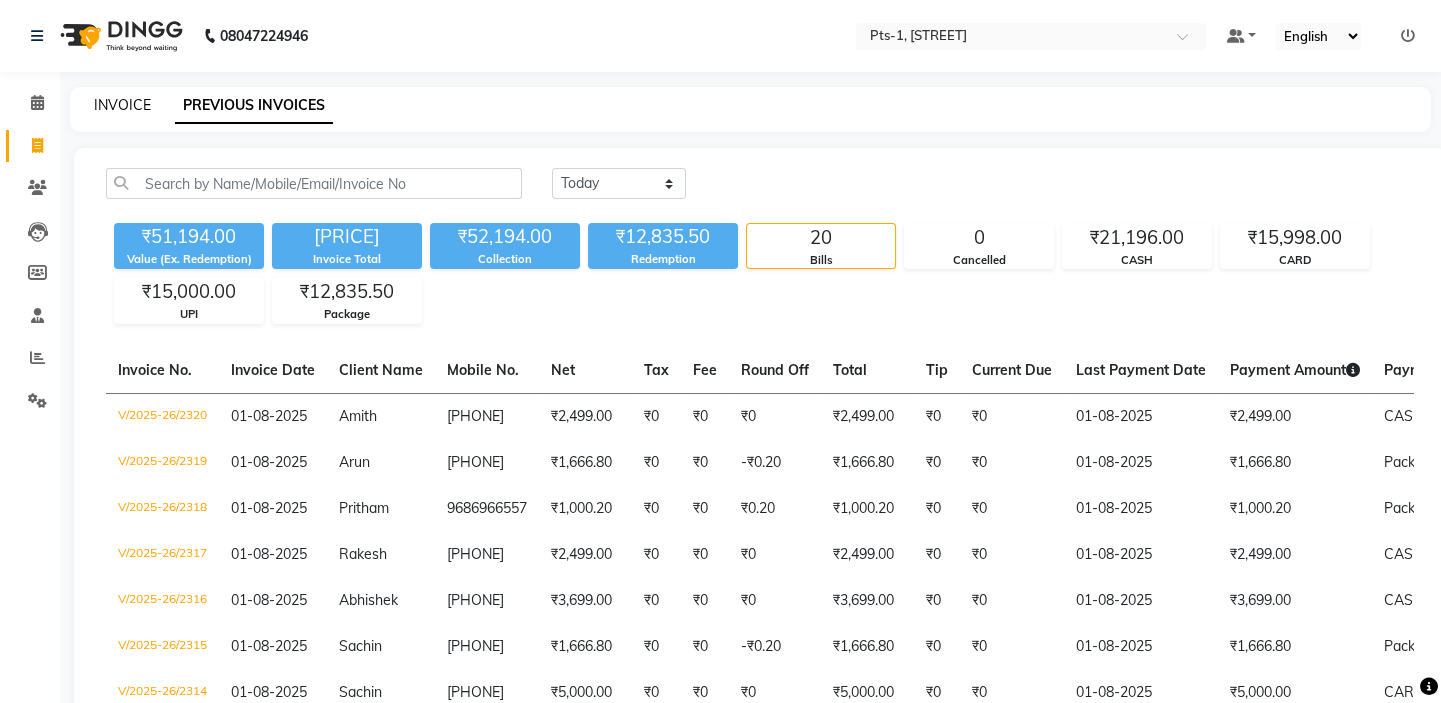 click on "INVOICE" 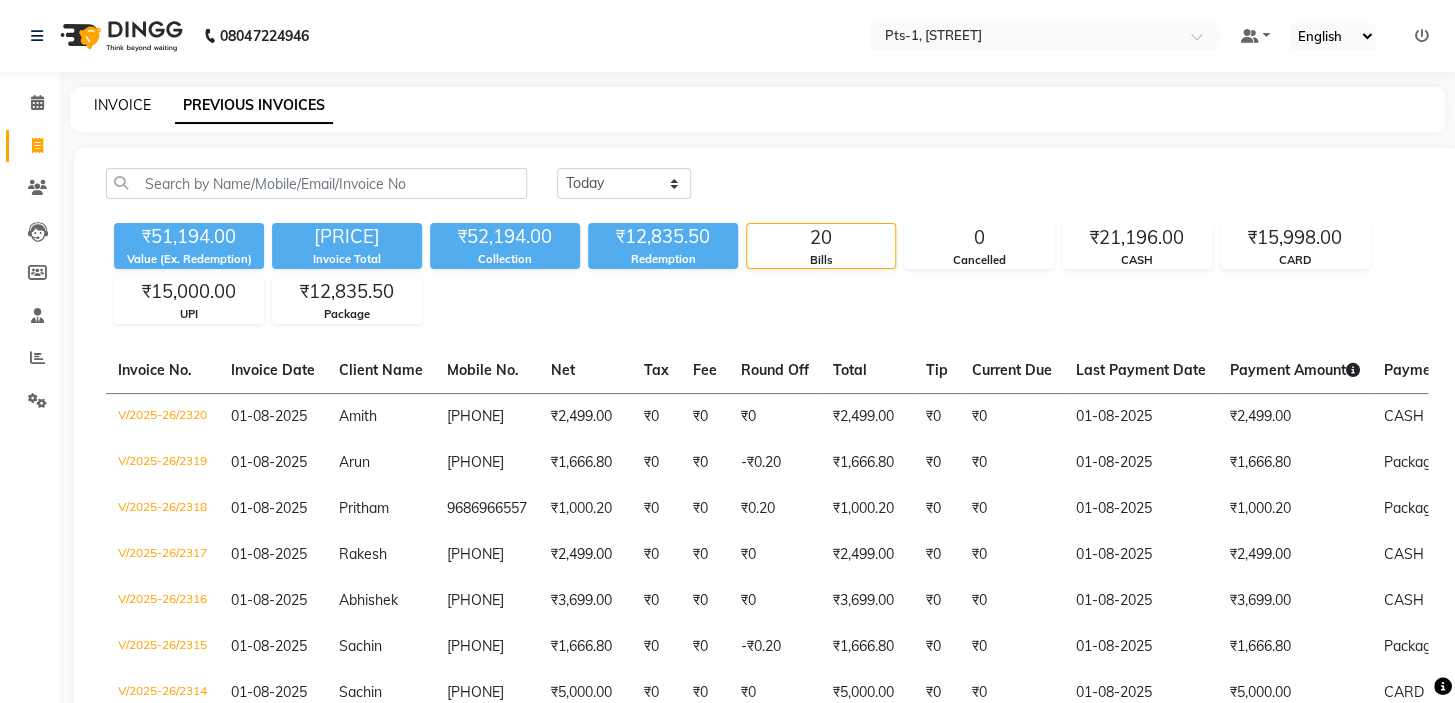 select on "5296" 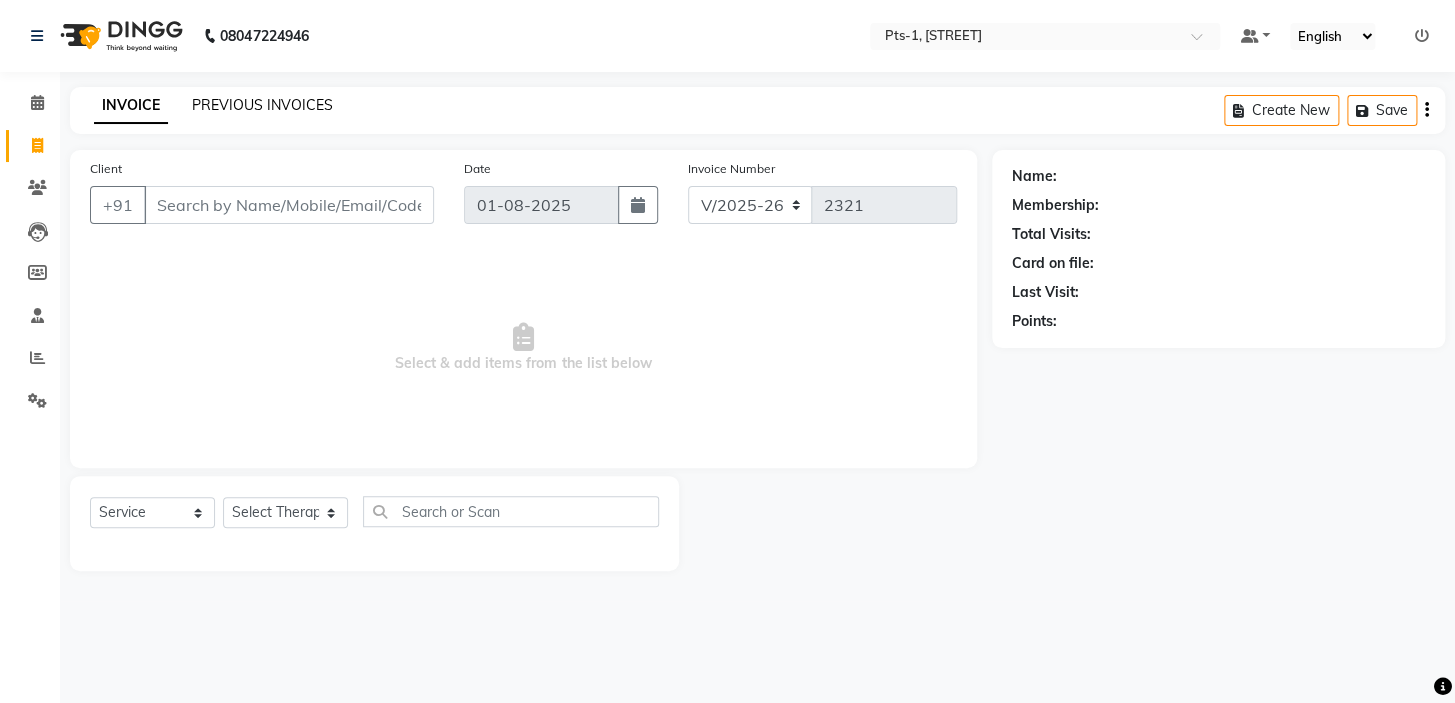 click on "PREVIOUS INVOICES" 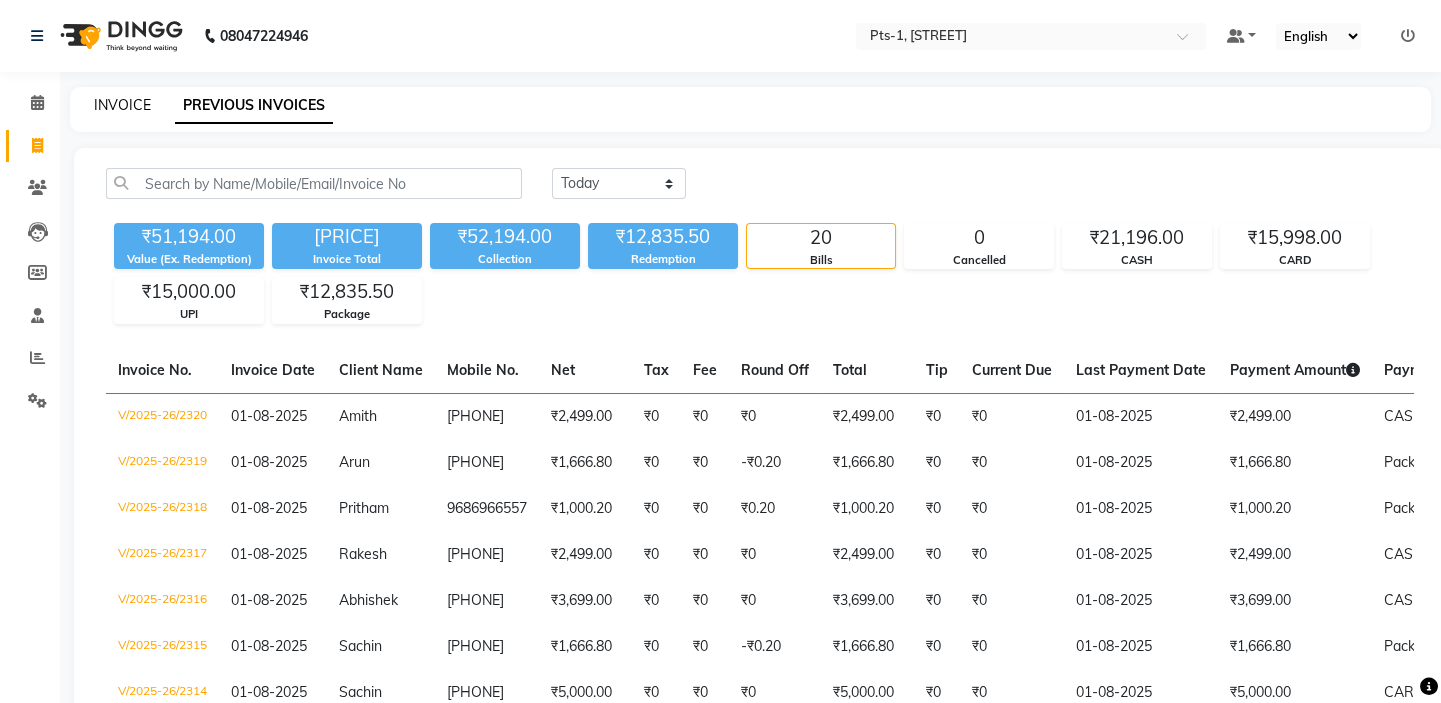 click on "INVOICE" 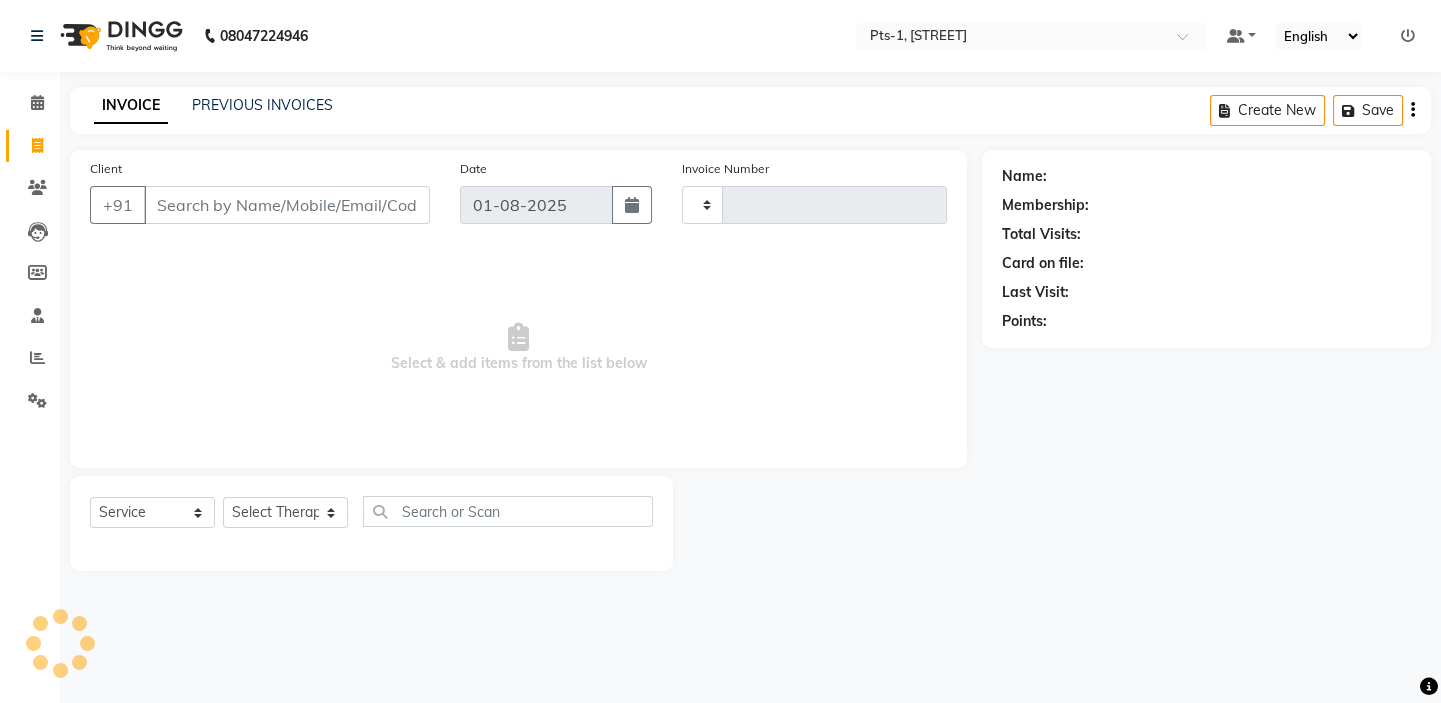 type on "2321" 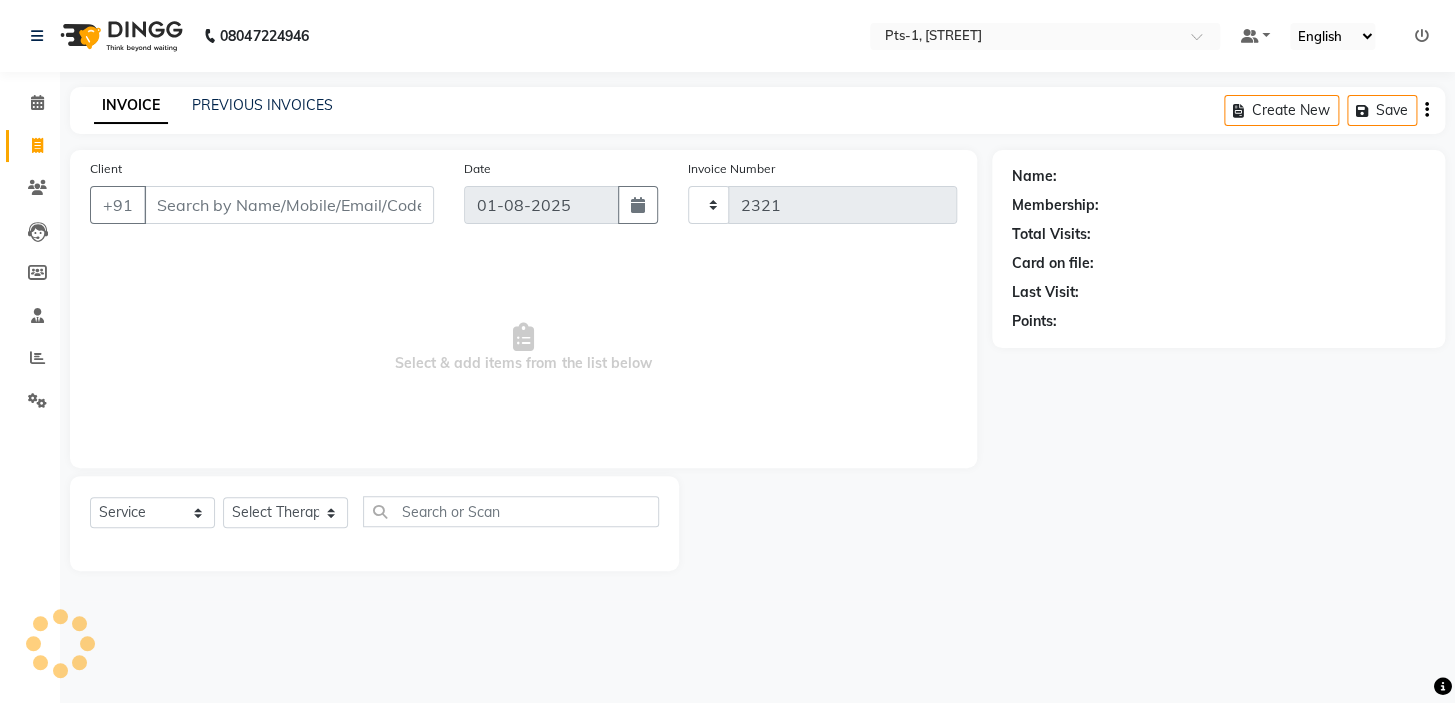 select on "5296" 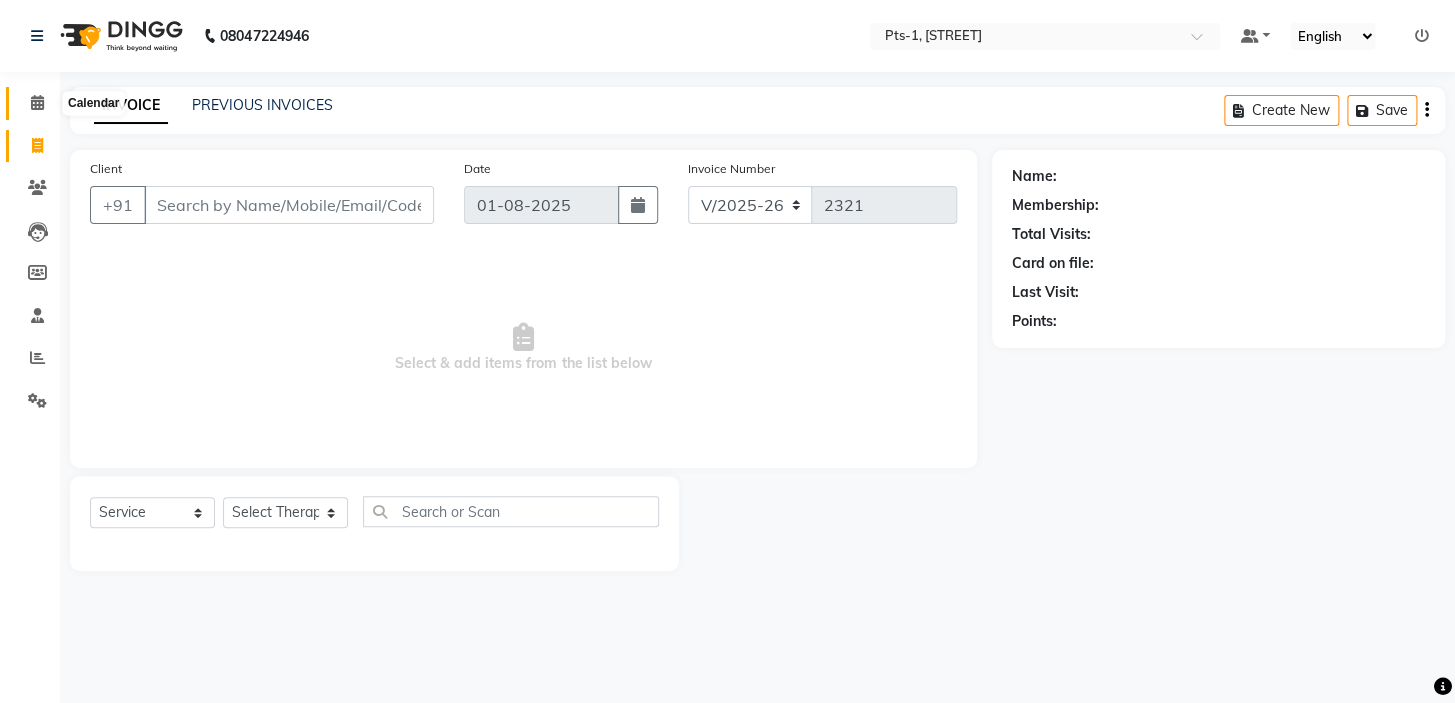 click 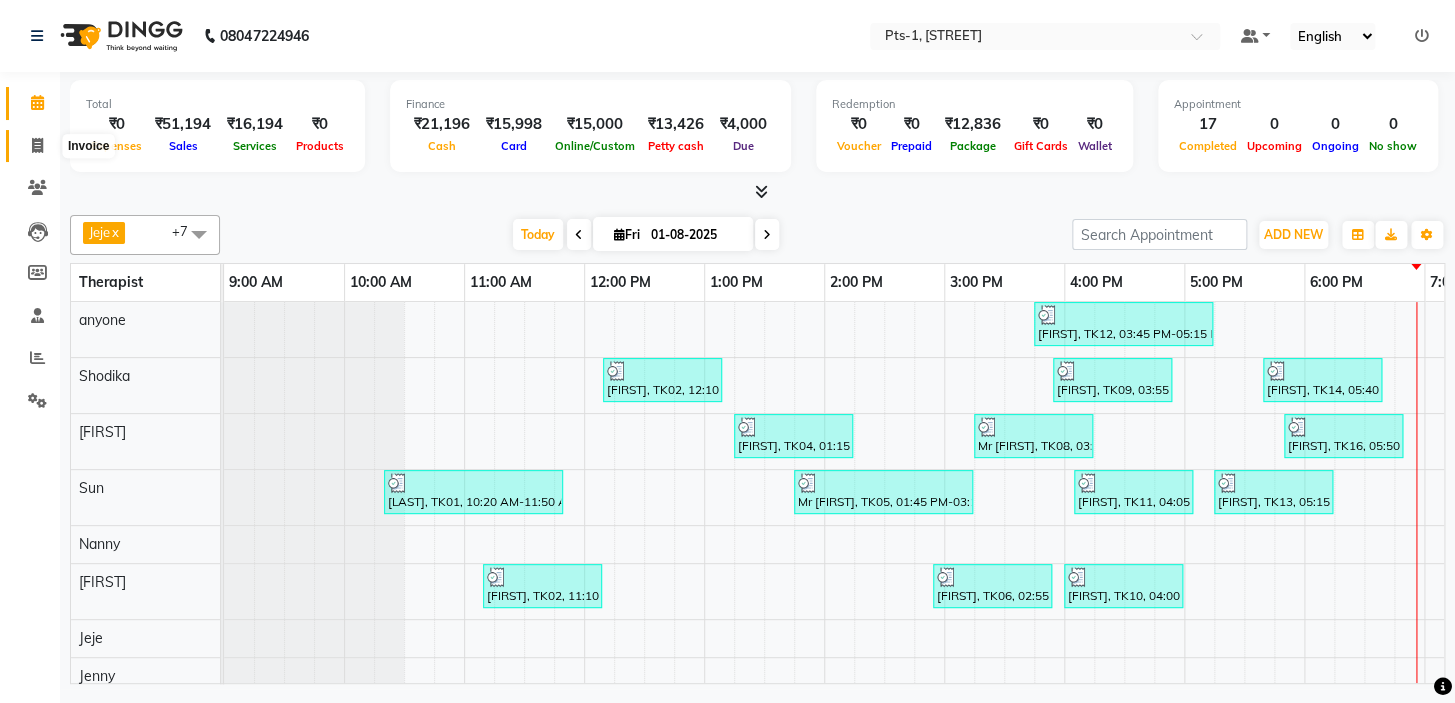 click 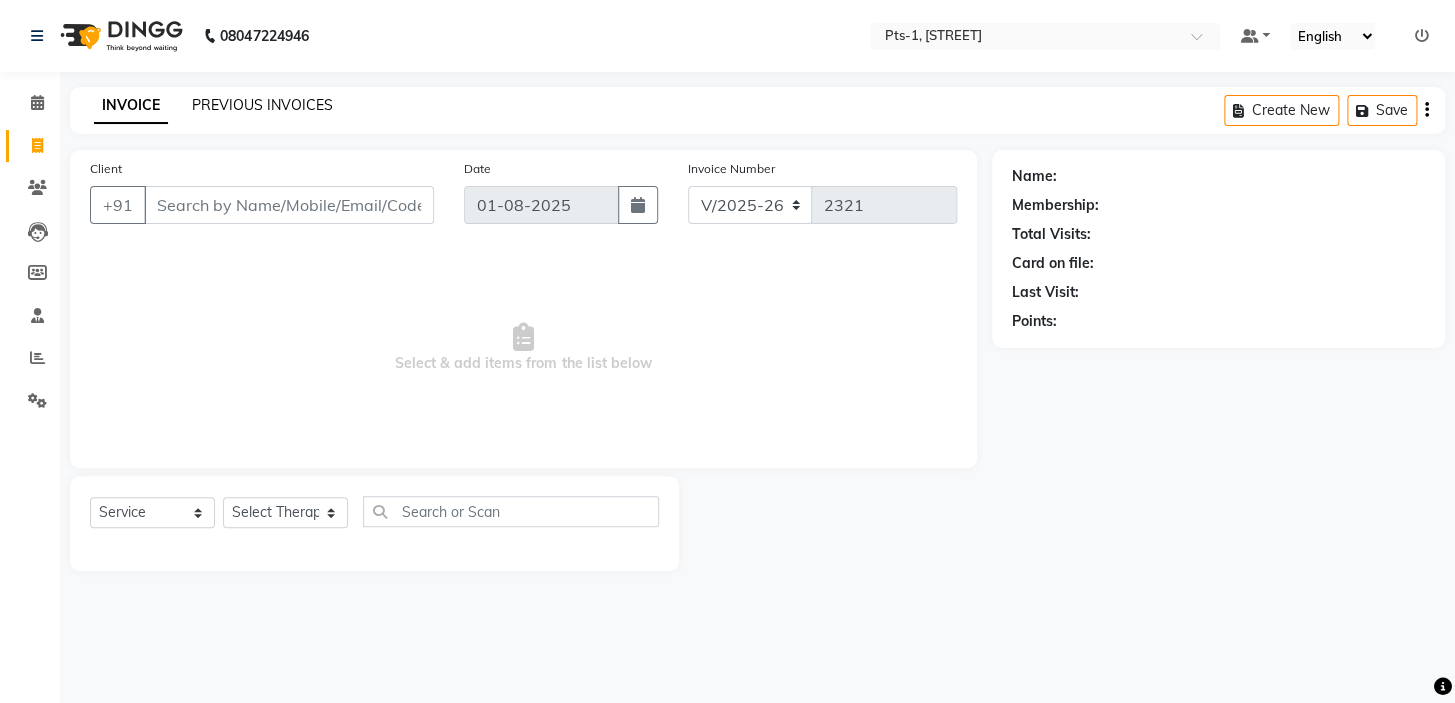 click on "PREVIOUS INVOICES" 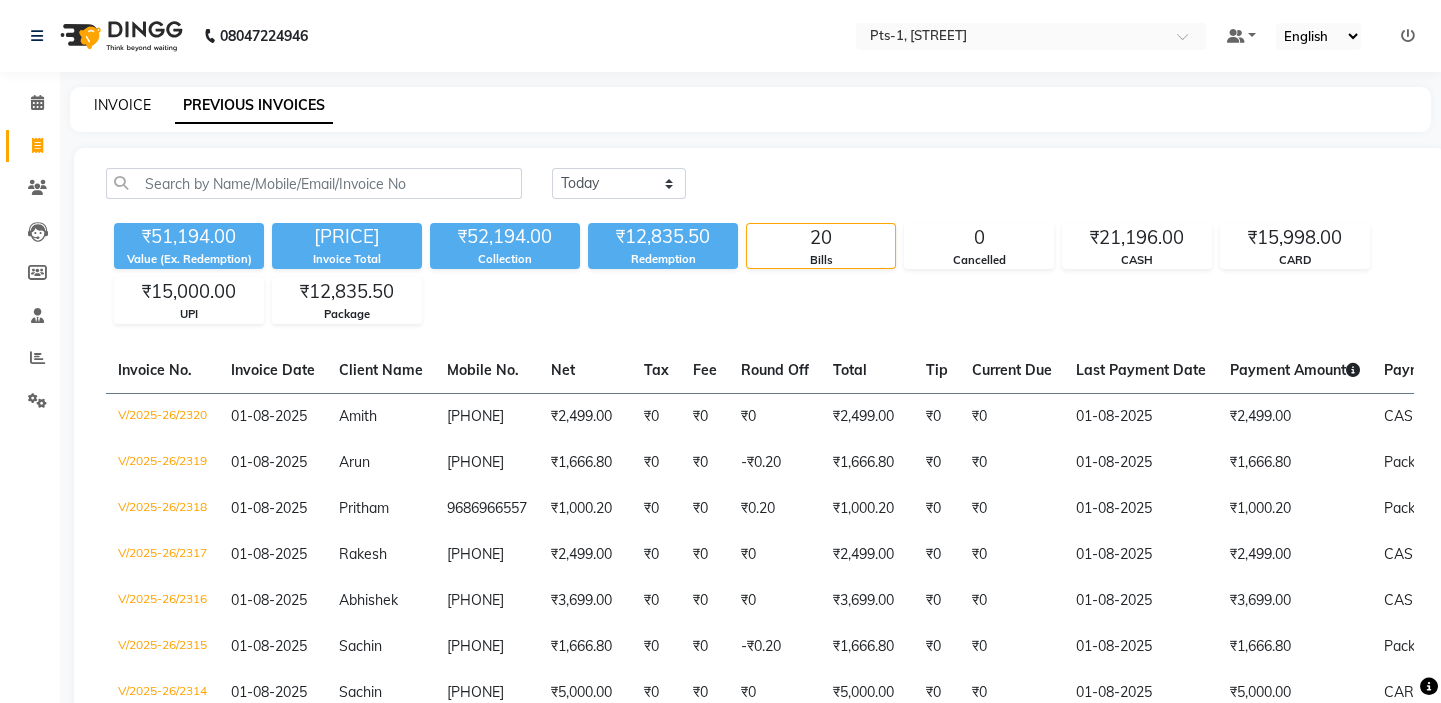 click on "INVOICE" 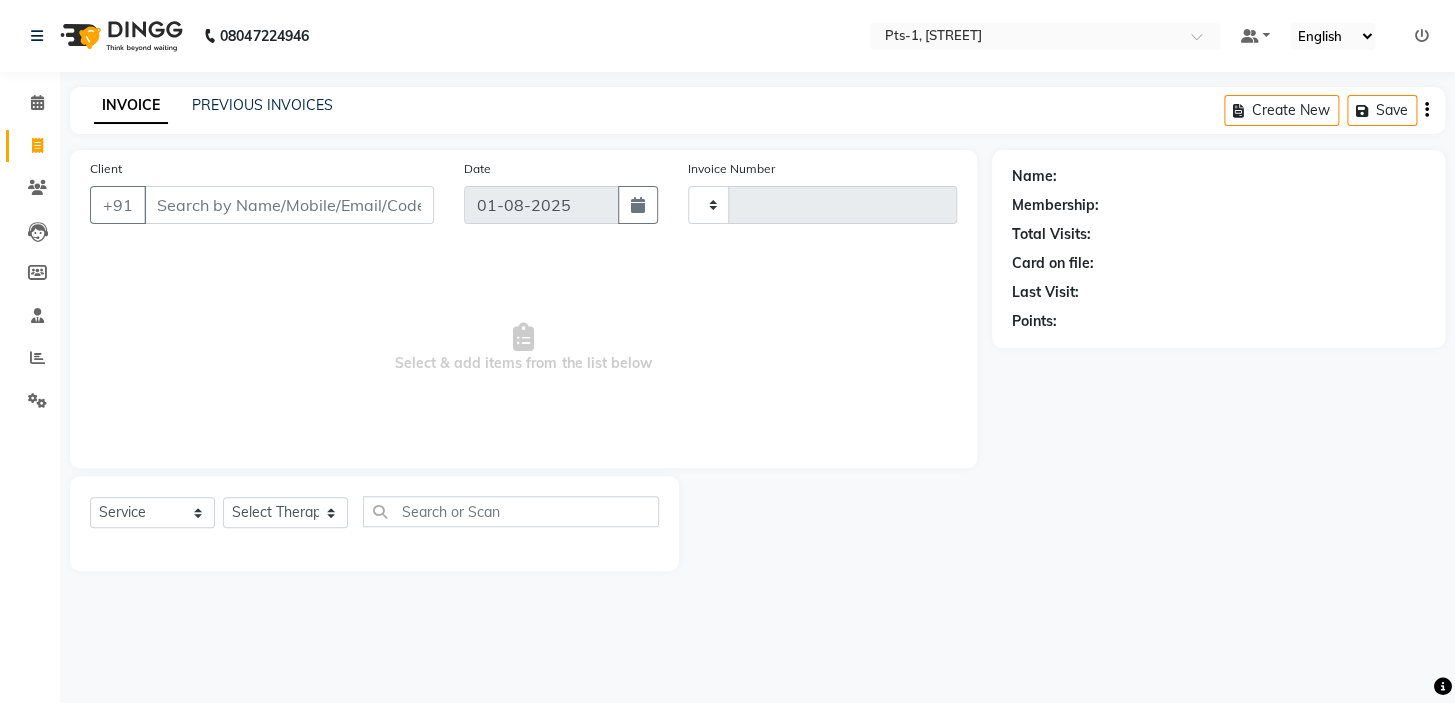 type on "2321" 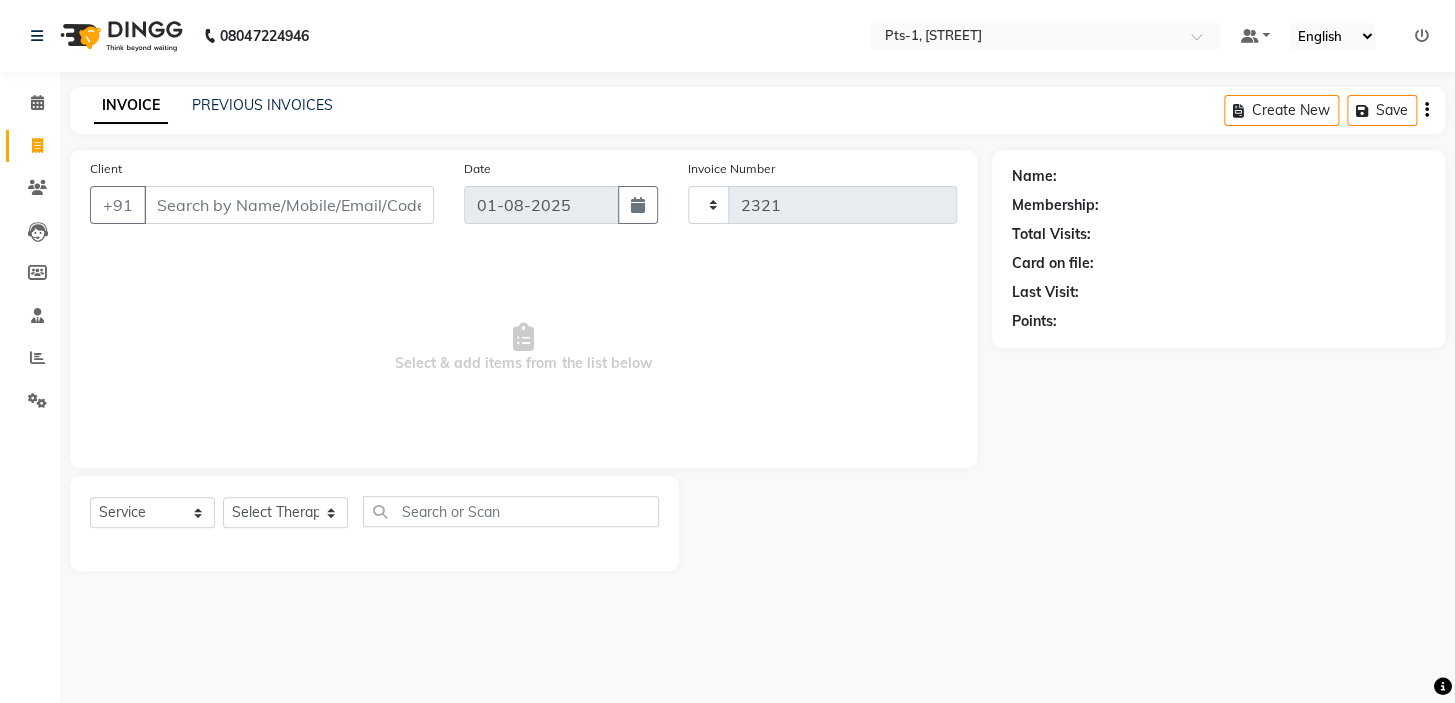 select on "5296" 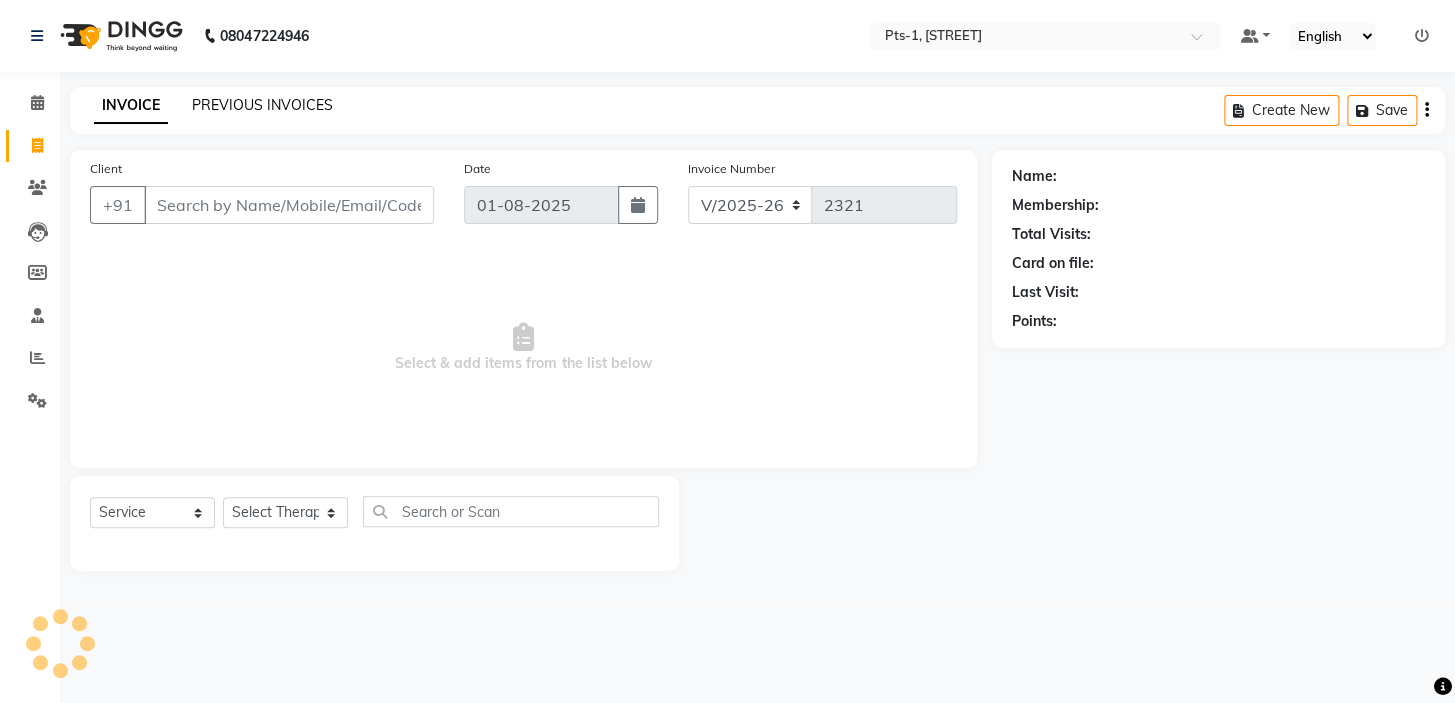 click on "PREVIOUS INVOICES" 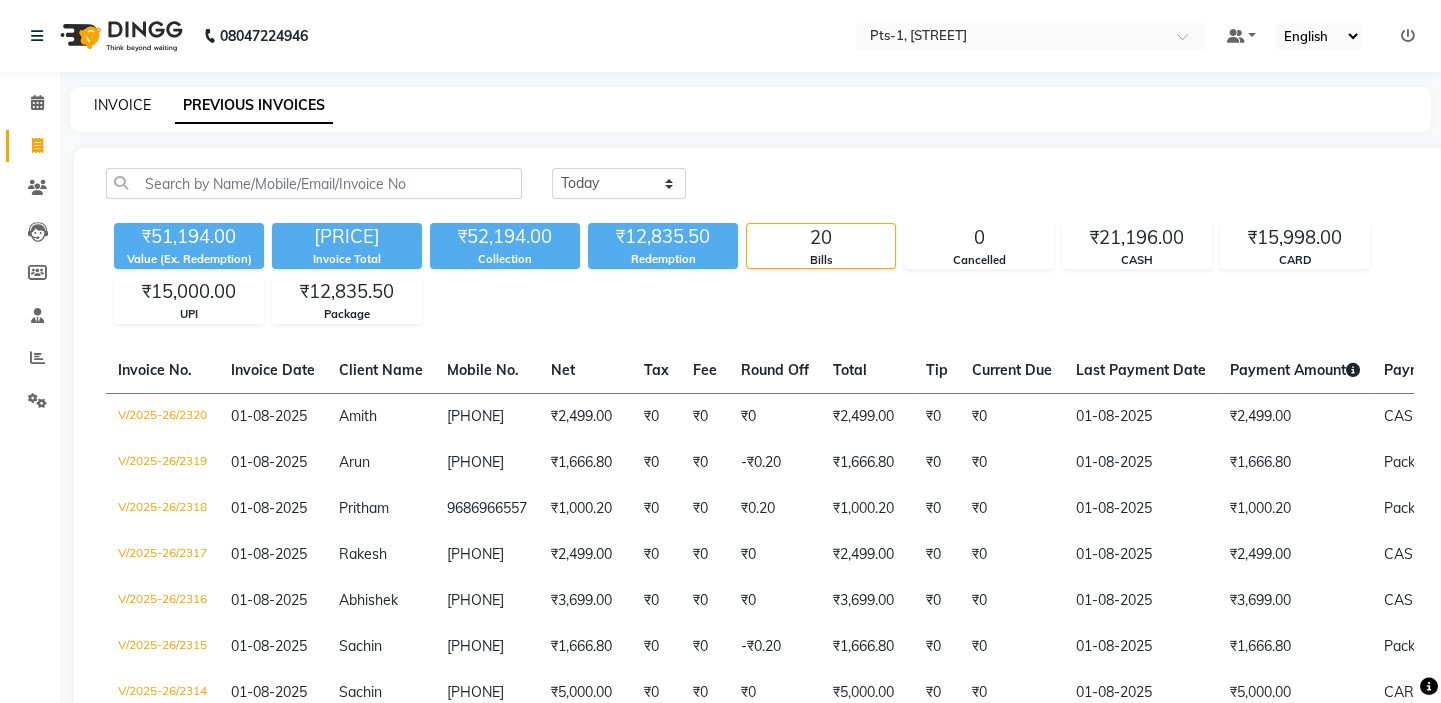 click on "INVOICE" 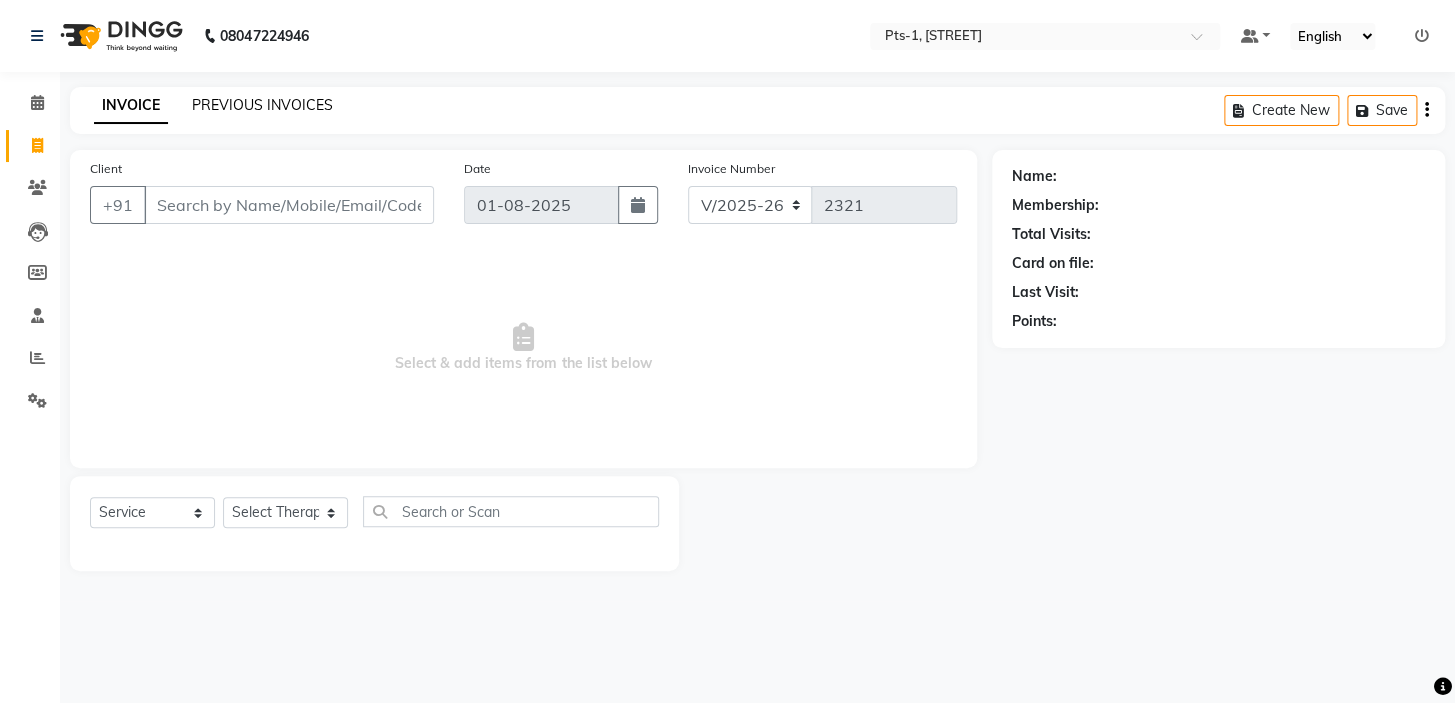 click on "PREVIOUS INVOICES" 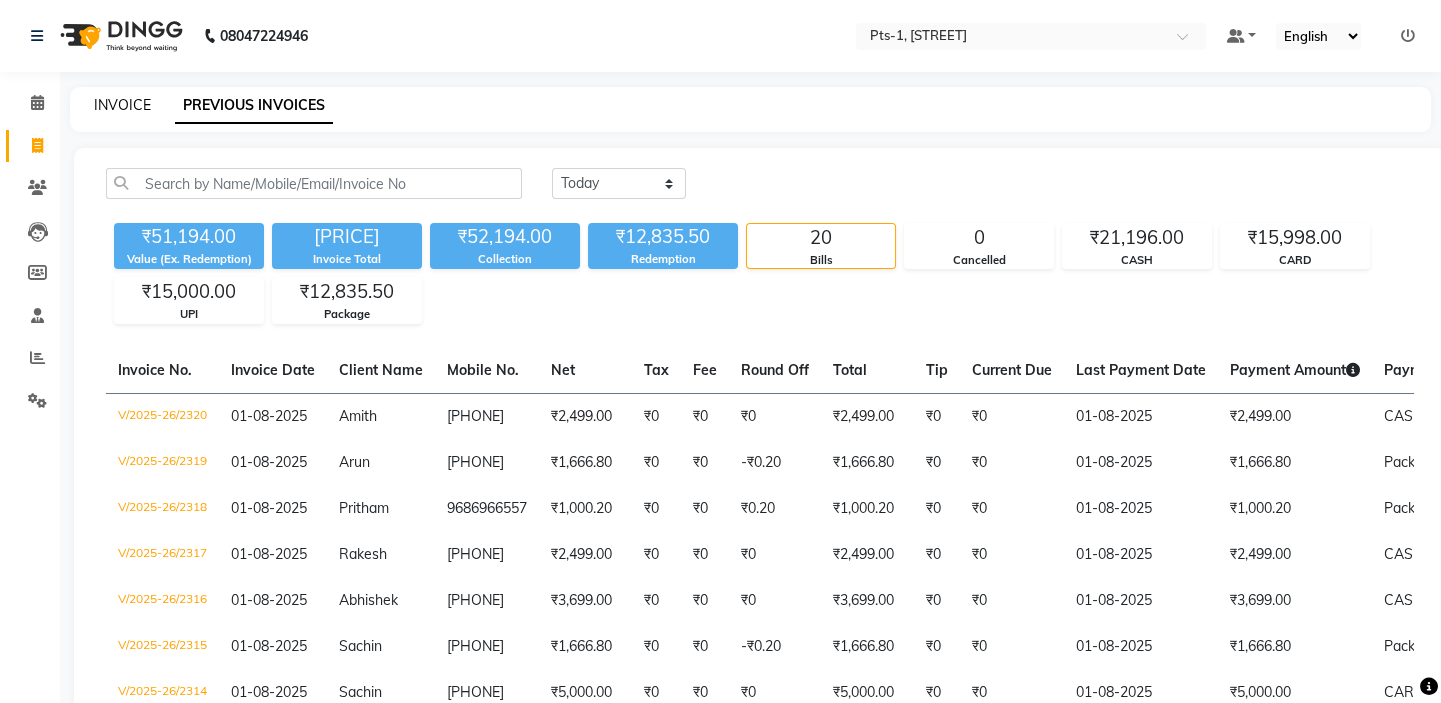 click on "INVOICE" 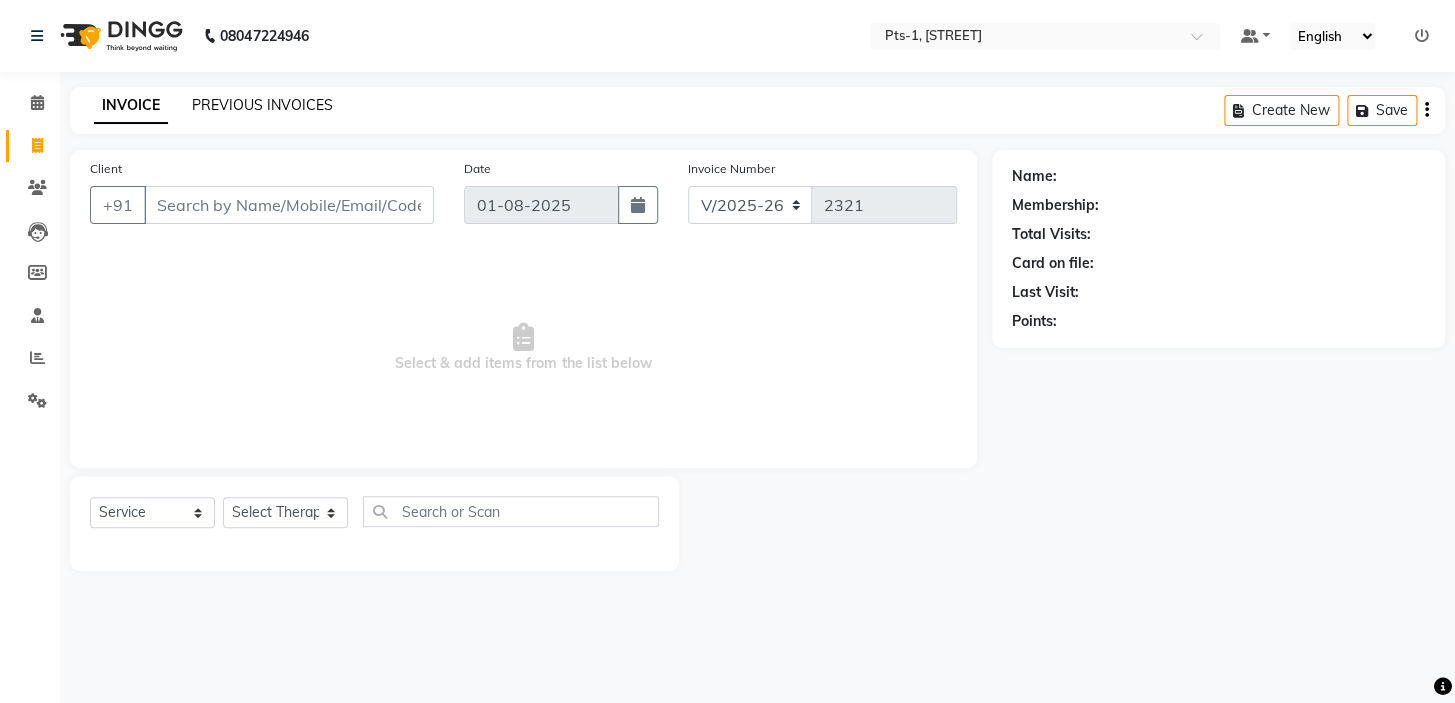 click on "PREVIOUS INVOICES" 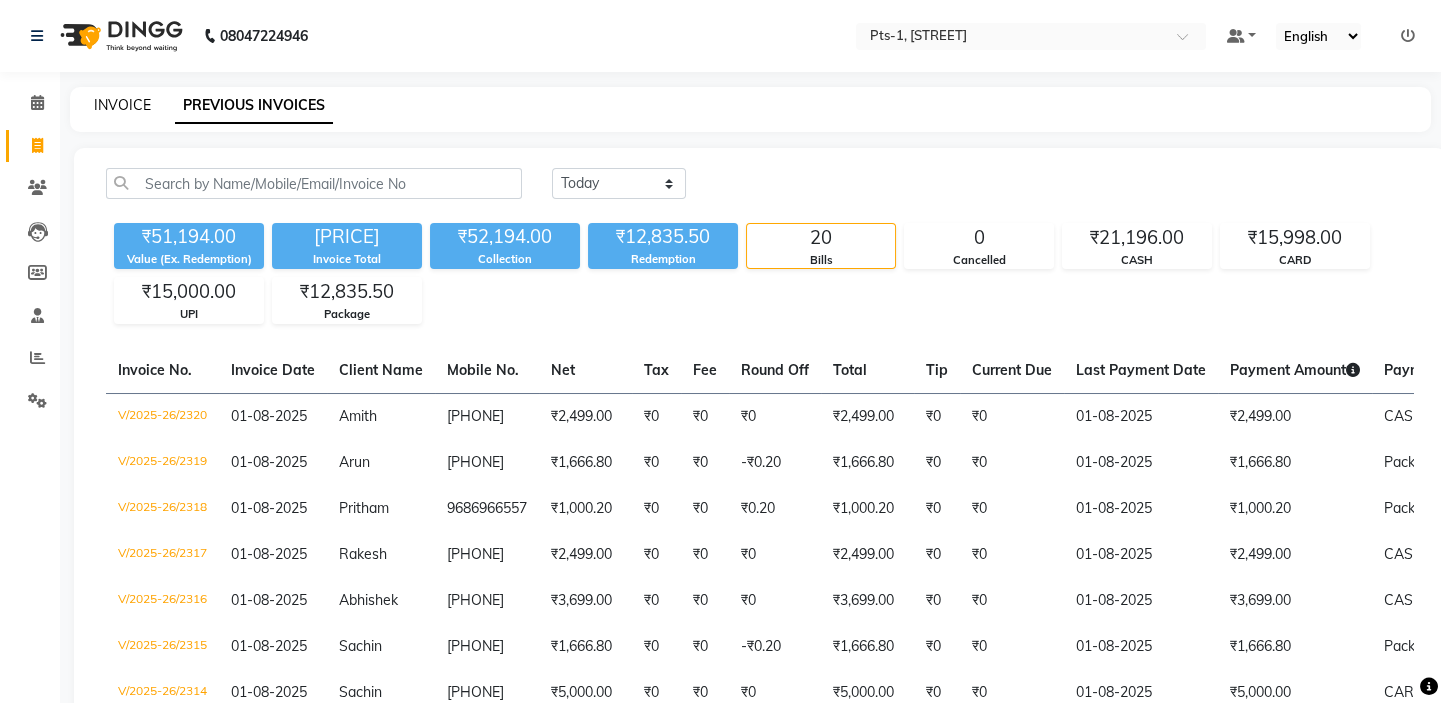 click on "INVOICE" 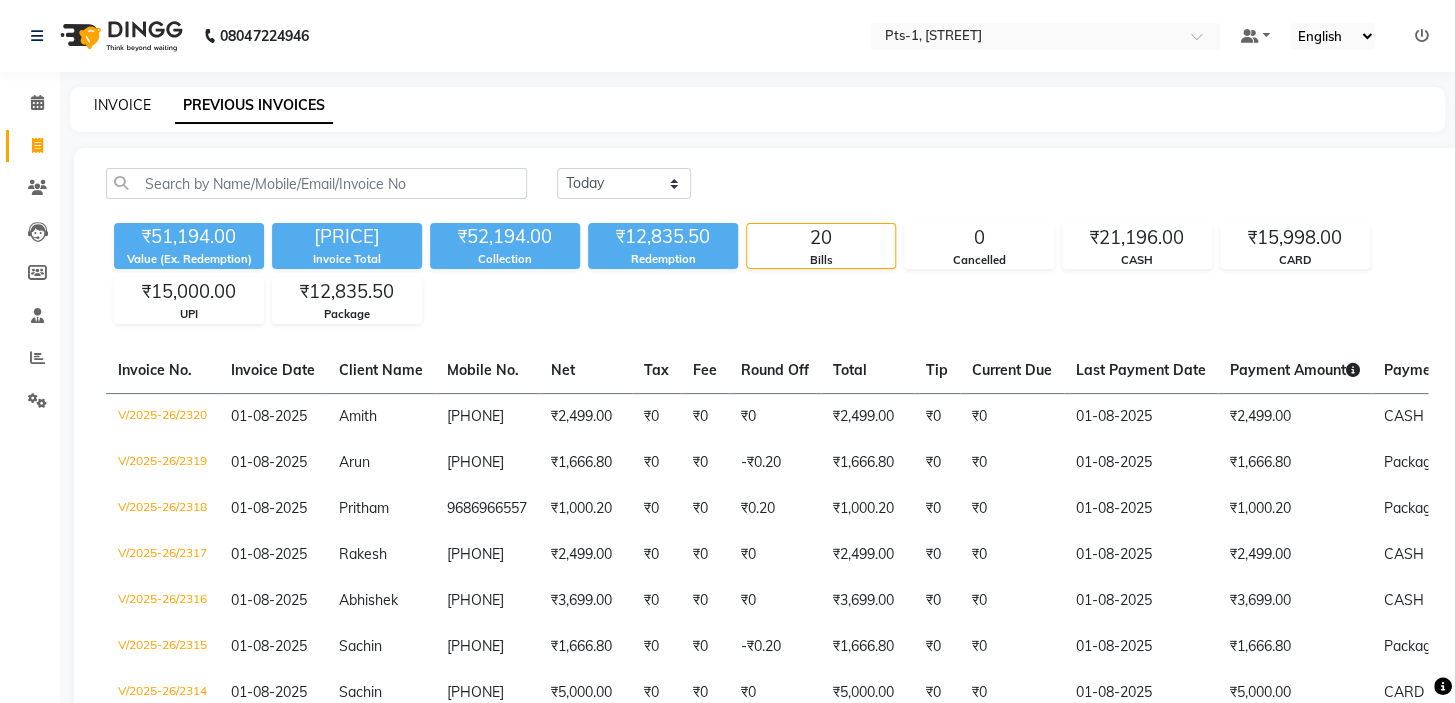 select on "5296" 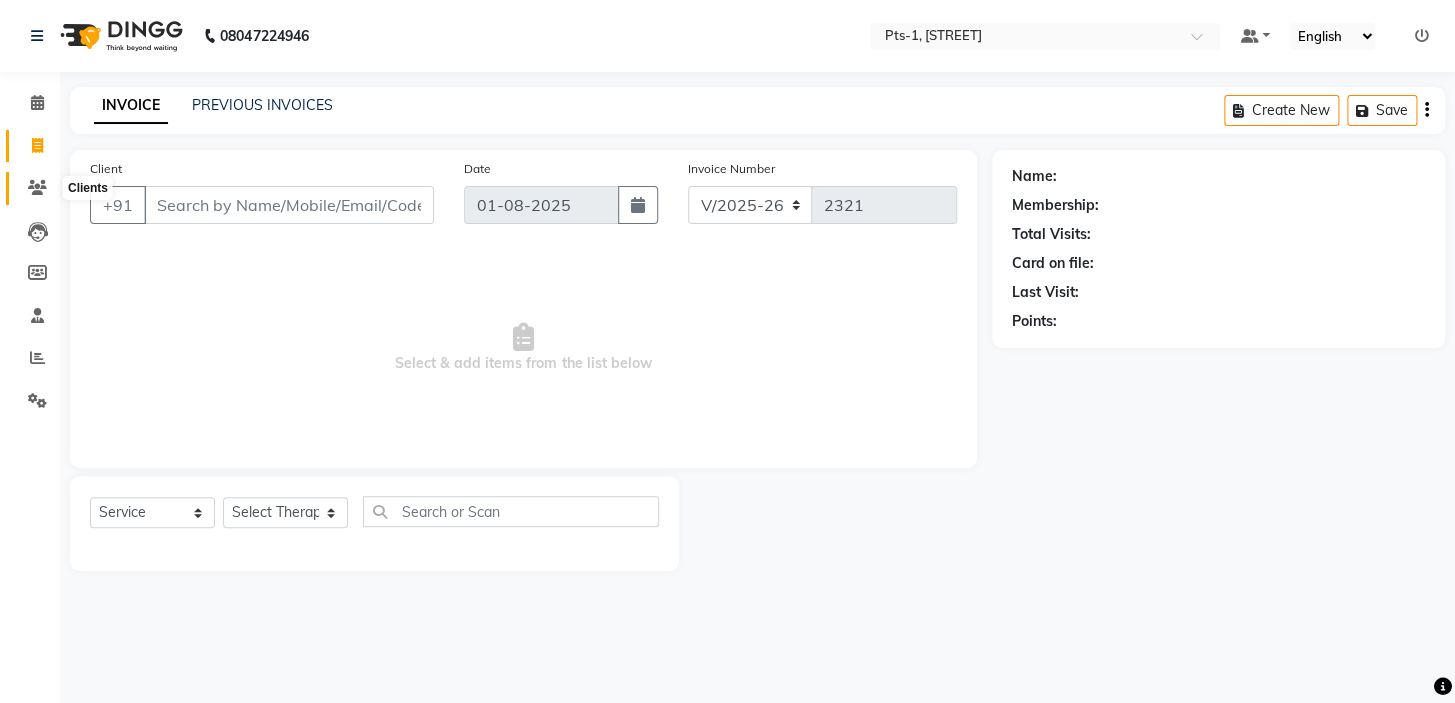 click 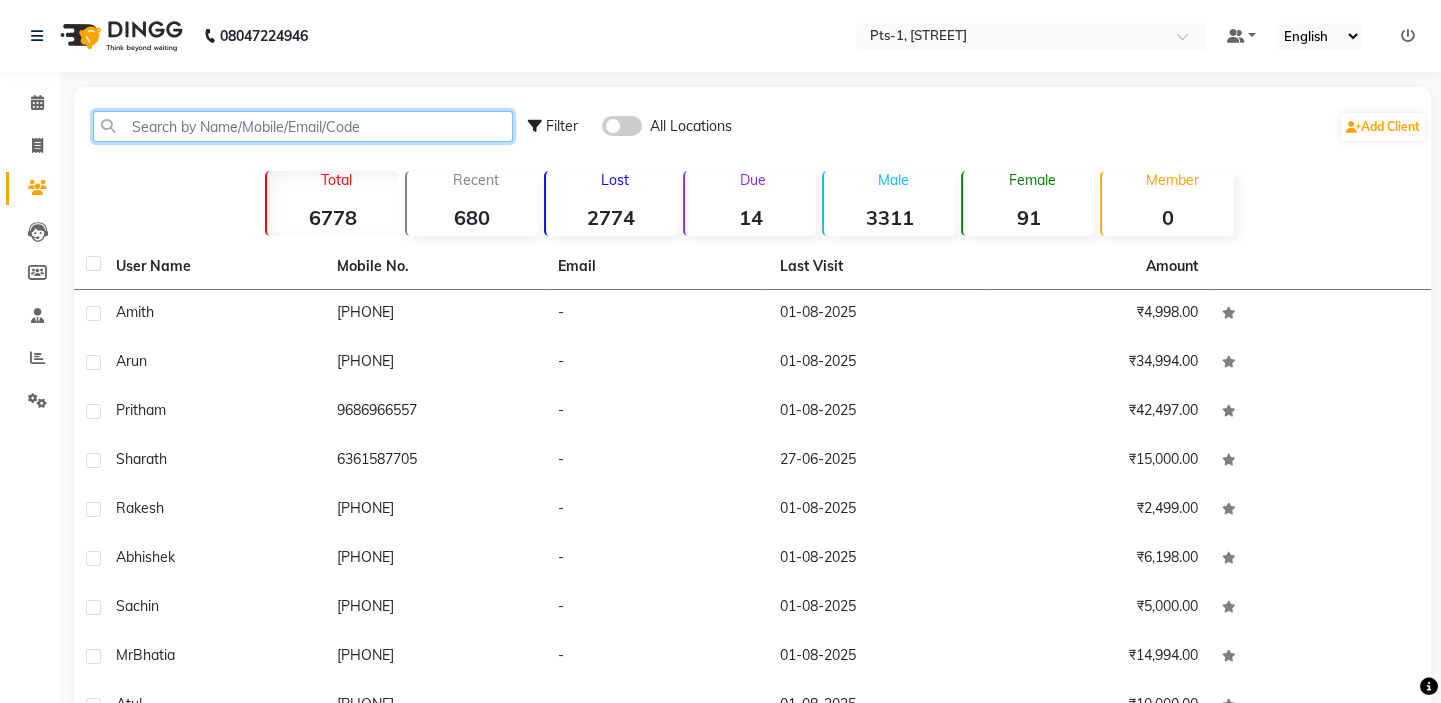 click 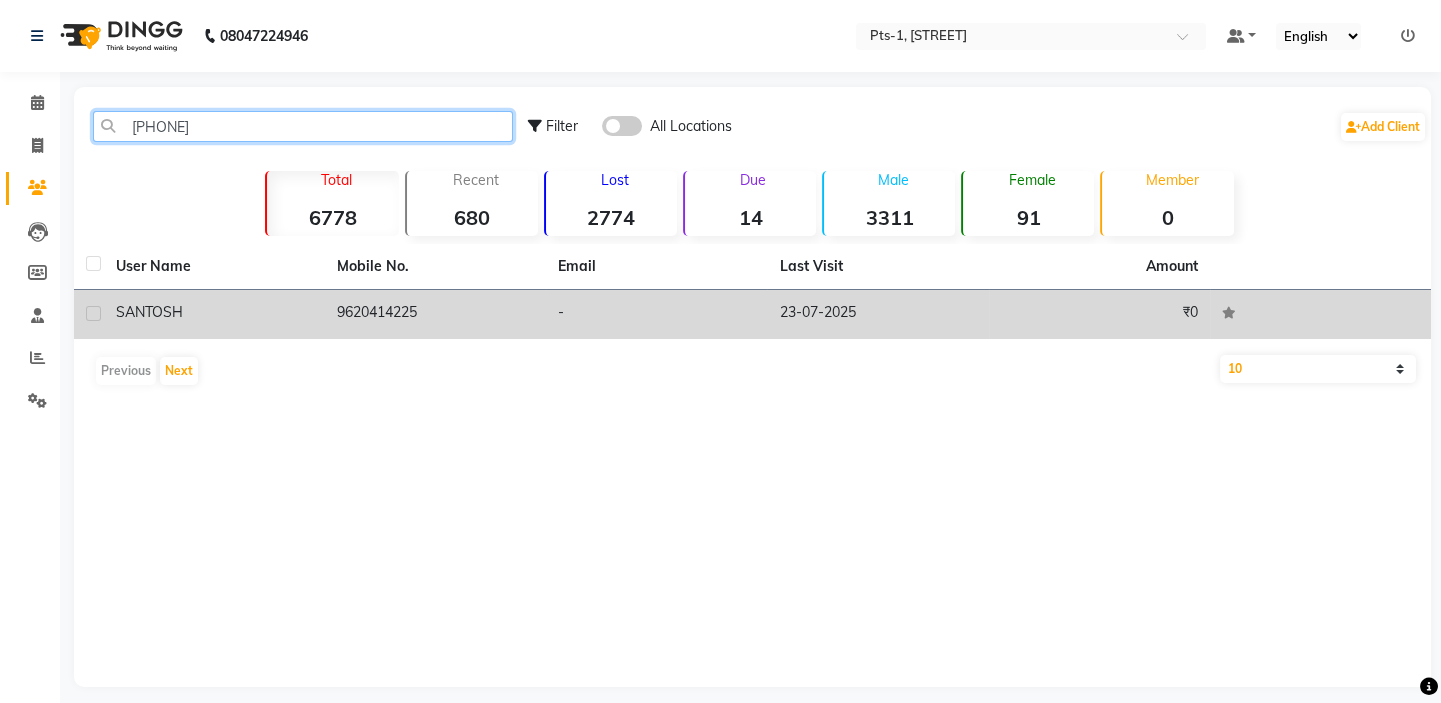type on "[PHONE]" 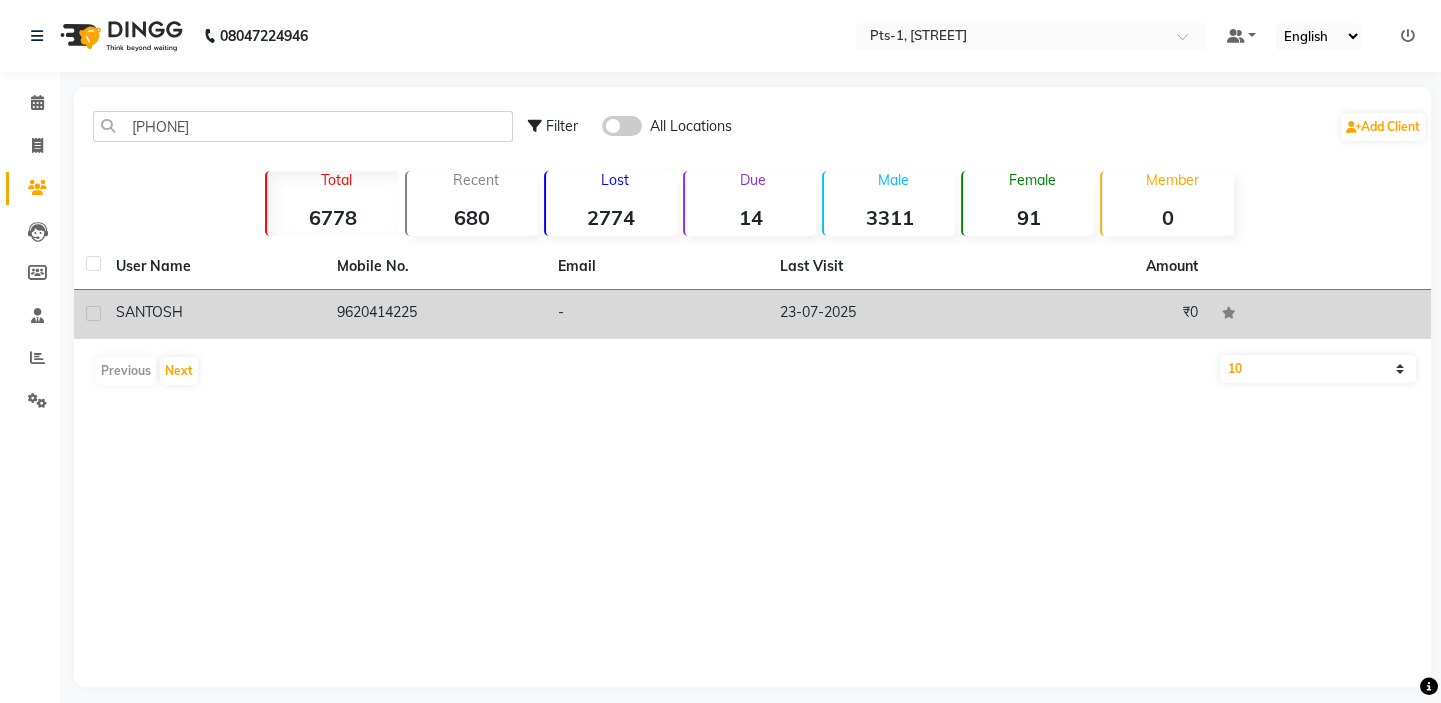 click on "9620414225" 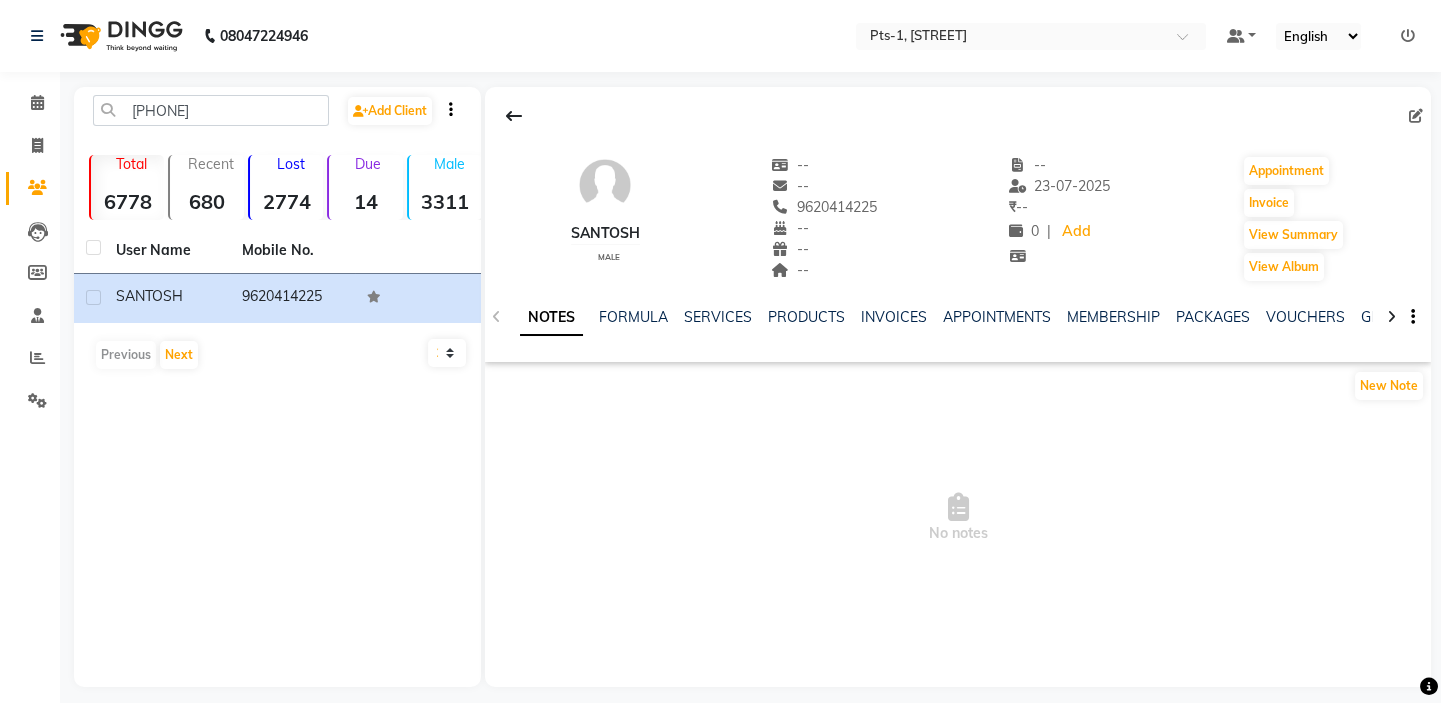 drag, startPoint x: 921, startPoint y: 132, endPoint x: 820, endPoint y: 520, distance: 400.93018 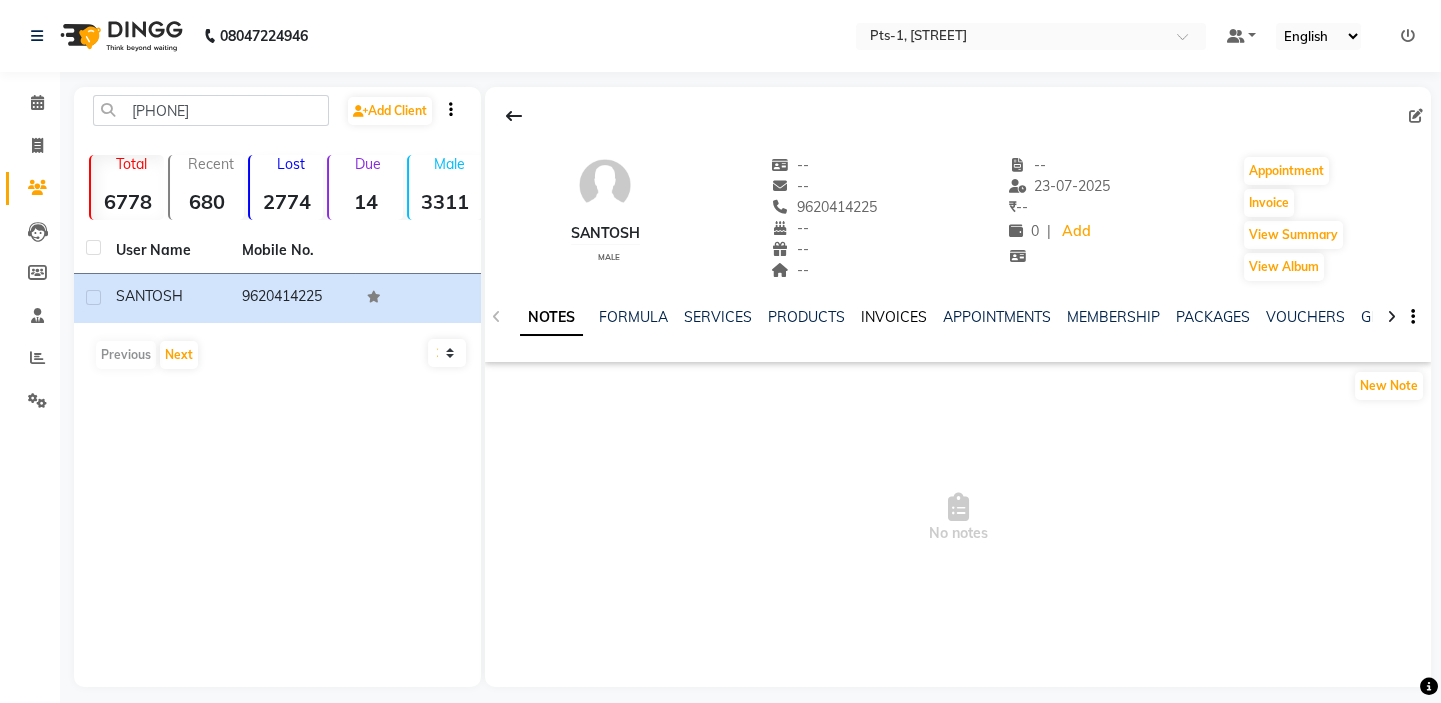 click on "INVOICES" 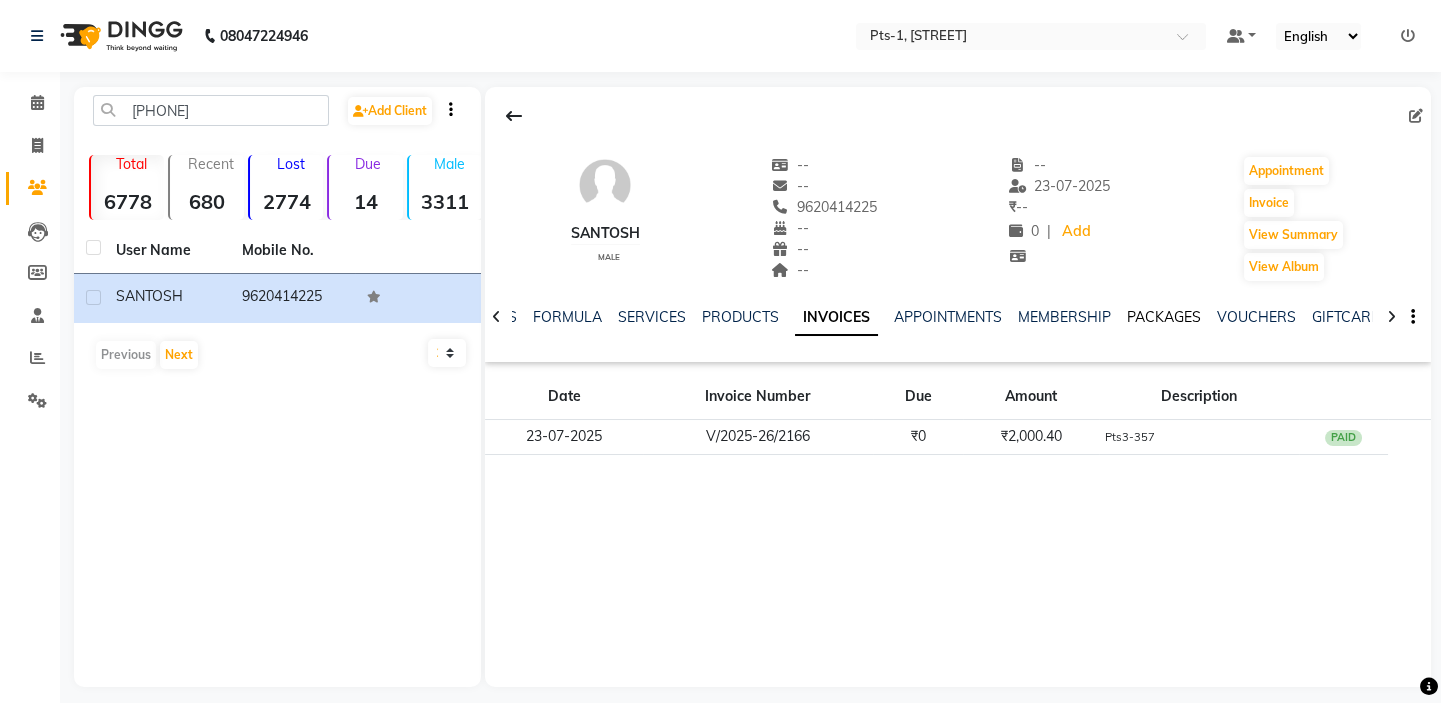 click on "PACKAGES" 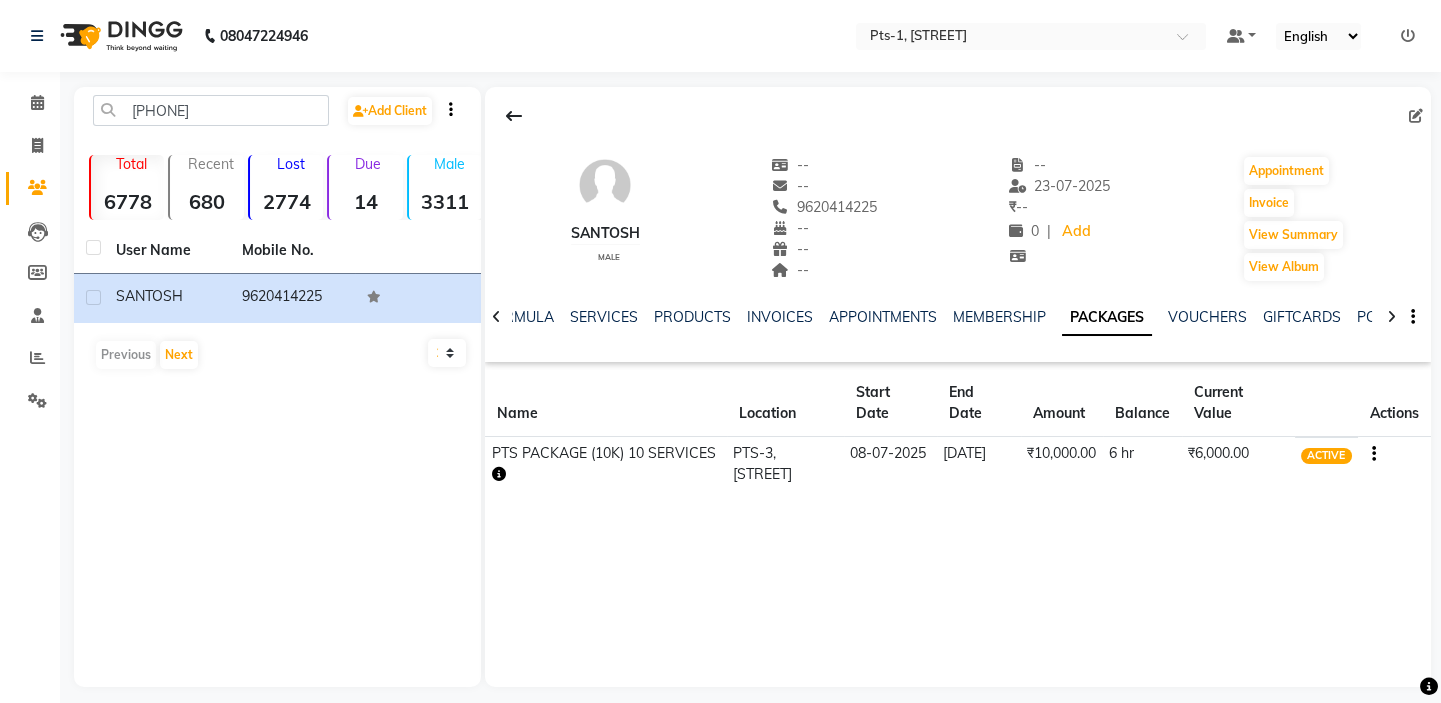 click on "08047224946 Select Location × Pts-1, [STREET] Default Panel My Panel English ENGLISH Español العربية मराठी हिंदी ગુજરાતી தமிழ் 中文 Notifications nothing to show" 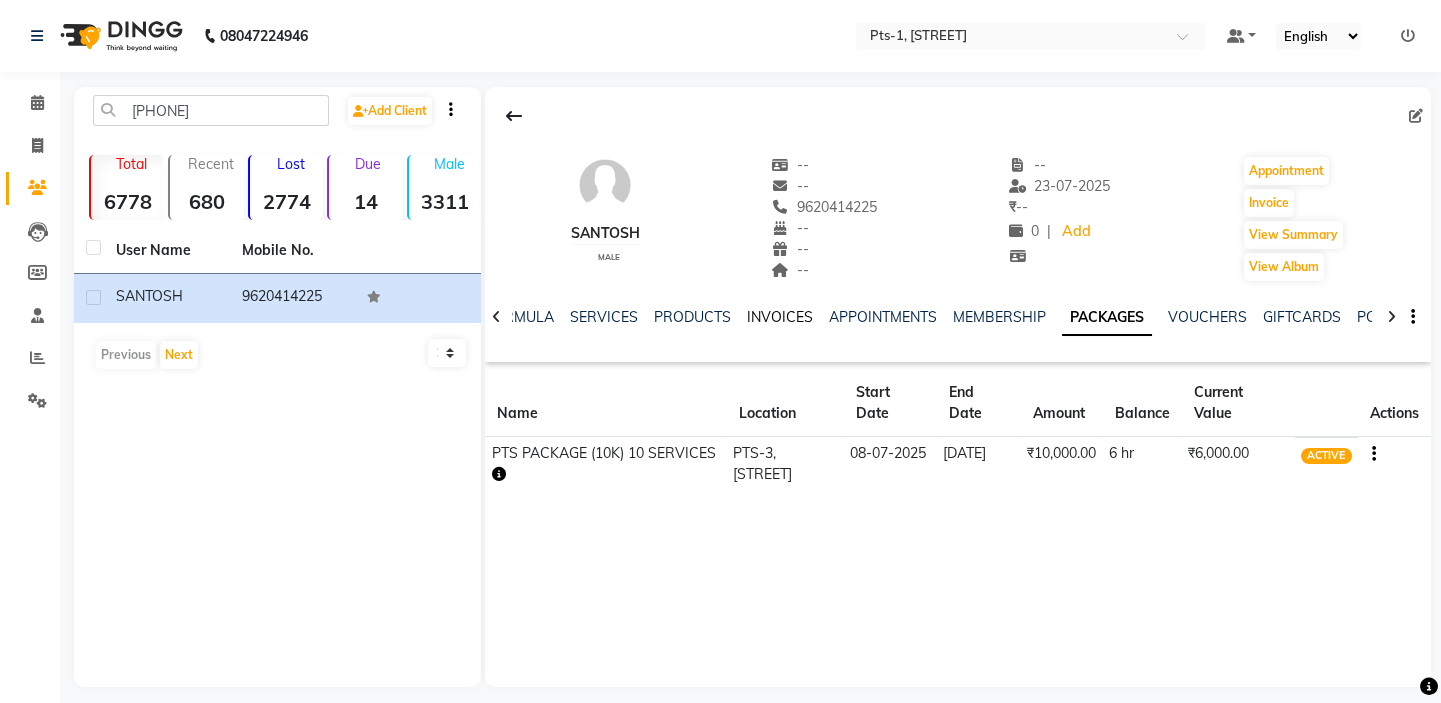 click on "INVOICES" 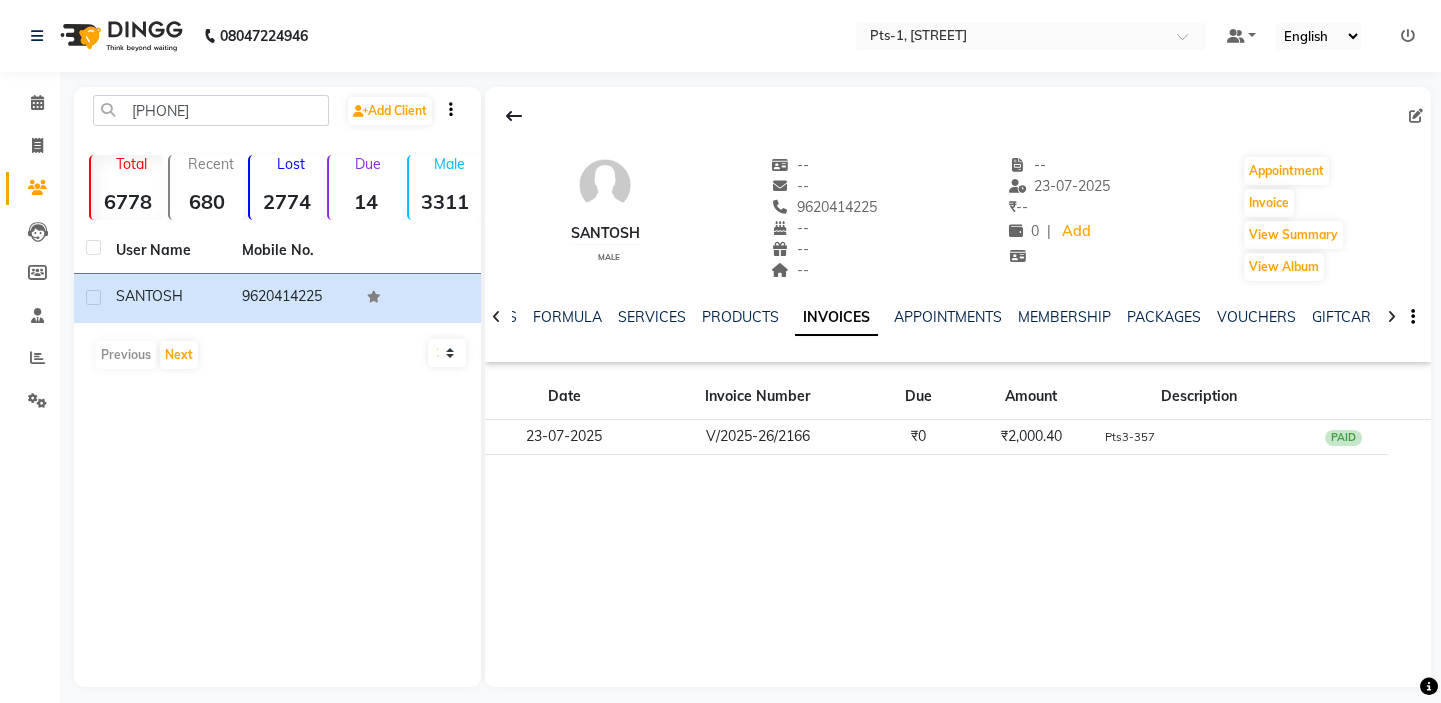 scroll, scrollTop: 14, scrollLeft: 0, axis: vertical 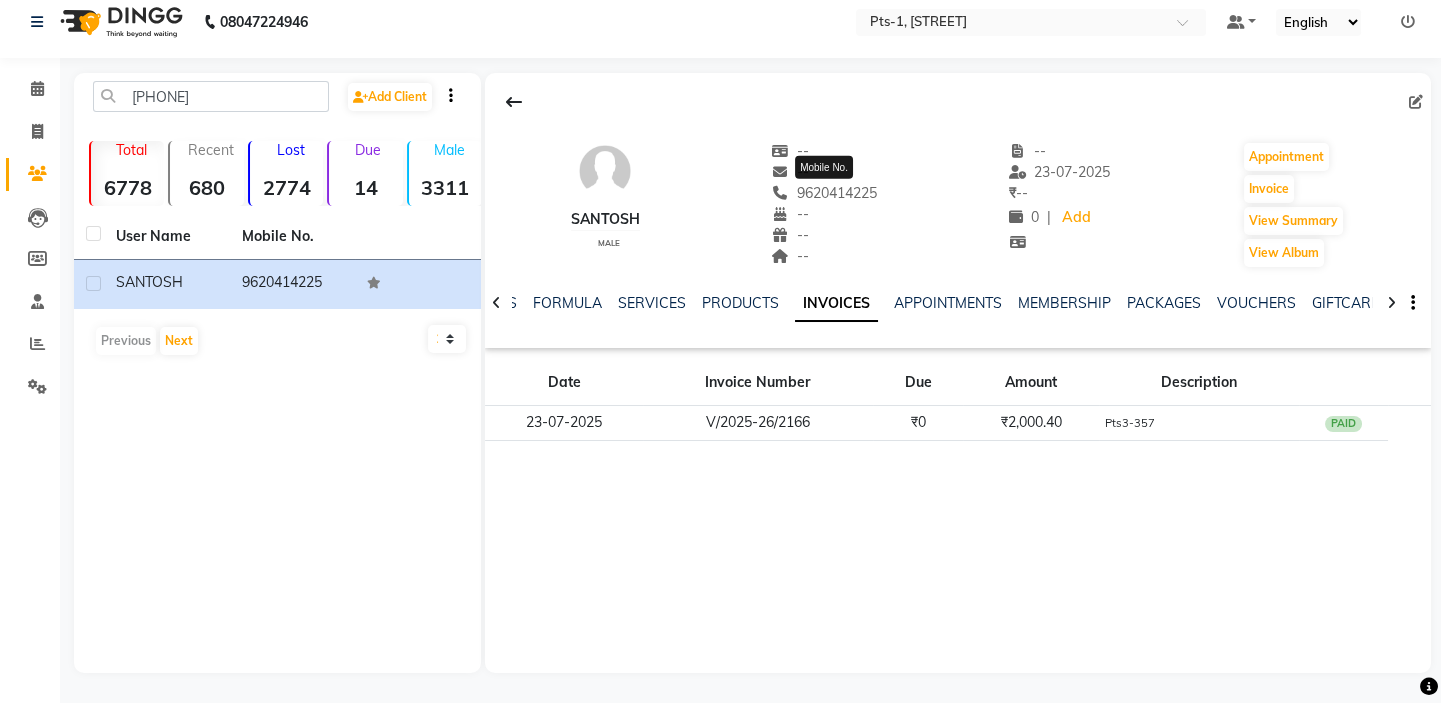 drag, startPoint x: 895, startPoint y: 190, endPoint x: 792, endPoint y: 198, distance: 103.31021 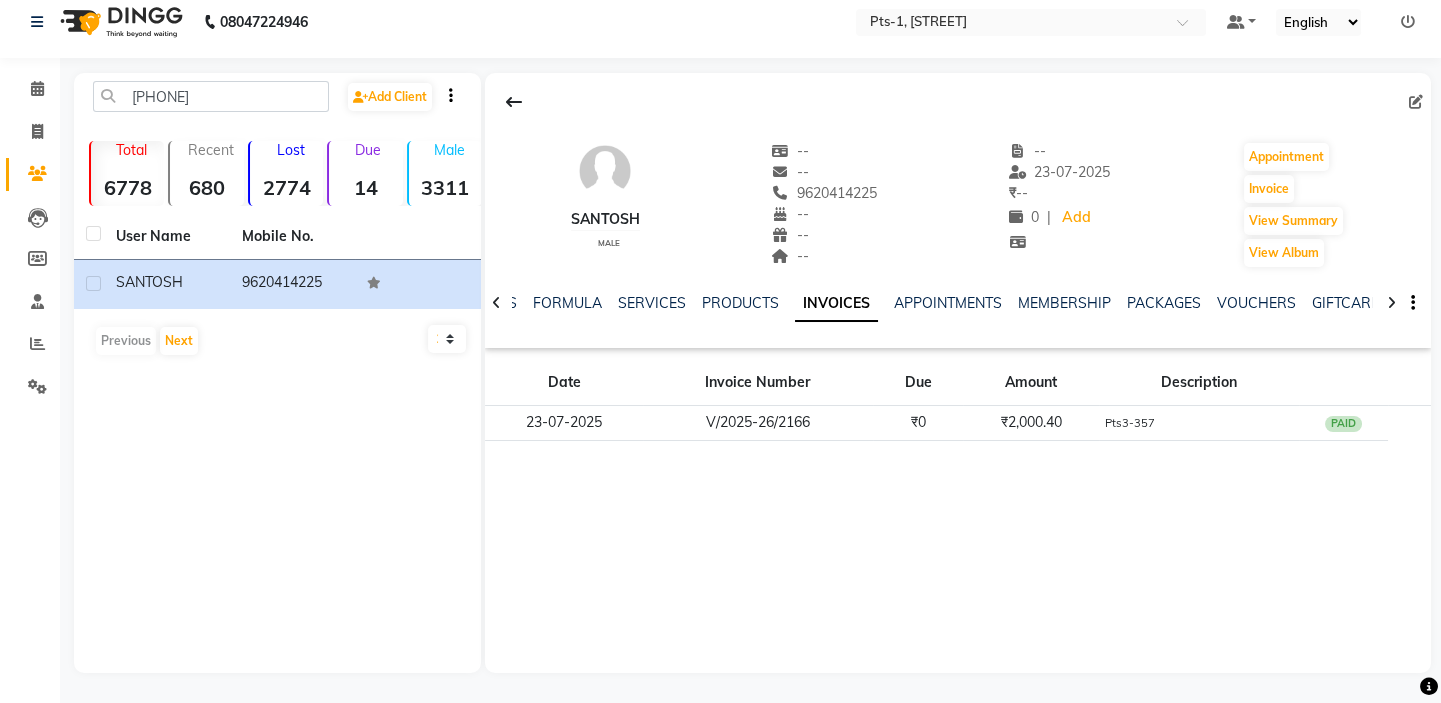 copy on "9620414225" 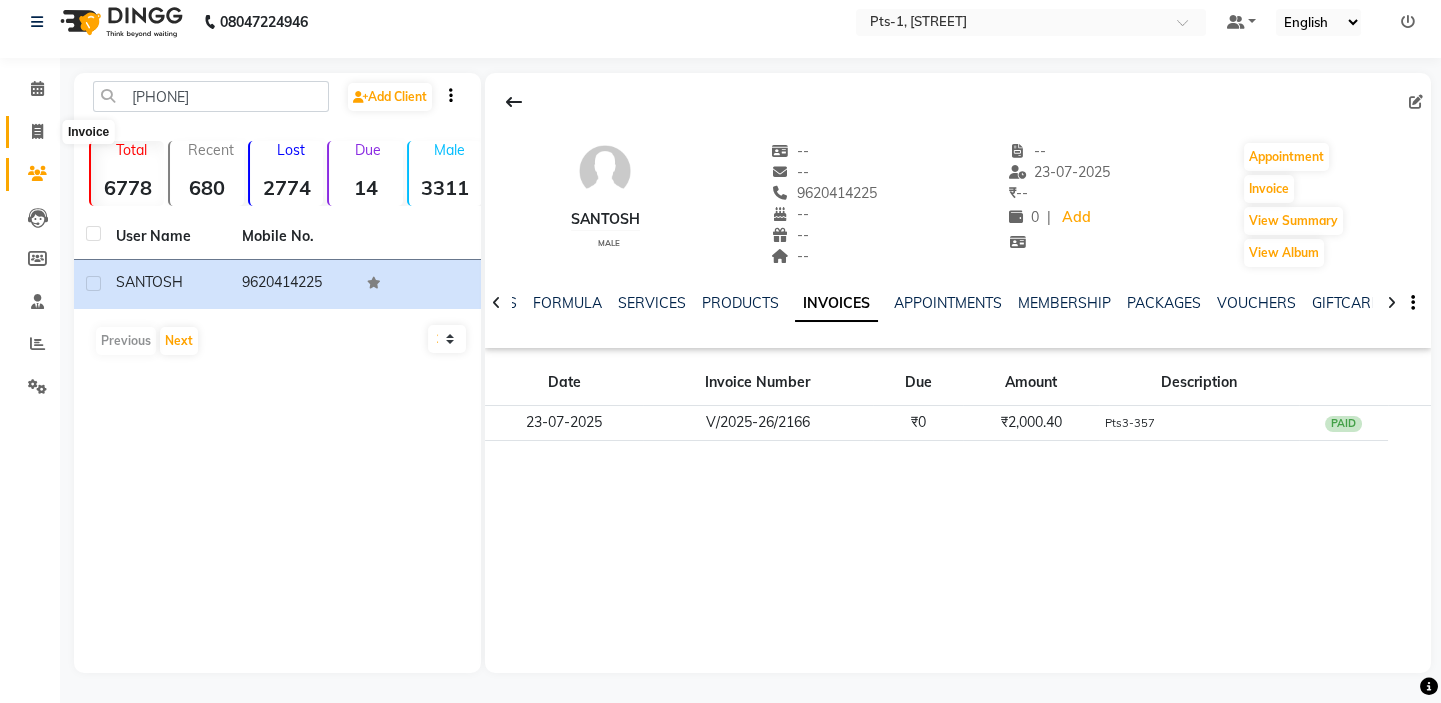 click 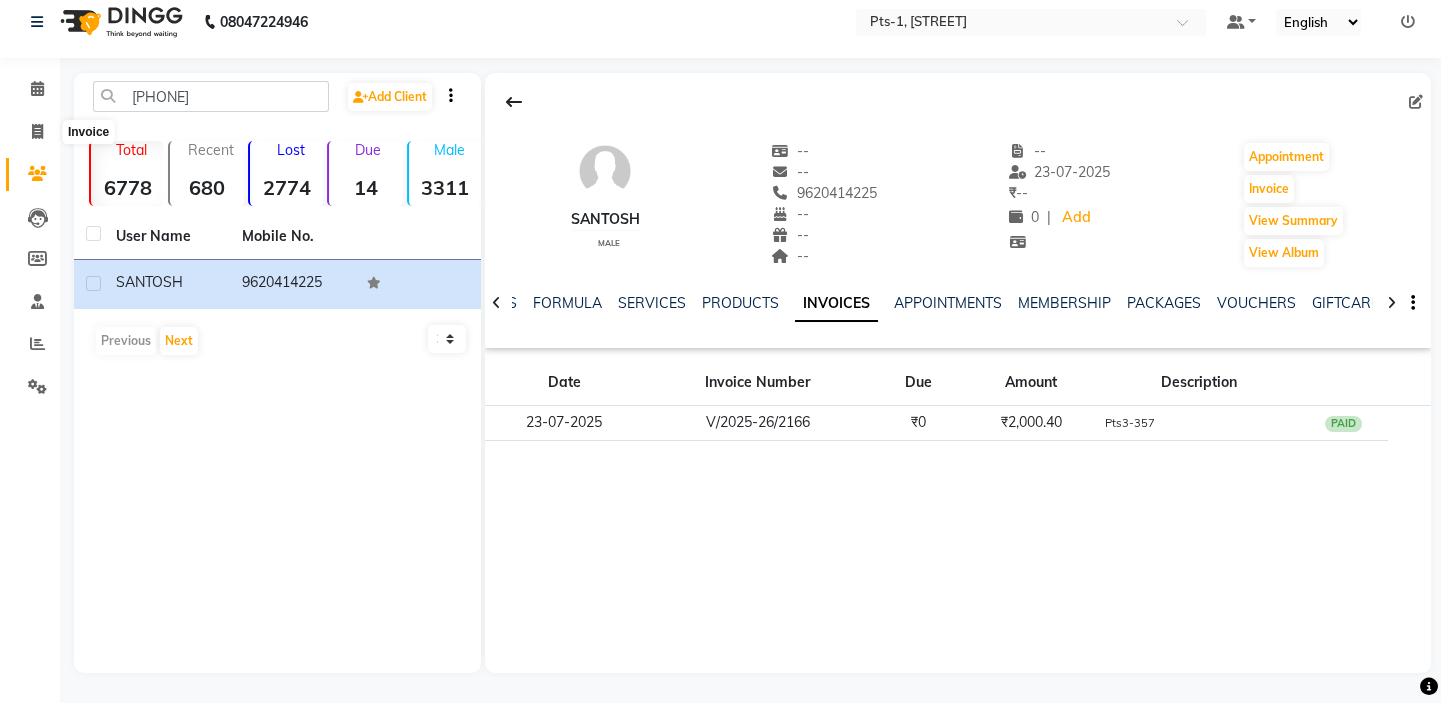 select on "5296" 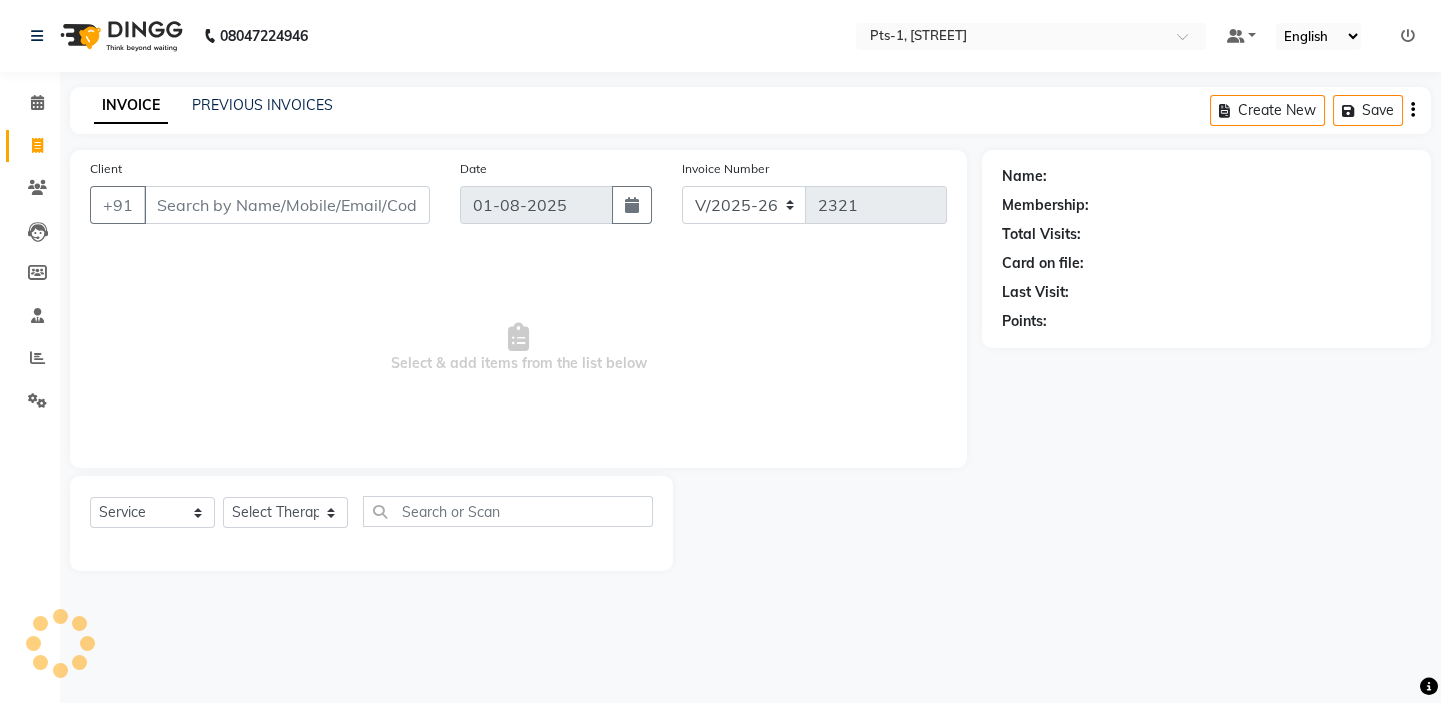 scroll, scrollTop: 0, scrollLeft: 0, axis: both 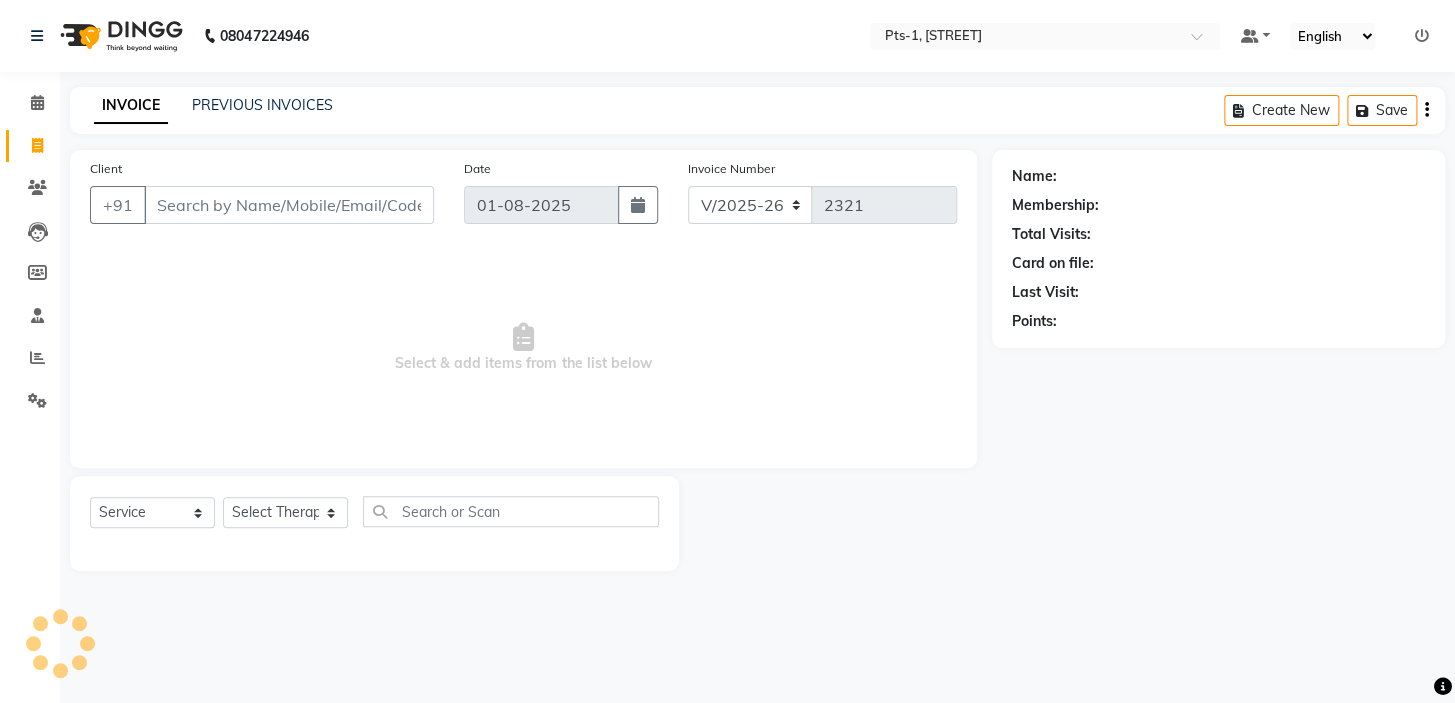 click on "Client" at bounding box center (289, 205) 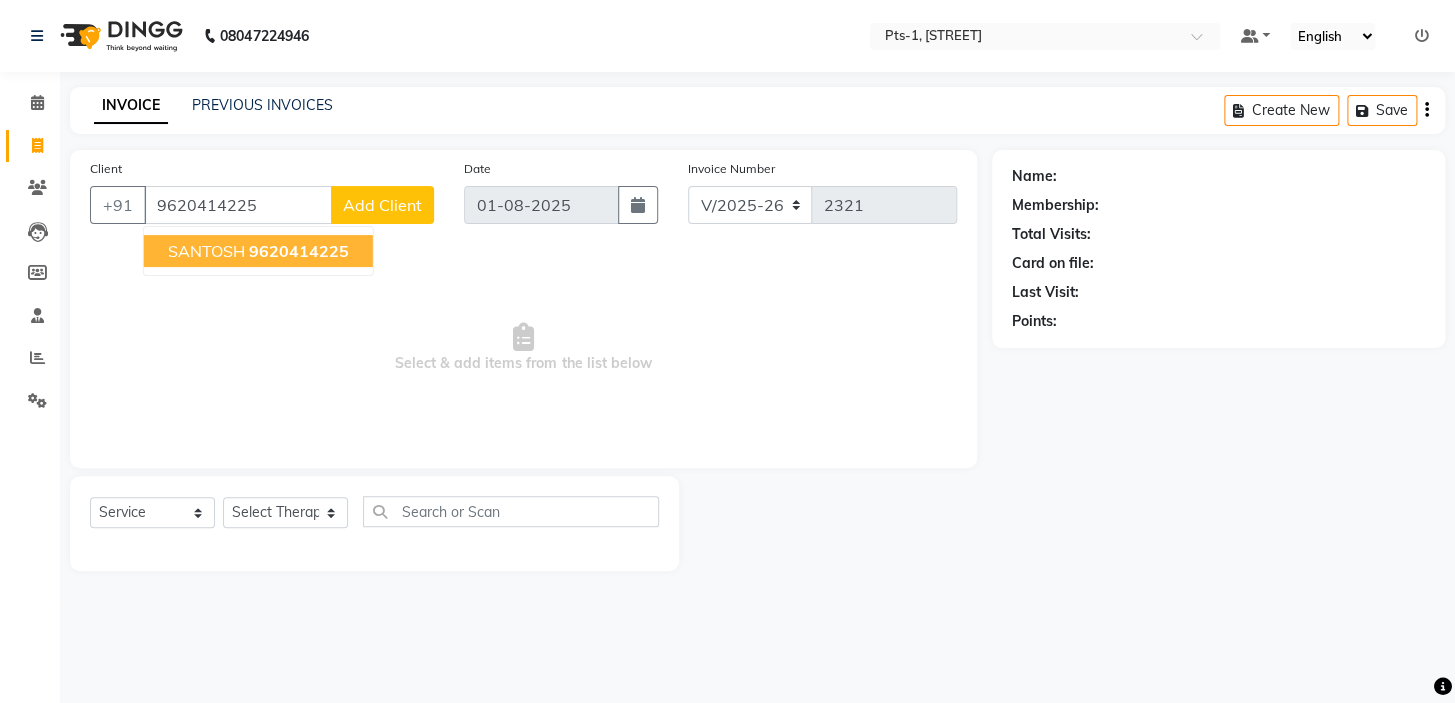 click on "[LAST] [PHONE]" at bounding box center (258, 251) 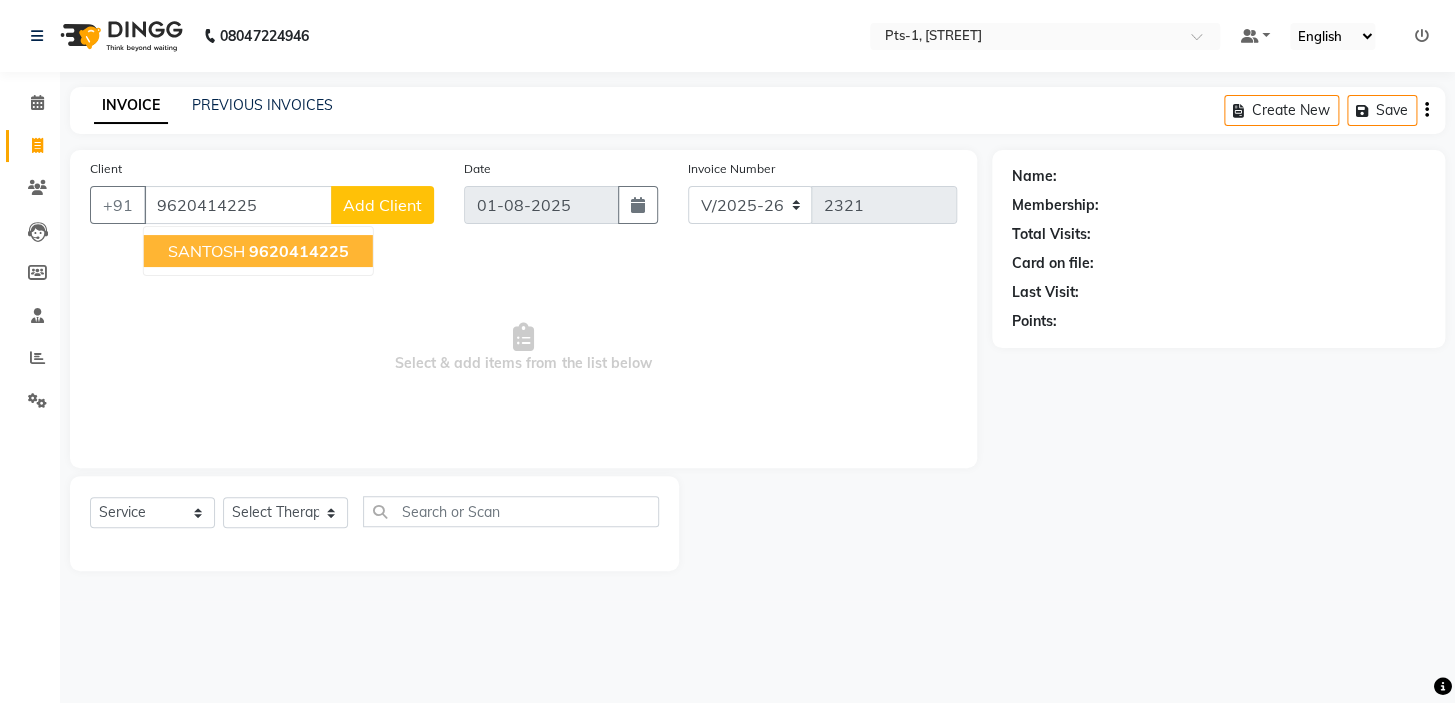 type on "9620414225" 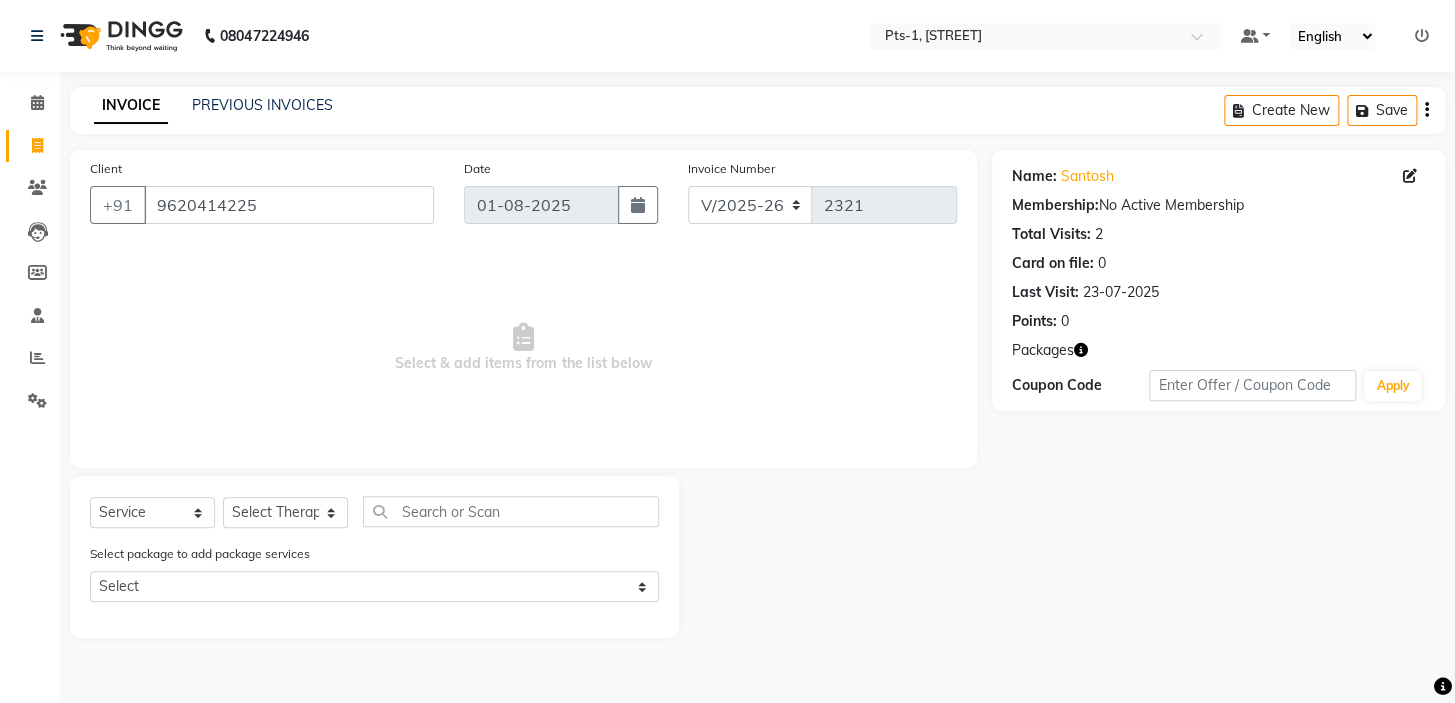 click on "Select  Service  Product  Membership  Package Voucher Prepaid Gift Card  Select Therapist [FIRST] [FIRST] anyone [FIRST] [FIRST] [FIRST] [FIRST] [FIRST] [FIRST] [FIRST] [FIRST] [FIRST] [FIRST] [FIRST] Select package to add package services Select PTS PACKAGE (10K) 10 SERVICES" 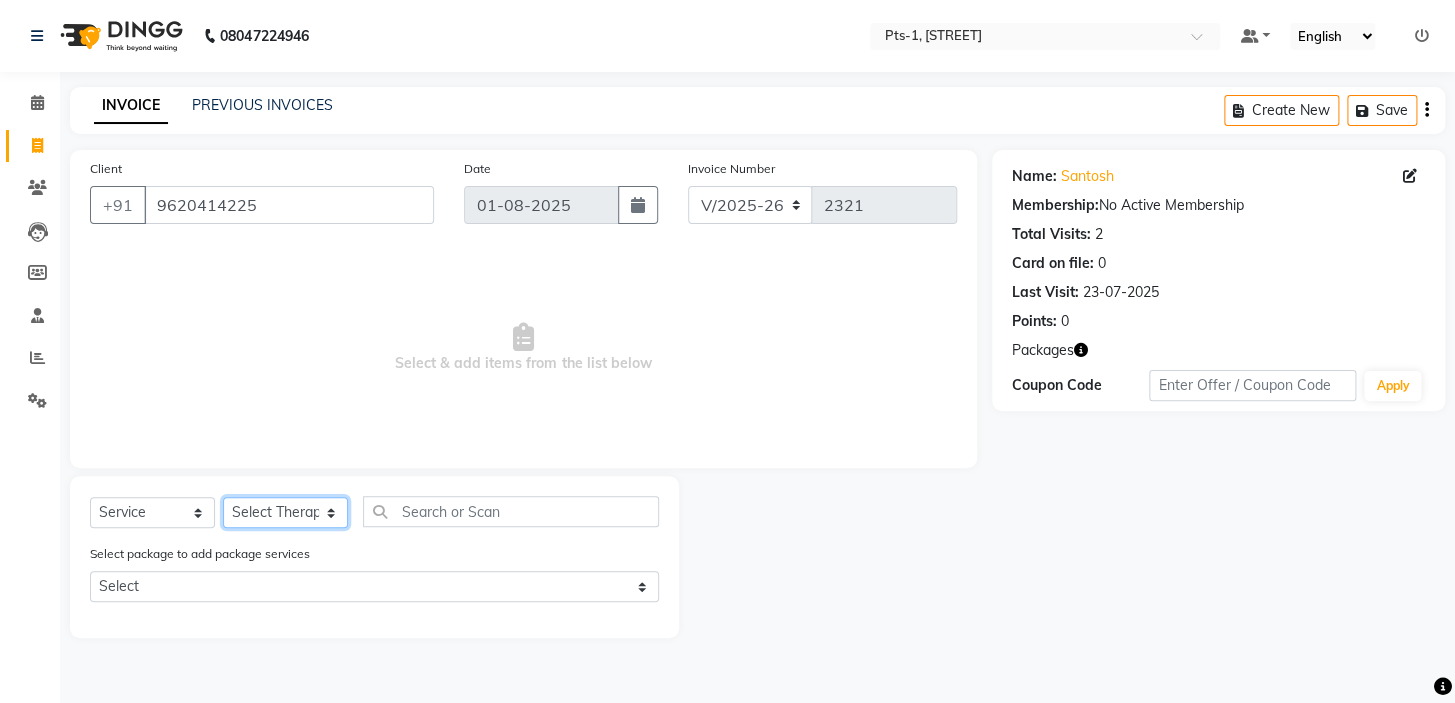 click on "Select Therapist [FIRST] [FIRST] anyone [FIRST] [FIRST] [FIRST] [FIRST] [FIRST] [FIRST] [FIRST] [FIRST] [FIRST] [FIRST] [FIRST] [FIRST]" 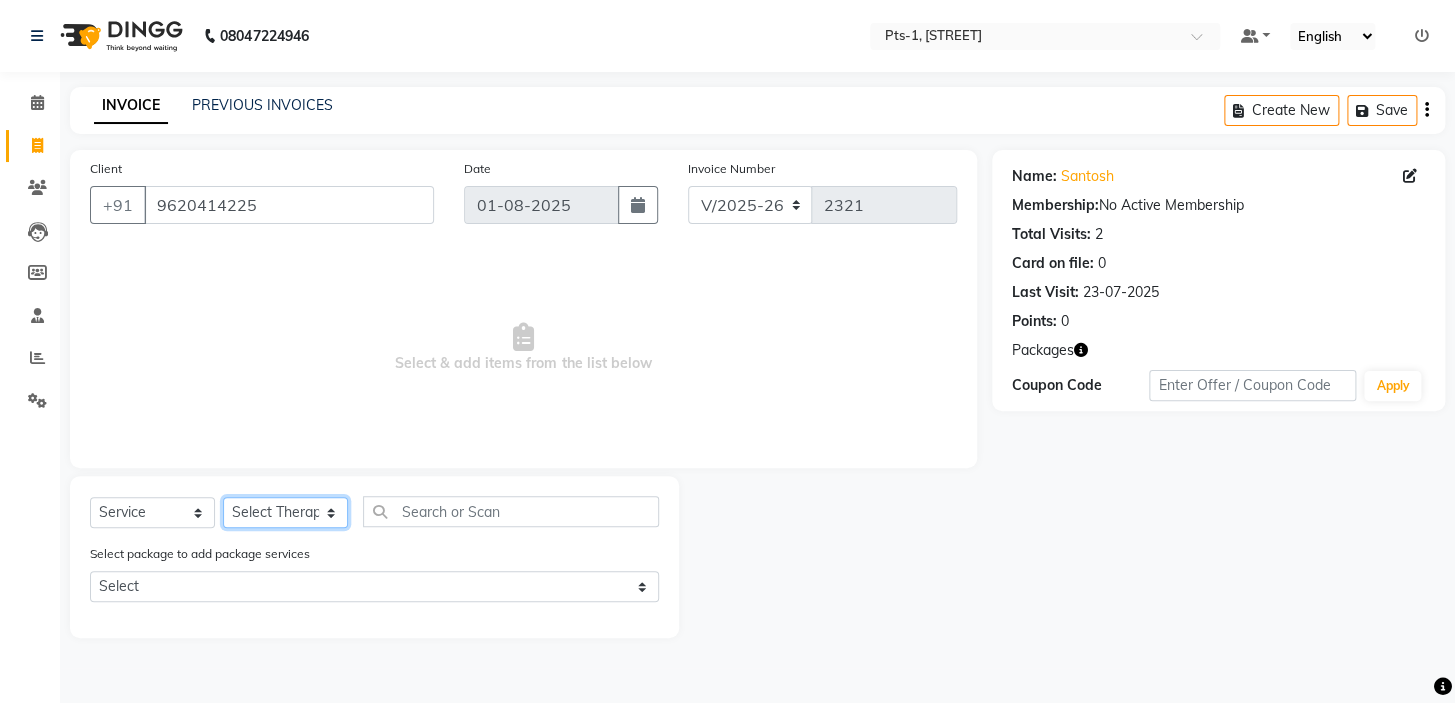 select on "61895" 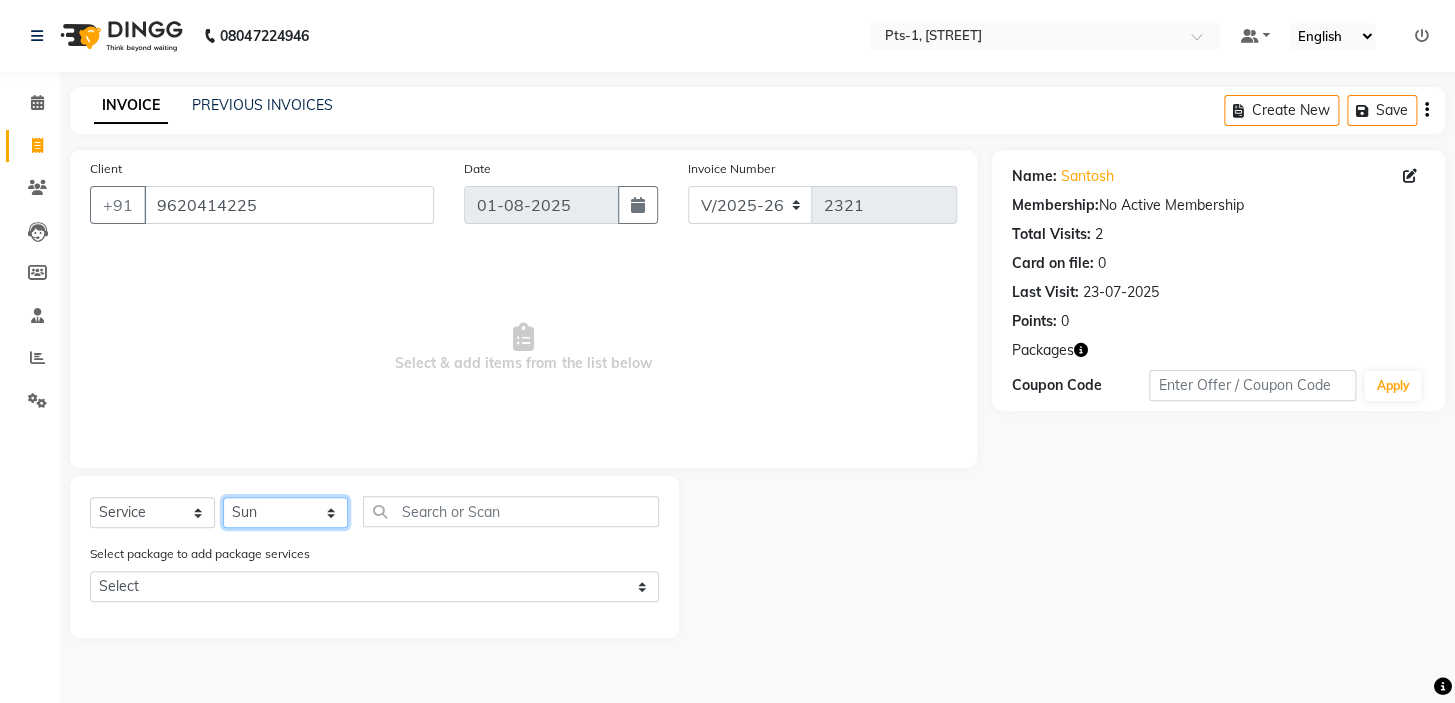 click on "Select Therapist [FIRST] [FIRST] anyone [FIRST] [FIRST] [FIRST] [FIRST] [FIRST] [FIRST] [FIRST] [FIRST] [FIRST] [FIRST] [FIRST] [FIRST]" 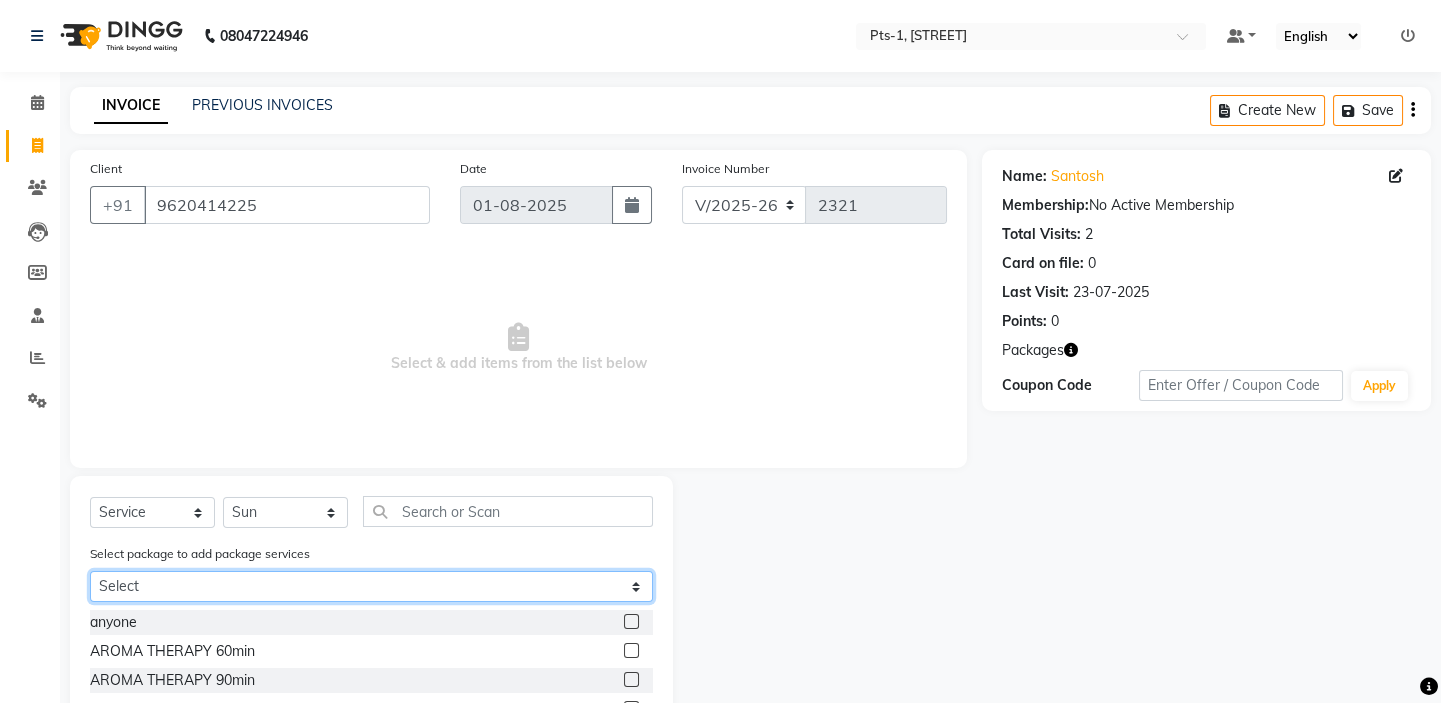 click on "Select PTS PACKAGE (10K) 10 SERVICES" 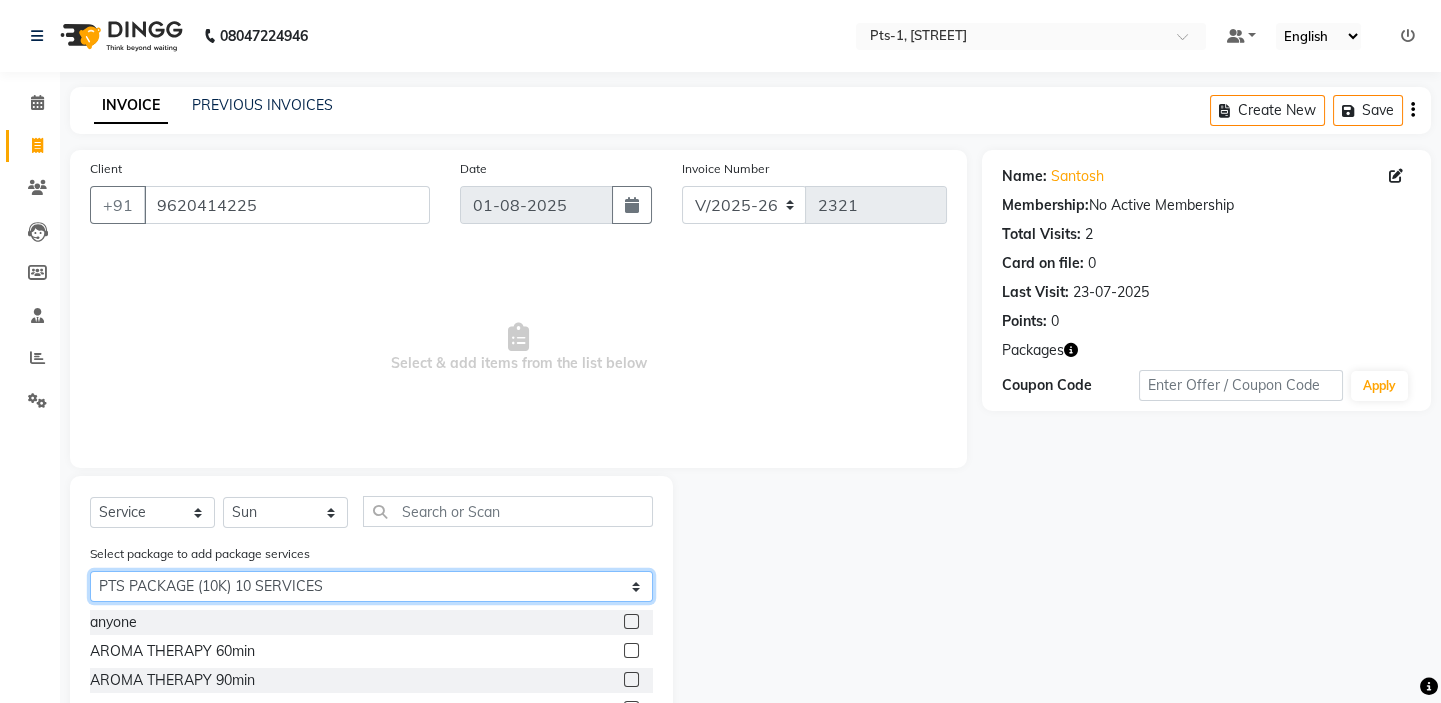 click on "Select PTS PACKAGE (10K) 10 SERVICES" 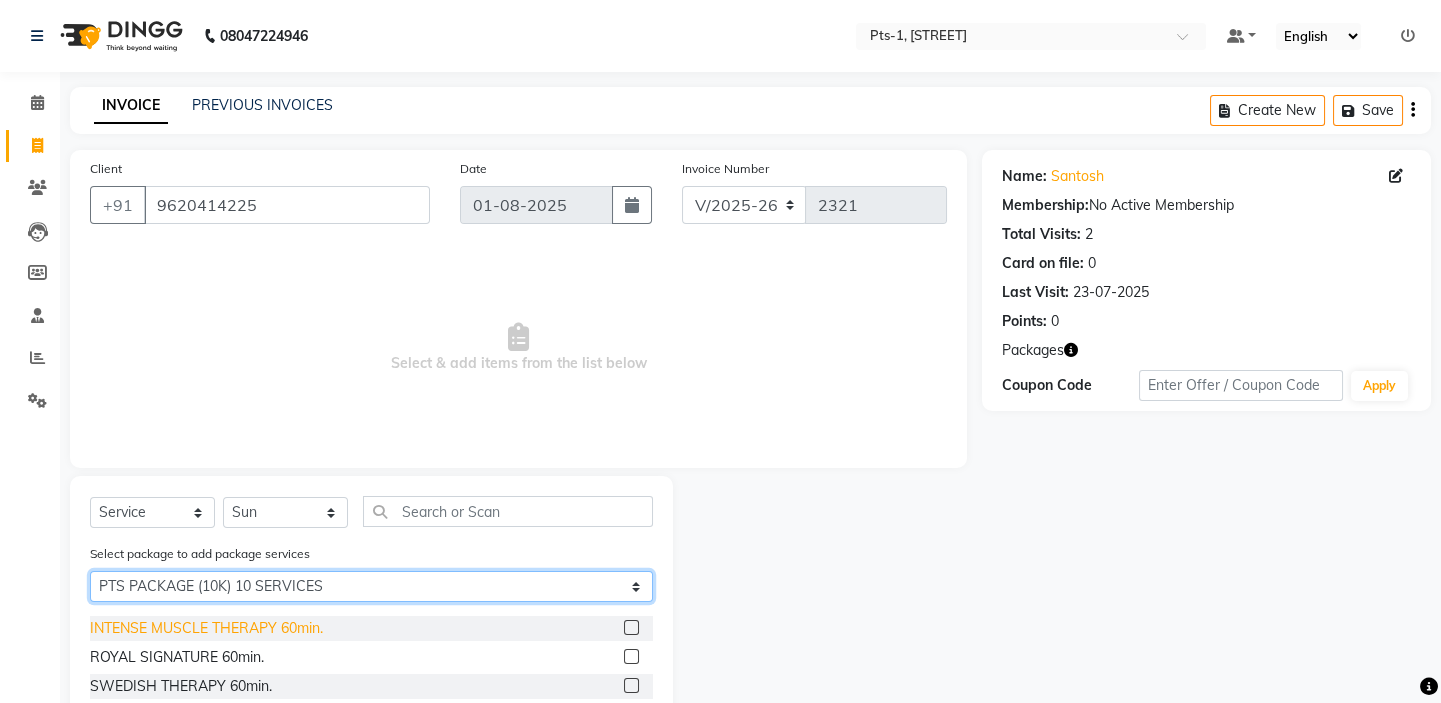 scroll, scrollTop: 90, scrollLeft: 0, axis: vertical 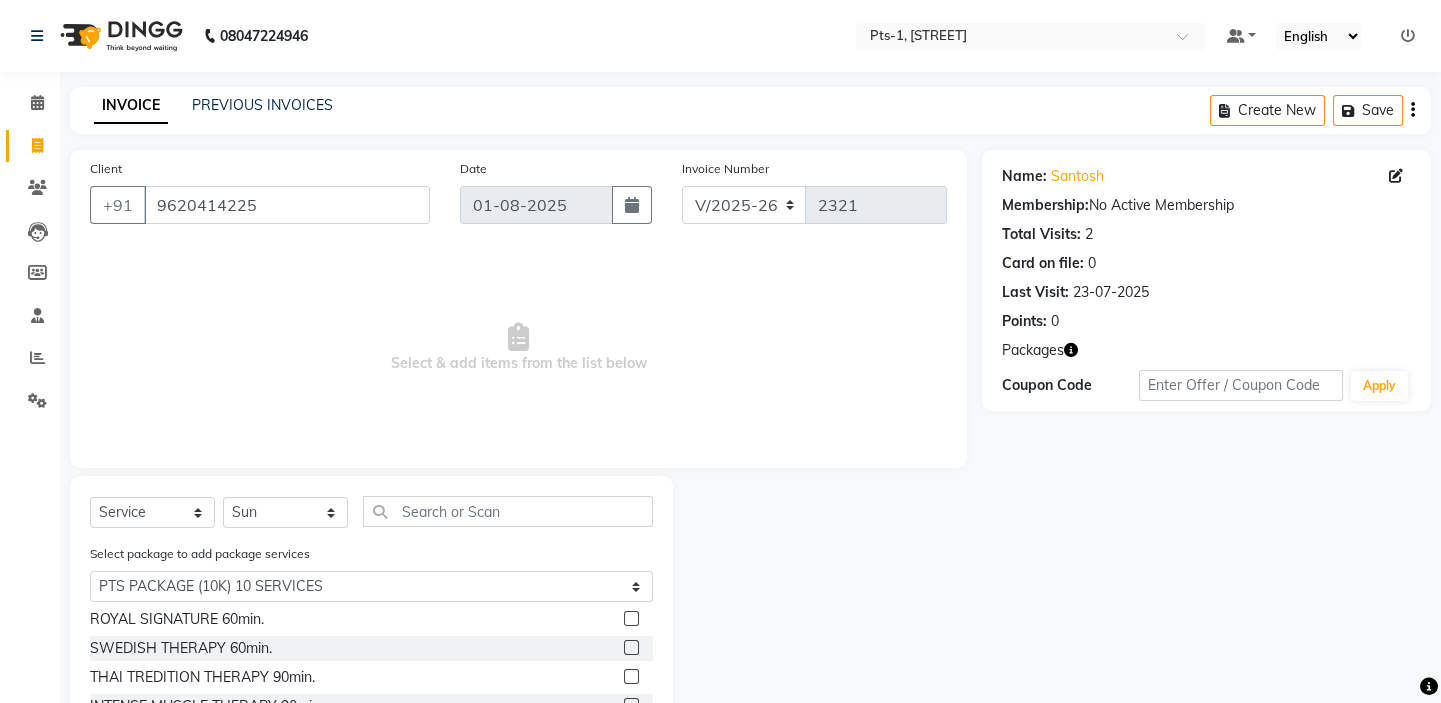 click 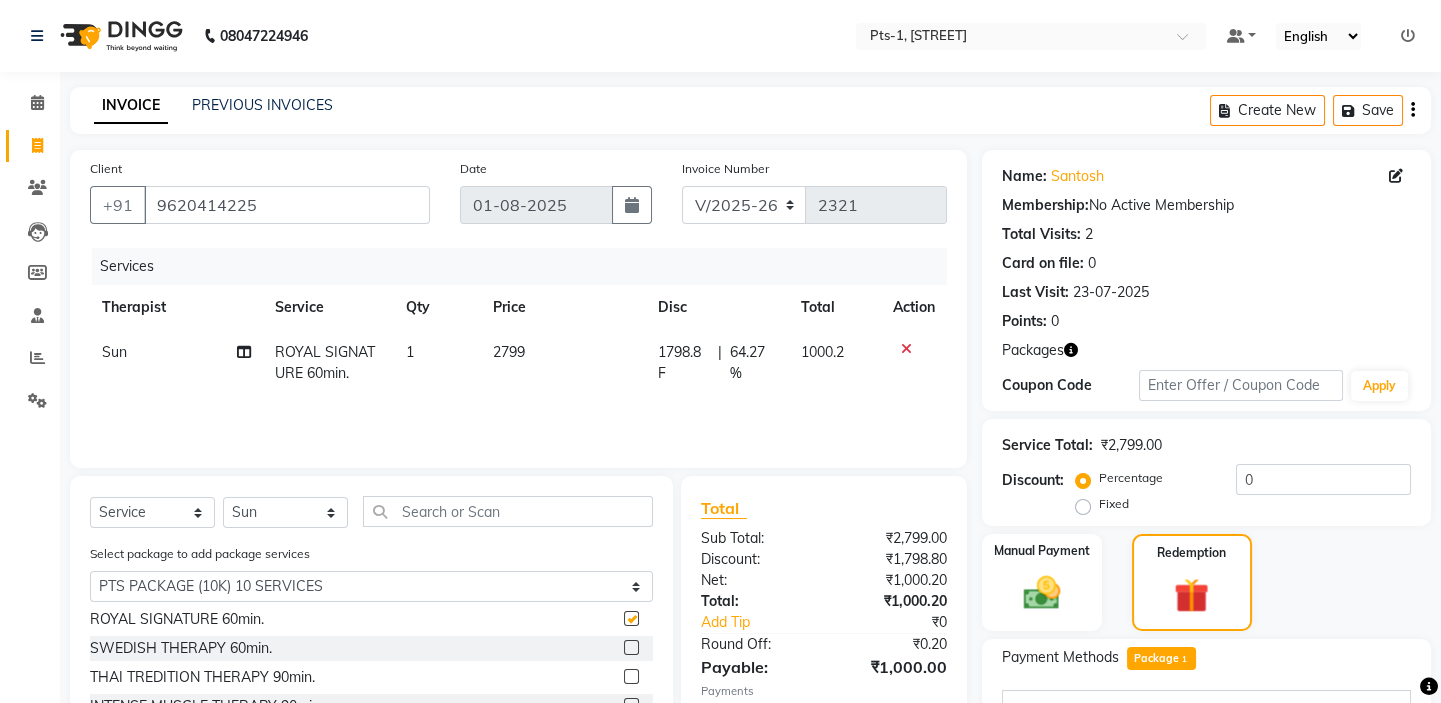 checkbox on "false" 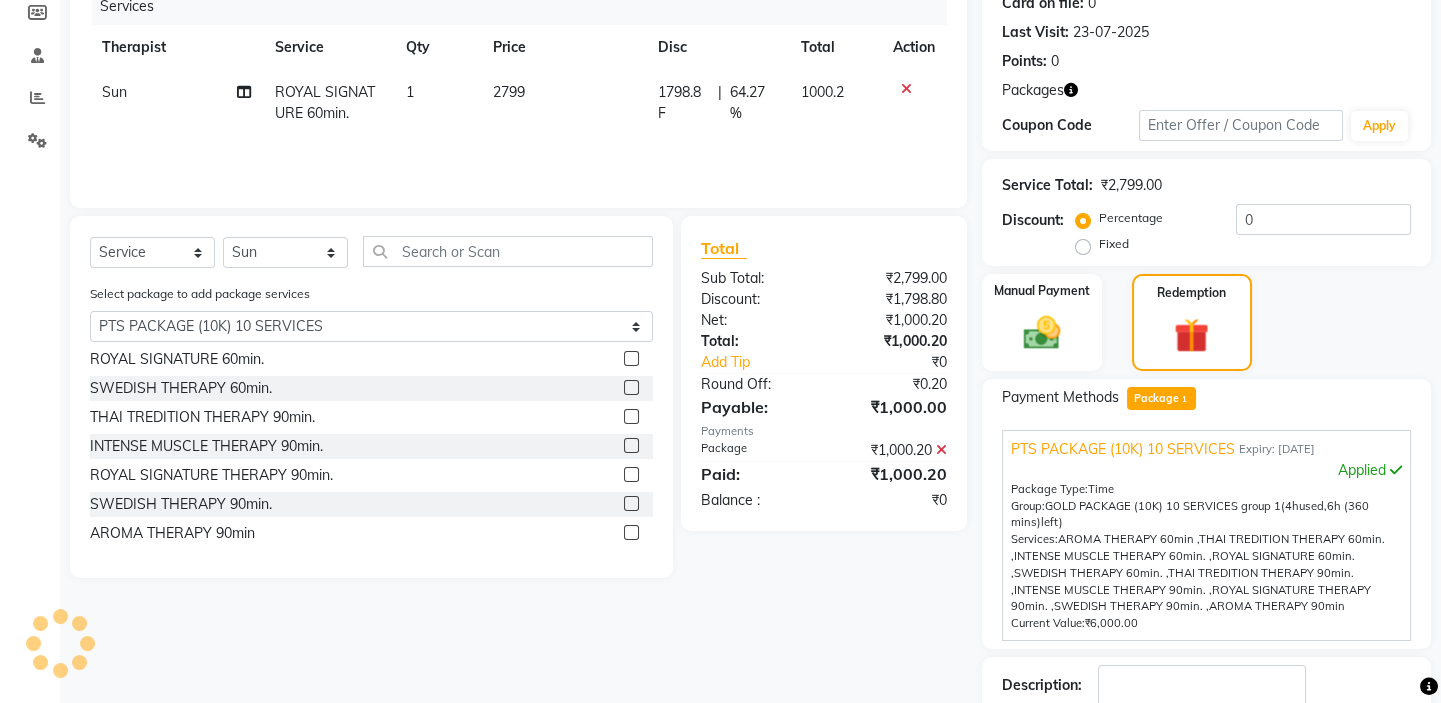 scroll, scrollTop: 25, scrollLeft: 0, axis: vertical 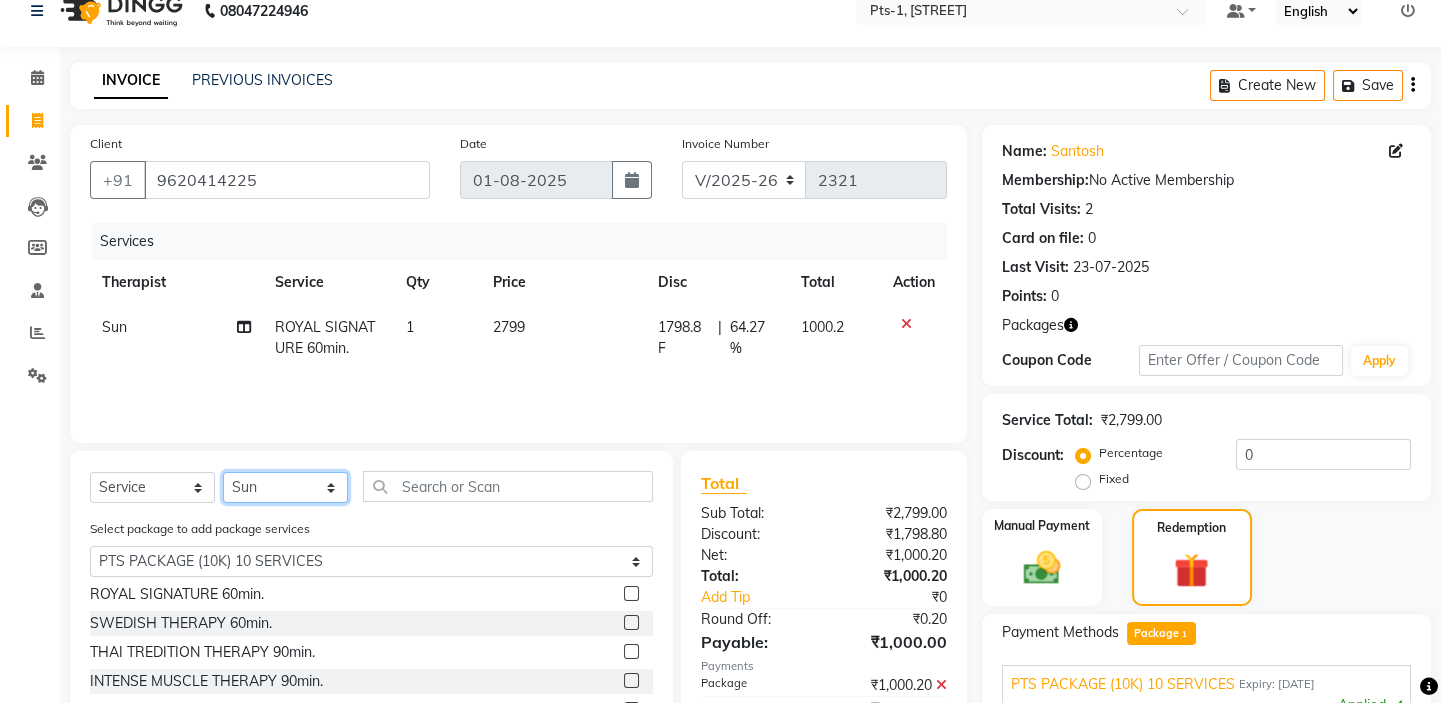 click on "Select Therapist [FIRST] [FIRST] anyone [FIRST] [FIRST] [FIRST] [FIRST] [FIRST] [FIRST] [FIRST] [FIRST] [FIRST] [FIRST] [FIRST] [FIRST]" 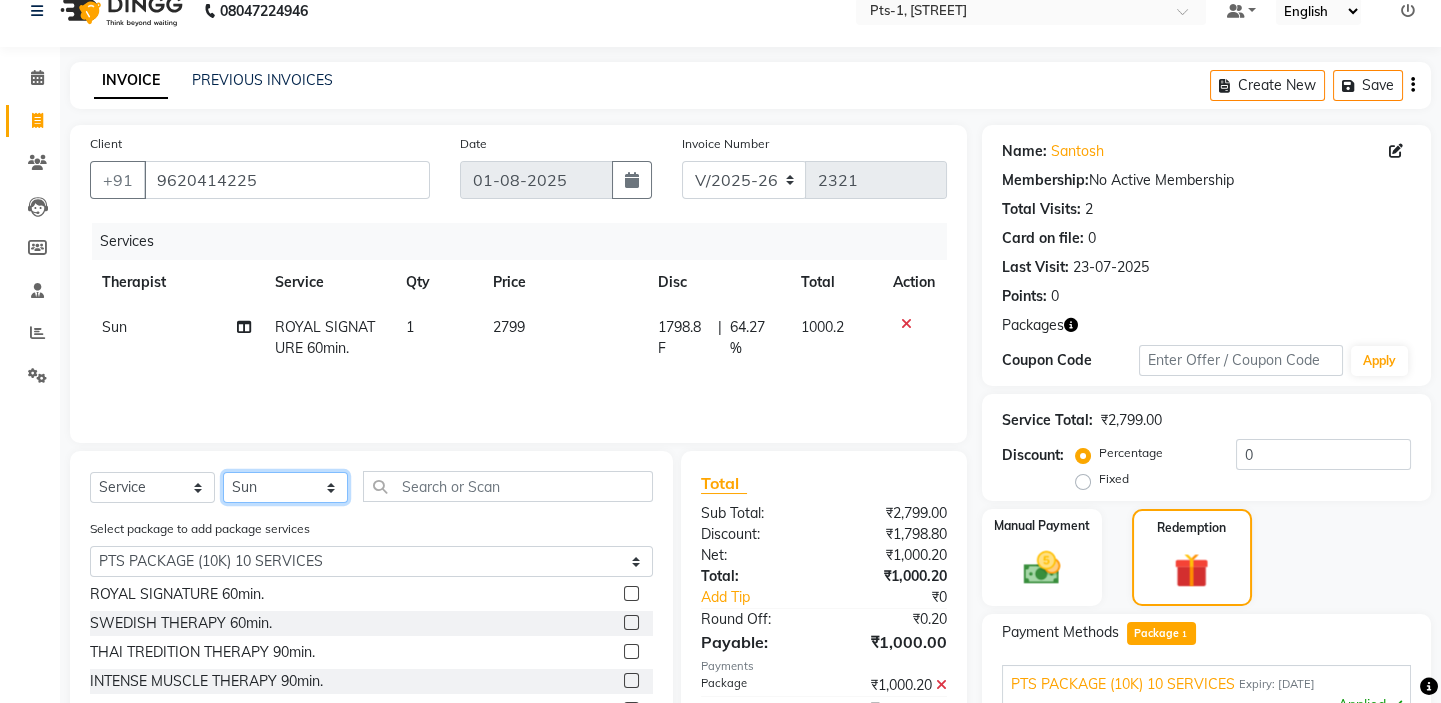 select on "80363" 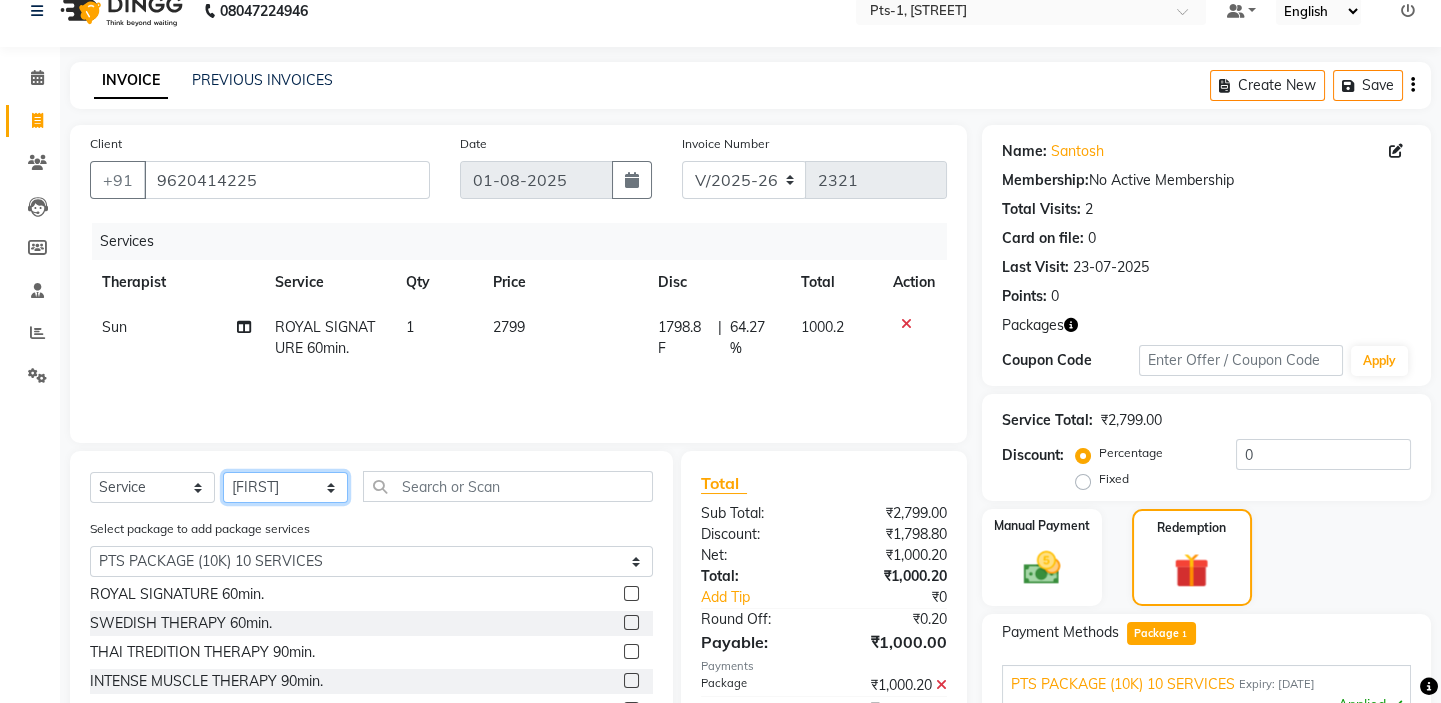 click on "Select Therapist [FIRST] [FIRST] anyone [FIRST] [FIRST] [FIRST] [FIRST] [FIRST] [FIRST] [FIRST] [FIRST] [FIRST] [FIRST] [FIRST] [FIRST]" 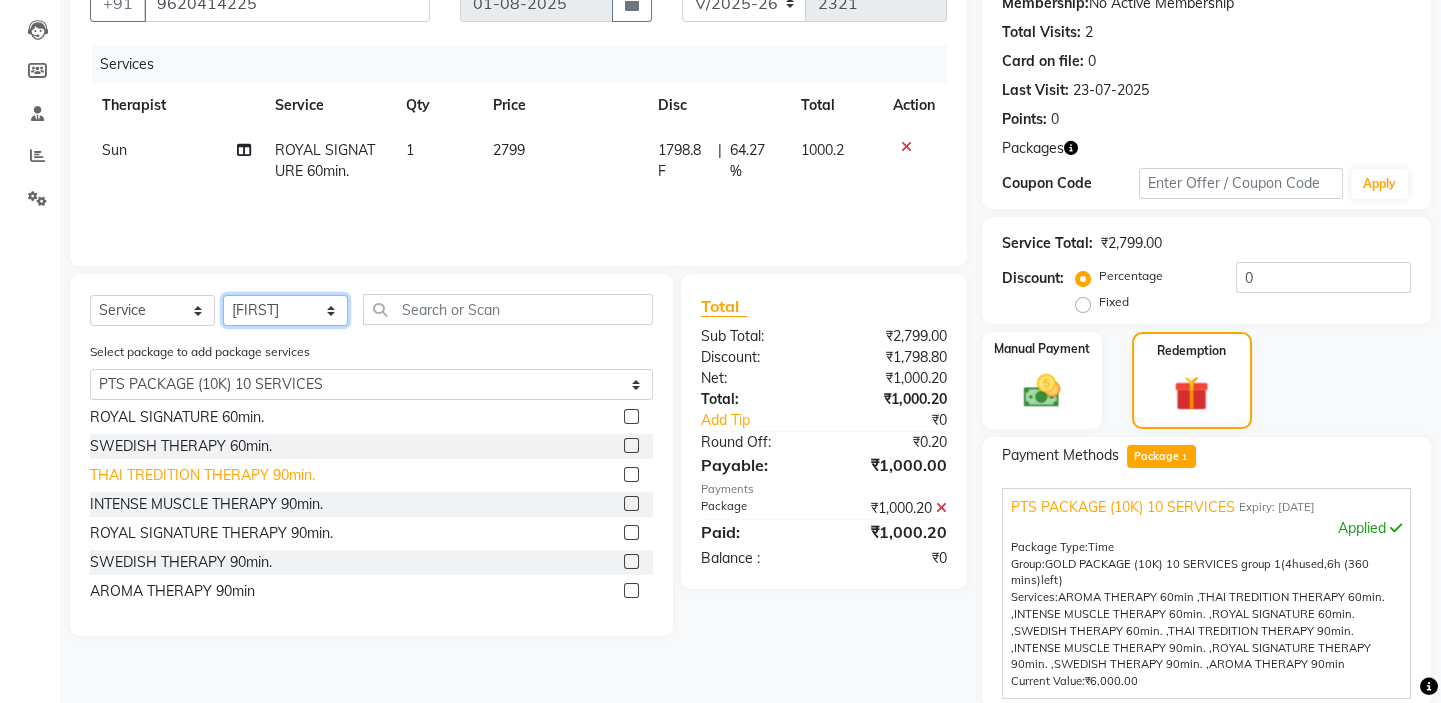 scroll, scrollTop: 207, scrollLeft: 0, axis: vertical 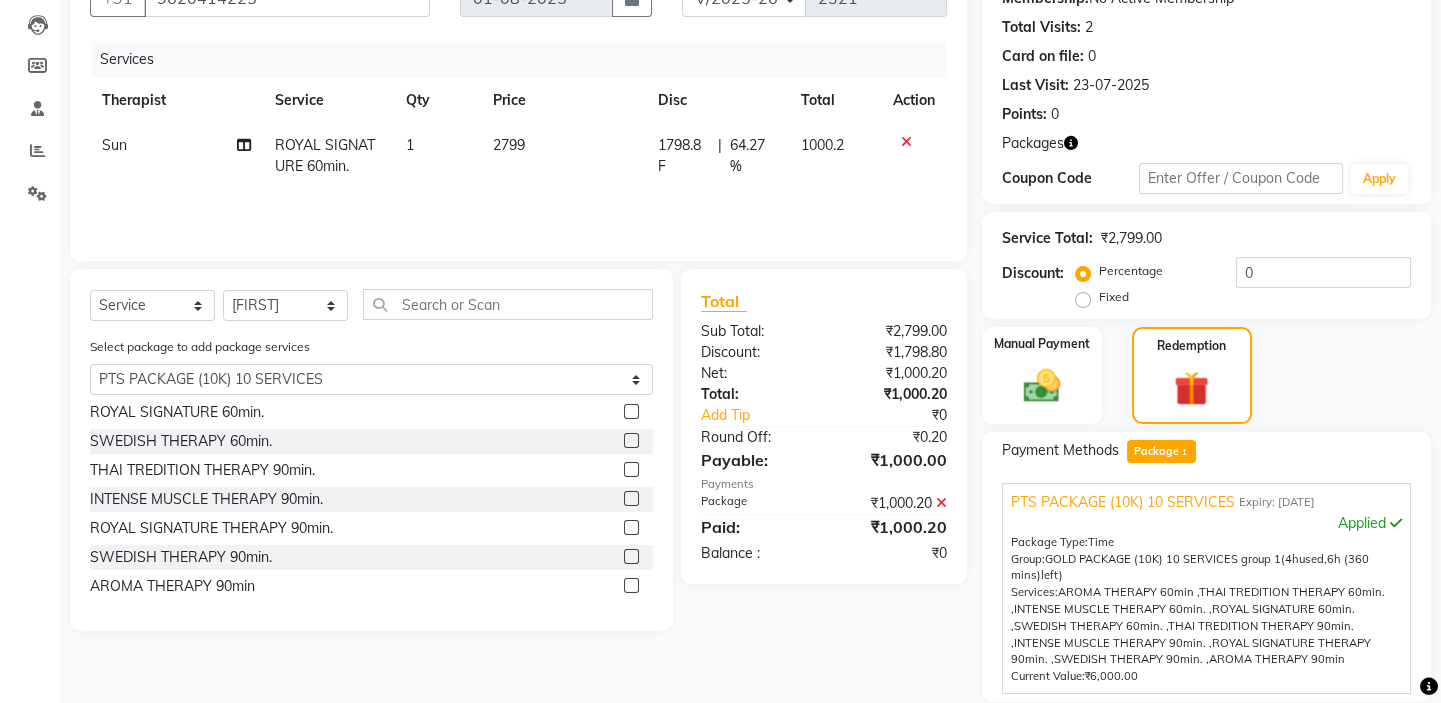 click 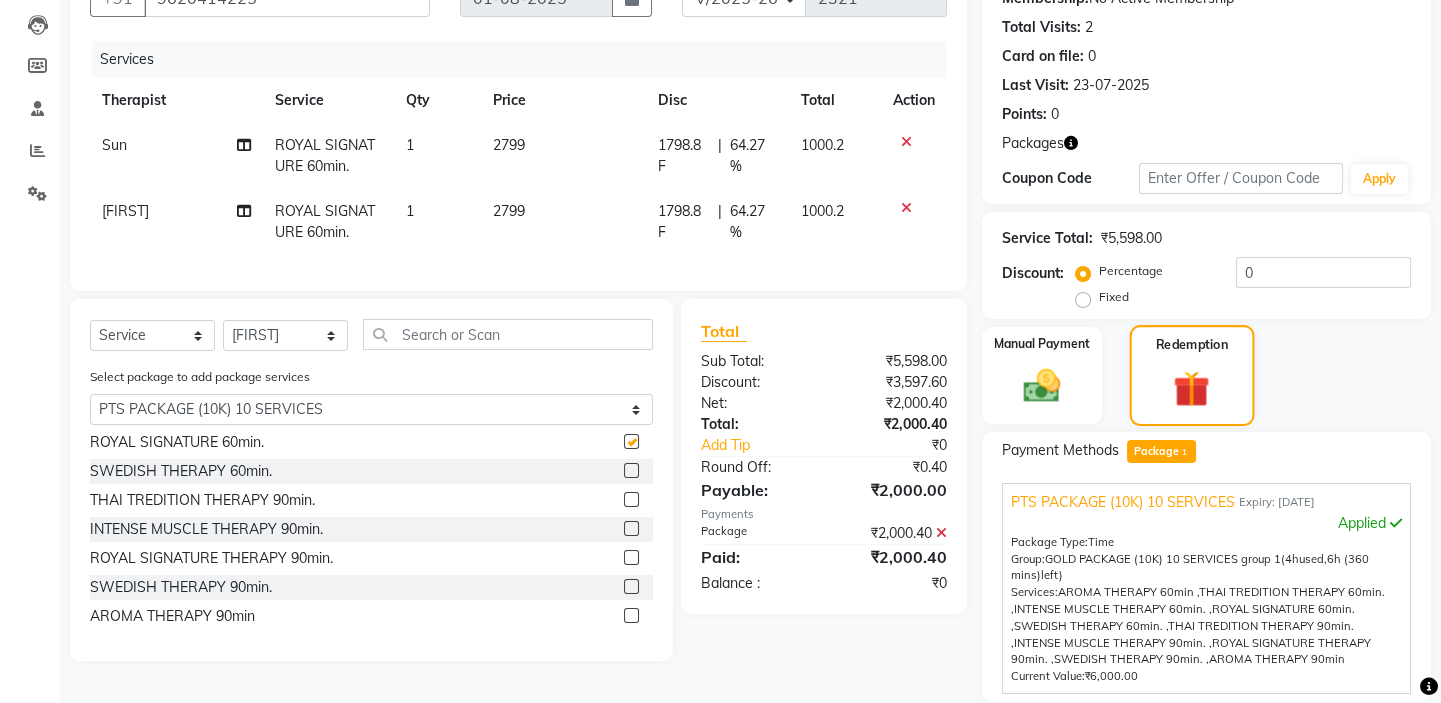 checkbox on "false" 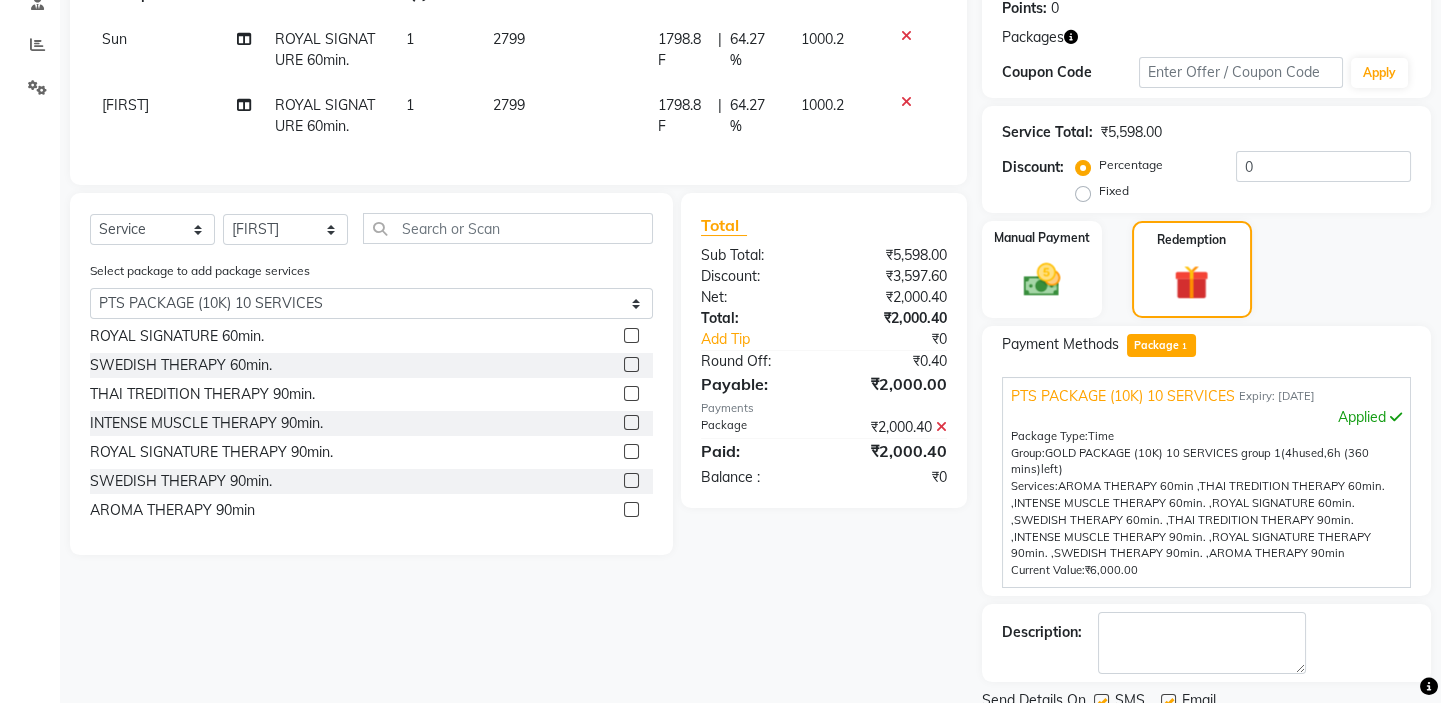 scroll, scrollTop: 389, scrollLeft: 0, axis: vertical 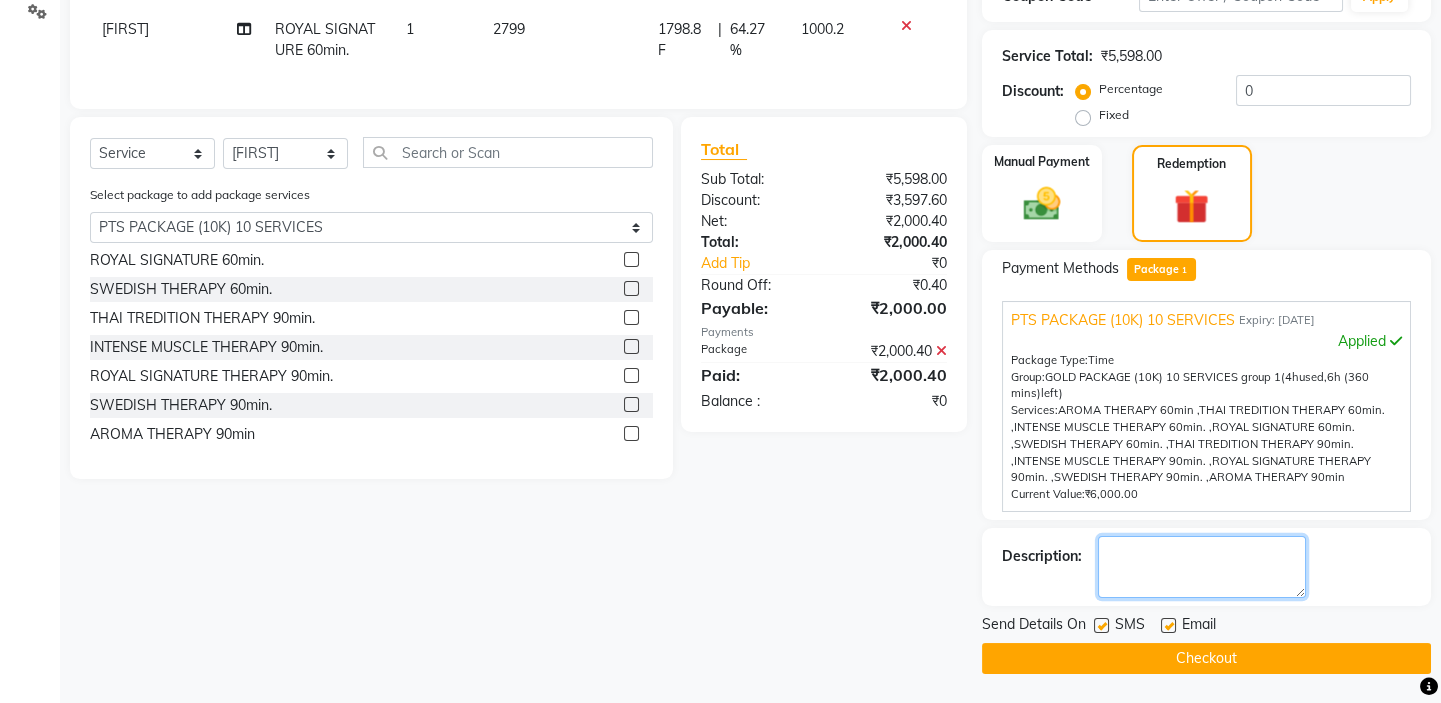 click 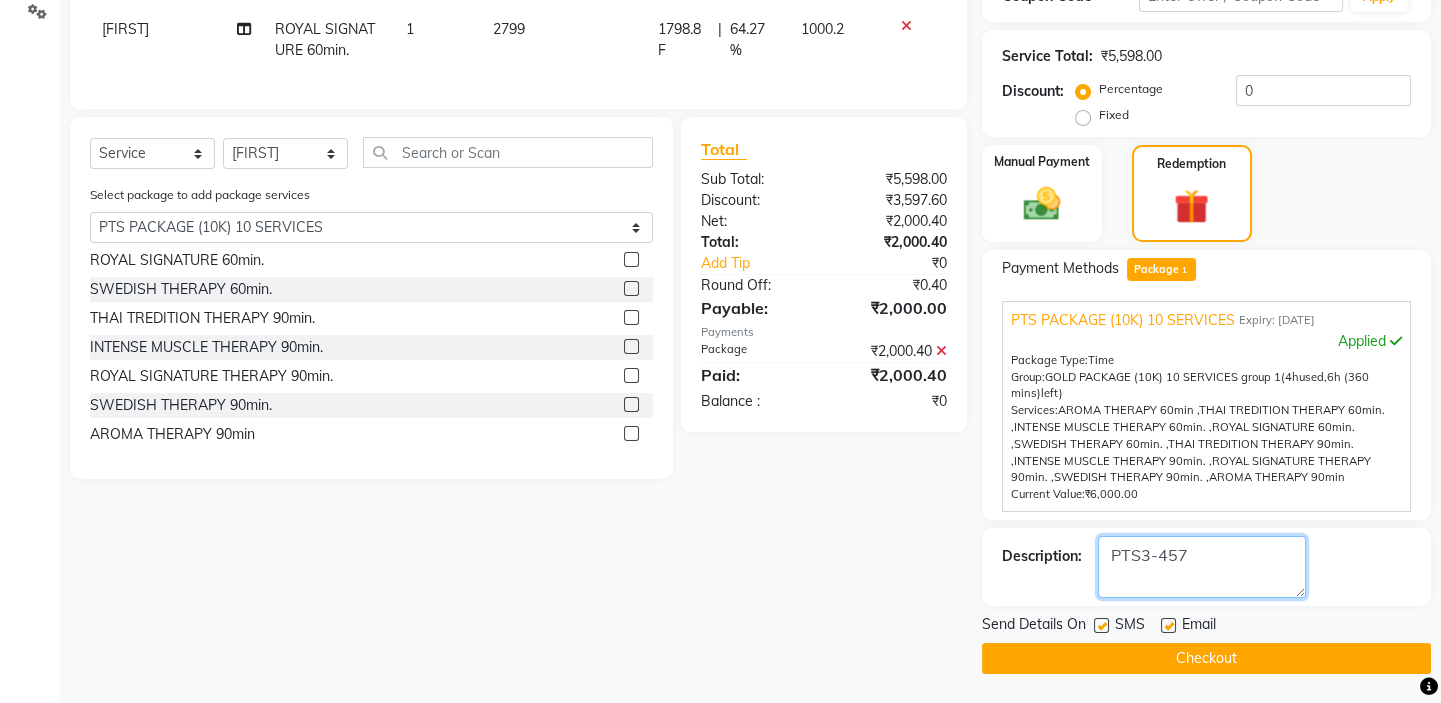 type on "PTS3-457" 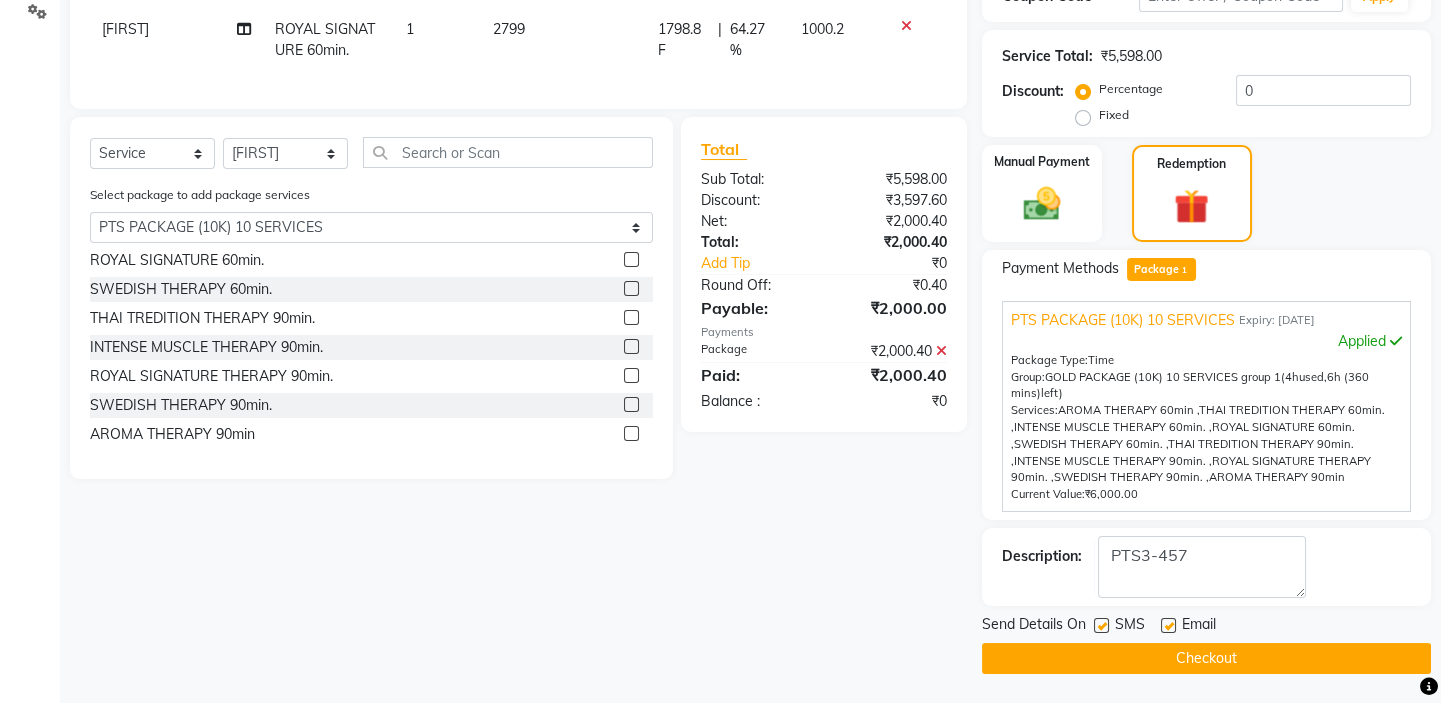 click 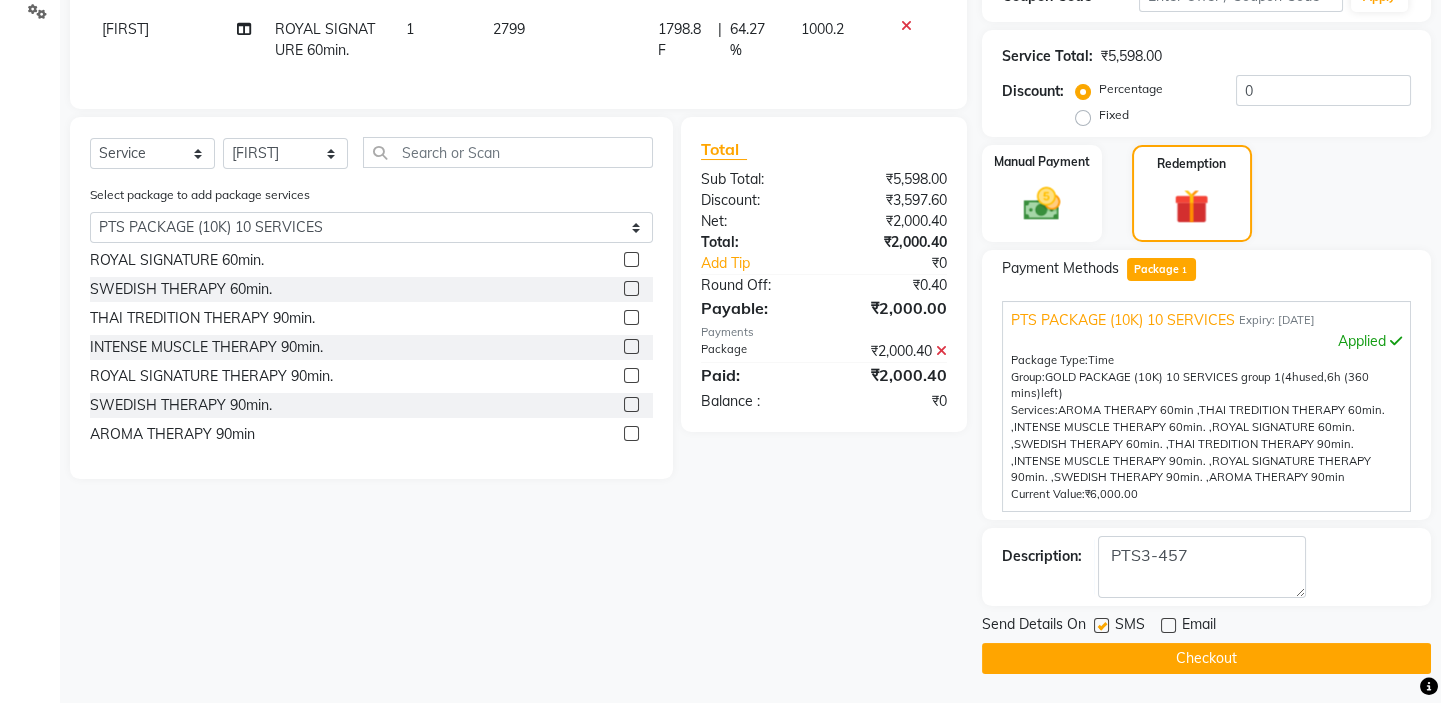 click 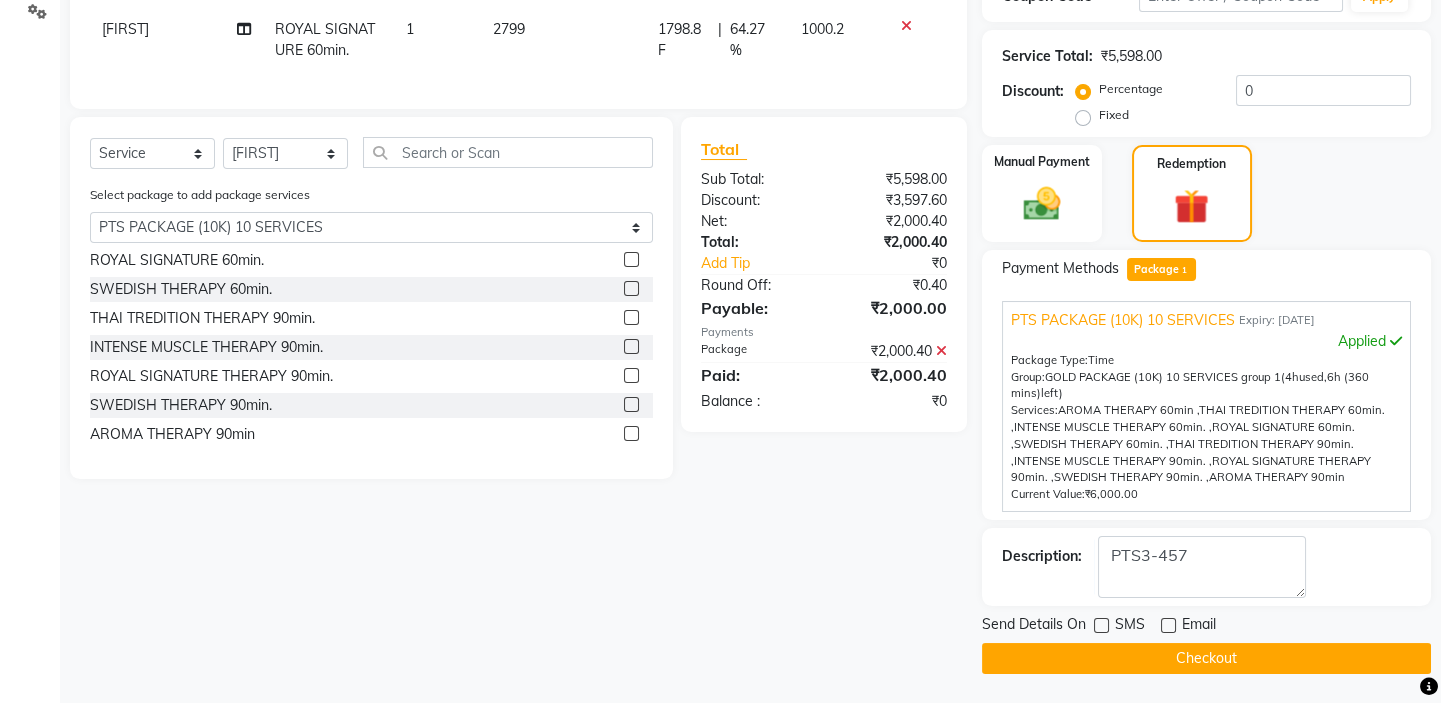 click on "Checkout" 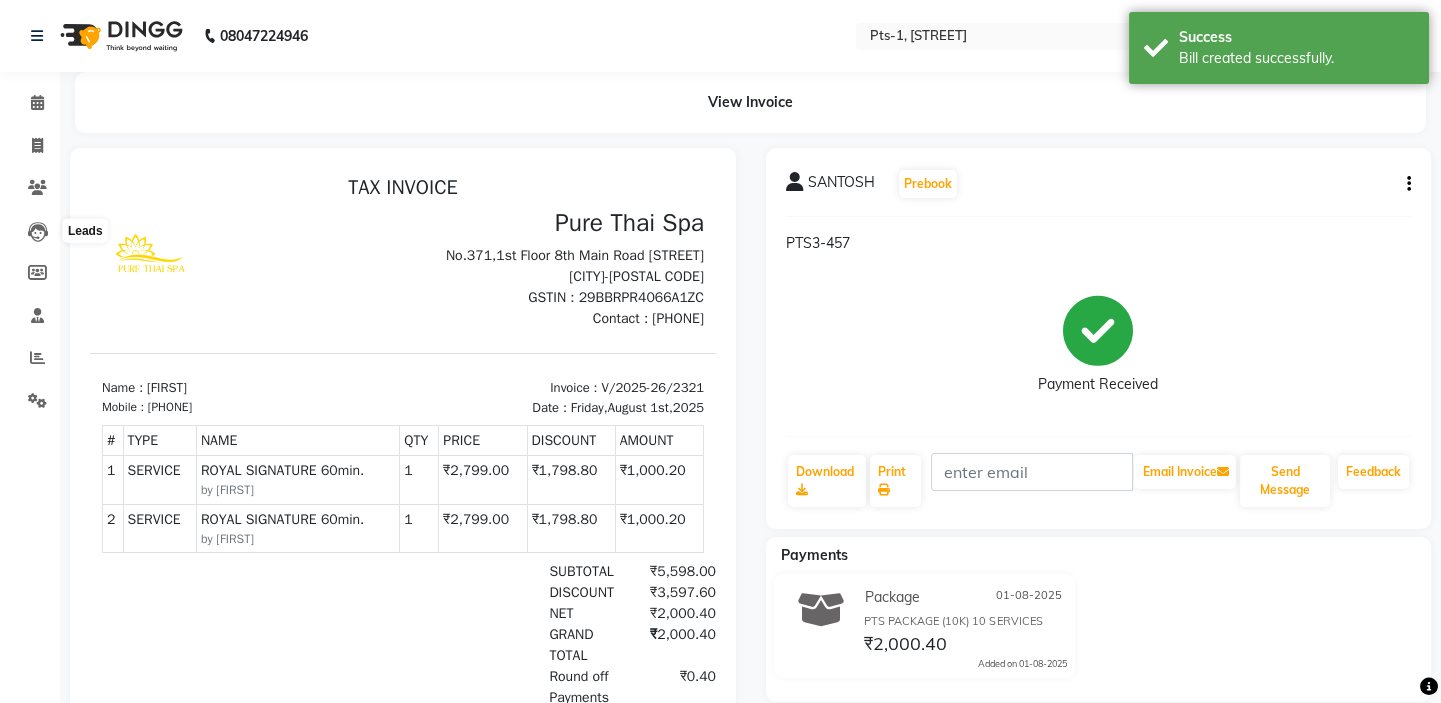 scroll, scrollTop: 0, scrollLeft: 0, axis: both 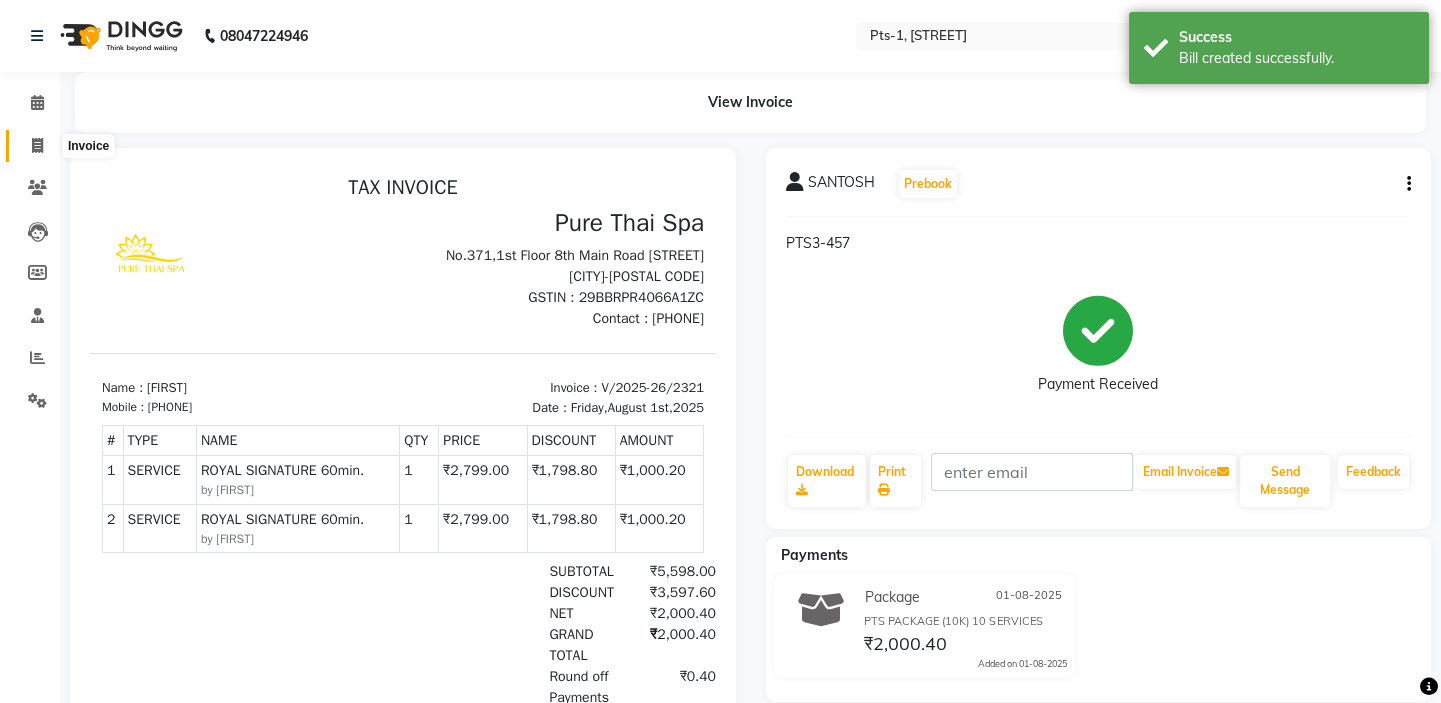 click 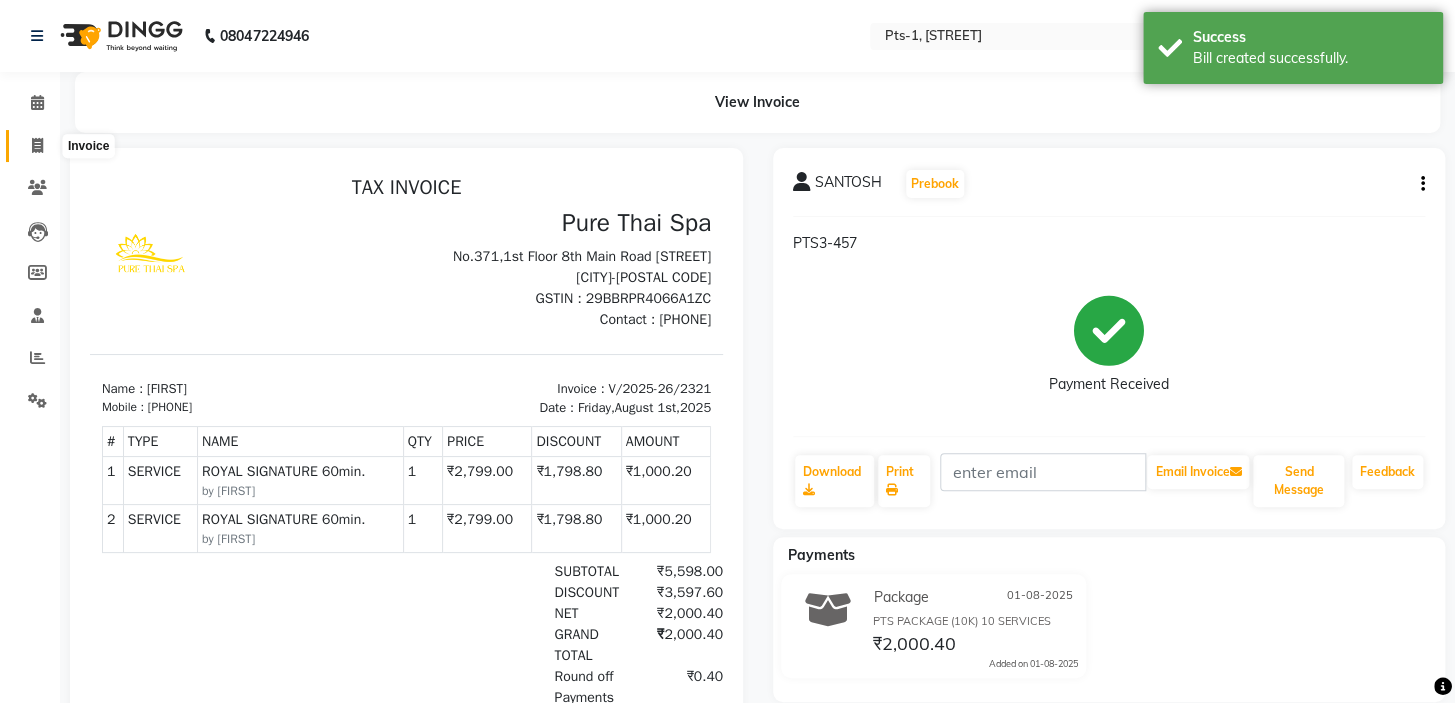 select on "5296" 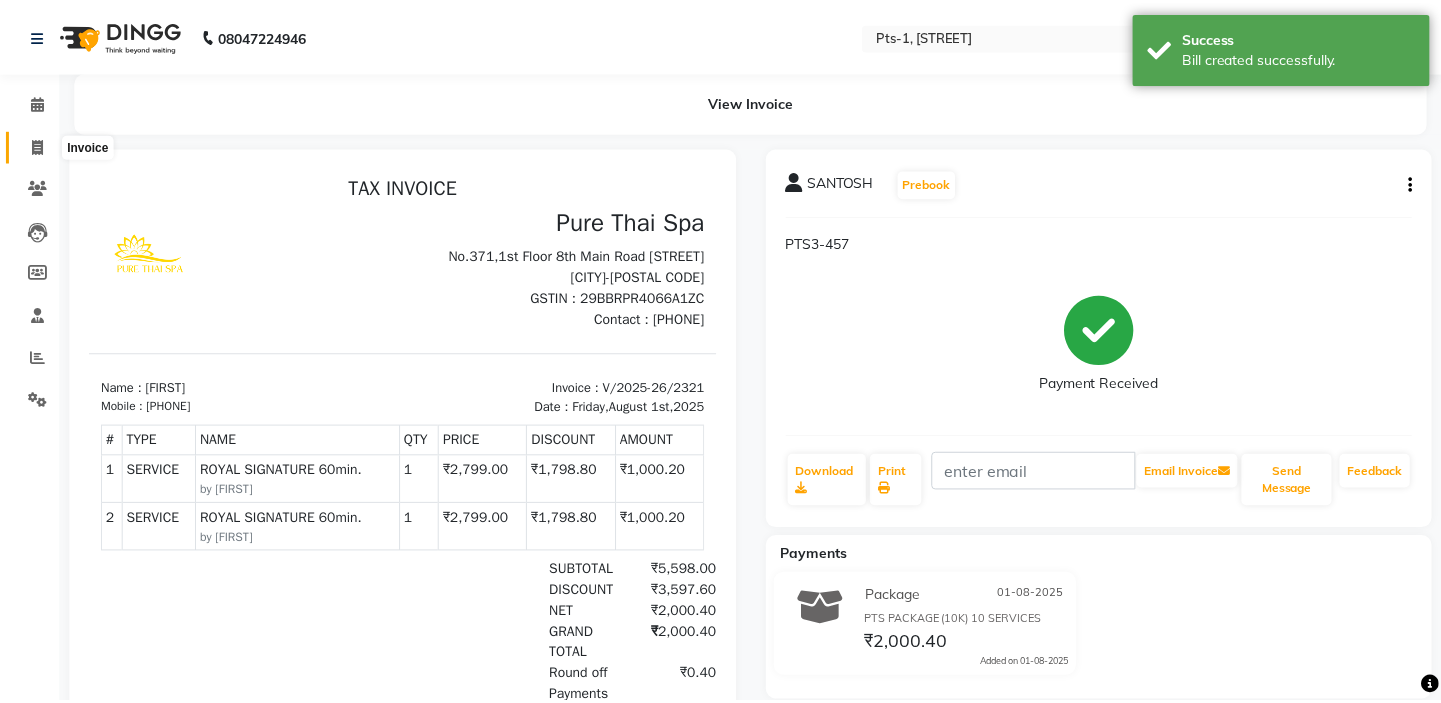 type 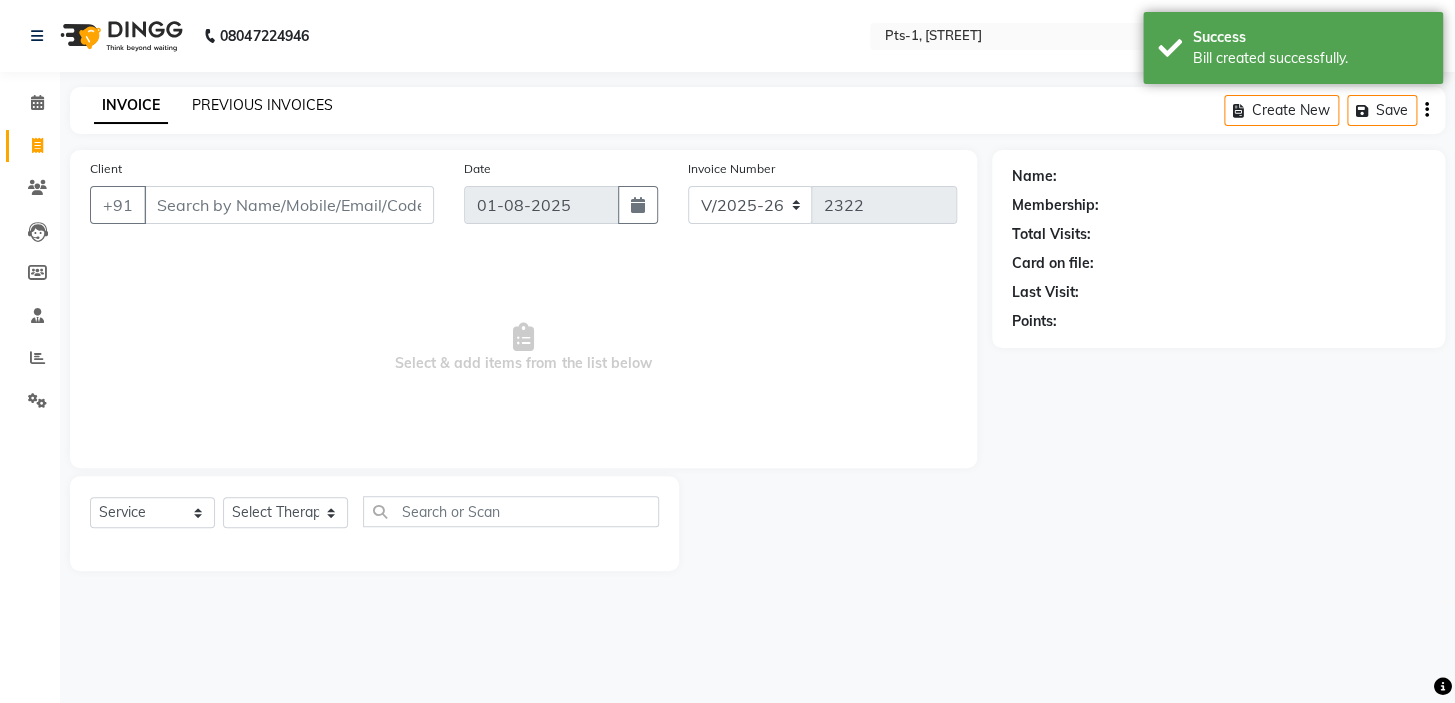 click on "PREVIOUS INVOICES" 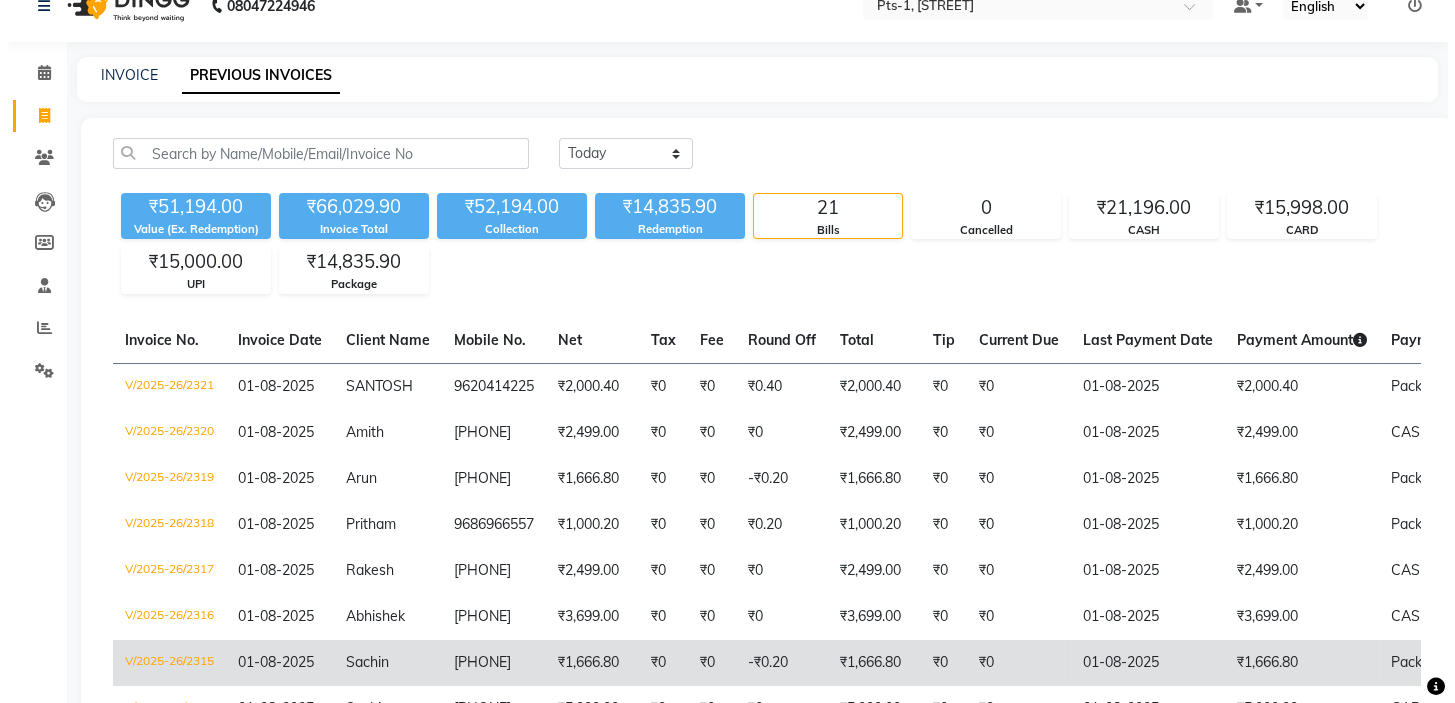 scroll, scrollTop: 0, scrollLeft: 0, axis: both 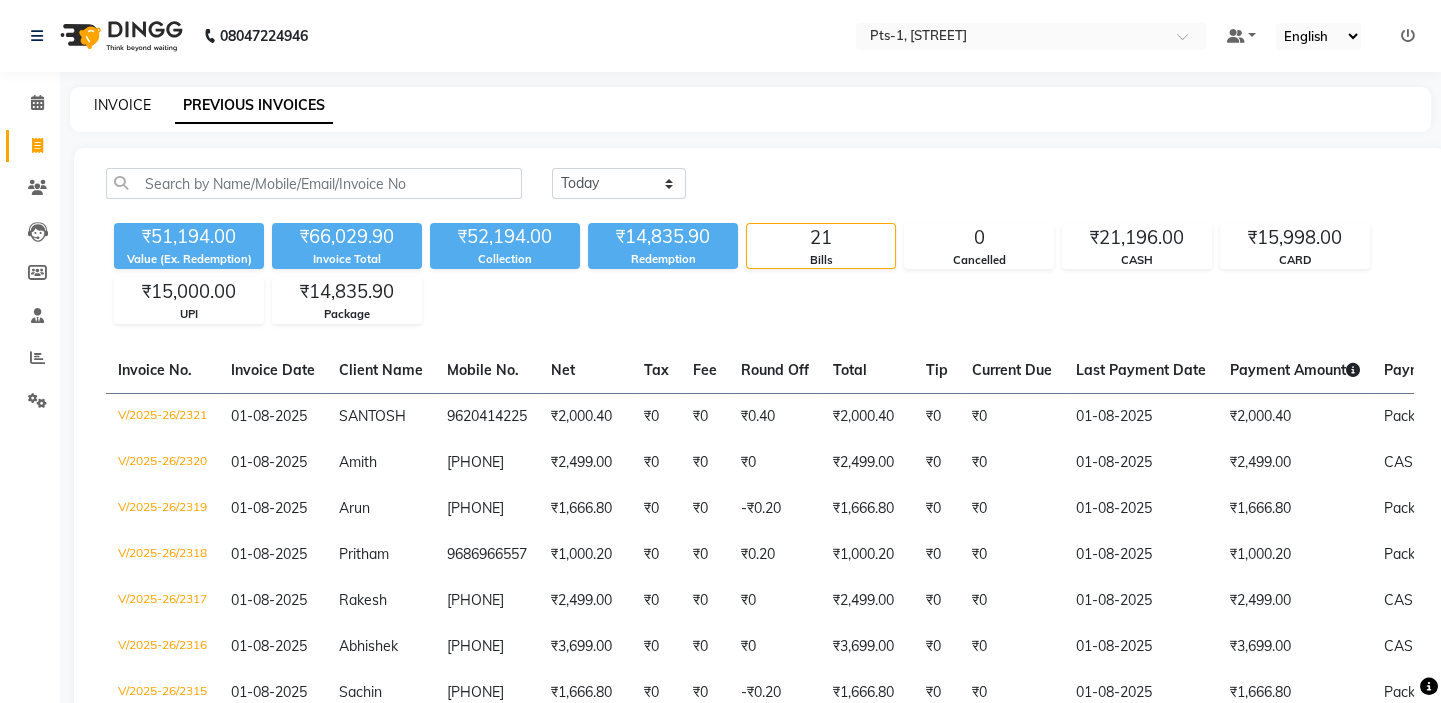 click on "INVOICE" 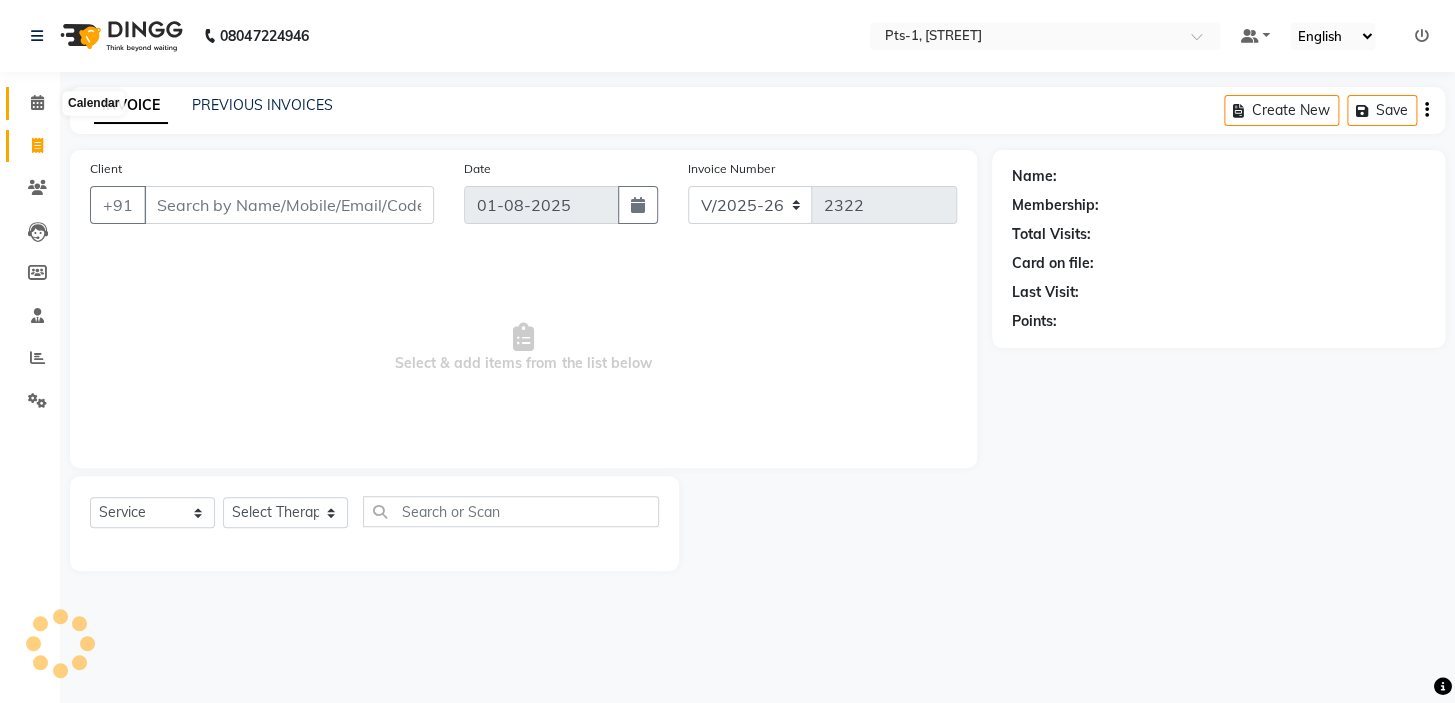 click 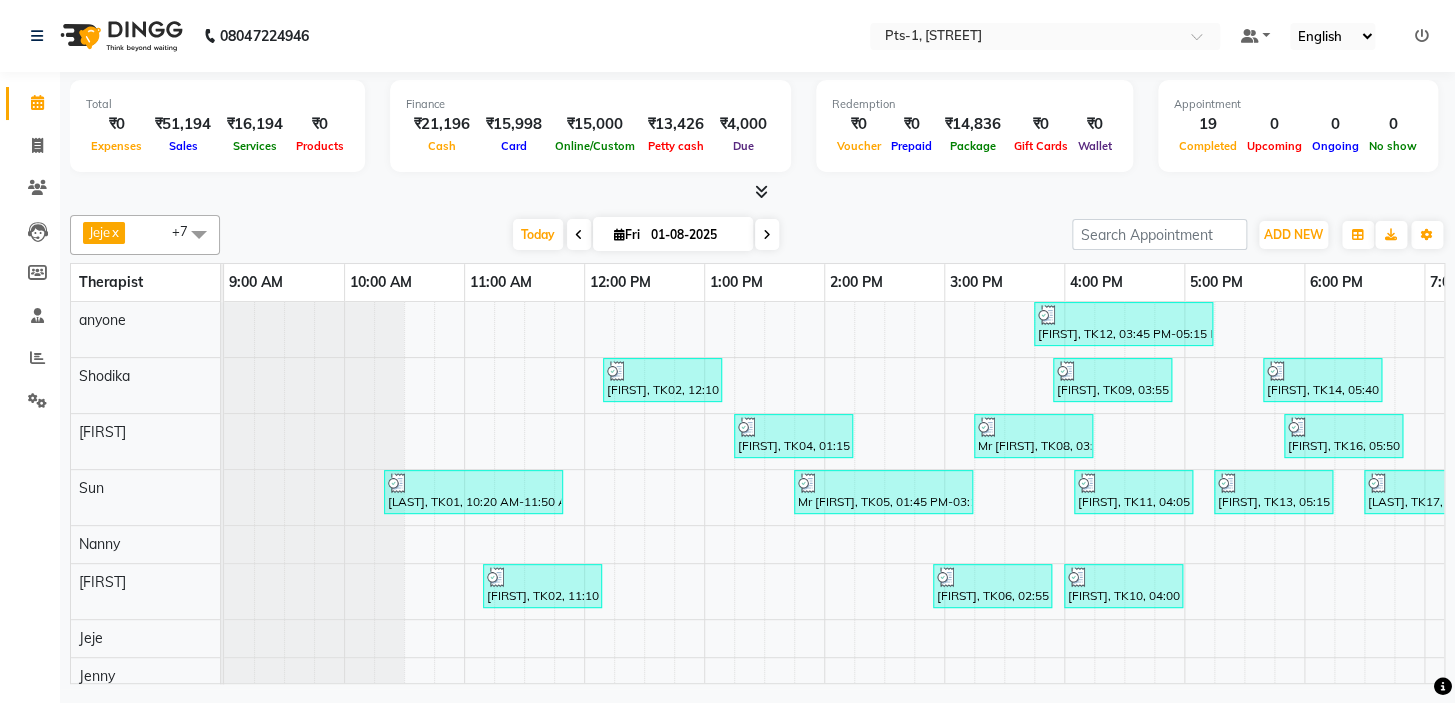 scroll, scrollTop: 0, scrollLeft: 0, axis: both 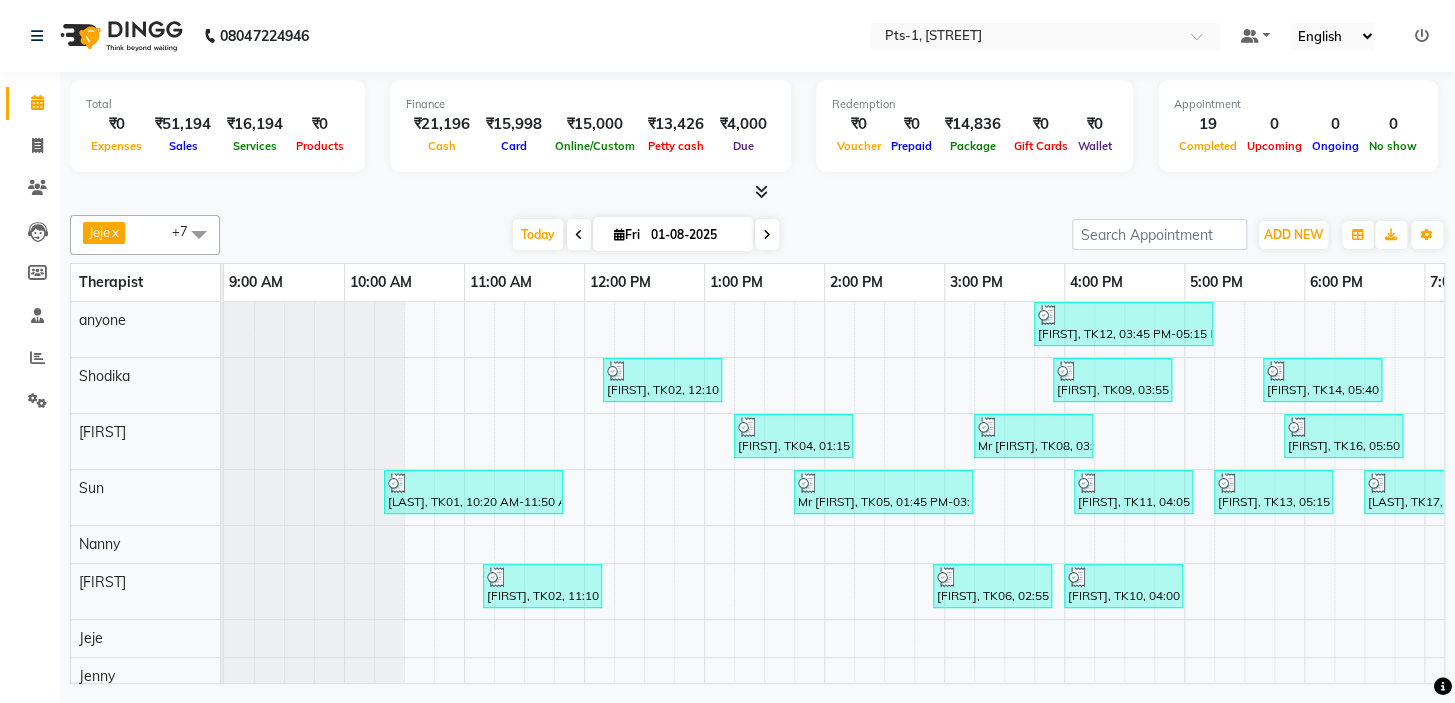click at bounding box center (761, 191) 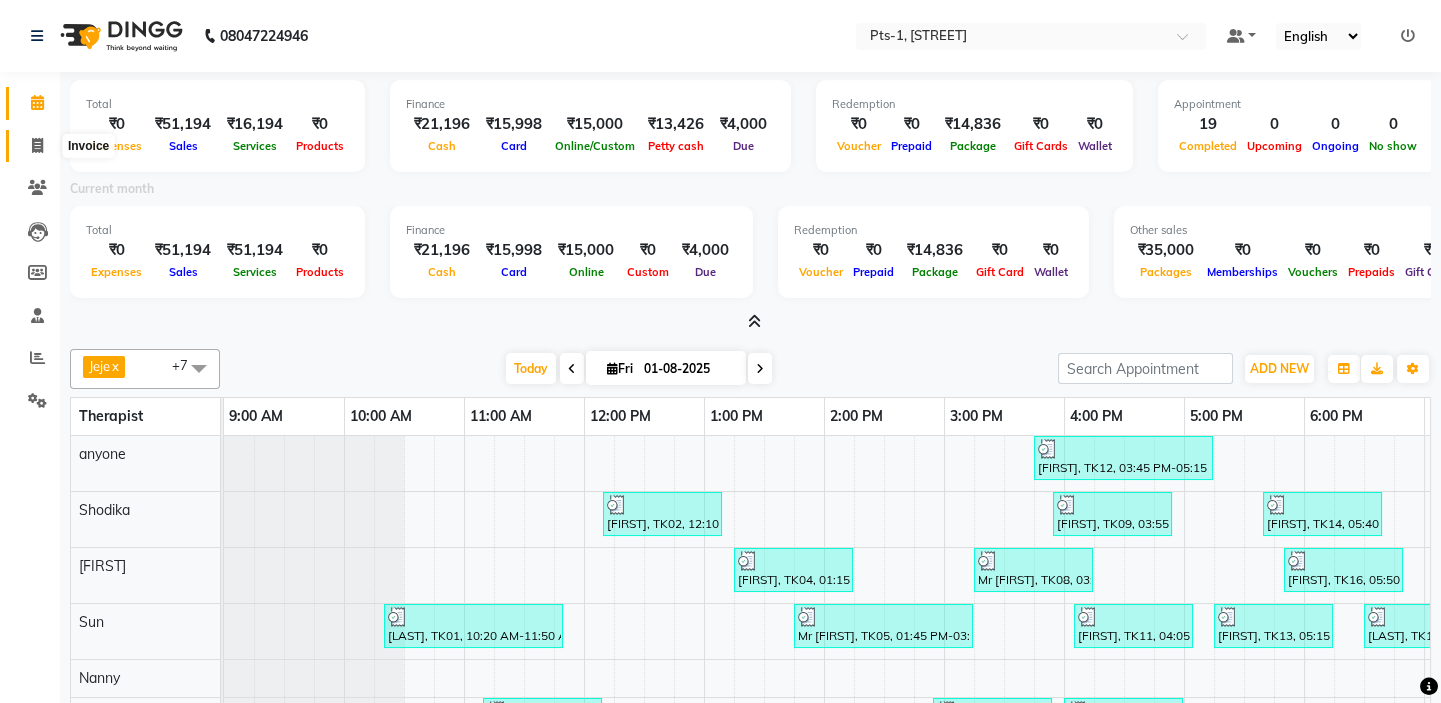 click 